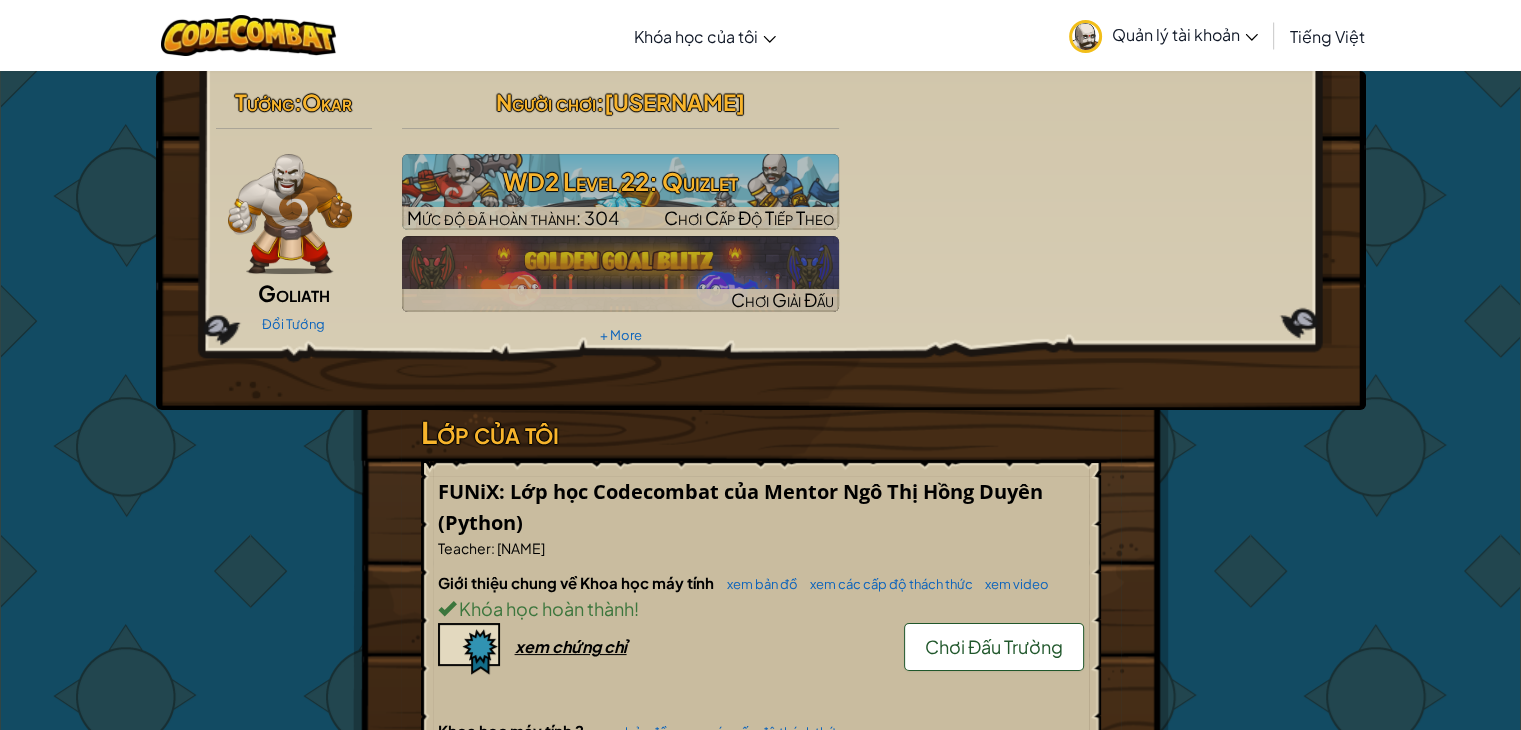 scroll, scrollTop: 1600, scrollLeft: 0, axis: vertical 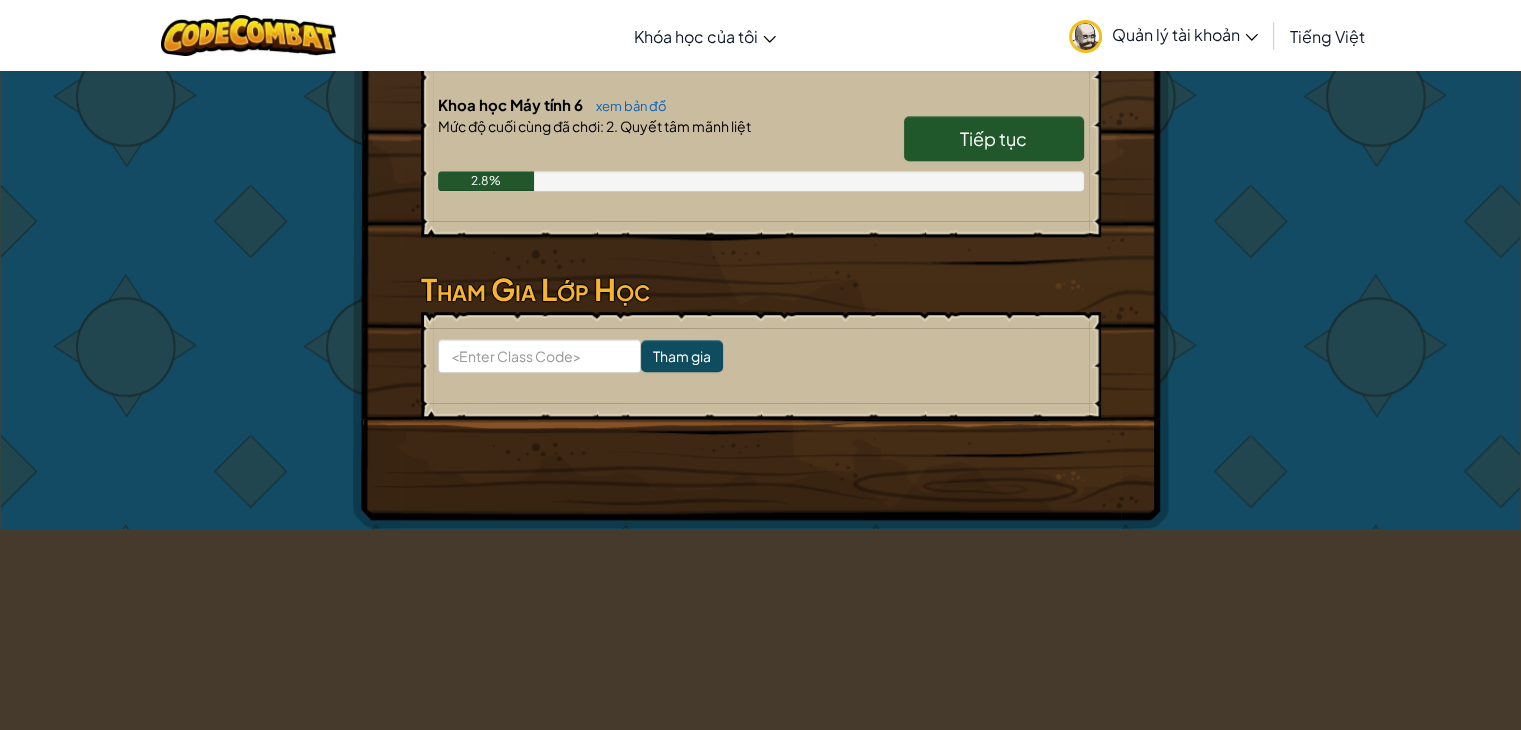 click on "Tiếp tục" at bounding box center (993, 138) 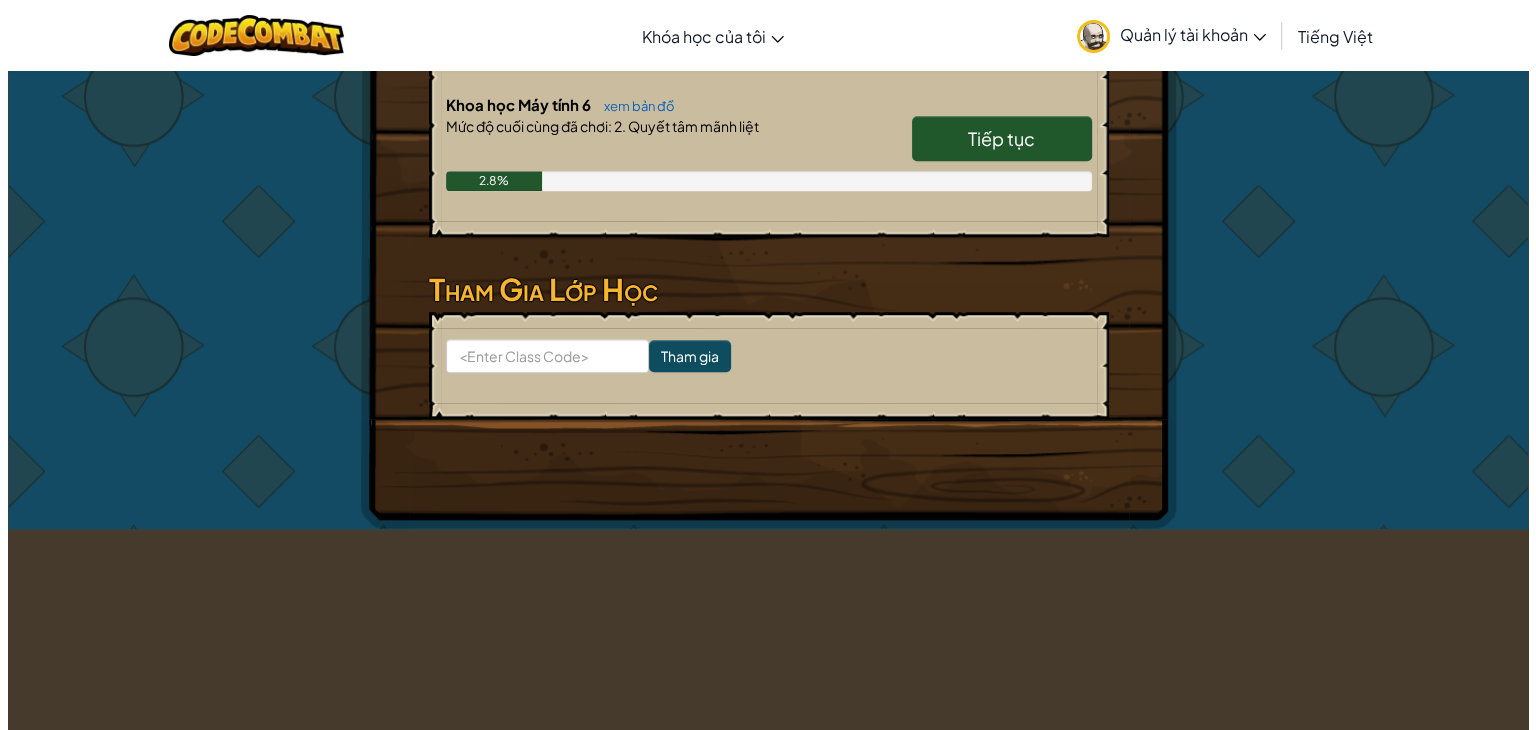 scroll, scrollTop: 0, scrollLeft: 0, axis: both 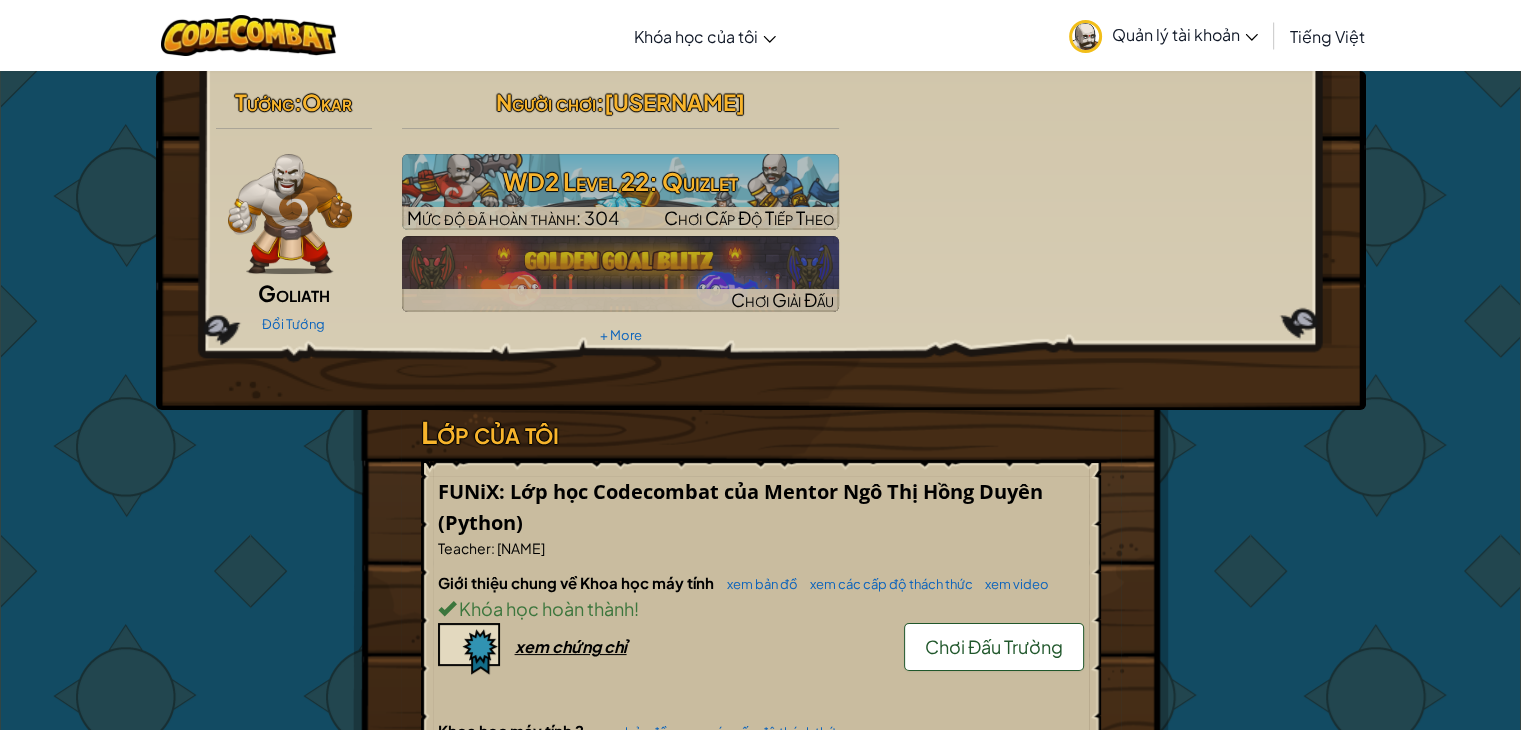 select on "vi" 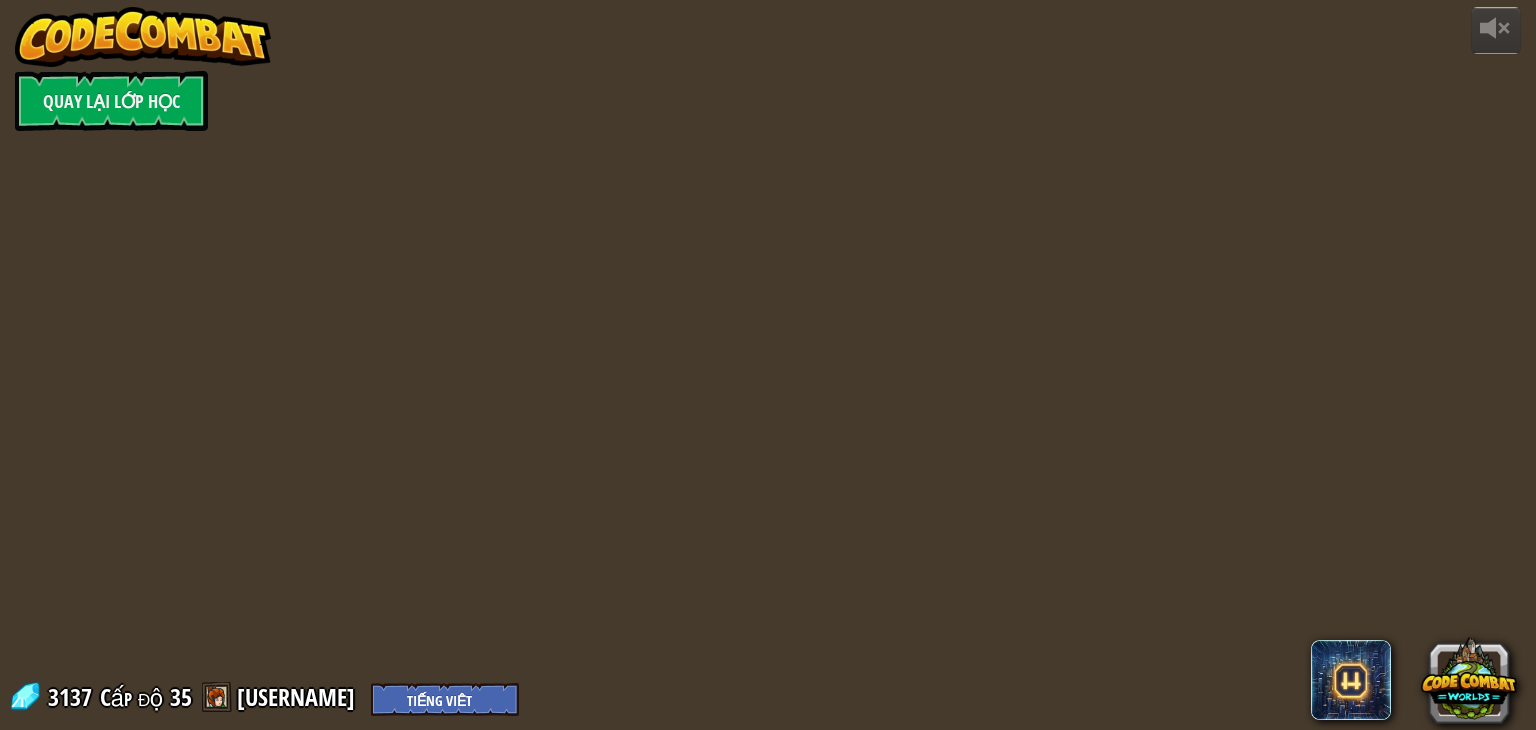 select on "vi" 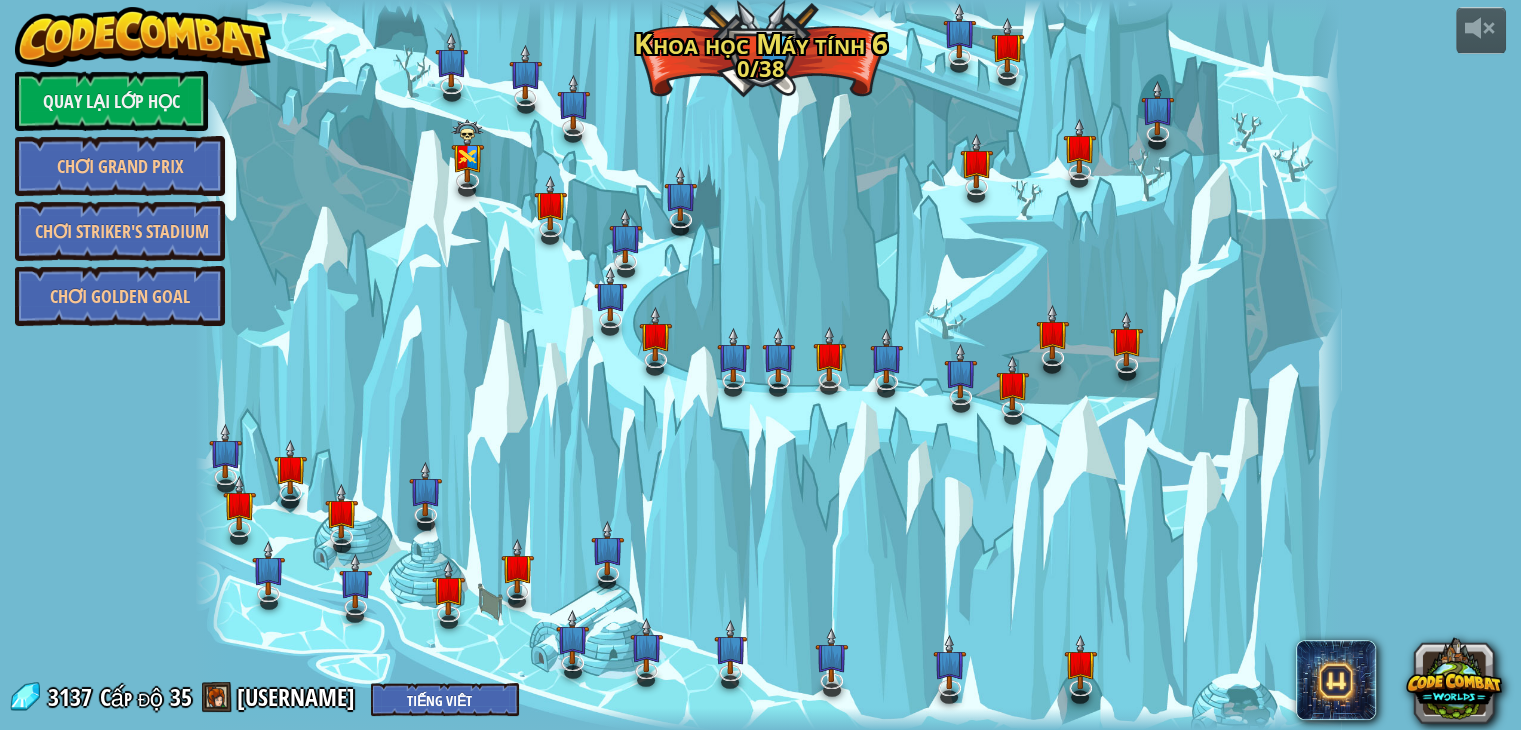 select on "vi" 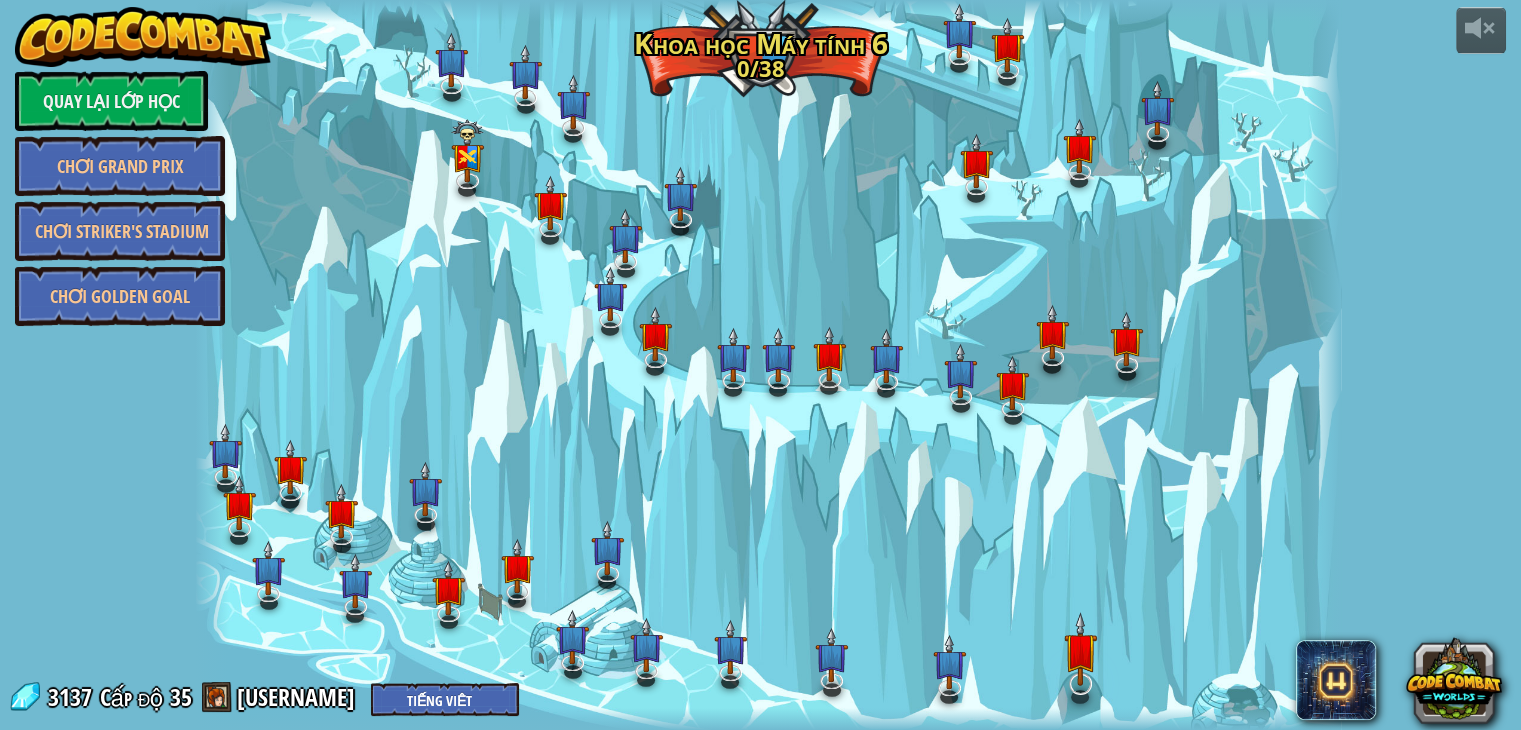 select on "vi" 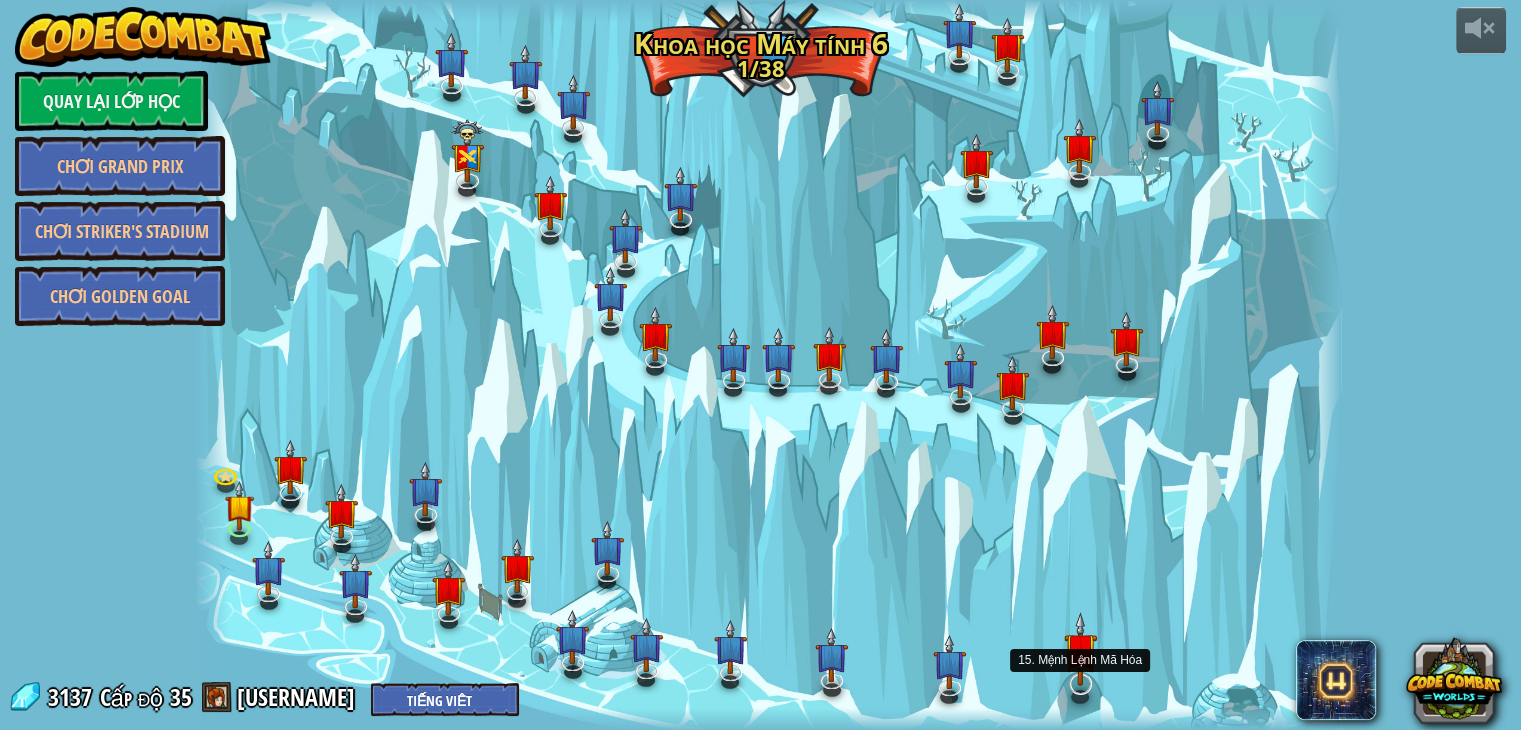 select on "vi" 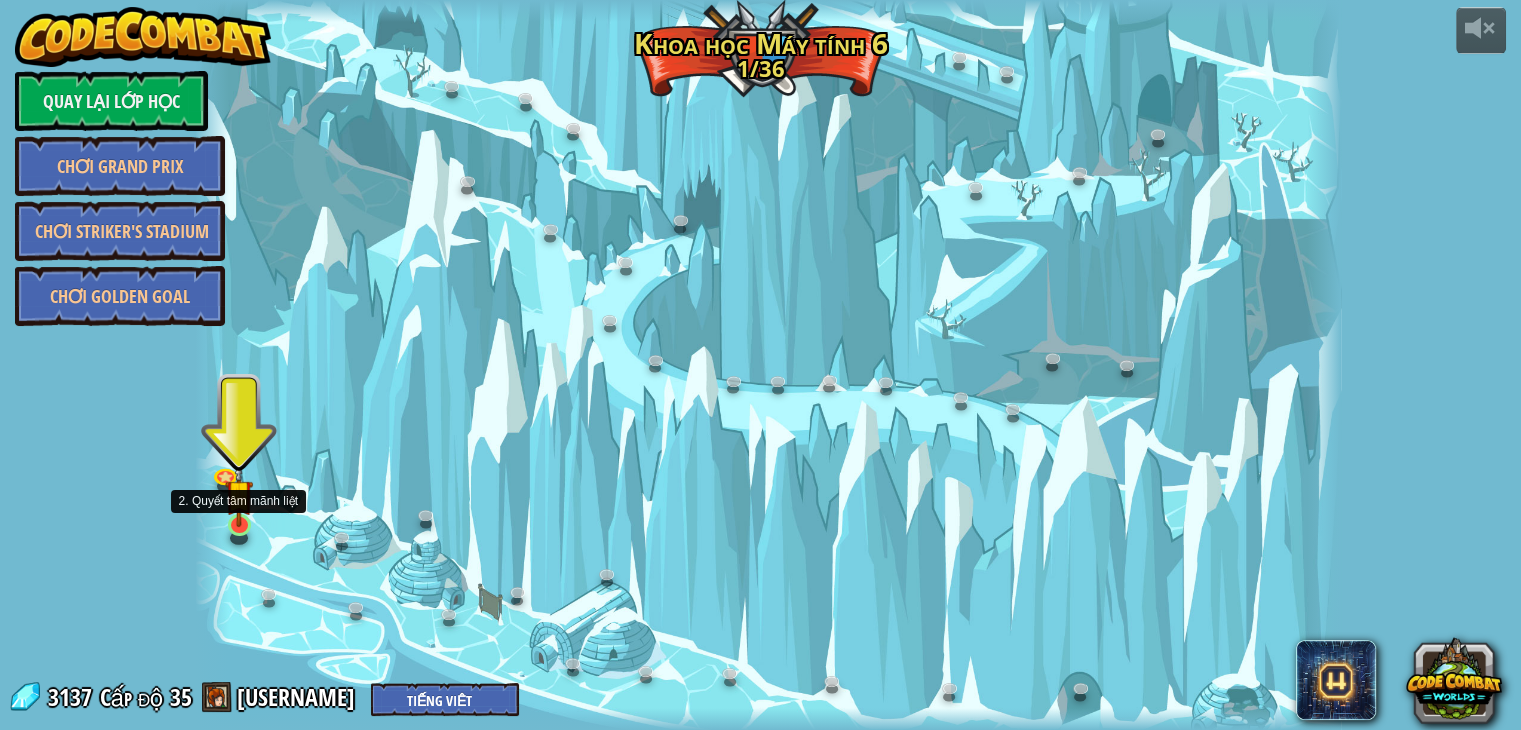 click at bounding box center (239, 494) 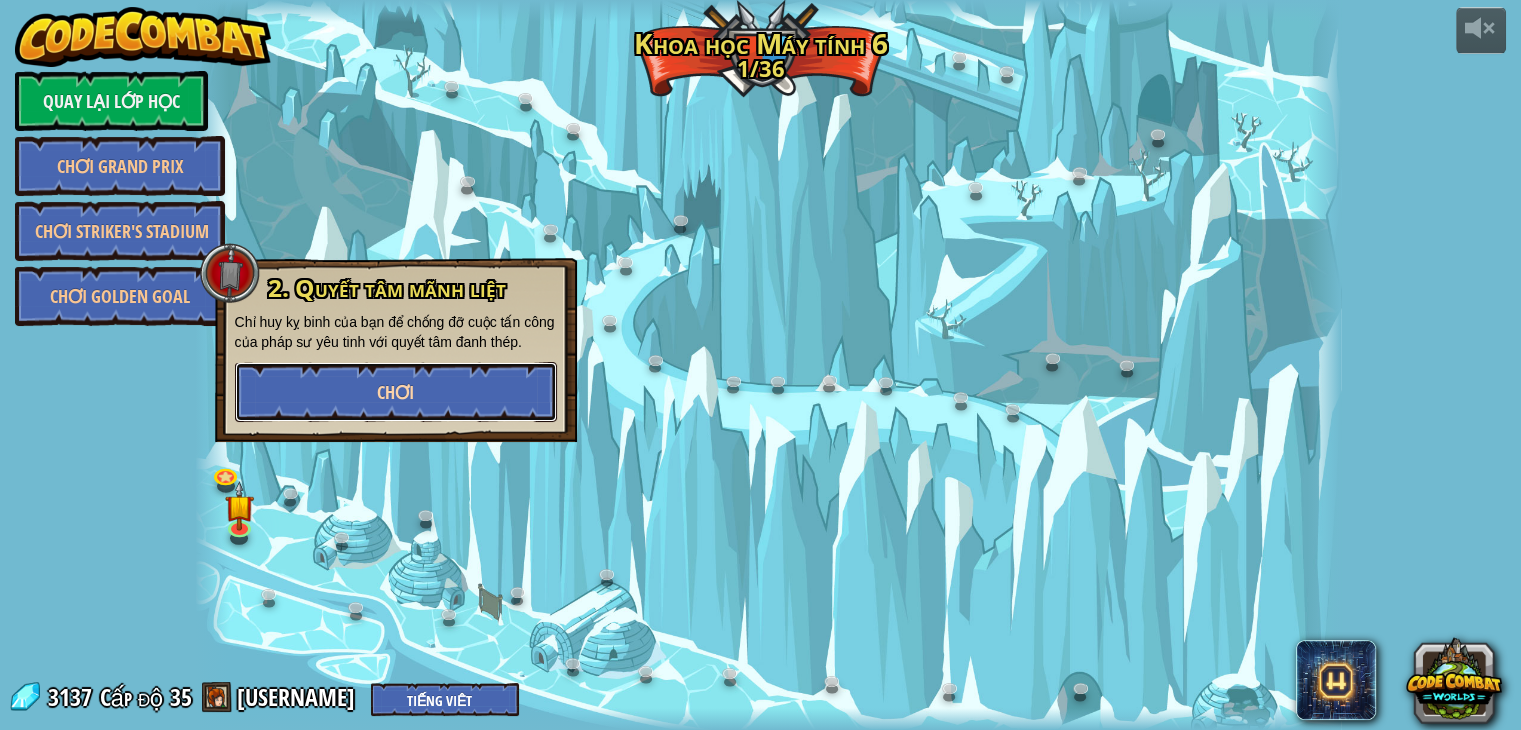 click on "Chơi" at bounding box center (396, 392) 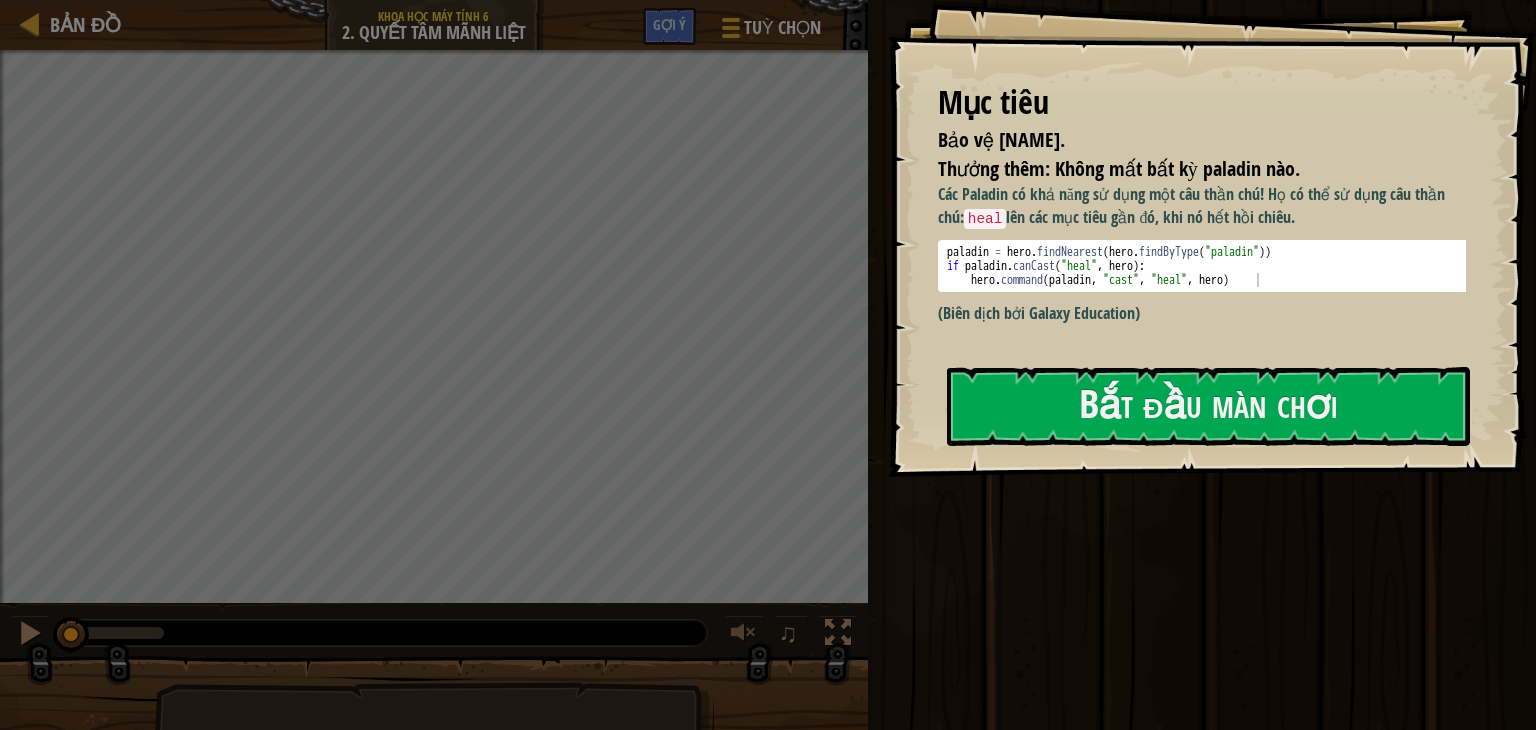 click on "Mục tiêu Bảo vệ [NAME]. Thưởng thêm: Không mất bất kỳ paladin nào. Các Paladin có khả năng sử dụng một câu thần chú! Họ có thể sử dụng câu thần chú:  heal  lên các mục tiêu gần đó, khi nó hết hồi chiêu.
1 2 3 paladin   =   hero . findNearest ( hero . findByType ( "paladin" )) if   paladin . canCast ( "heal" ,   hero ) :      hero . command ( paladin ,   "cast" ,   "heal" ,   hero )     הההההההההההההההההההההההההההההההההההההההההההההההההההההההההההההההההההההההההההההההההההההההההההההההההההההההההההההההההההההההההההההההההההההההההההההההההההההההההההההההההההההההההההההההההההההההההההההההההההההההההההההההההההההההההההההההההההההההההההההההההההההההההההההההה
(Biên dịch bởi Galaxy Education)" at bounding box center [1212, 238] 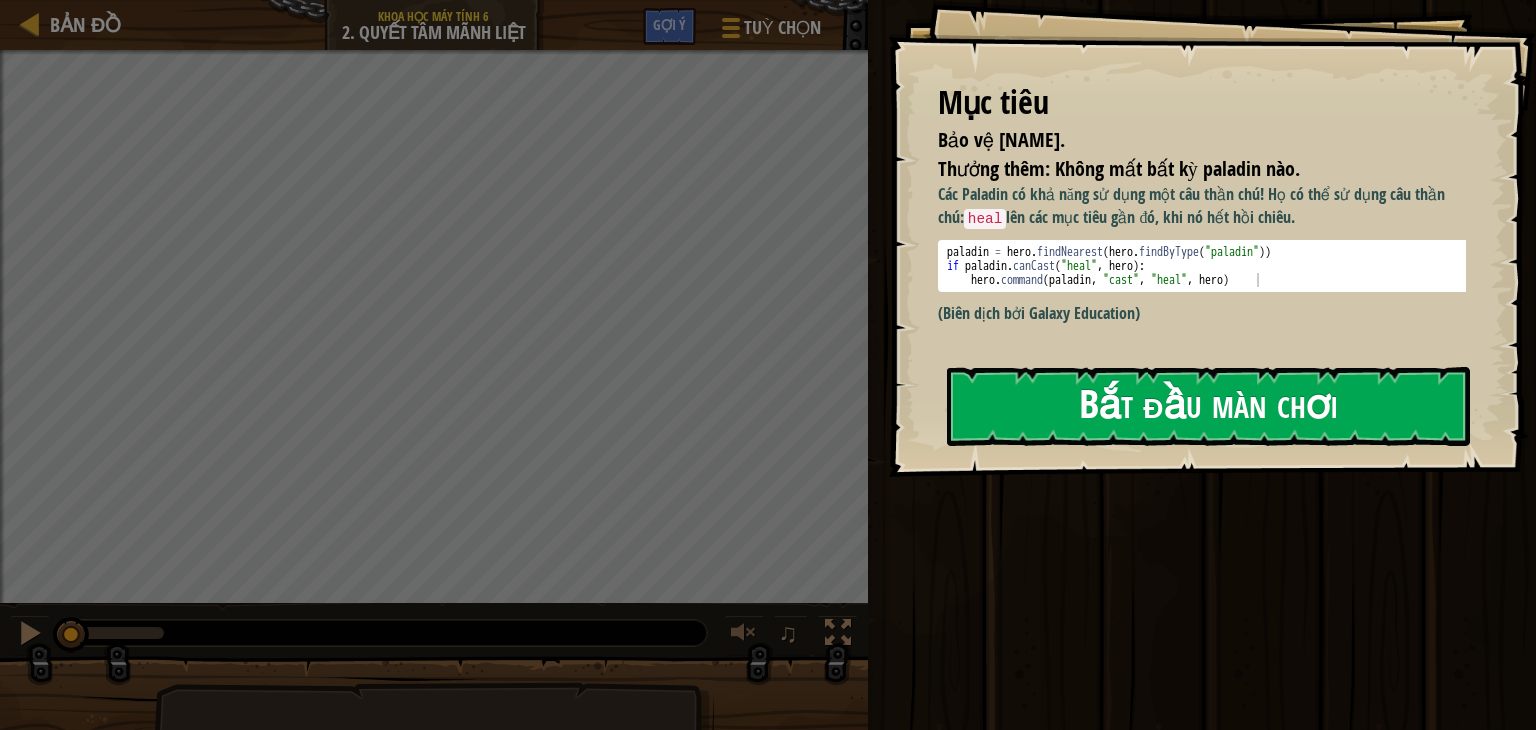click on "Bắt đầu màn chơi" at bounding box center [1208, 406] 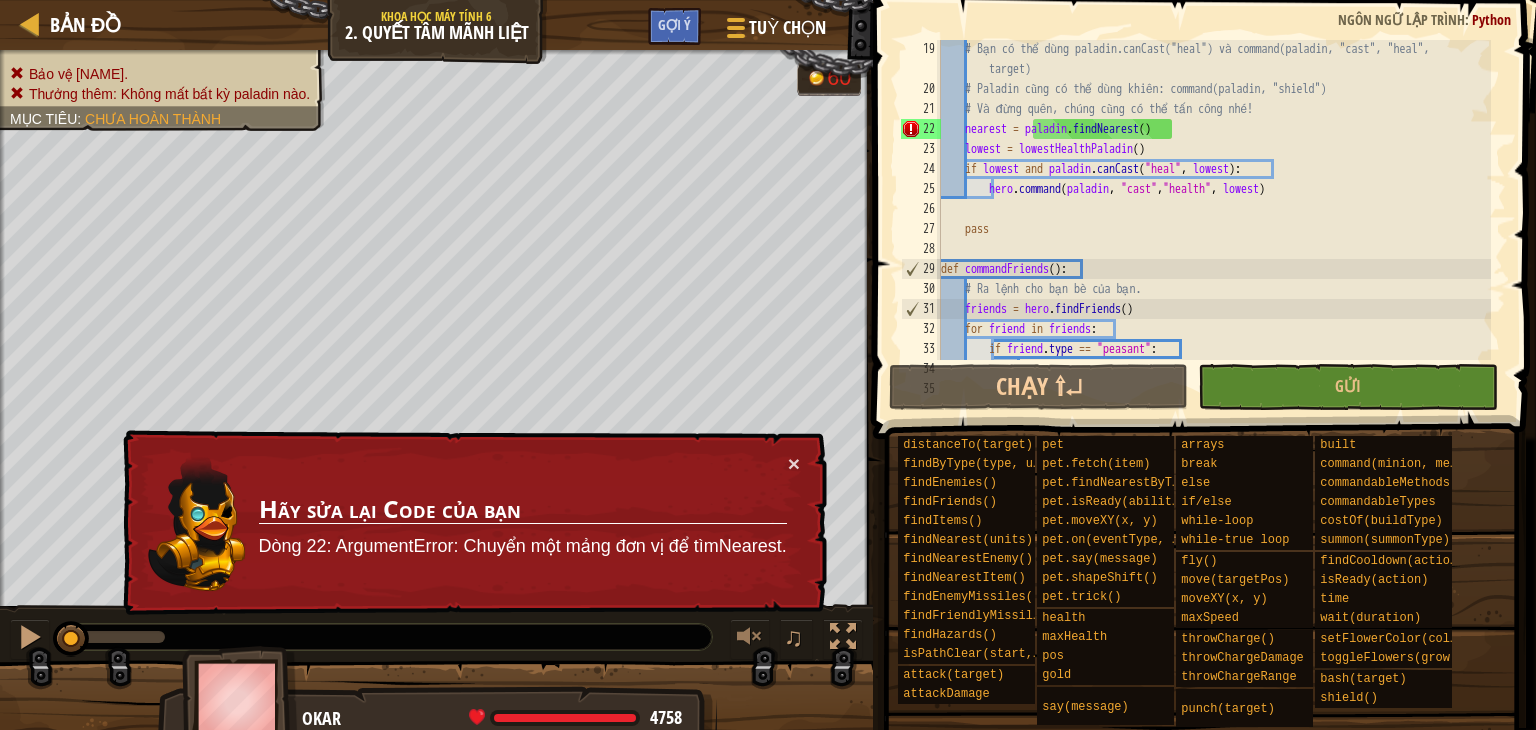 scroll, scrollTop: 380, scrollLeft: 0, axis: vertical 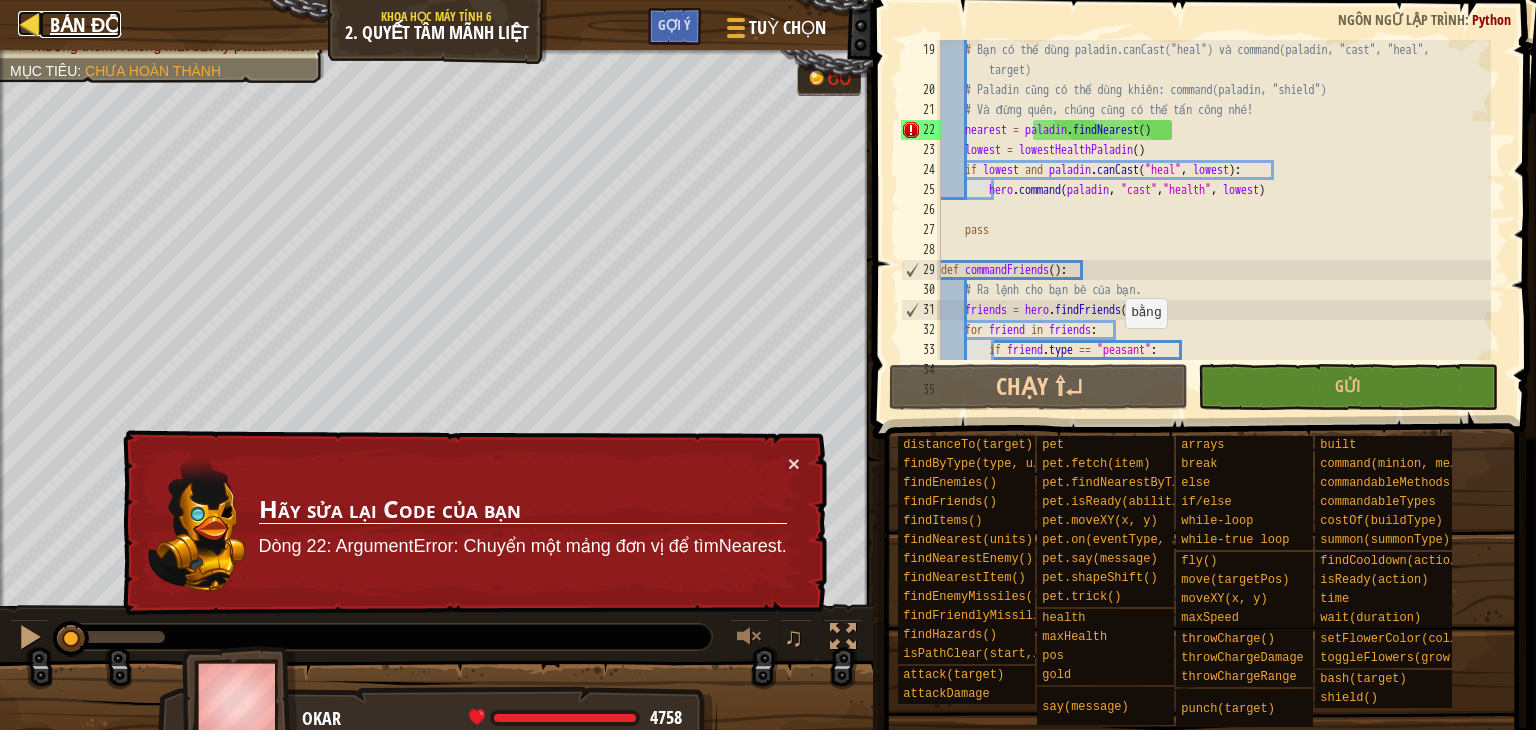 click on "Bản đồ" at bounding box center (85, 24) 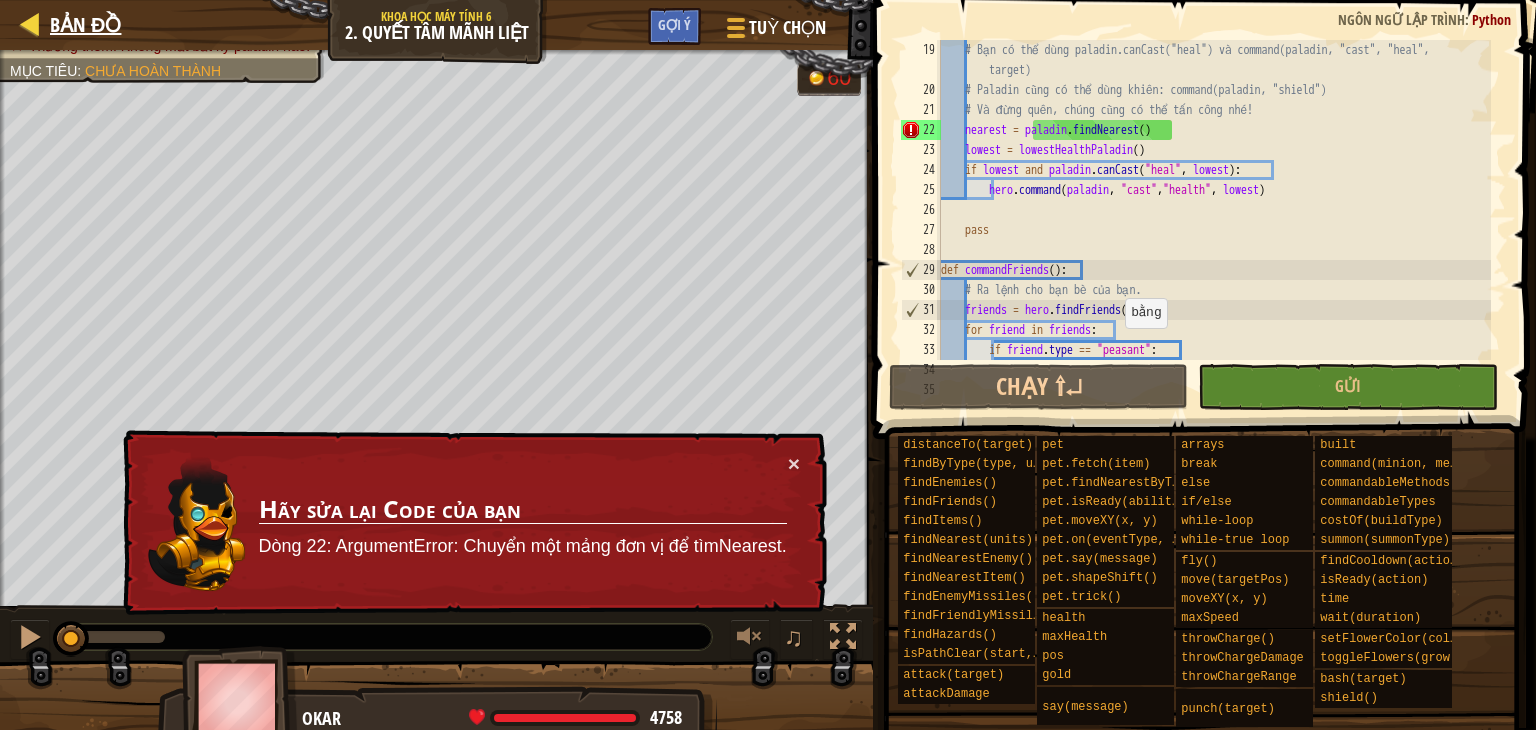 select on "vi" 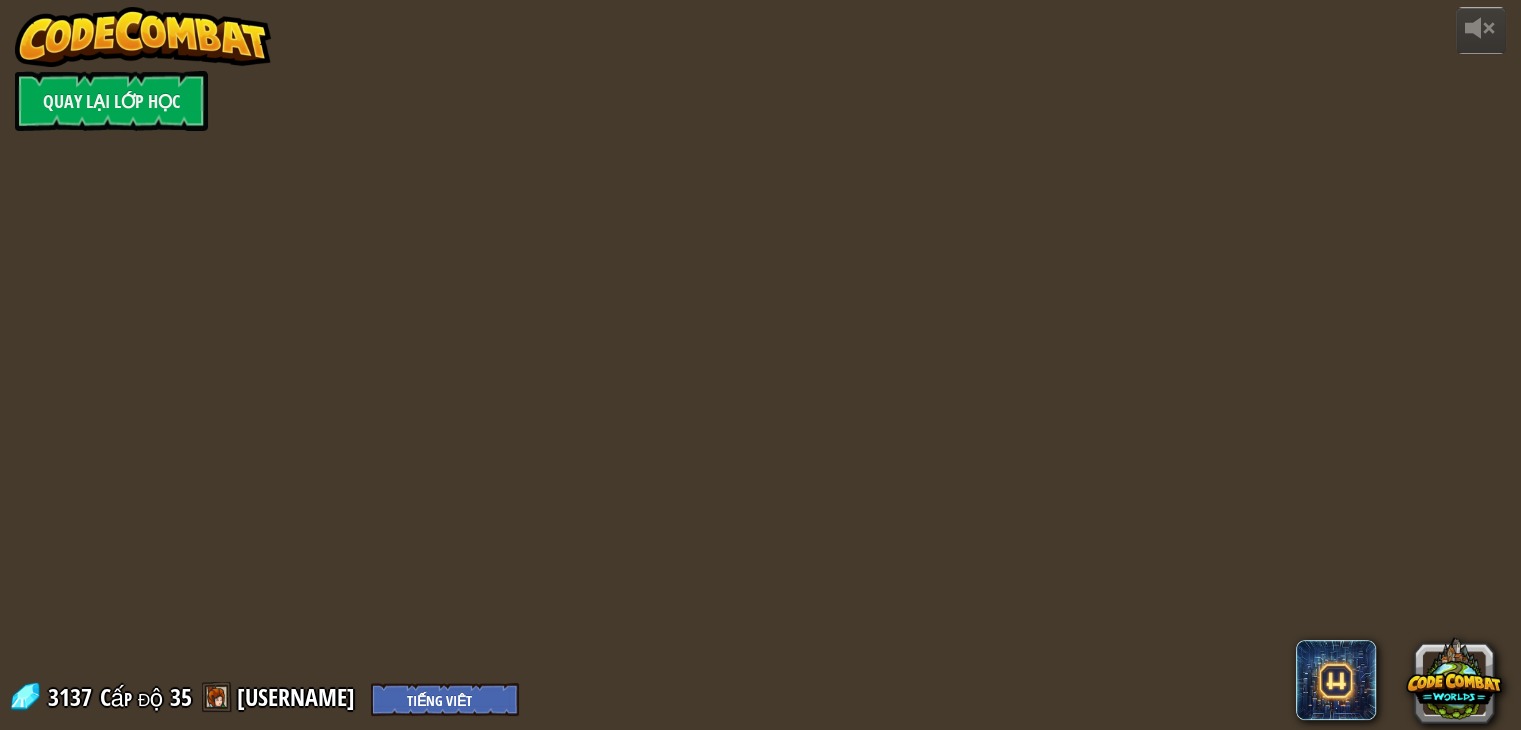 select on "vi" 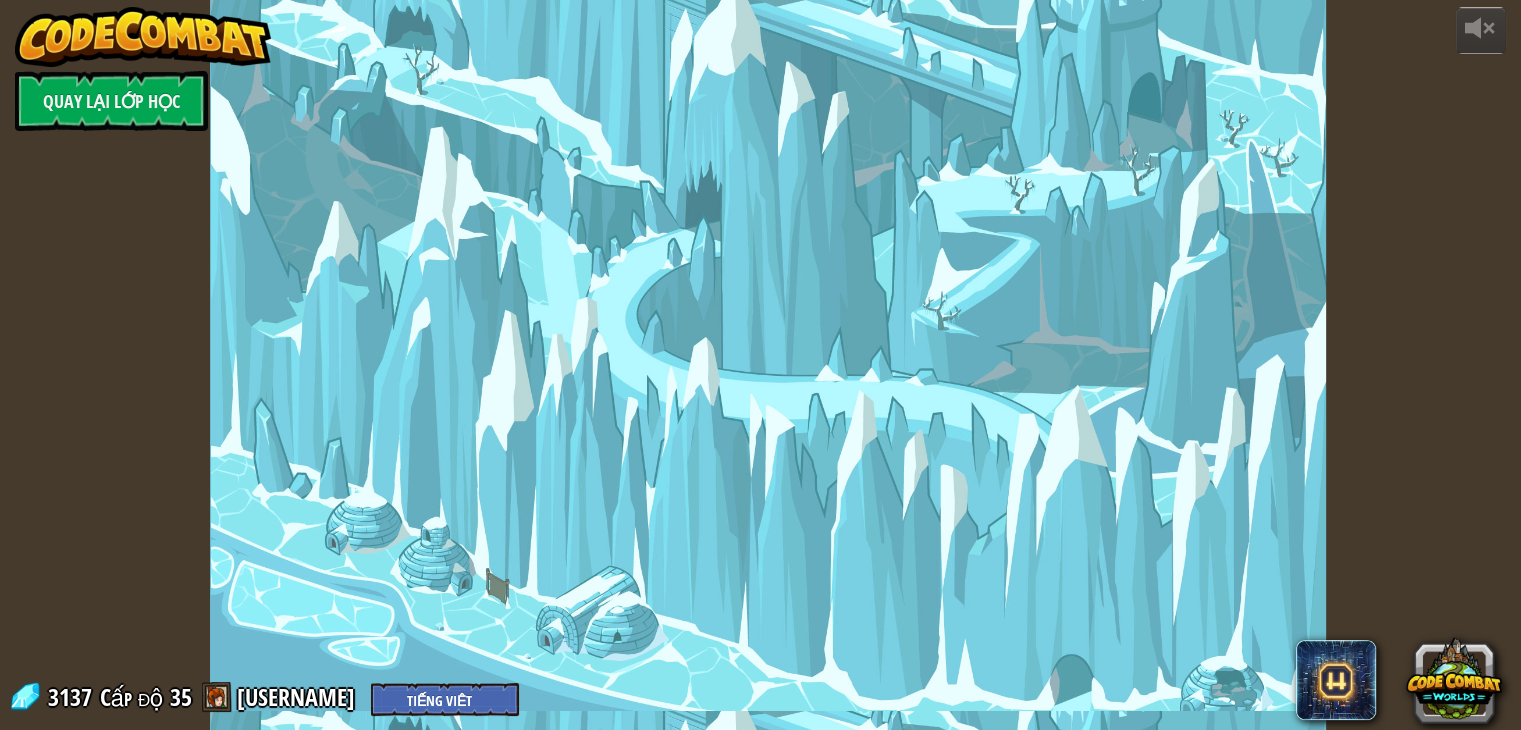 select on "vi" 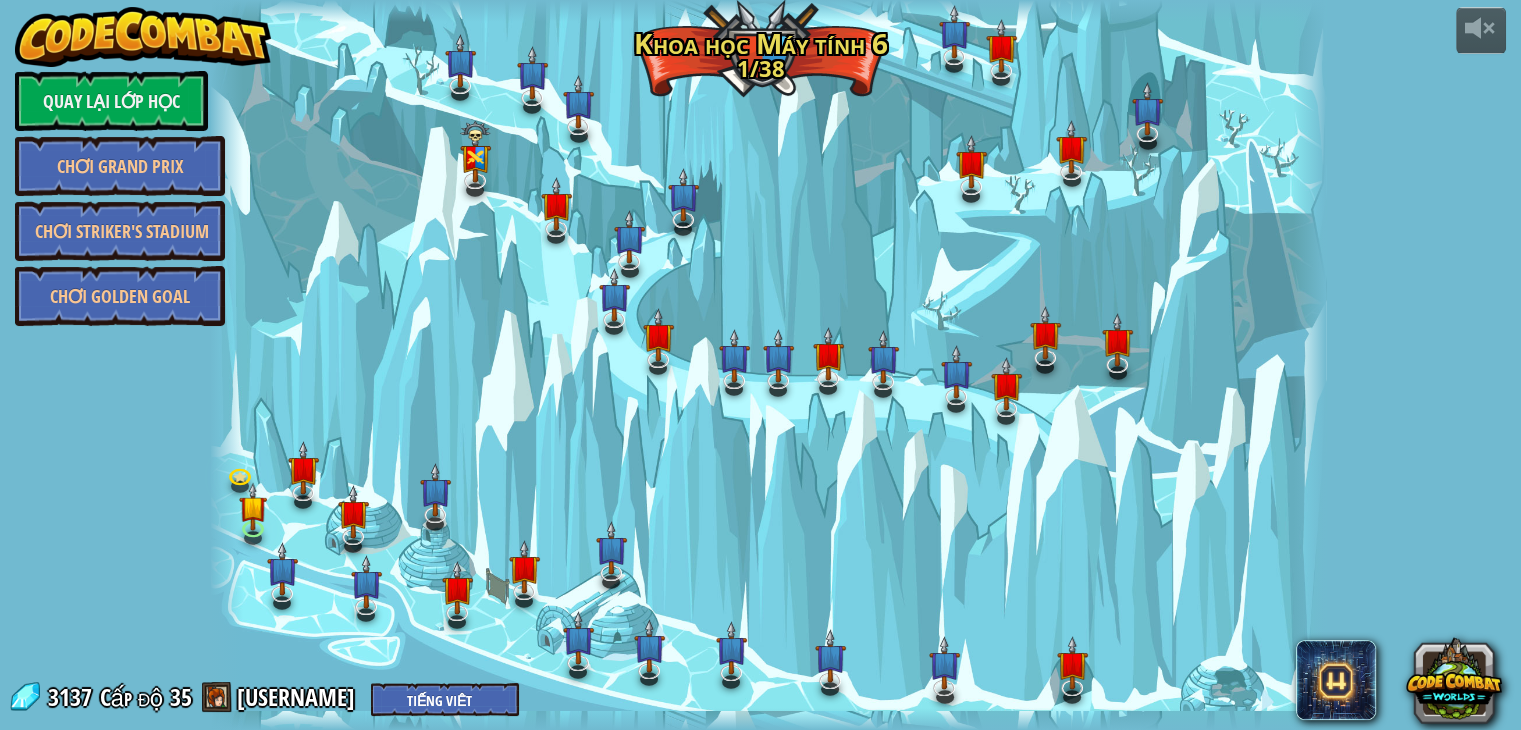 select on "vi" 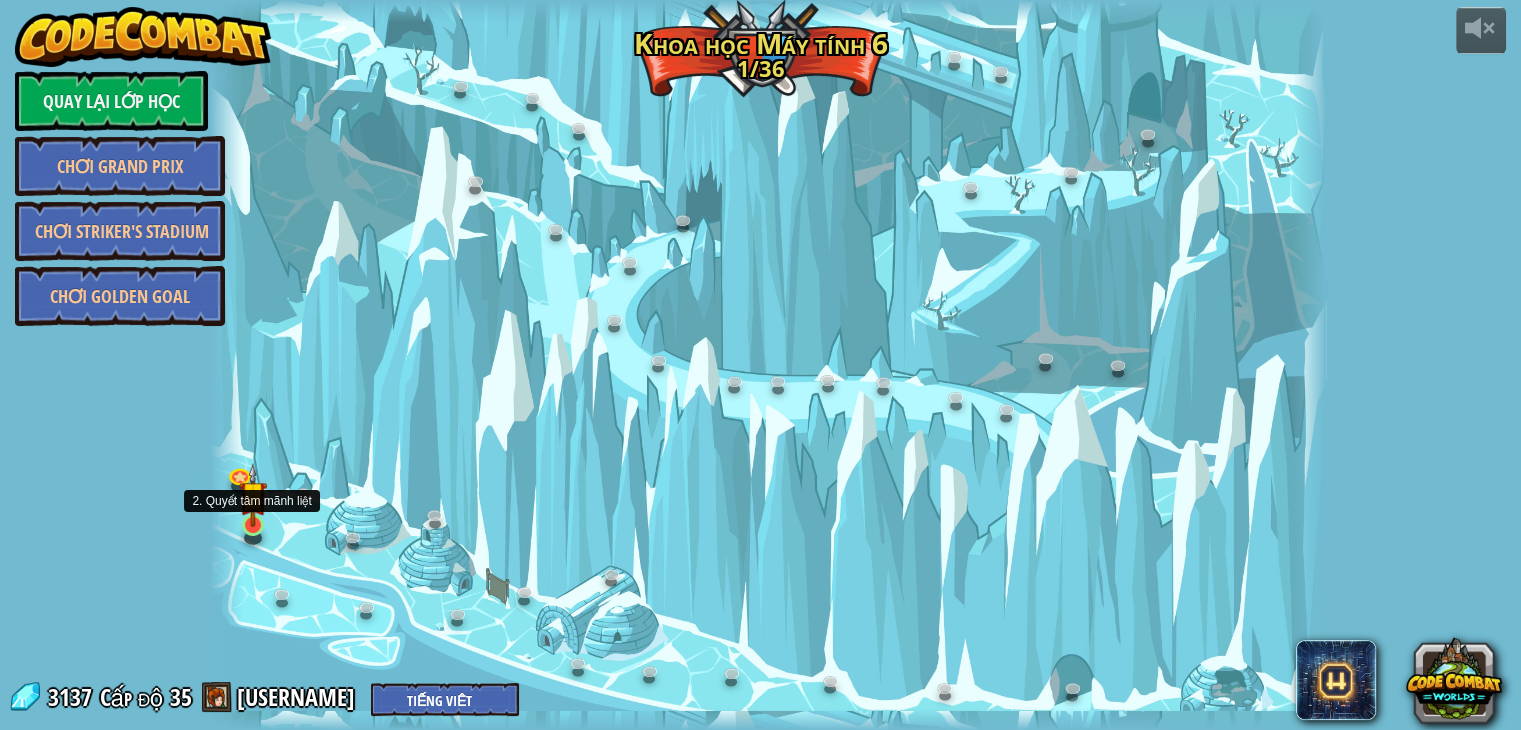 click at bounding box center (253, 495) 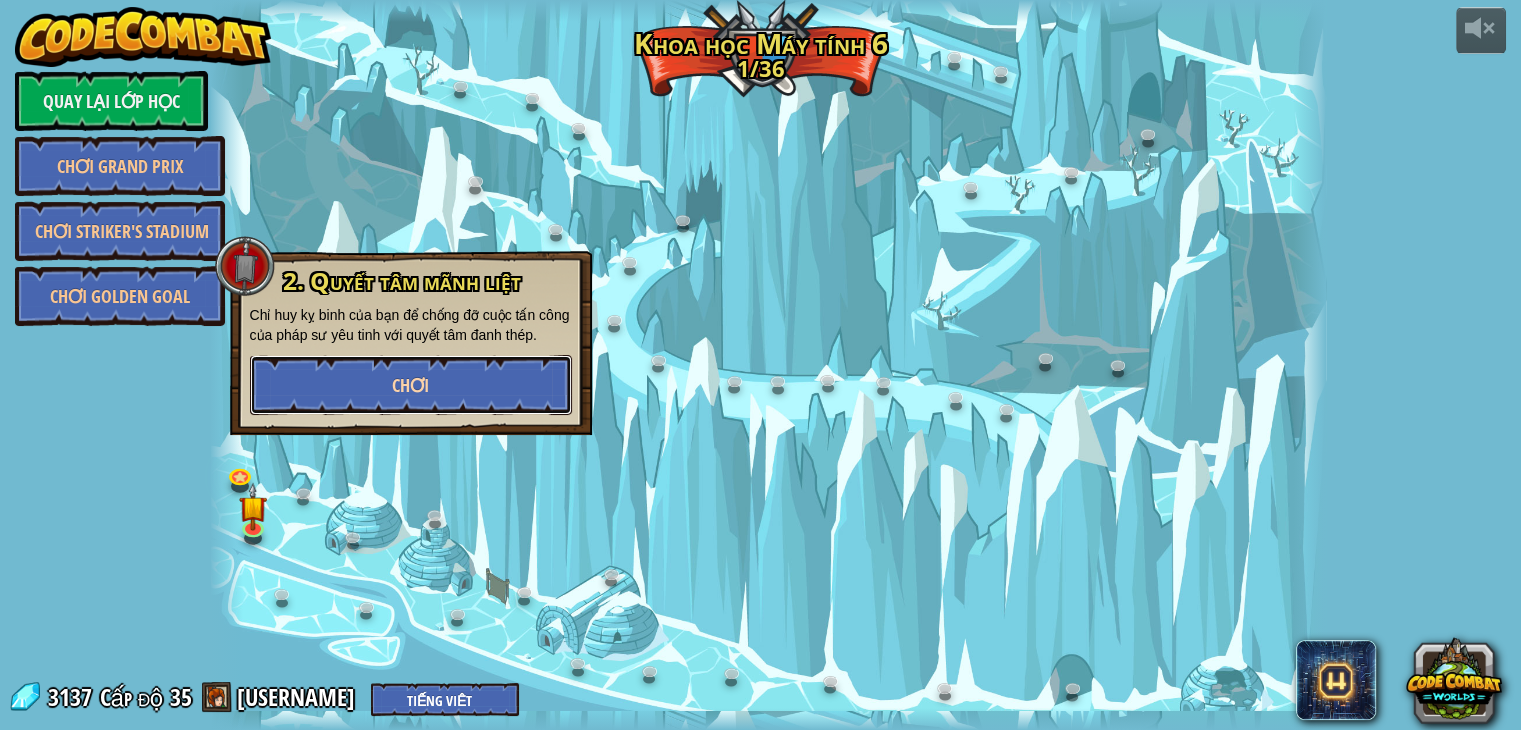 click on "Chơi" at bounding box center [410, 385] 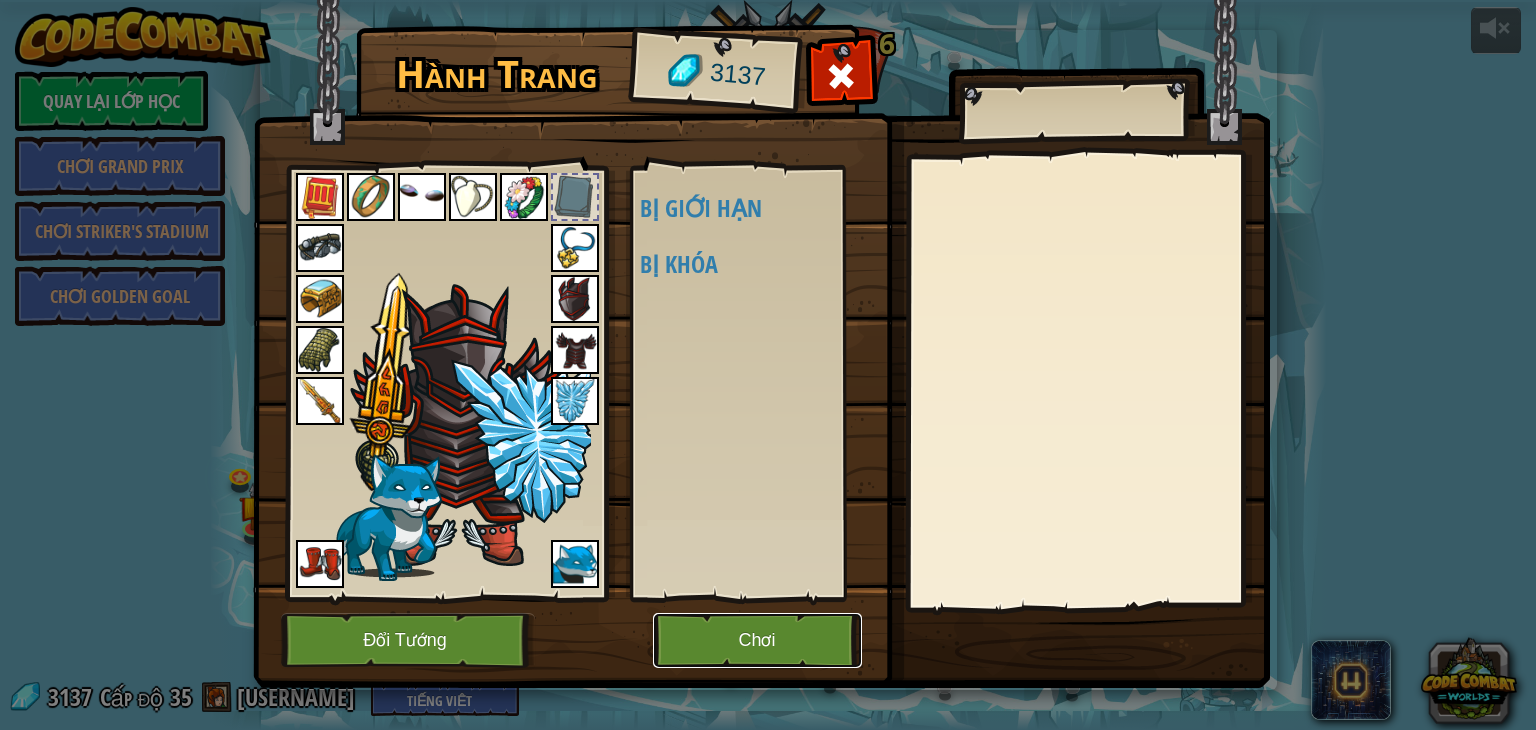 click on "Chơi" at bounding box center [757, 640] 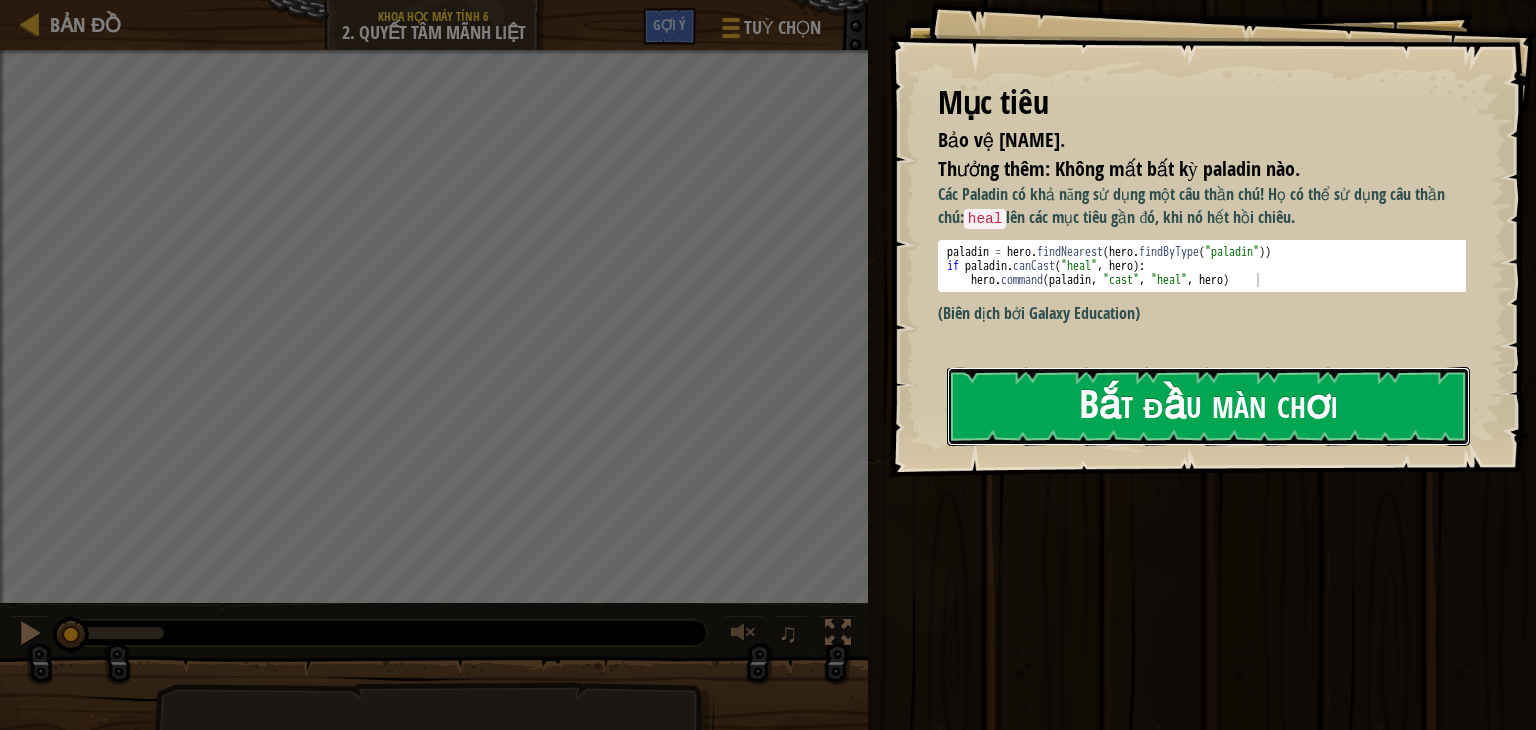 click on "Bắt đầu màn chơi" at bounding box center [1208, 406] 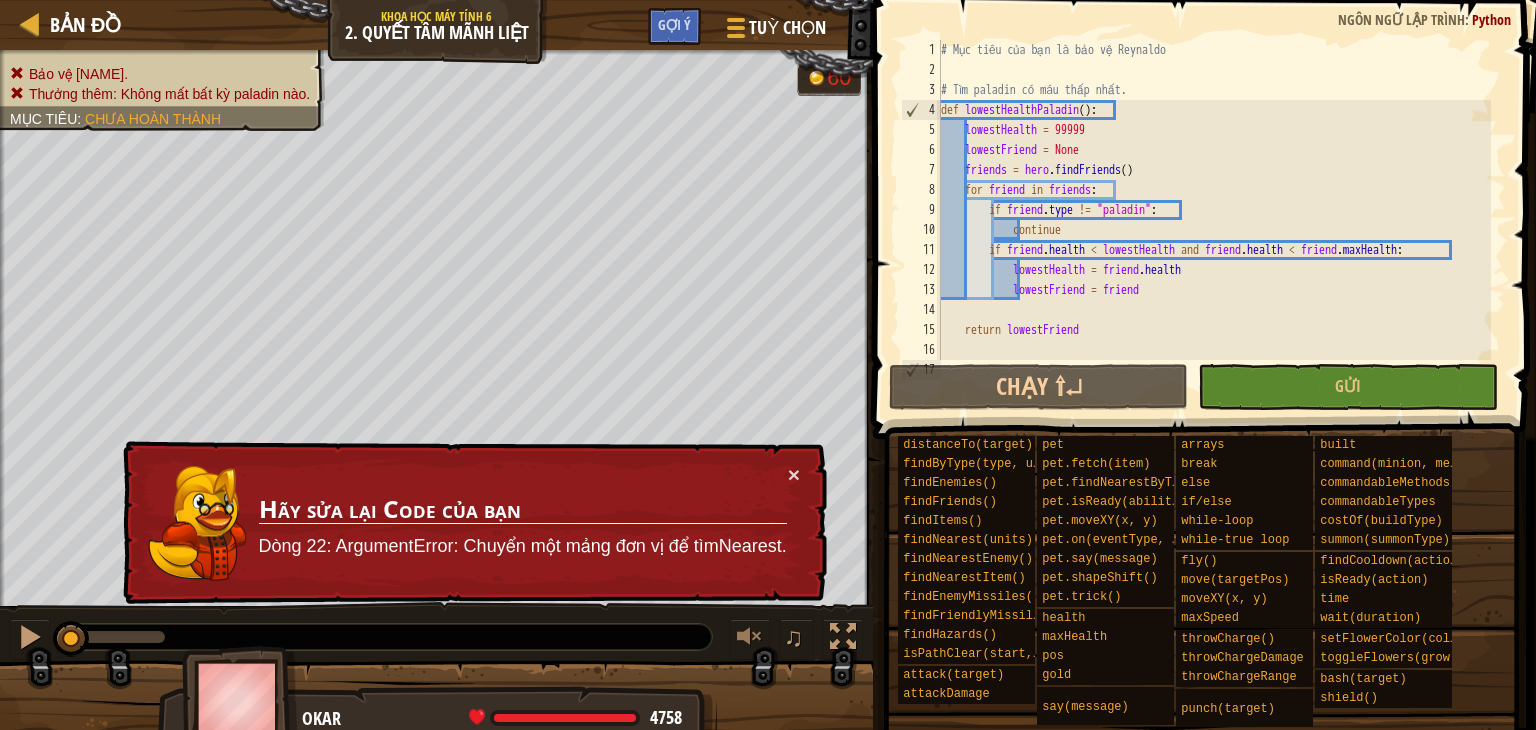 scroll, scrollTop: 620, scrollLeft: 0, axis: vertical 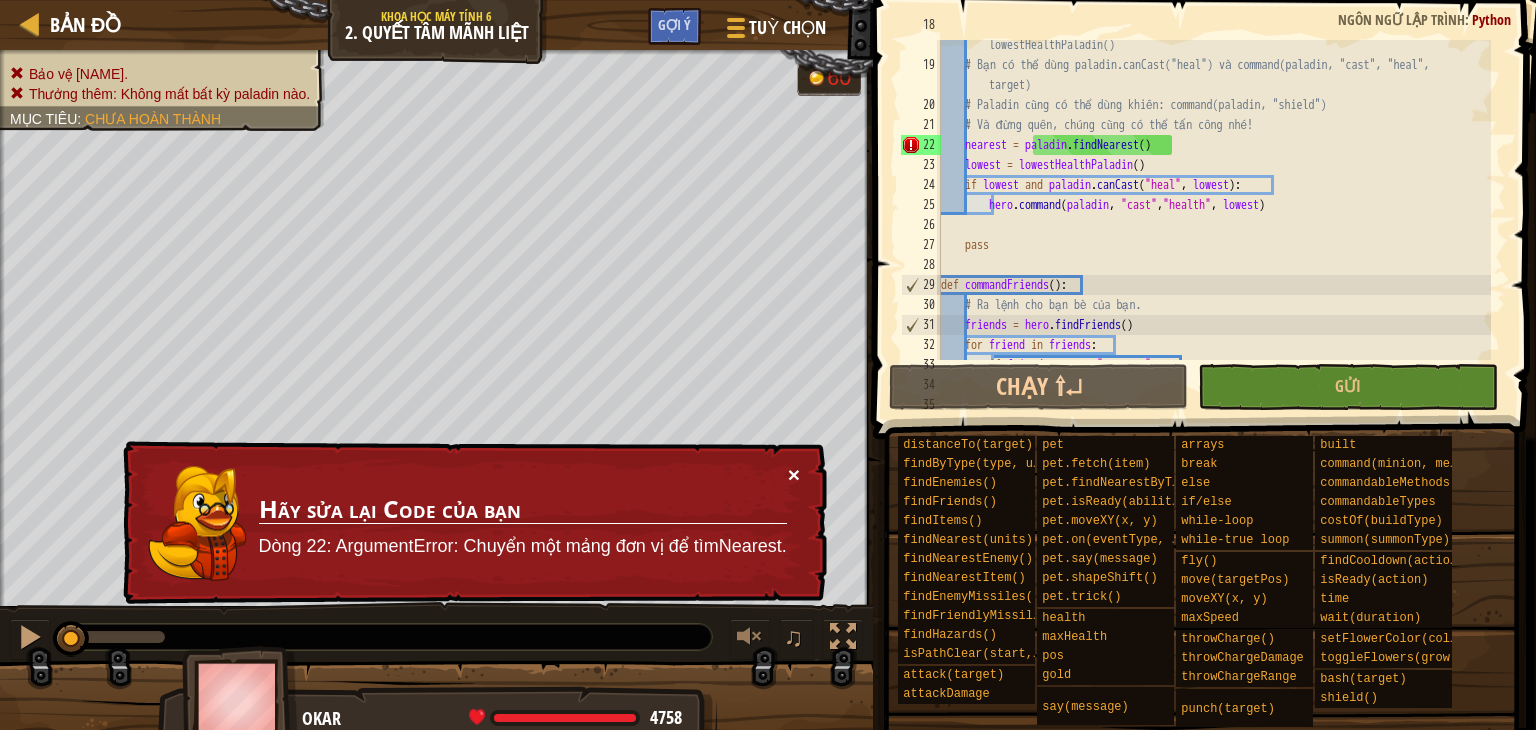 click on "×" at bounding box center [794, 474] 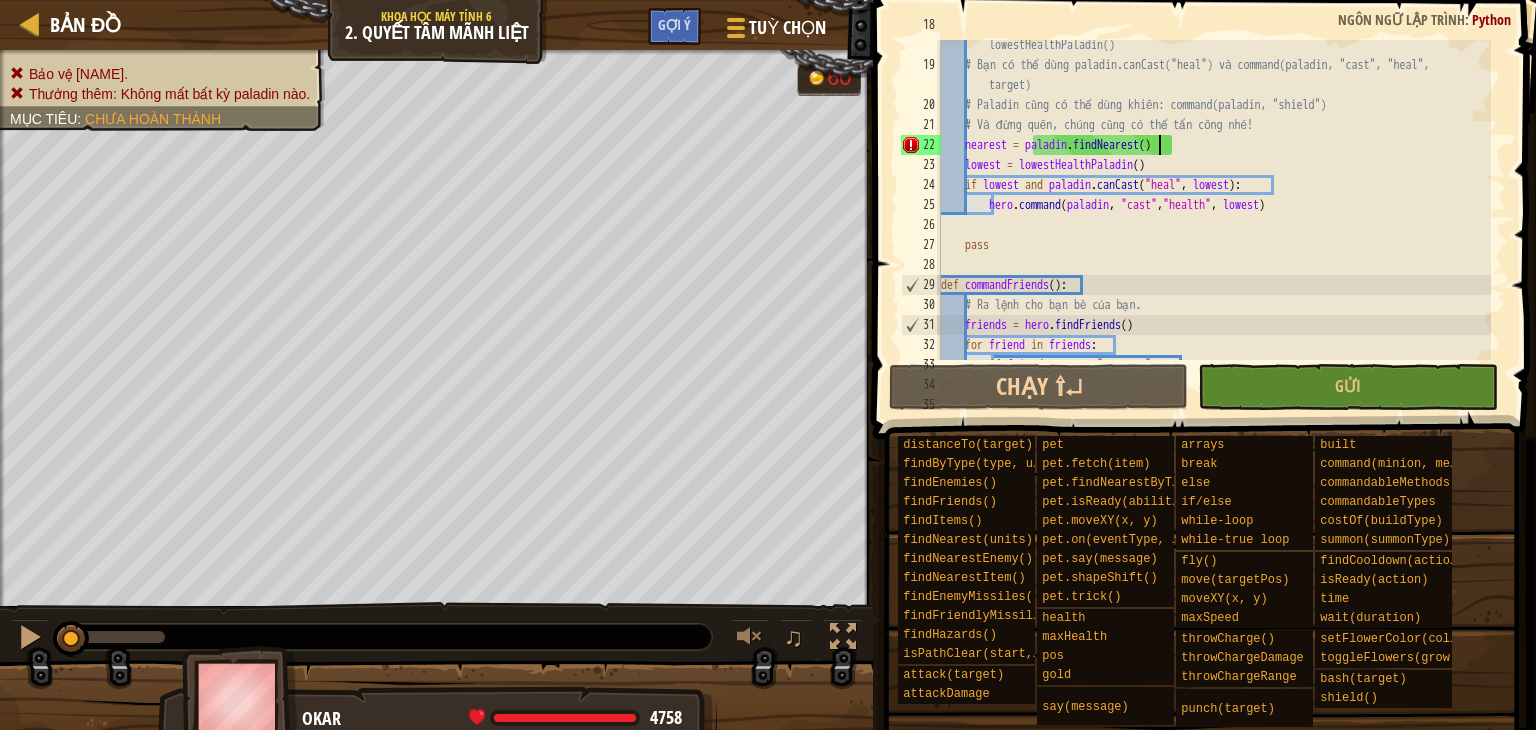 click on "# Hồi máu cho paladin có sức khỏe thấp nhất bằng cách sử dụng           lowestHealthPaladin()      # Bạn có thể dùng paladin.canCast("heal") và command(paladin, "cast", "heal",           target)        # Paladin cũng có thể dùng khiên: command(paladin, "shield")      # Và đừng quên, chúng cũng có thể tấn công nhé!      nearest   =   paladin . findNearest ( )      lowest   =   lowestHealthPaladin ( )      if   lowest   and   paladin . canCast ( "heal" ,   lowest ) :          hero . command ( paladin ,   "cast" , "health" ,   lowest )      pass def   commandFriends ( ) :      # Ra lệnh cho bạn bè của bạn.      friends   =   hero . findFriends ( )      for   friend   in   friends :          if   friend . type   ==   "peasant" :" at bounding box center (1214, 205) 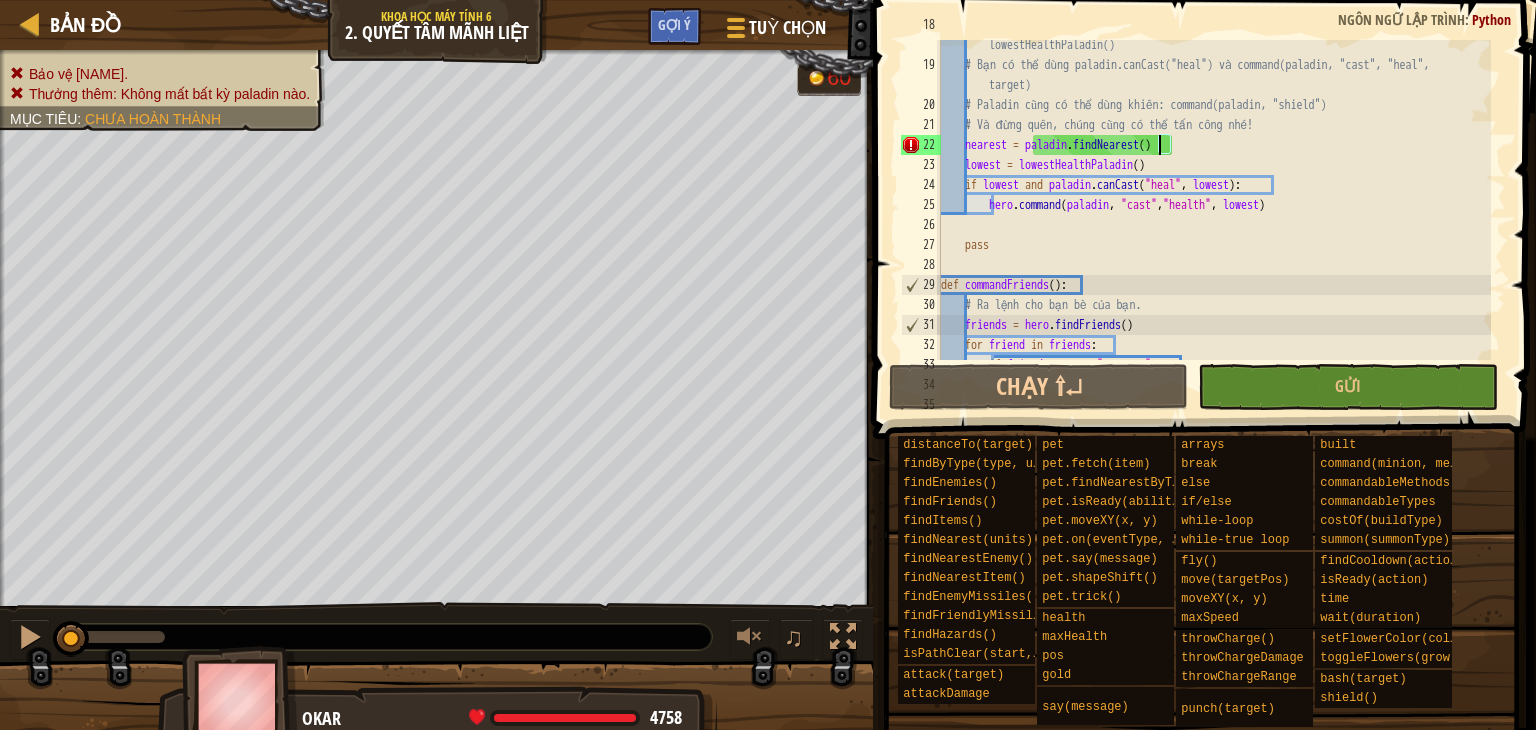 click on "# Hồi máu cho paladin có sức khỏe thấp nhất bằng cách sử dụng           lowestHealthPaladin()      # Bạn có thể dùng paladin.canCast("heal") và command(paladin, "cast", "heal",           target)        # Paladin cũng có thể dùng khiên: command(paladin, "shield")      # Và đừng quên, chúng cũng có thể tấn công nhé!      nearest   =   paladin . findNearest ( )      lowest   =   lowestHealthPaladin ( )      if   lowest   and   paladin . canCast ( "heal" ,   lowest ) :          hero . command ( paladin ,   "cast" , "health" ,   lowest )      pass def   commandFriends ( ) :      # Ra lệnh cho bạn bè của bạn.      friends   =   hero . findFriends ( )      for   friend   in   friends :          if   friend . type   ==   "peasant" :" at bounding box center (1214, 205) 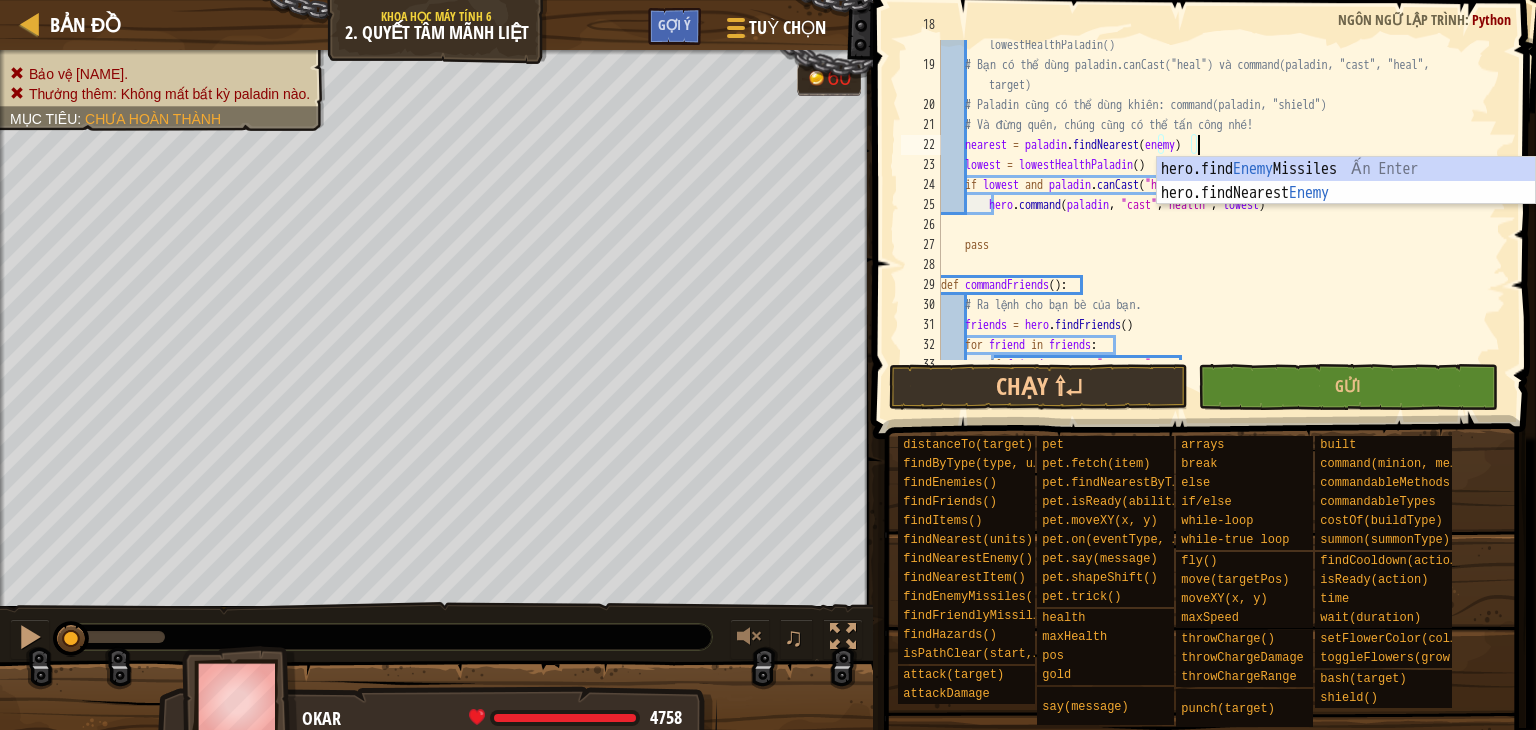 scroll, scrollTop: 8, scrollLeft: 20, axis: both 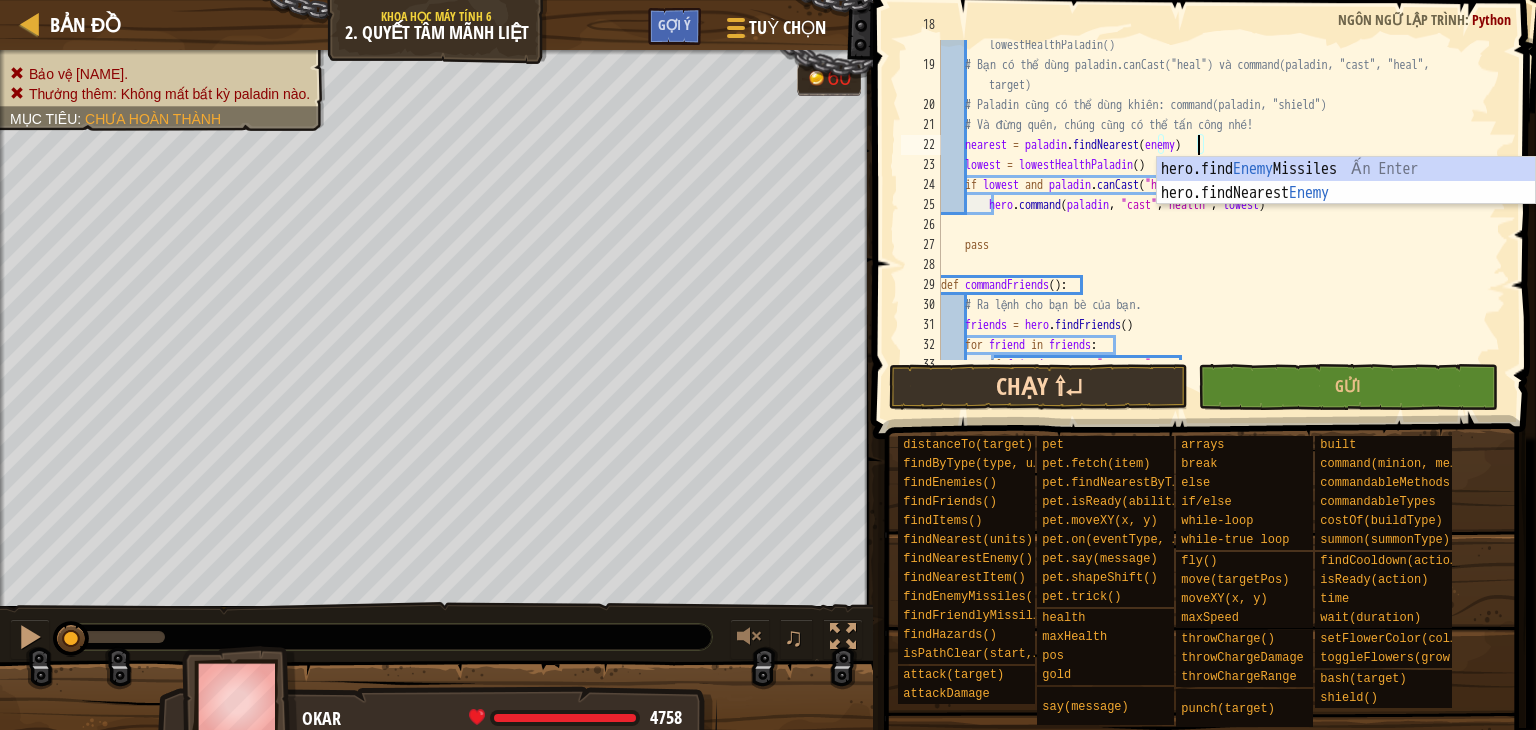 type on "nearest = paladin.findNearest(enemy)" 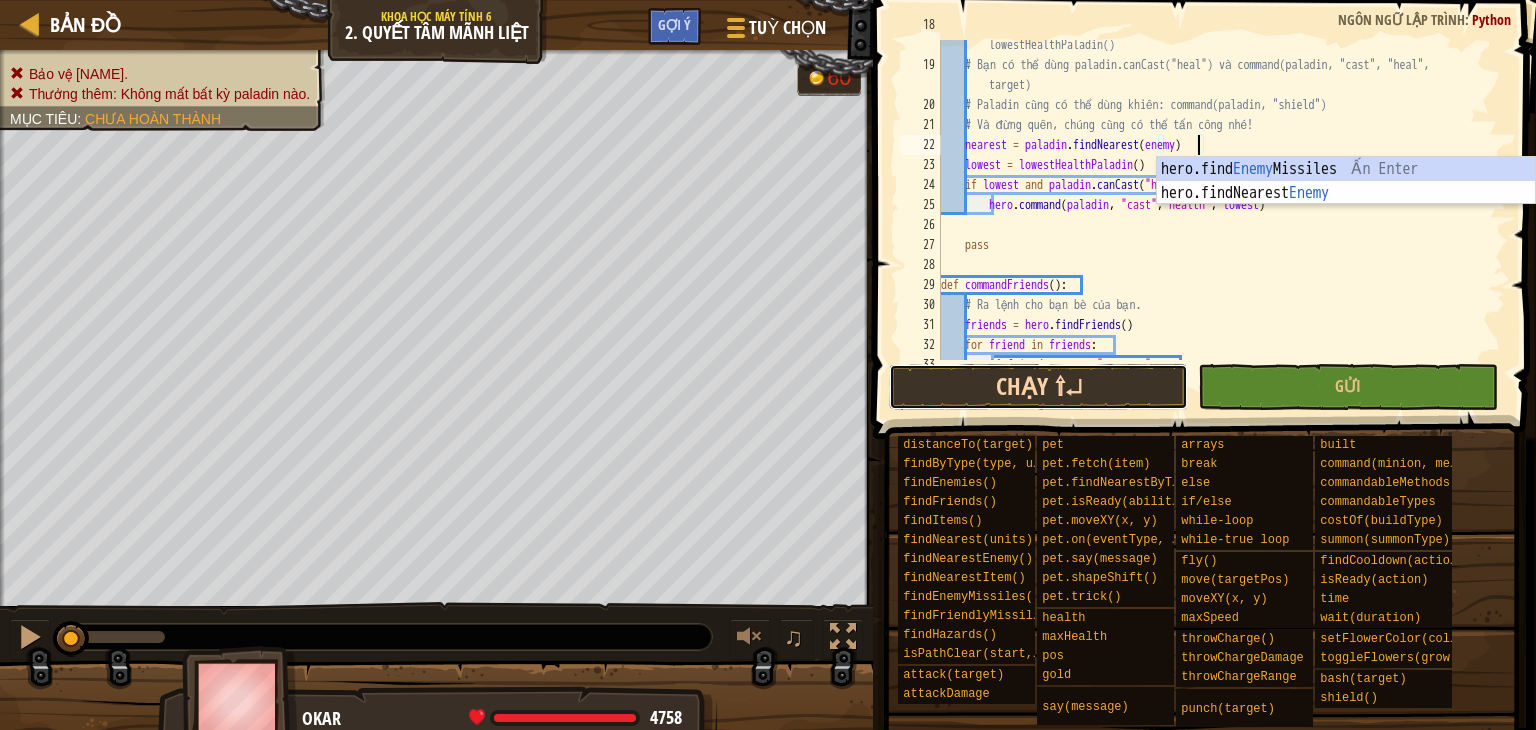click on "Chạy ⇧↵" at bounding box center (1039, 387) 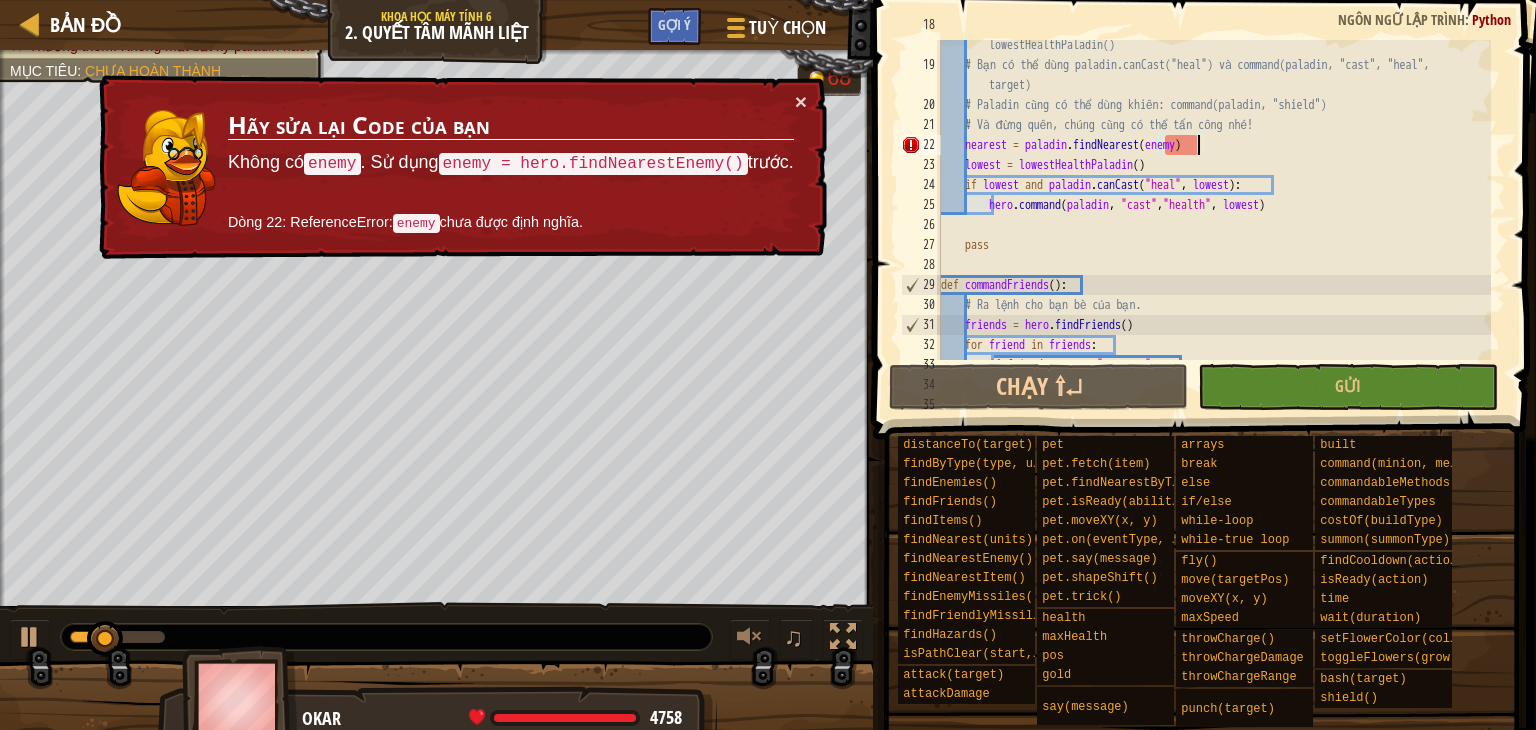 click on "# Hồi máu cho paladin có sức khỏe thấp nhất bằng cách sử dụng           lowestHealthPaladin()      # Bạn có thể dùng paladin.canCast("heal") và command(paladin, "cast", "heal",           target)        # Paladin cũng có thể dùng khiên: command(paladin, "shield")      # Và đừng quên, chúng cũng có thể tấn công nhé!      nearest   =   paladin . findNearest ( enemy )      lowest   =   lowestHealthPaladin ( )      if   lowest   and   paladin . canCast ( "heal" ,   lowest ) :          hero . command ( paladin ,   "cast" , "health" ,   lowest )      pass def   commandFriends ( ) :      # Ra lệnh cho bạn bè của bạn.      friends   =   hero . findFriends ( )      for   friend   in   friends :          if   friend . type   ==   "peasant" :" at bounding box center [1214, 205] 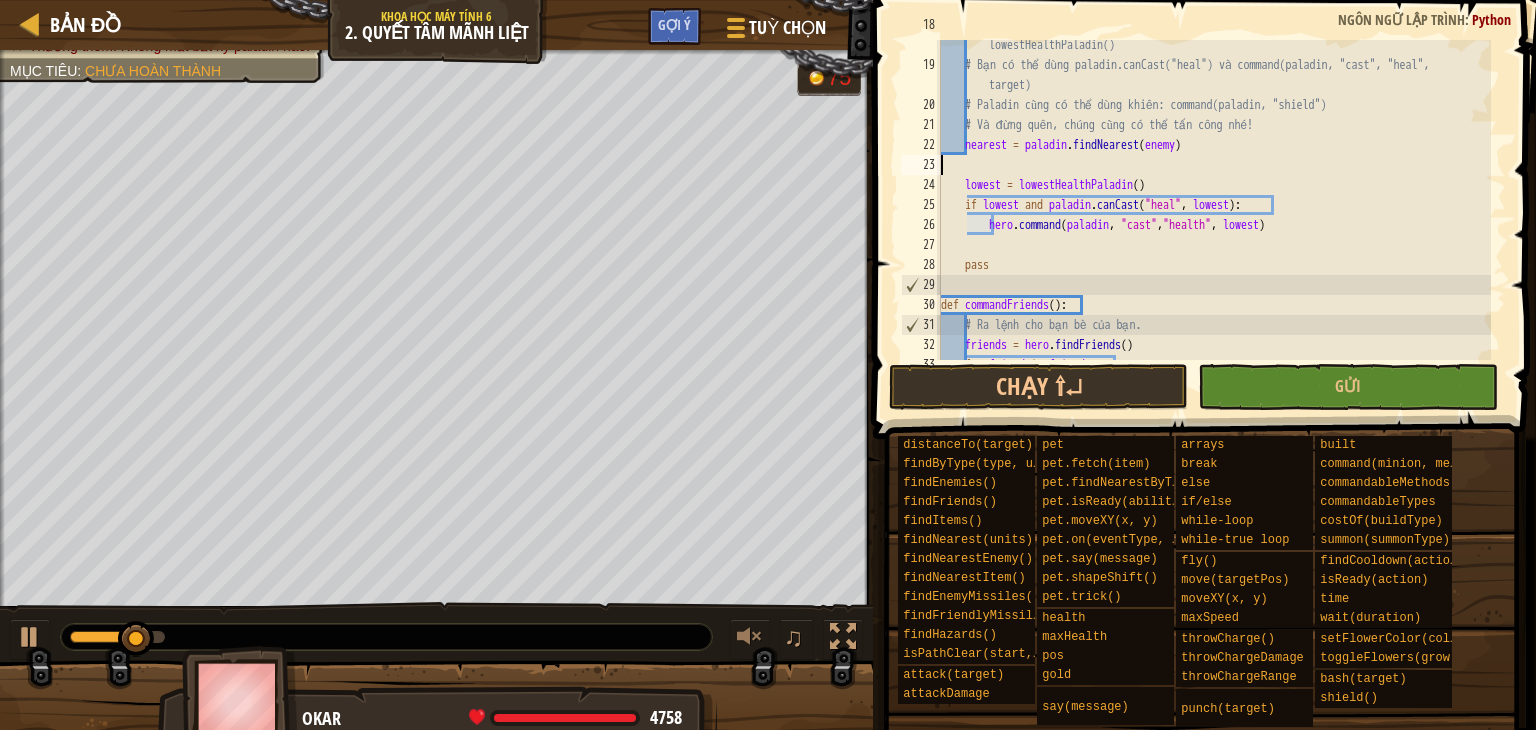 scroll, scrollTop: 8, scrollLeft: 0, axis: vertical 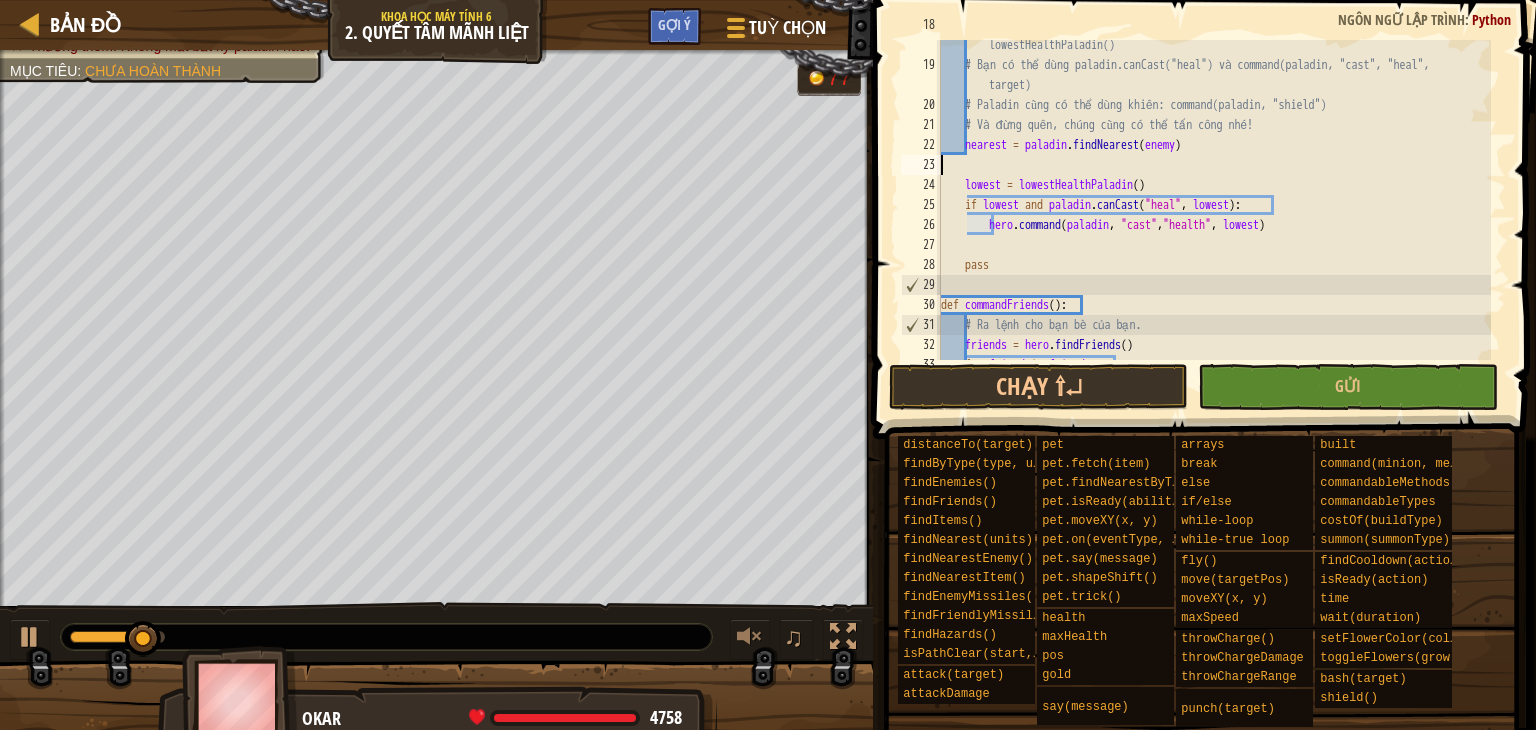 type on "nearest = paladin.findNearest(enemy)" 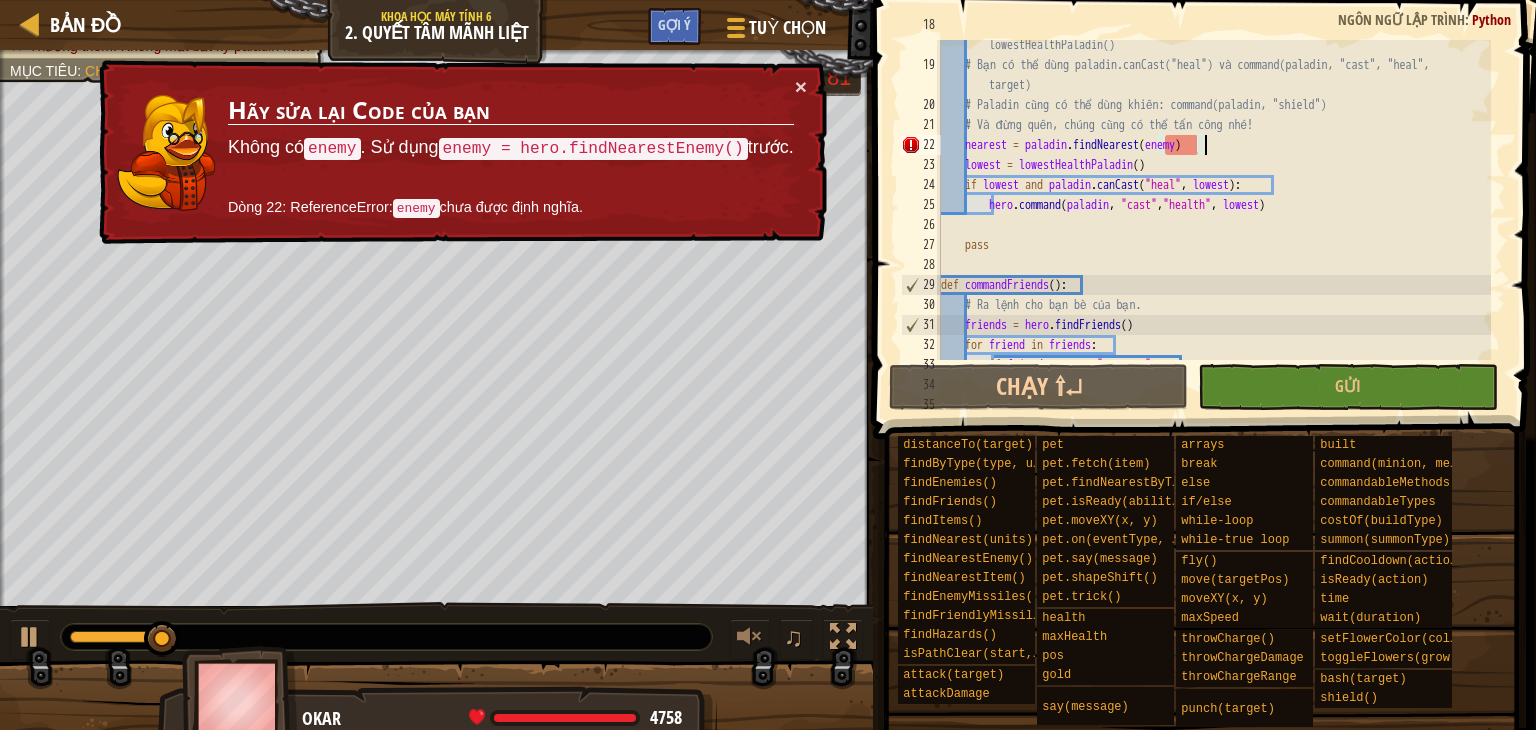 click on "# Hồi máu cho paladin có sức khỏe thấp nhất bằng cách sử dụng           lowestHealthPaladin()      # Bạn có thể dùng paladin.canCast("heal") và command(paladin, "cast", "heal",           target)        # Paladin cũng có thể dùng khiên: command(paladin, "shield")      # Và đừng quên, chúng cũng có thể tấn công nhé!      nearest   =   paladin . findNearest ( enemy )      lowest   =   lowestHealthPaladin ( )      if   lowest   and   paladin . canCast ( "heal" ,   lowest ) :          hero . command ( paladin ,   "cast" , "health" ,   lowest )      pass def   commandFriends ( ) :      # Ra lệnh cho bạn bè của bạn.      friends   =   hero . findFriends ( )      for   friend   in   friends :          if   friend . type   ==   "peasant" :" at bounding box center [1214, 205] 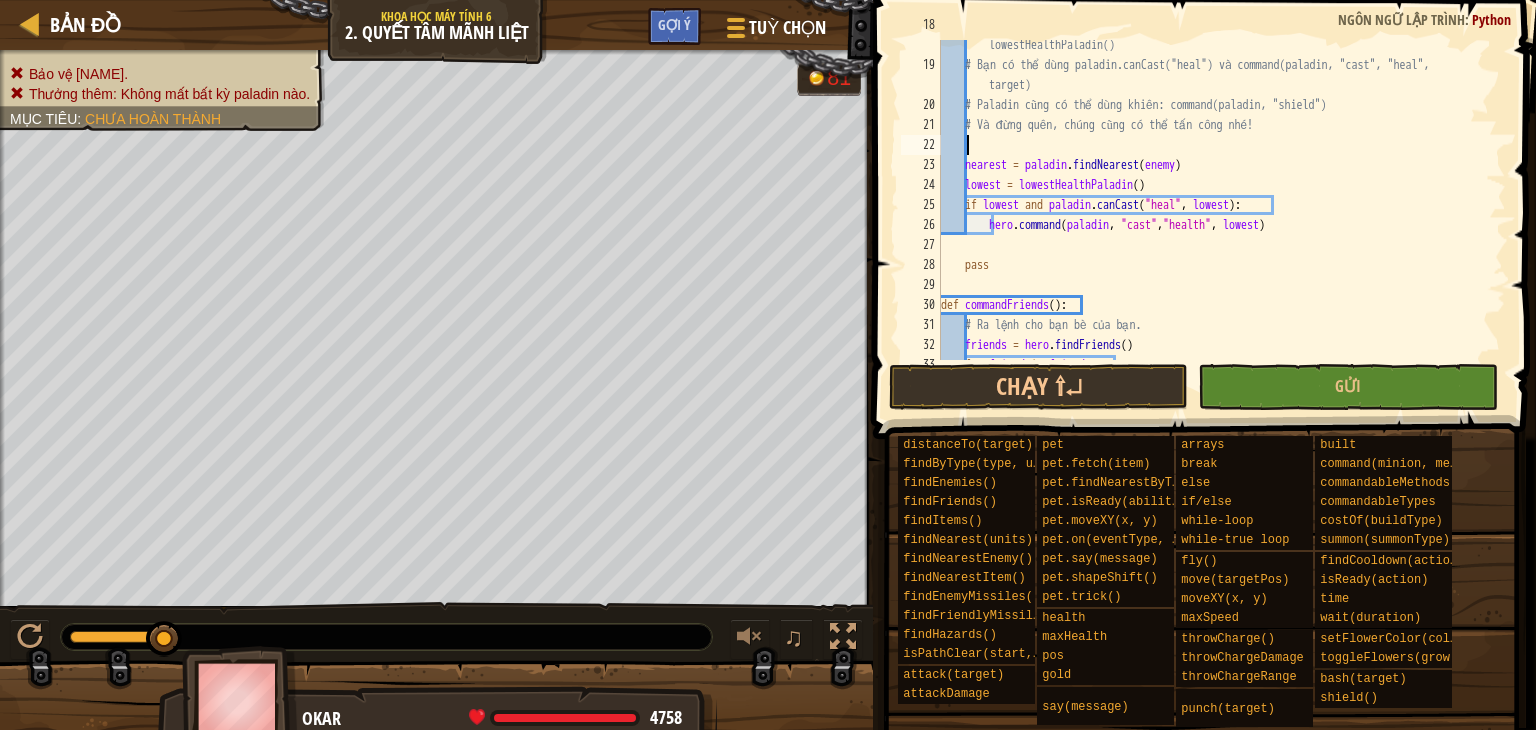 type on "h" 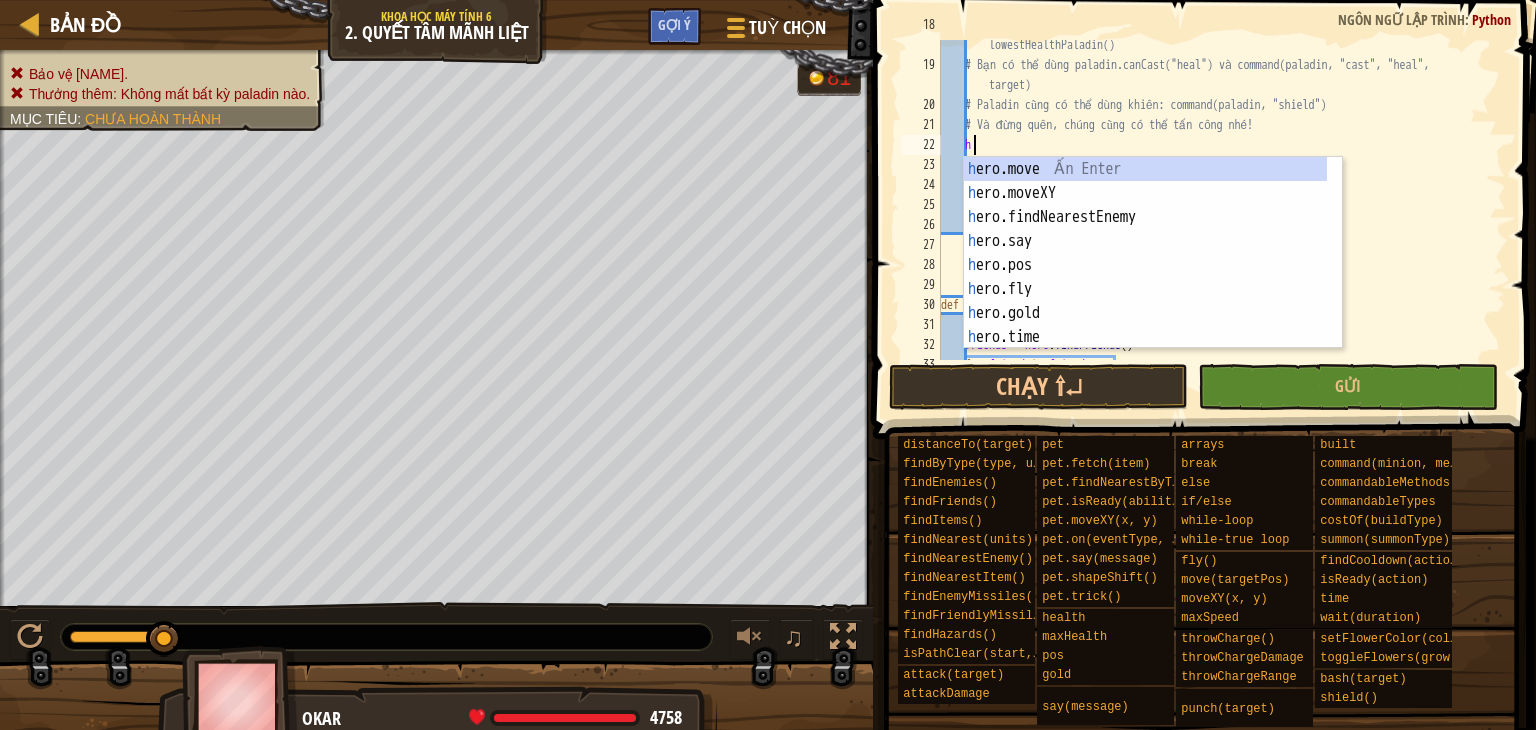 scroll, scrollTop: 8, scrollLeft: 1, axis: both 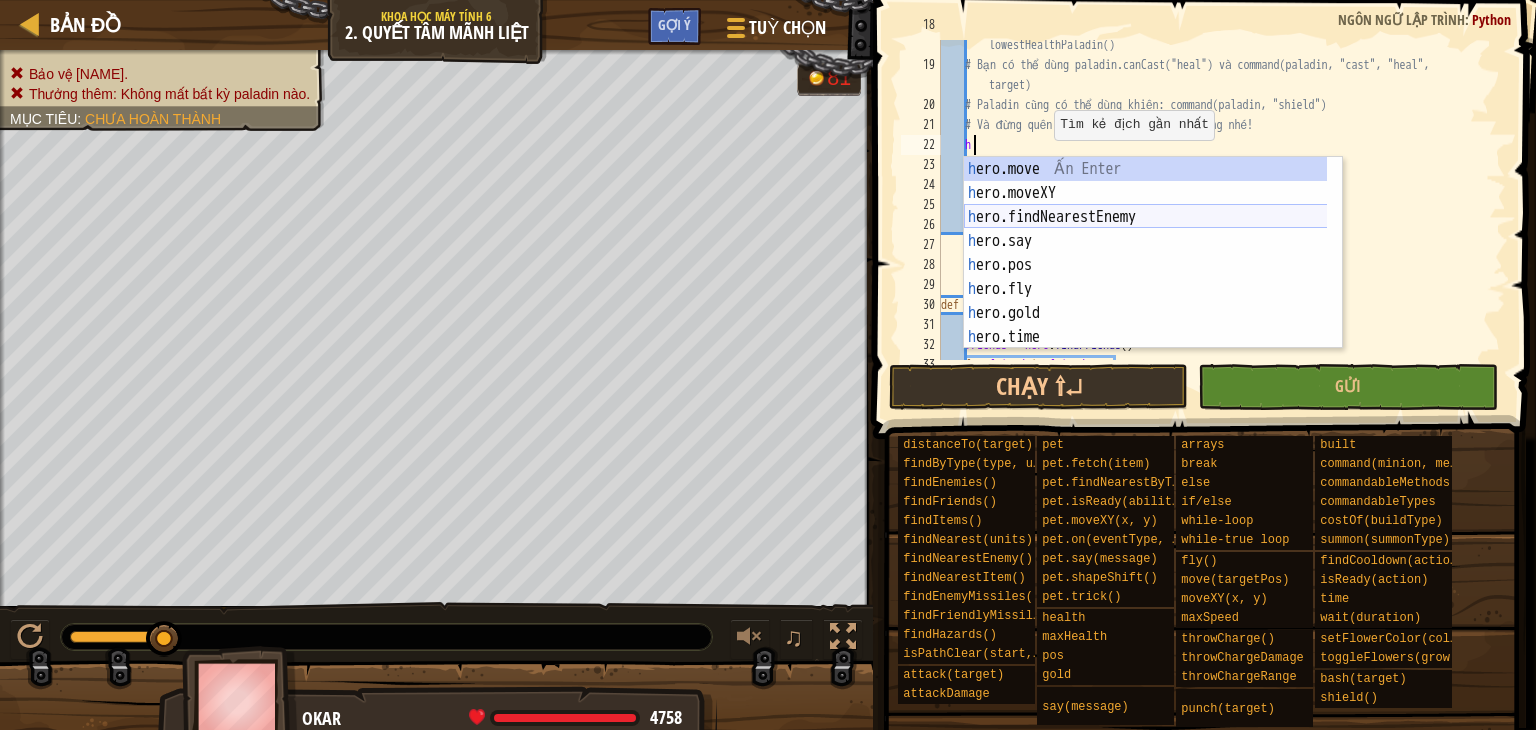 click on "h ero.move Ấn Enter h ero.moveXY Ấn Enter h ero.findNearestEnemy Ấn Enter h ero.say Ấn Enter h ero.pos Ấn Enter h ero.fly Ấn Enter h ero.gold Ấn Enter h ero.time Ấn Enter h ero.health Ấn Enter" at bounding box center (1153, 277) 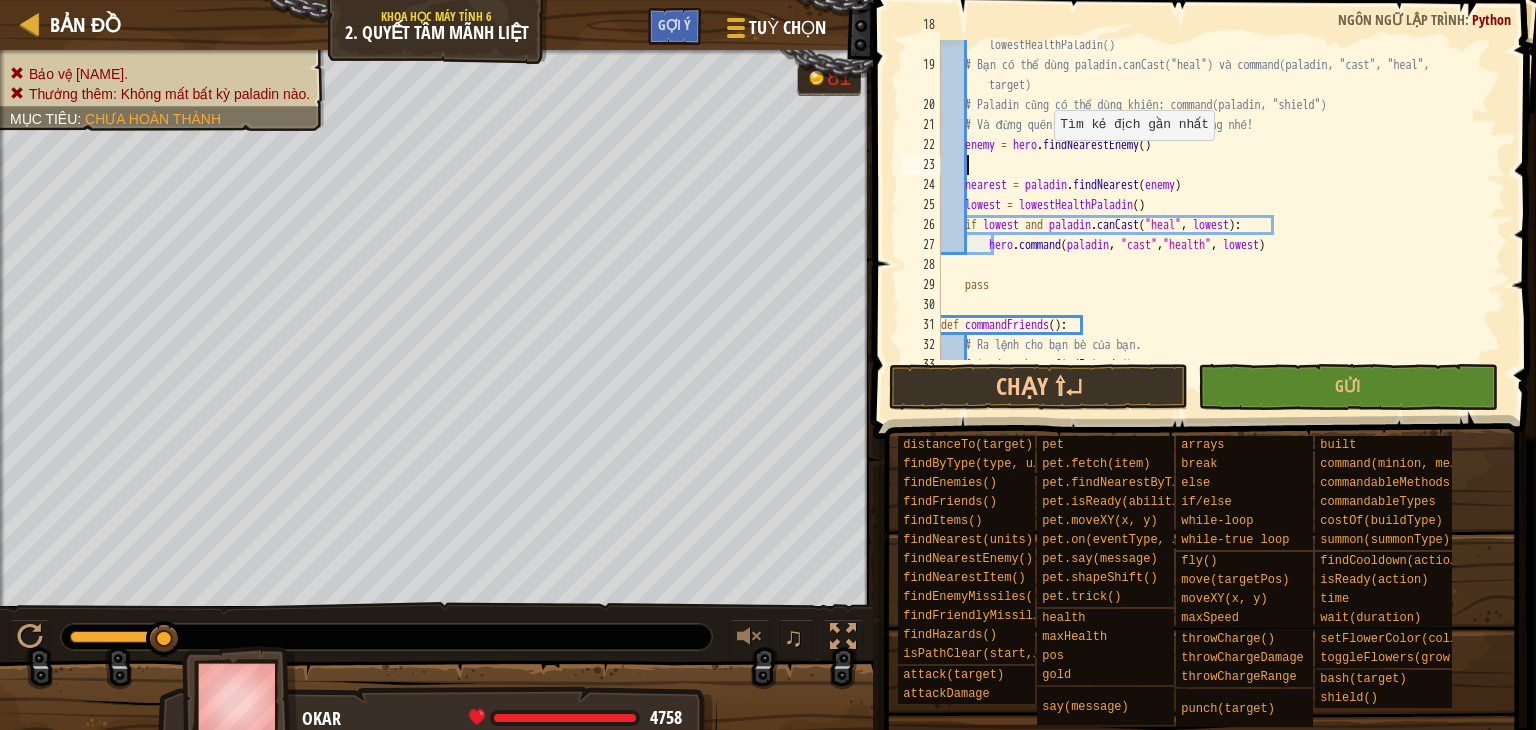 scroll, scrollTop: 8, scrollLeft: 0, axis: vertical 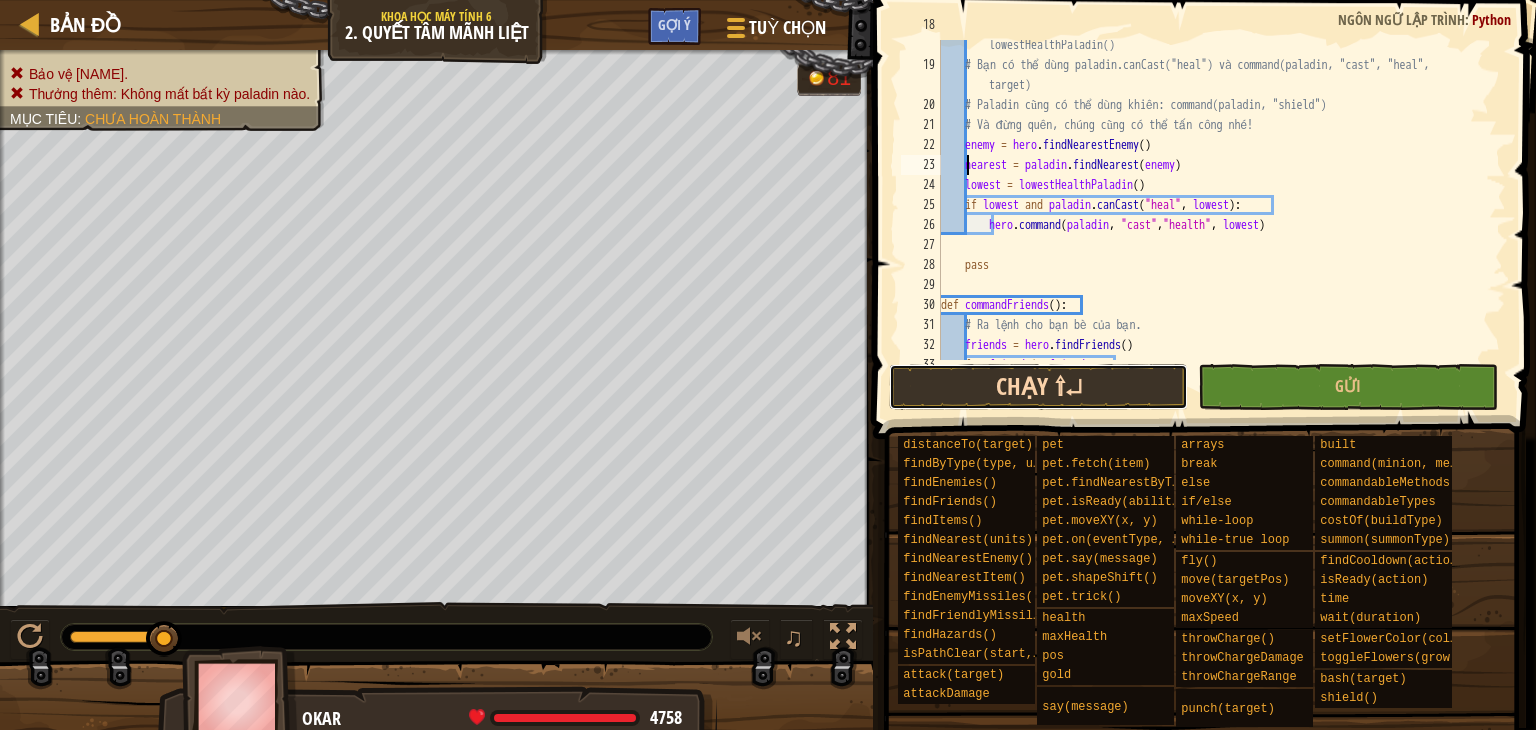 click on "Chạy ⇧↵" at bounding box center (1039, 387) 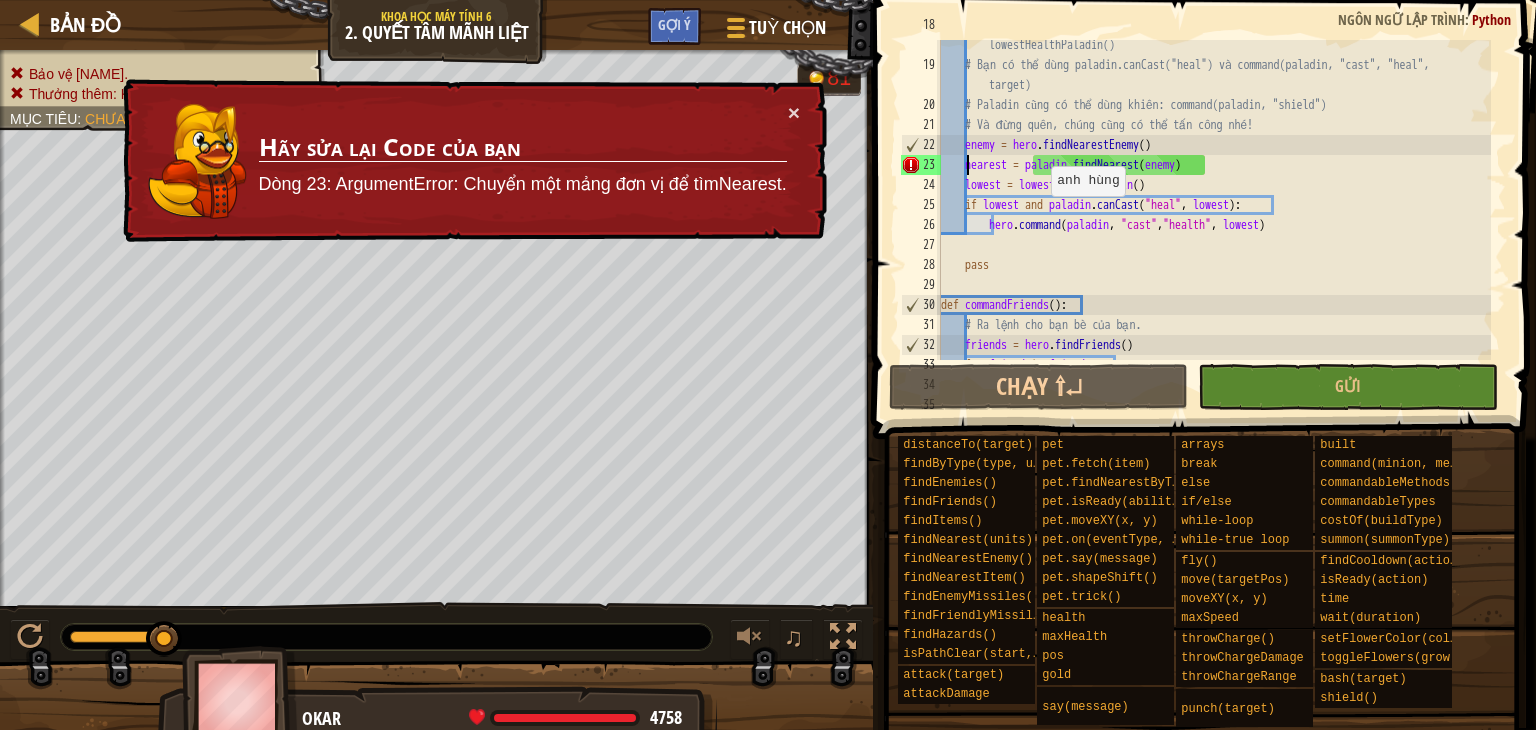 scroll, scrollTop: 305, scrollLeft: 0, axis: vertical 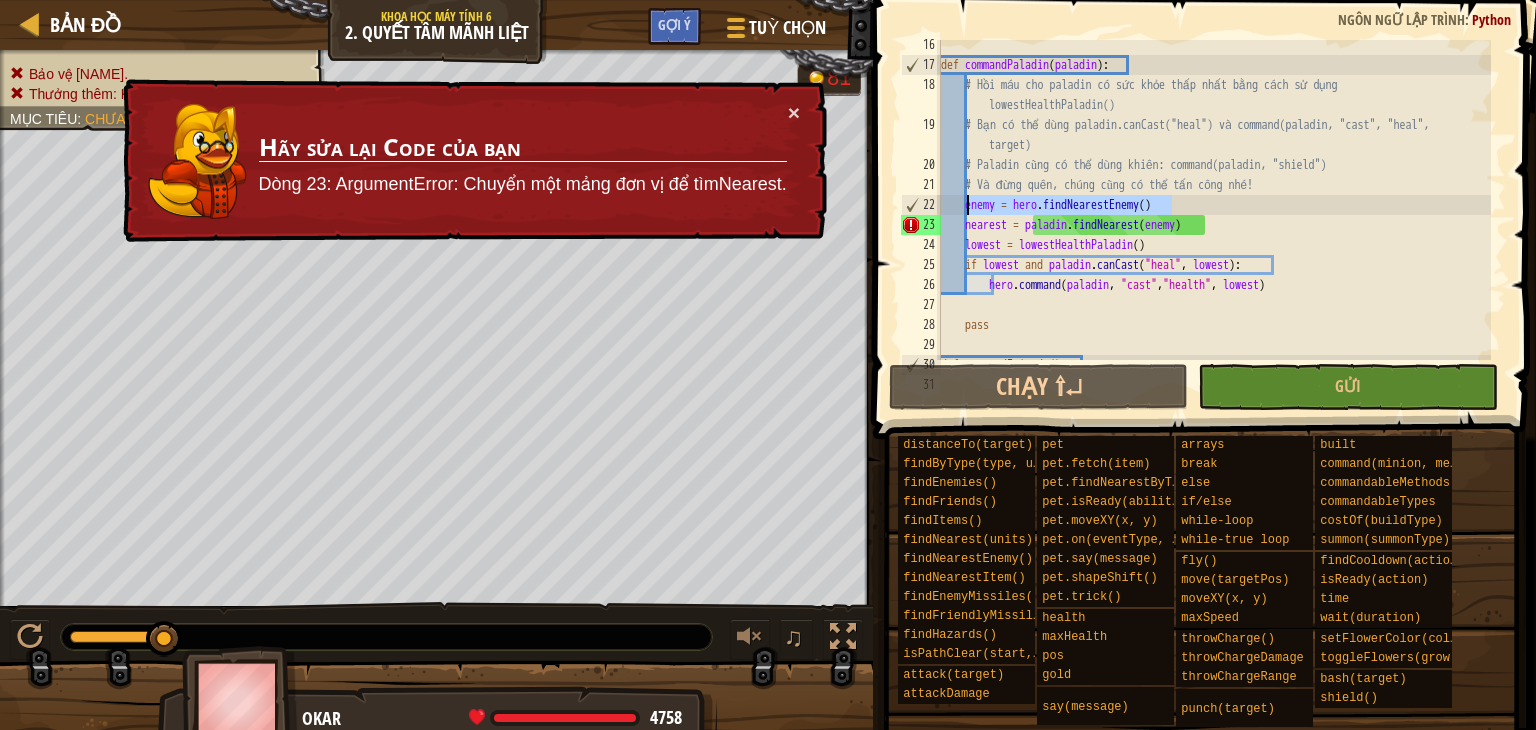 drag, startPoint x: 1203, startPoint y: 208, endPoint x: 967, endPoint y: 207, distance: 236.00212 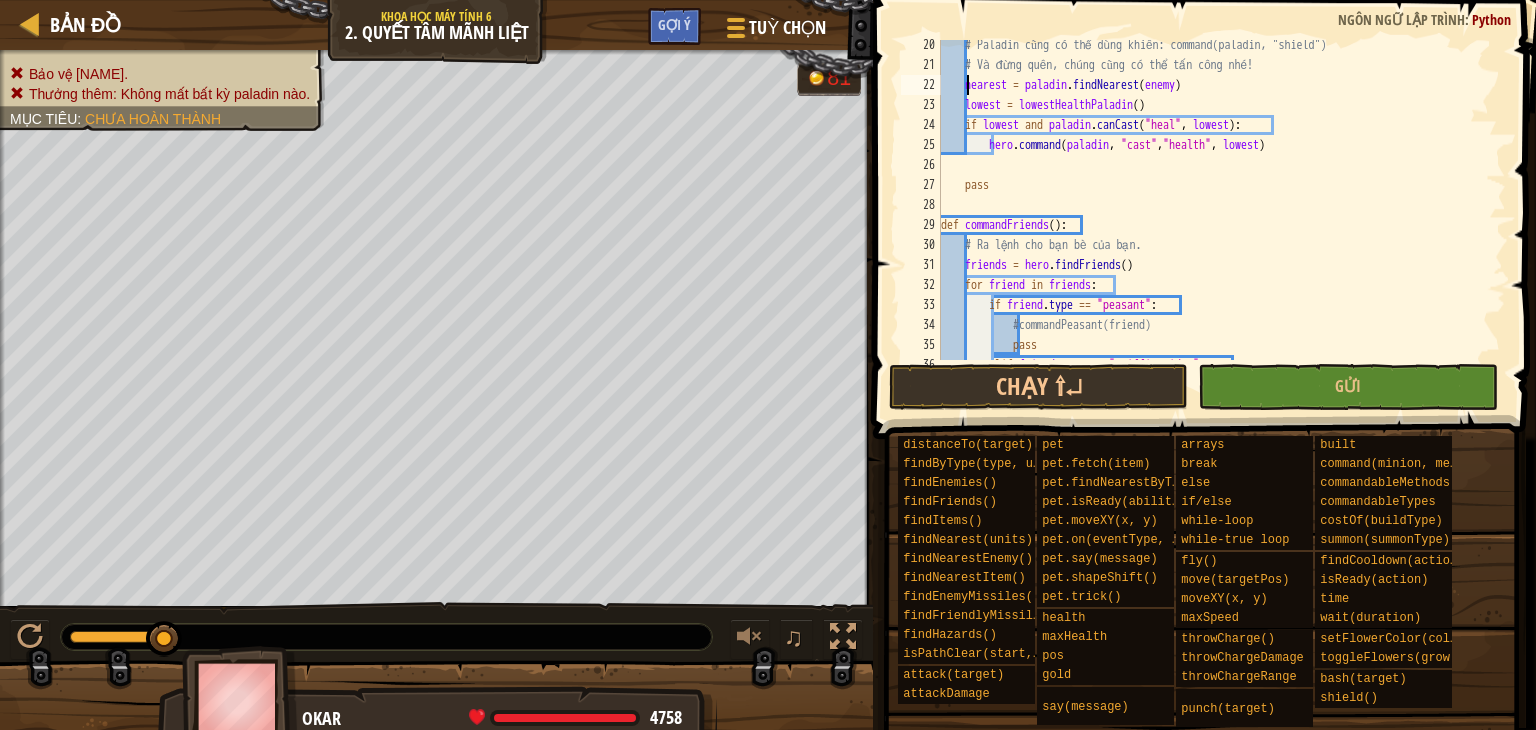 scroll, scrollTop: 365, scrollLeft: 0, axis: vertical 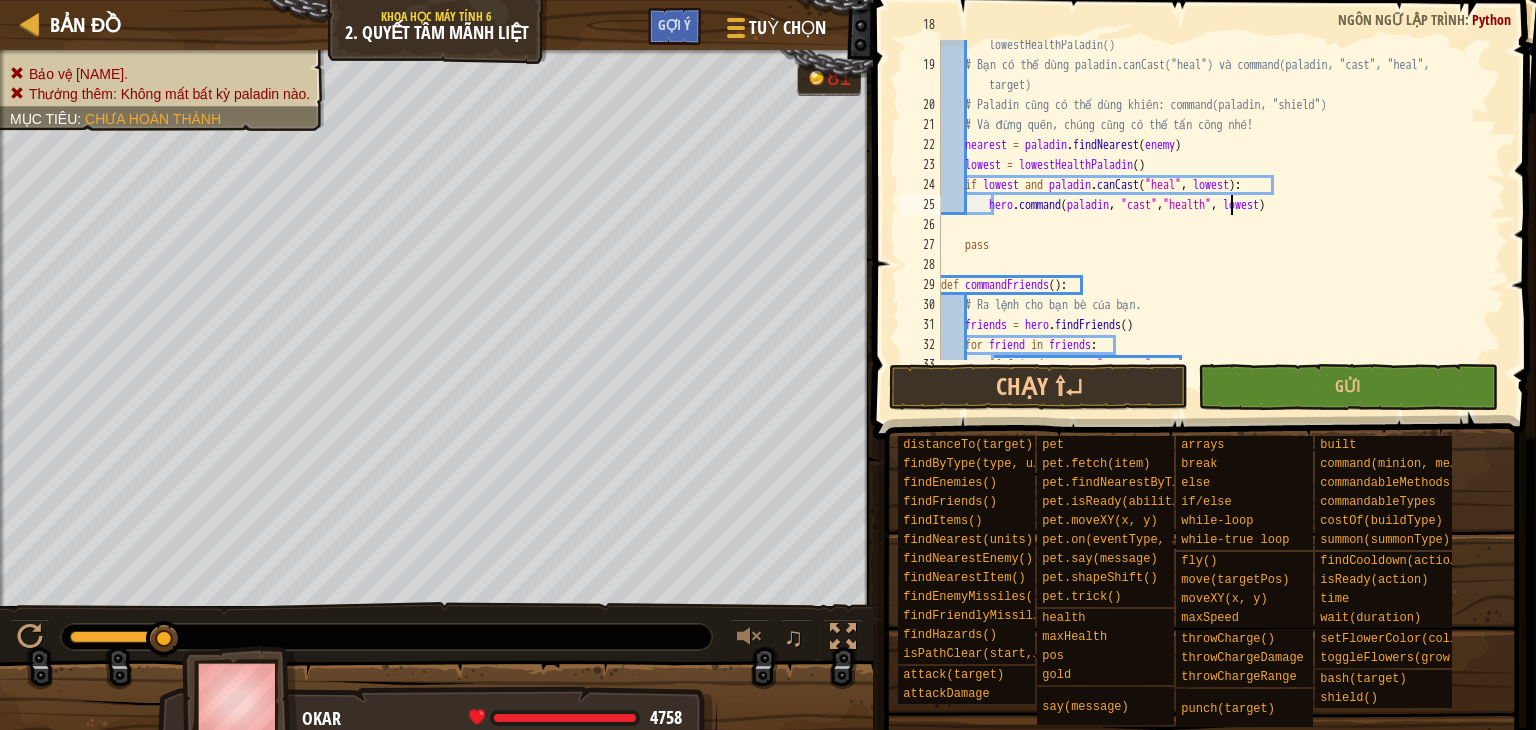 click on "# Hồi máu cho paladin có sức khỏe thấp nhất bằng cách sử dụng           lowestHealthPaladin()      # Bạn có thể dùng paladin.canCast("heal") và command(paladin, "cast", "heal",           target)        # Paladin cũng có thể dùng khiên: command(paladin, "shield")      # Và đừng quên, chúng cũng có thể tấn công nhé!      nearest   =   paladin . findNearest ( enemy )      lowest   =   lowestHealthPaladin ( )      if   lowest   and   paladin . canCast ( "heal" ,   lowest ) :          hero . command ( paladin ,   "cast" , "health" ,   lowest )      pass def   commandFriends ( ) :      # Ra lệnh cho bạn bè của bạn.      friends   =   hero . findFriends ( )      for   friend   in   friends :          if   friend . type   ==   "peasant" :" at bounding box center [1214, 205] 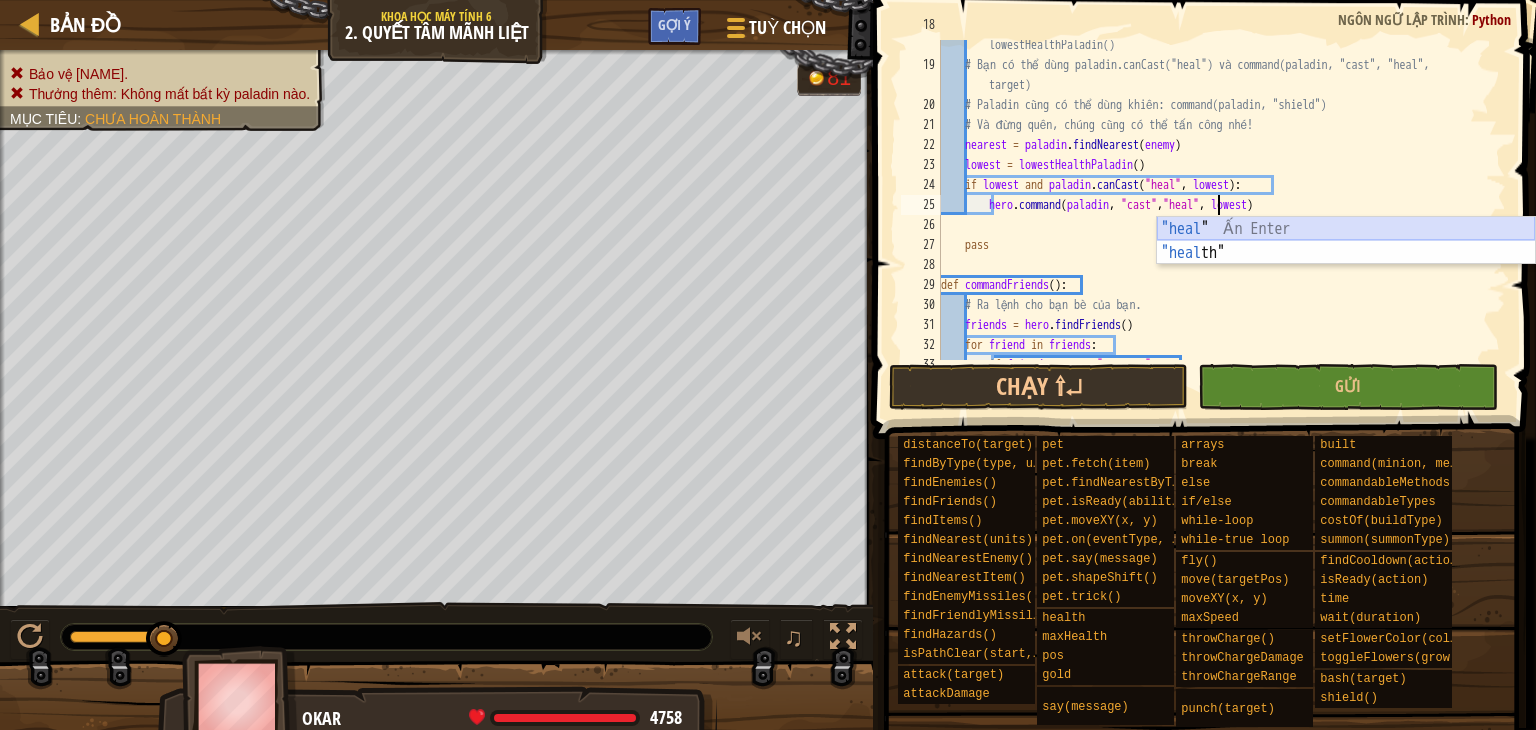 click on ""heal " Ấn Enter "heal th" Ấn Enter" at bounding box center (1346, 265) 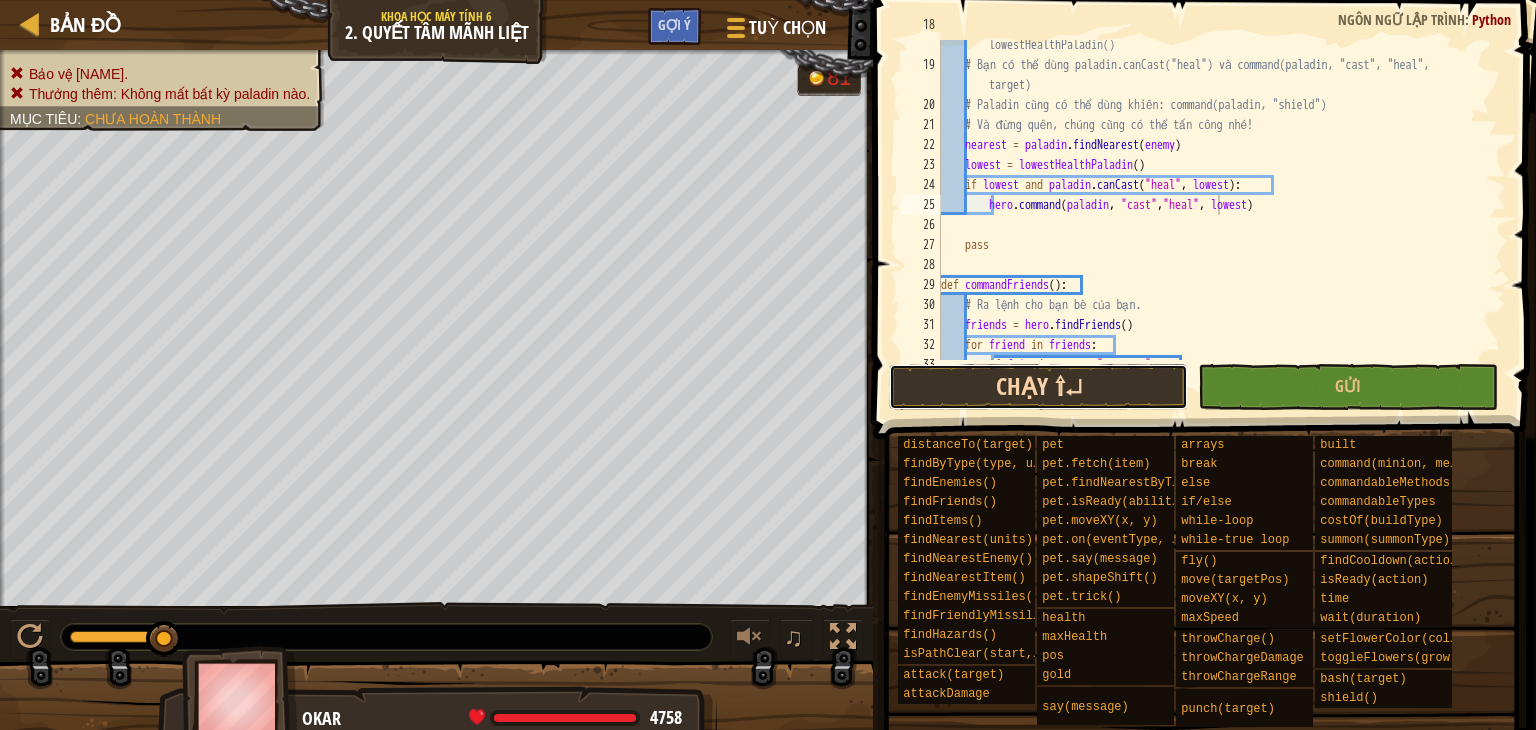 click on "Chạy ⇧↵" at bounding box center (1039, 387) 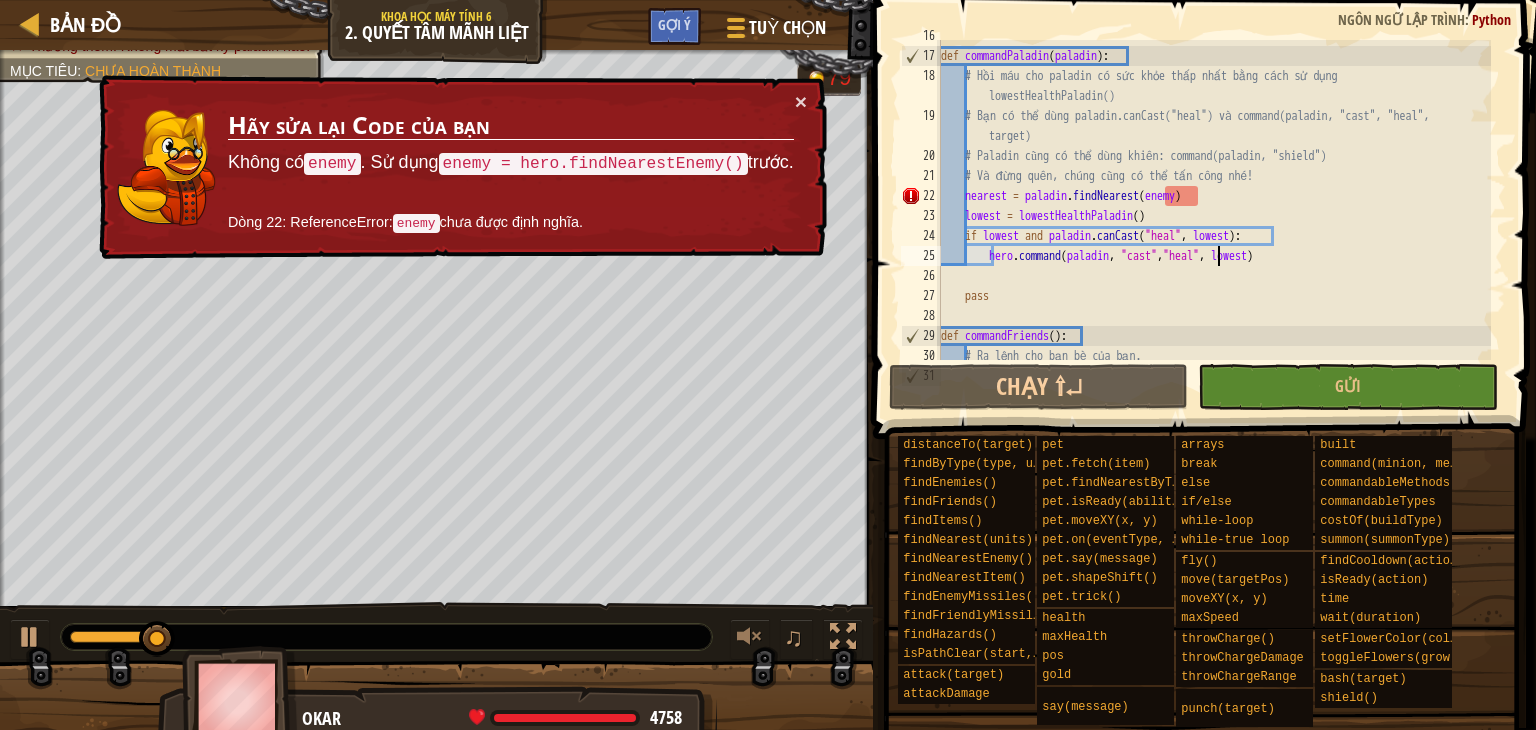 scroll, scrollTop: 313, scrollLeft: 0, axis: vertical 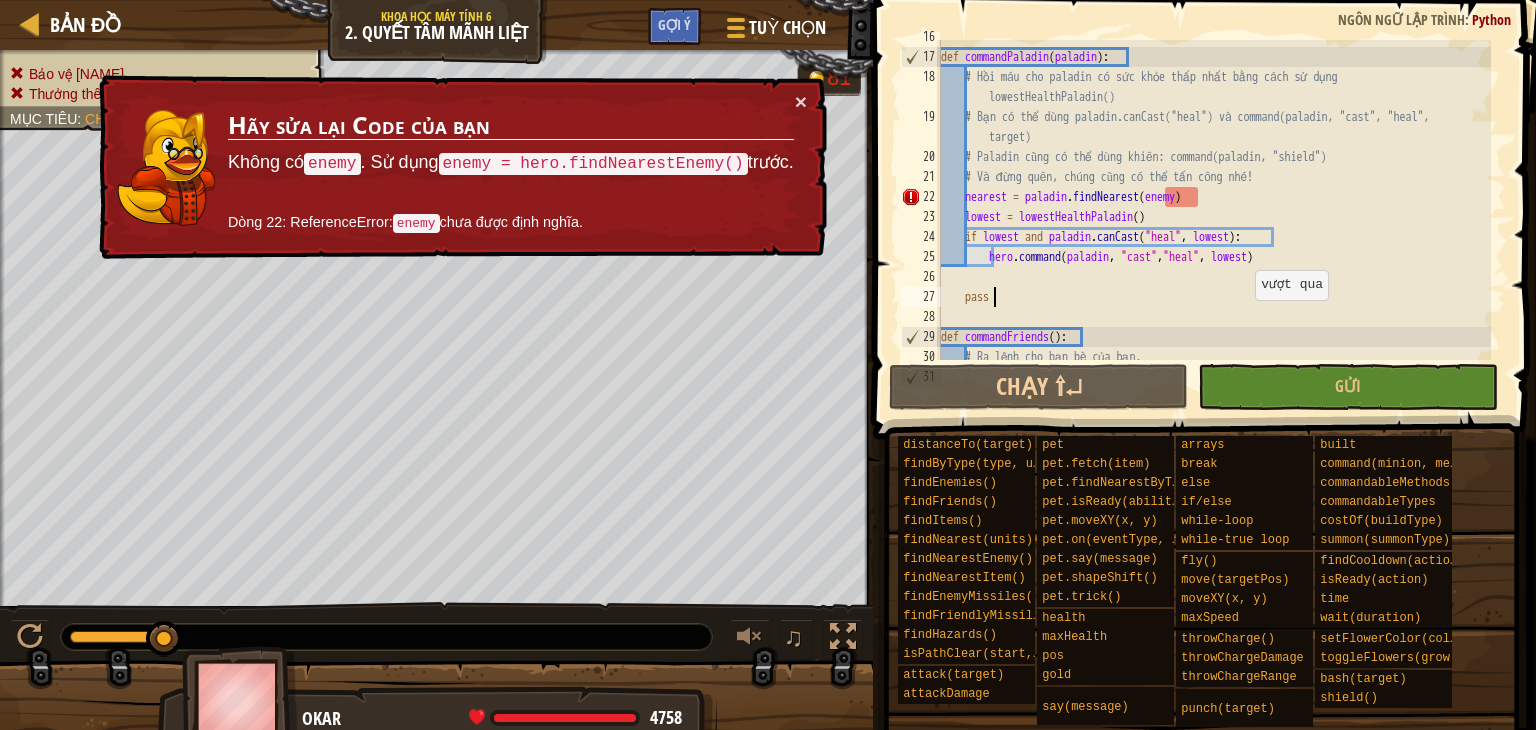 click on "def   commandPaladin ( paladin ) :      # Hồi máu cho paladin có sức khỏe thấp nhất bằng cách sử dụng           lowestHealthPaladin()      # Bạn có thể dùng paladin.canCast("heal") và command(paladin, "cast", "heal",           target)        # Paladin cũng có thể dùng khiên: command(paladin, "shield")      # Và đừng quên, chúng cũng có thể tấn công nhé!      nearest   =   paladin . findNearest ( enemy )      lowest   =   lowestHealthPaladin ( )      if   lowest   and   paladin . canCast ( "heal" ,   lowest ) :          hero . command ( paladin ,   "cast" , "heal" ,   lowest )      pass def   commandFriends ( ) :      # Ra lệnh cho bạn bè của bạn." at bounding box center (1214, 207) 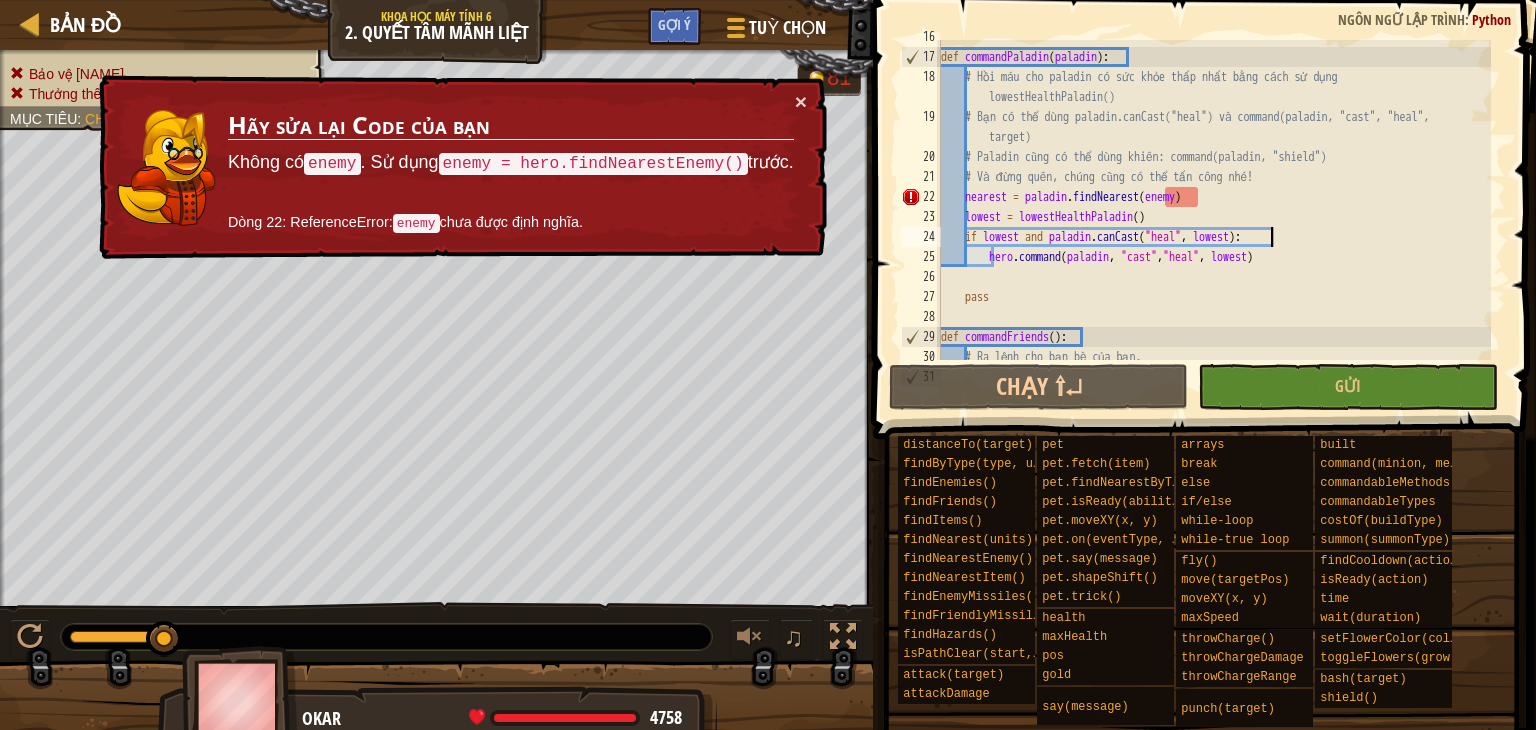 click on "def   commandPaladin ( paladin ) :      # Hồi máu cho paladin có sức khỏe thấp nhất bằng cách sử dụng           lowestHealthPaladin()      # Bạn có thể dùng paladin.canCast("heal") và command(paladin, "cast", "heal",           target)        # Paladin cũng có thể dùng khiên: command(paladin, "shield")      # Và đừng quên, chúng cũng có thể tấn công nhé!      nearest   =   paladin . findNearest ( enemy )      lowest   =   lowestHealthPaladin ( )      if   lowest   and   paladin . canCast ( "heal" ,   lowest ) :          hero . command ( paladin ,   "cast" , "heal" ,   lowest )      pass def   commandFriends ( ) :      # Ra lệnh cho bạn bè của bạn." at bounding box center [1214, 207] 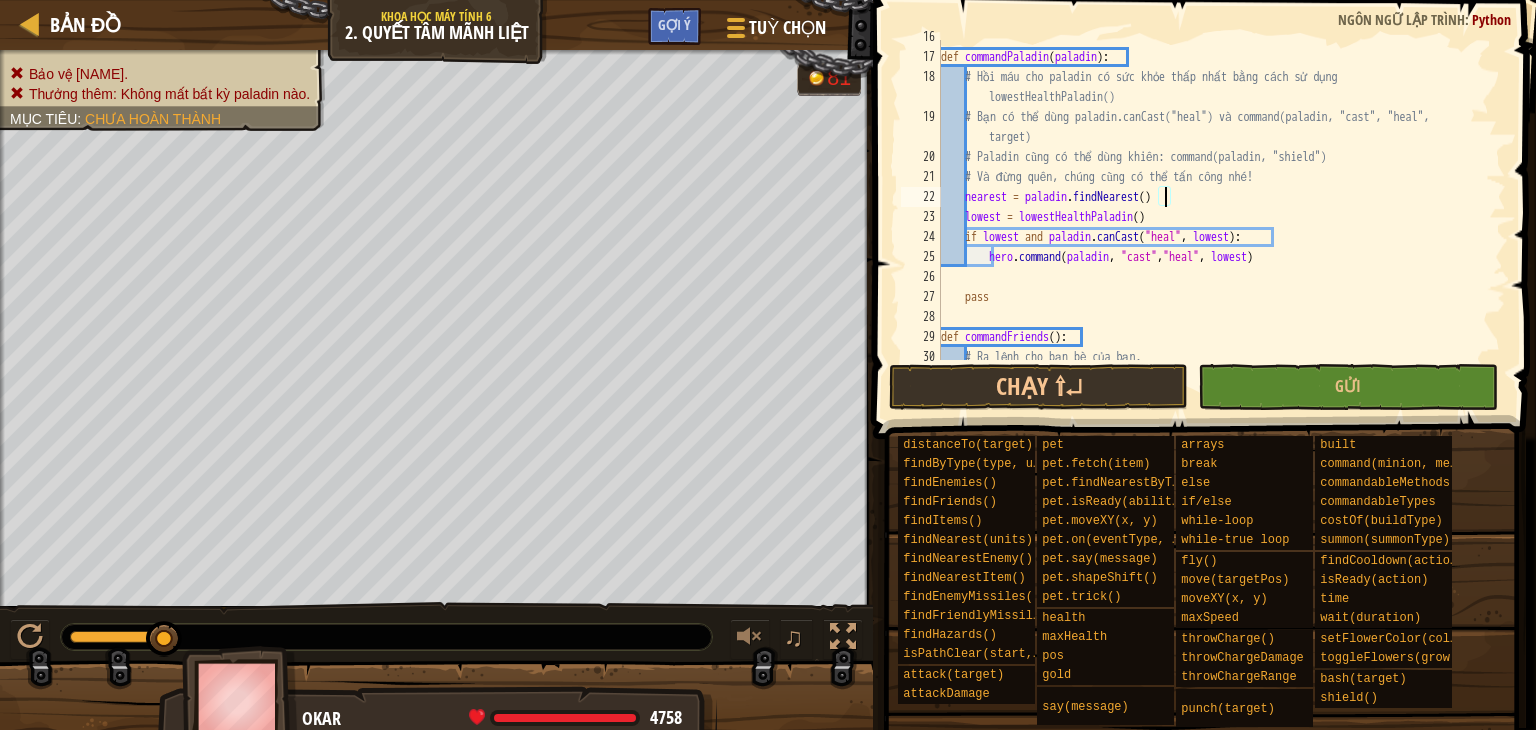 click on "def   commandPaladin ( paladin ) :      # Hồi máu cho paladin có sức khỏe thấp nhất bằng cách sử dụng           lowestHealthPaladin()      # Bạn có thể dùng paladin.canCast("heal") và command(paladin, "cast", "heal",           target)        # Paladin cũng có thể dùng khiên: command(paladin, "shield")      # Và đừng quên, chúng cũng có thể tấn công nhé!      nearest   =   paladin . findNearest ( )      lowest   =   lowestHealthPaladin ( )      if   lowest   and   paladin . canCast ( "heal" ,   lowest ) :          hero . command ( paladin ,   "cast" , "heal" ,   lowest )      pass def   commandFriends ( ) :      # Ra lệnh cho bạn bè của bạn." at bounding box center (1214, 207) 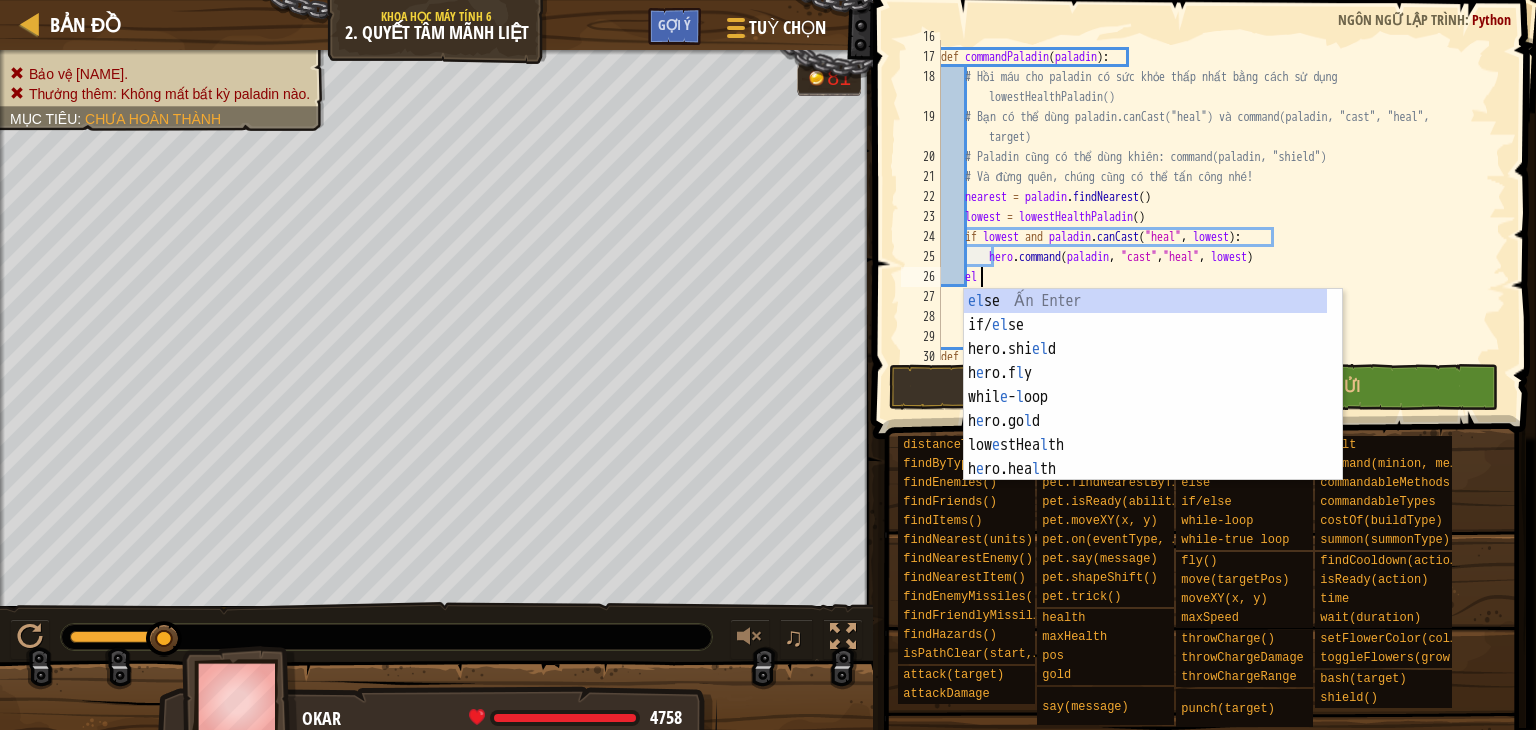 type on "els" 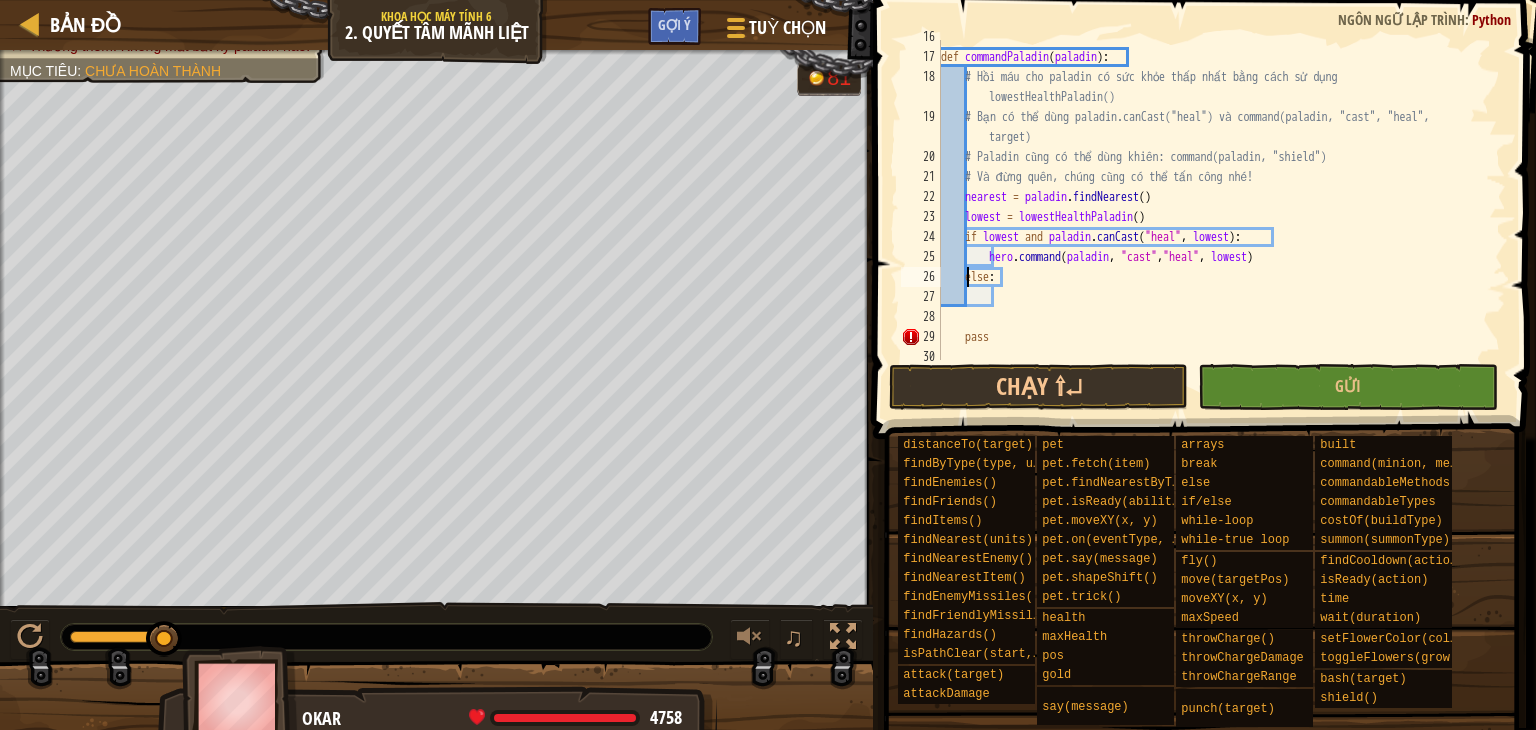 click on "def   commandPaladin ( paladin ) :      # Hồi máu cho paladin có sức khỏe thấp nhất bằng cách sử dụng           lowestHealthPaladin()      # Bạn có thể dùng paladin.canCast("heal") và command(paladin, "cast", "heal",           target)        # Paladin cũng có thể dùng khiên: command(paladin, "shield")      # Và đừng quên, chúng cũng có thể tấn công nhé!      nearest   =   paladin . findNearest ( )      lowest   =   lowestHealthPaladin ( )      if   lowest   and   paladin . canCast ( "heal" ,   lowest ) :          hero . command ( paladin ,   "cast" , "heal" ,   lowest )      else :               pass" at bounding box center [1214, 207] 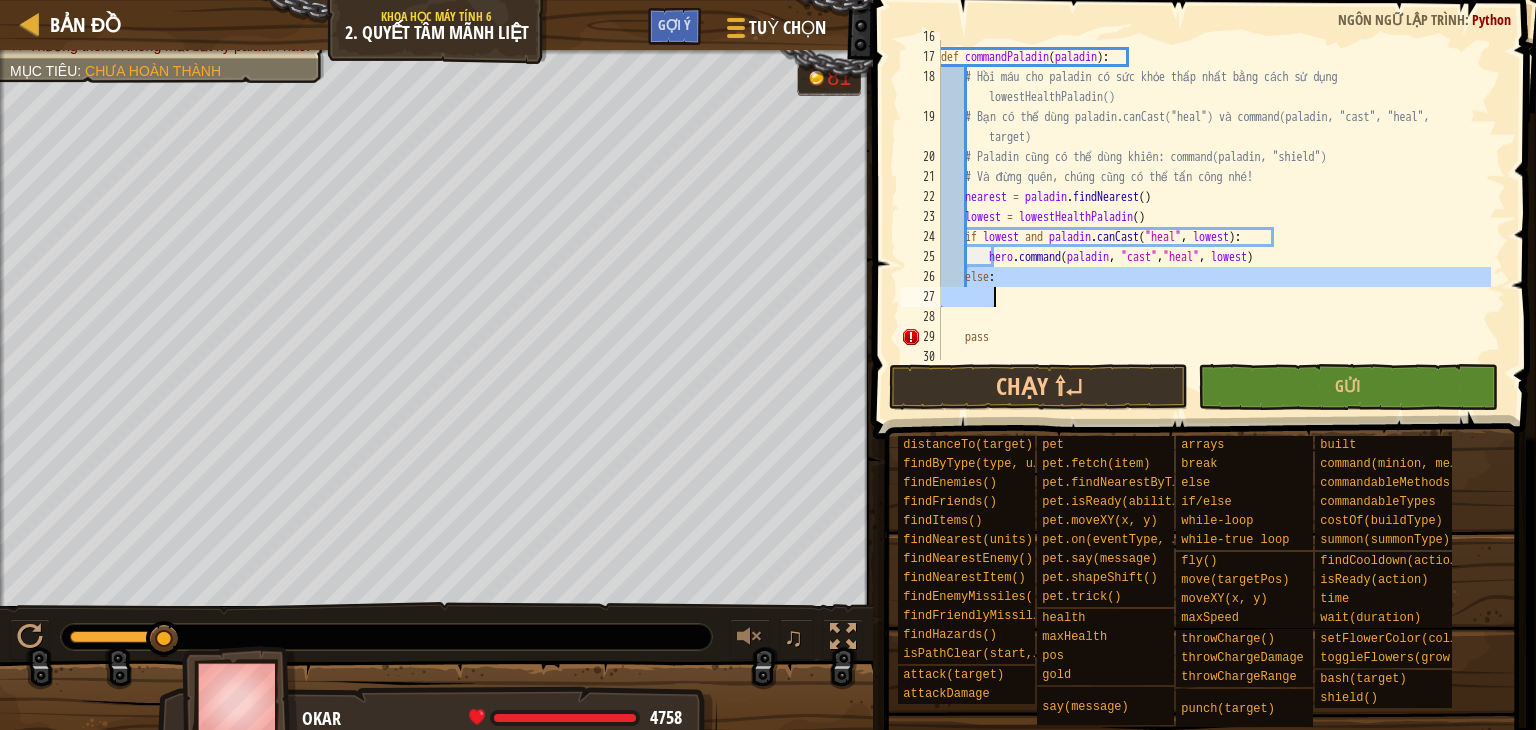 drag, startPoint x: 967, startPoint y: 274, endPoint x: 1020, endPoint y: 290, distance: 55.362442 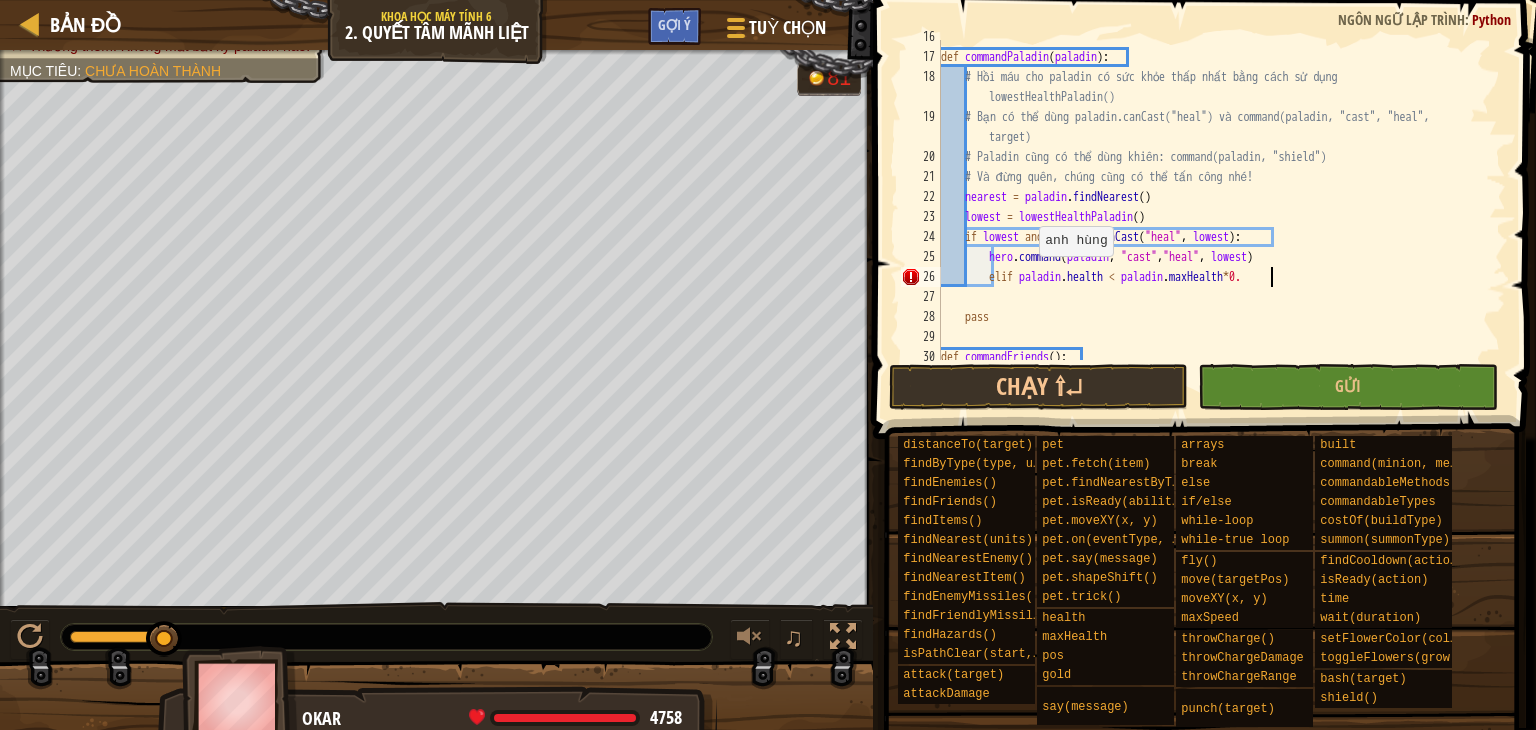 scroll, scrollTop: 8, scrollLeft: 26, axis: both 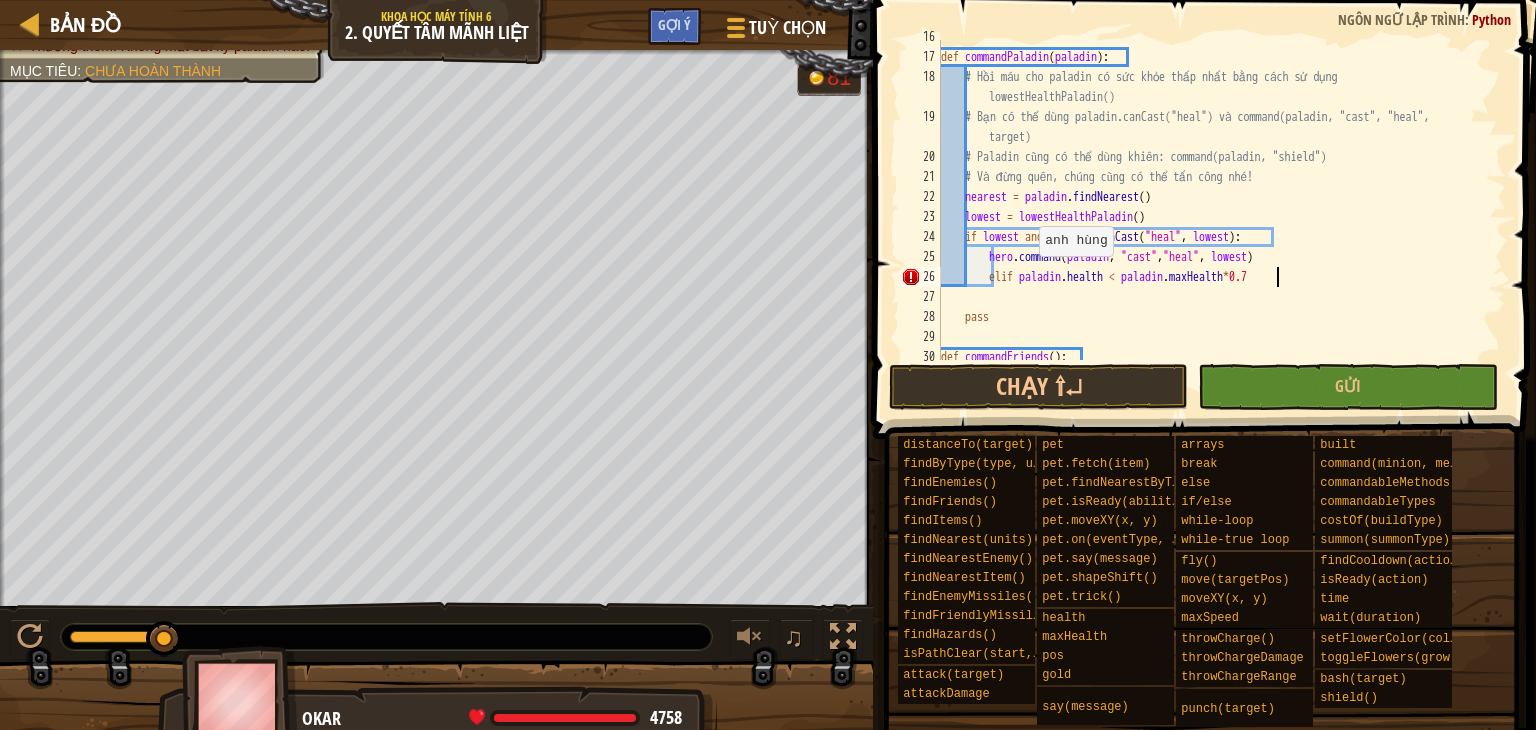 type on "elif paladin.health < paladin.maxHealth*0.7:" 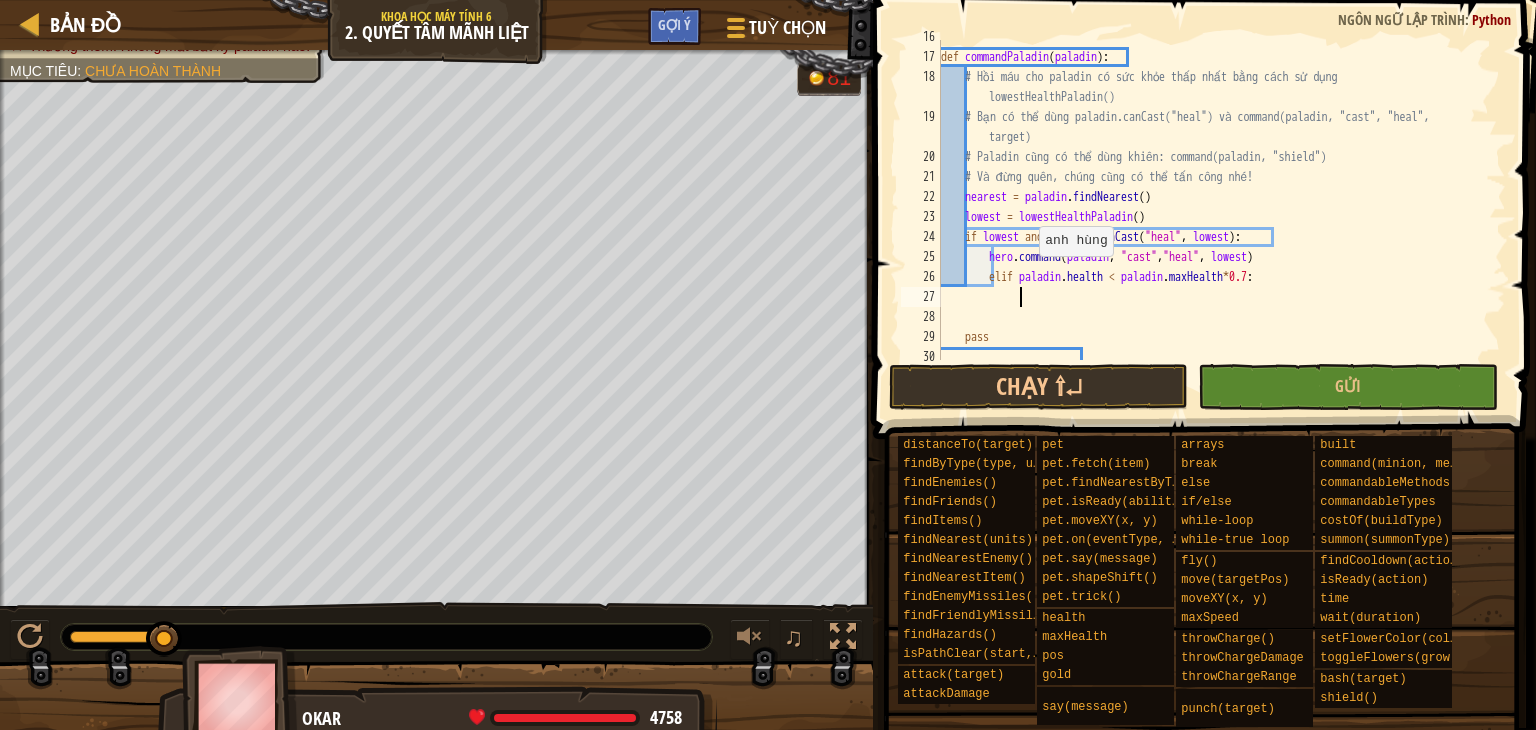 scroll, scrollTop: 8, scrollLeft: 5, axis: both 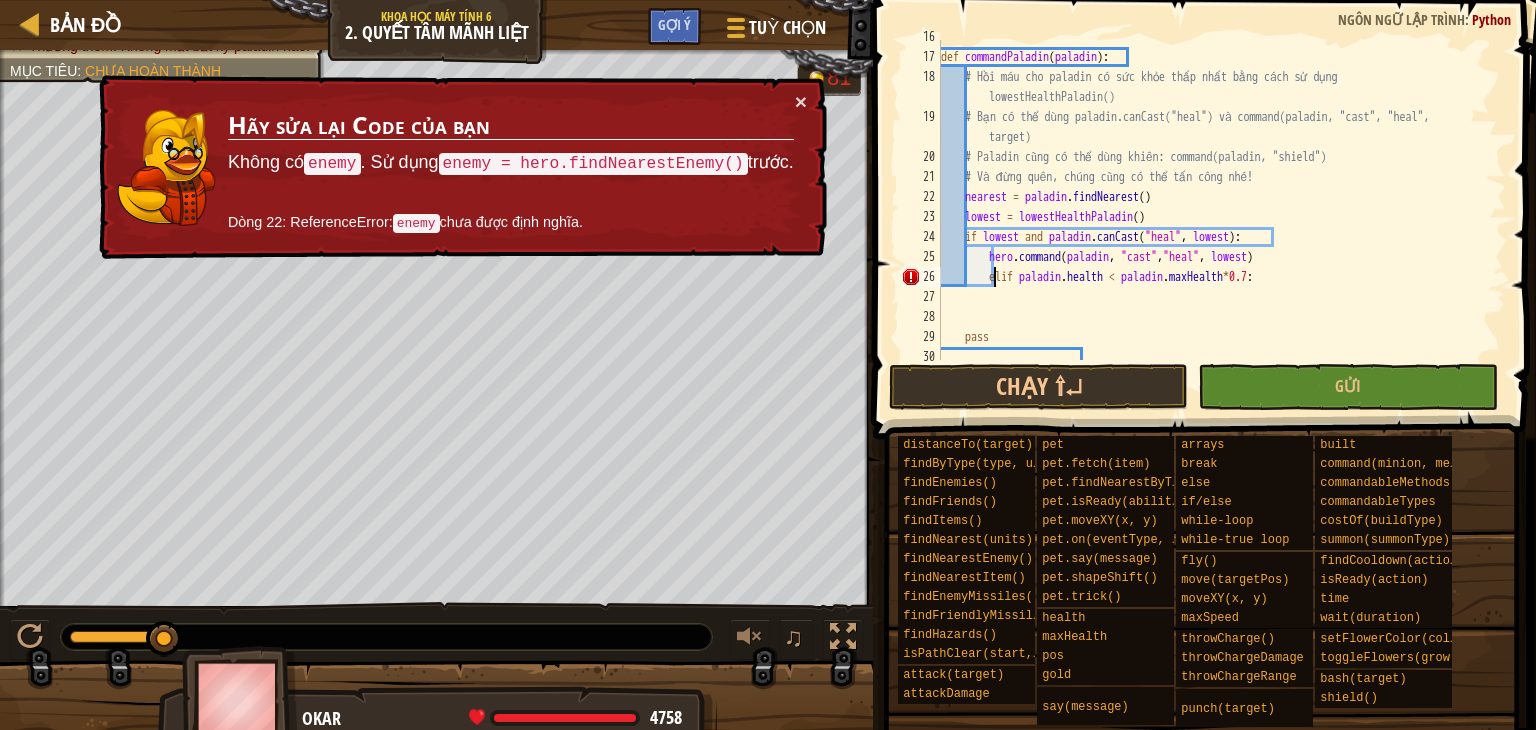 click on "def   commandPaladin ( paladin ) :      # Hồi máu cho paladin có sức khỏe thấp nhất bằng cách sử dụng           lowestHealthPaladin()      # Bạn có thể dùng paladin.canCast("heal") và command(paladin, "cast", "heal",           target)        # Paladin cũng có thể dùng khiên: command(paladin, "shield")      # Và đừng quên, chúng cũng có thể tấn công nhé!      nearest   =   paladin . findNearest ( )      lowest   =   lowestHealthPaladin ( )      if   lowest   and   paladin . canCast ( "heal" ,   lowest ) :          hero . command ( paladin ,   "cast" , "heal" ,   lowest )          elif   paladin . health   <   paladin . maxHealth * 0.7 :                   pass" at bounding box center [1214, 207] 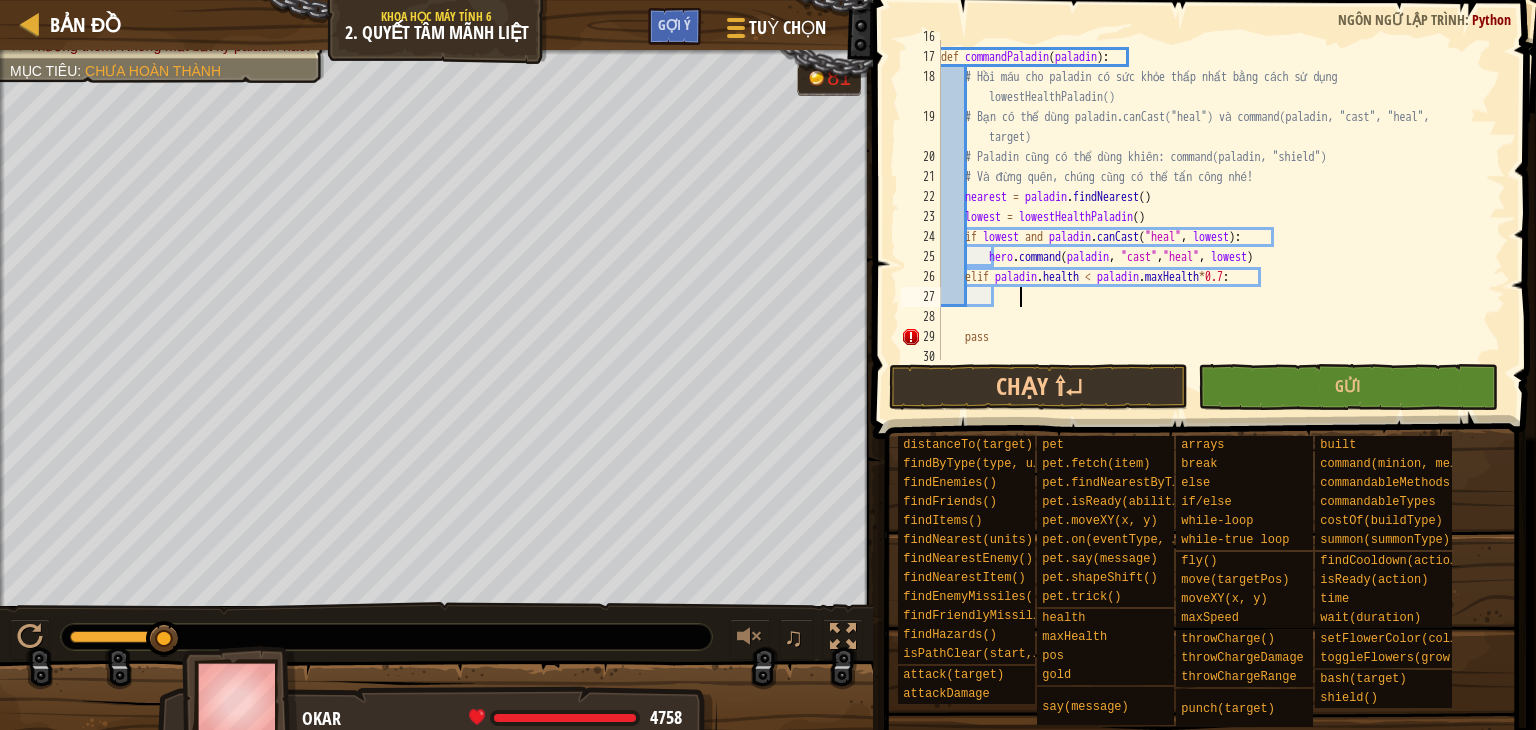 click on "def   commandPaladin ( paladin ) :      # Hồi máu cho paladin có sức khỏe thấp nhất bằng cách sử dụng           lowestHealthPaladin()      # Bạn có thể dùng paladin.canCast("heal") và command(paladin, "cast", "heal",           target)        # Paladin cũng có thể dùng khiên: command(paladin, "shield")      # Và đừng quên, chúng cũng có thể tấn công nhé!      nearest   =   paladin . findNearest ( )      lowest   =   lowestHealthPaladin ( )      if   lowest   and   paladin . canCast ( "heal" ,   lowest ) :          hero . command ( paladin ,   "cast" , "heal" ,   lowest )      elif   paladin . health   <   paladin . maxHealth * 0.7 :                   pass" at bounding box center [1214, 207] 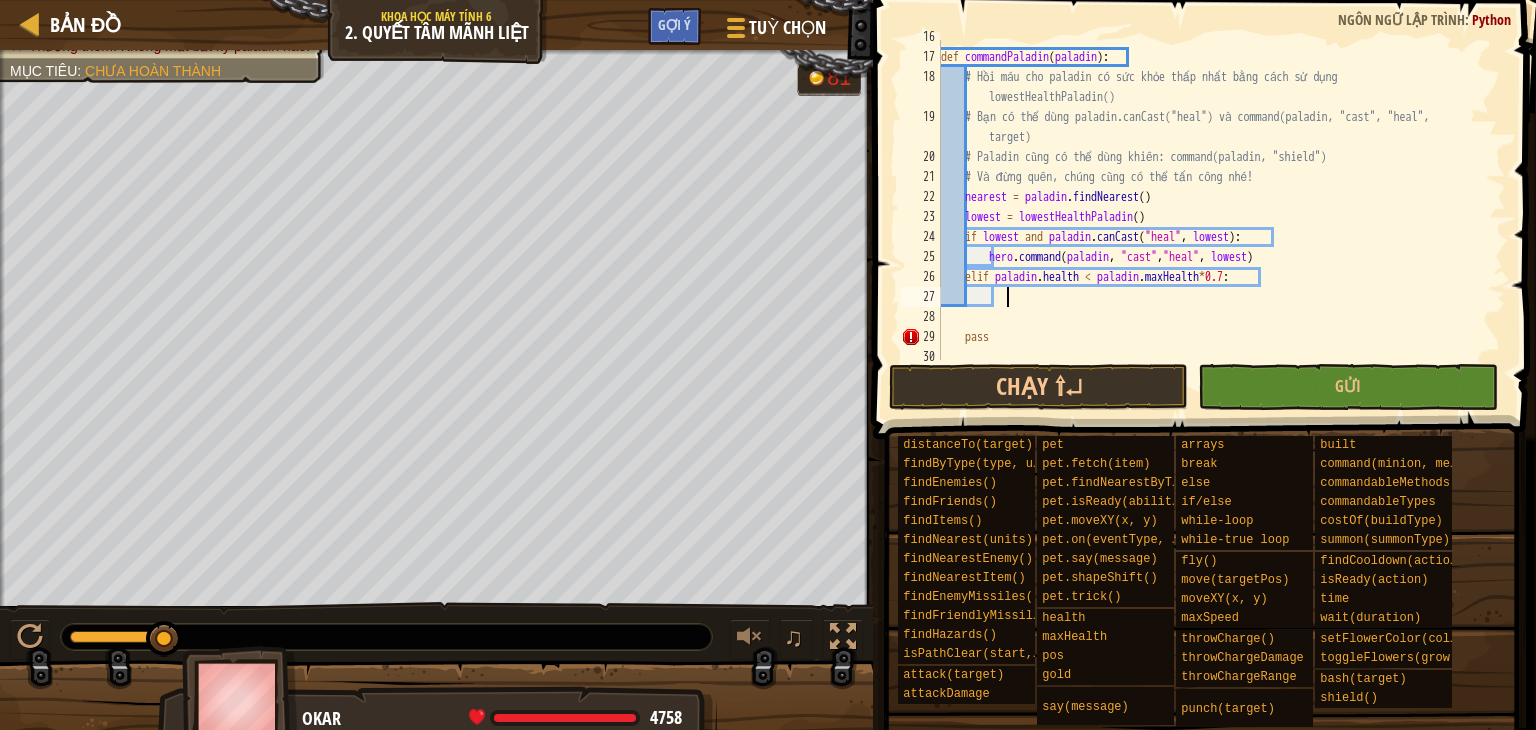 click on "def   commandPaladin ( paladin ) :      # Hồi máu cho paladin có sức khỏe thấp nhất bằng cách sử dụng           lowestHealthPaladin()      # Bạn có thể dùng paladin.canCast("heal") và command(paladin, "cast", "heal",           target)        # Paladin cũng có thể dùng khiên: command(paladin, "shield")      # Và đừng quên, chúng cũng có thể tấn công nhé!      nearest   =   paladin . findNearest ( )      lowest   =   lowestHealthPaladin ( )      if   lowest   and   paladin . canCast ( "heal" ,   lowest ) :          hero . command ( paladin ,   "cast" , "heal" ,   lowest )      elif   paladin . health   <   paladin . maxHealth * 0.7 :                   pass" at bounding box center (1214, 207) 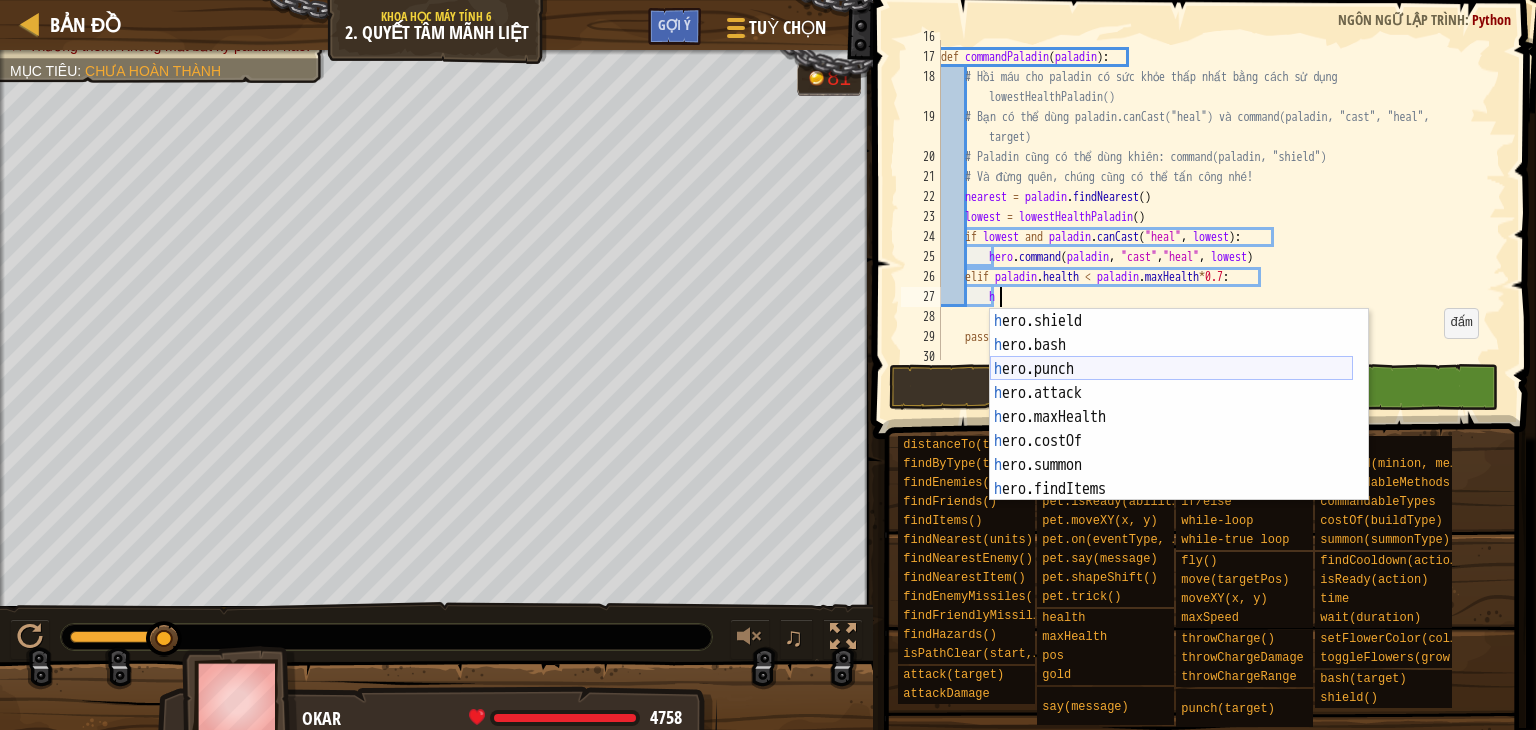 scroll, scrollTop: 300, scrollLeft: 0, axis: vertical 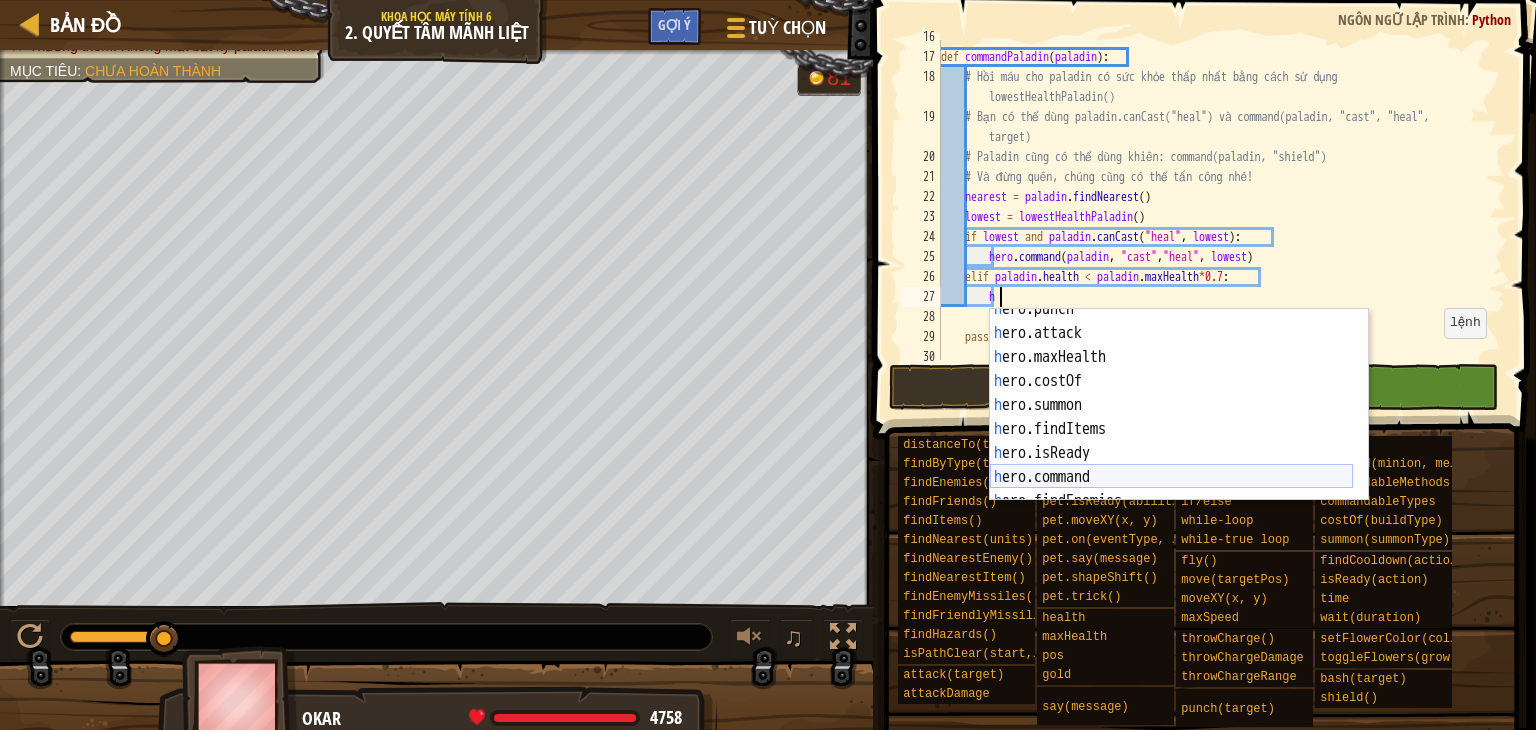click on "h ero.punch Ấn Enter h ero.attack Ấn Enter h ero.maxHealth Ấn Enter h ero.costOf Ấn Enter h ero.summon Ấn Enter h ero.findItems Ấn Enter h ero.isReady Ấn Enter h ero.command Ấn Enter h ero.findEnemies Ấn Enter" at bounding box center (1171, 417) 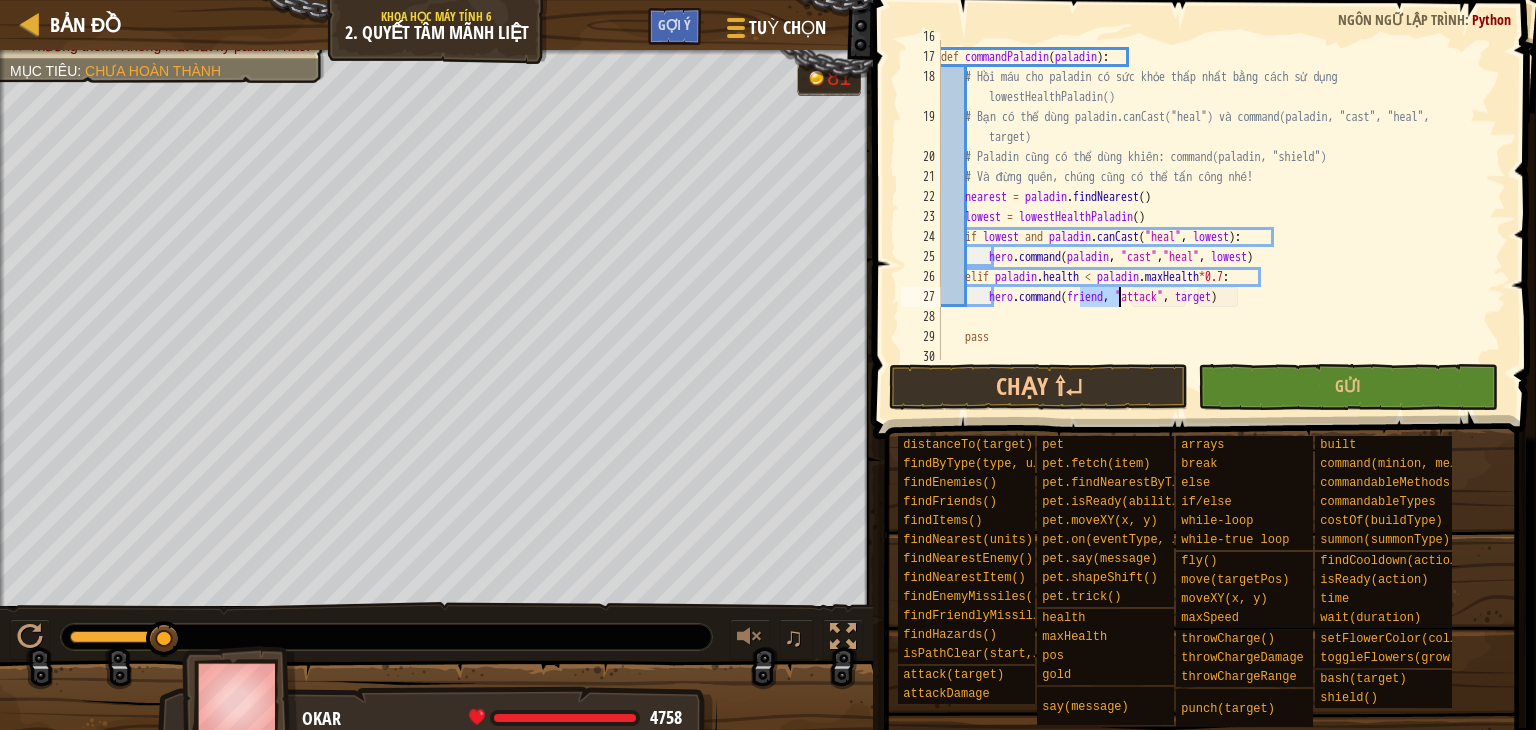 scroll, scrollTop: 8, scrollLeft: 12, axis: both 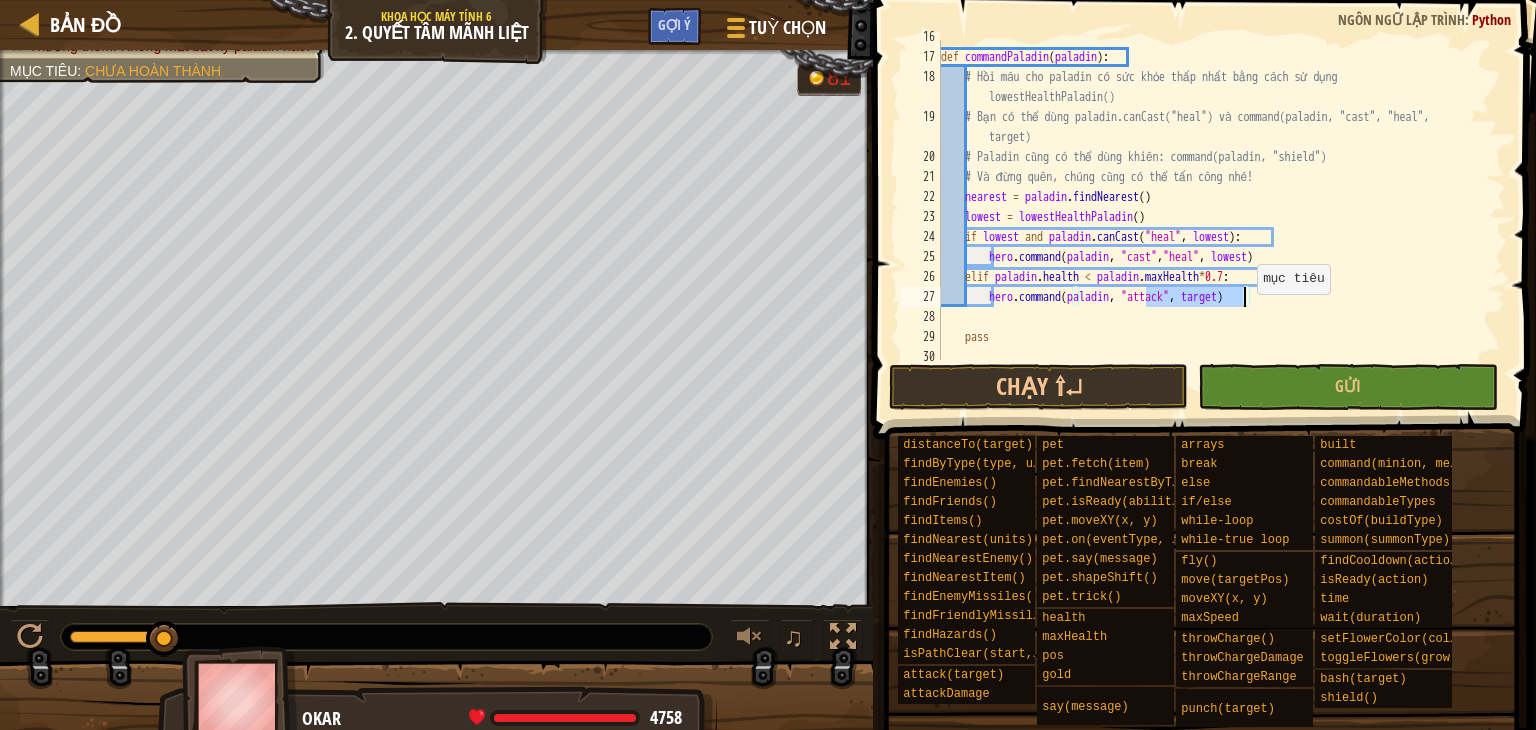 drag, startPoint x: 1145, startPoint y: 301, endPoint x: 1247, endPoint y: 301, distance: 102 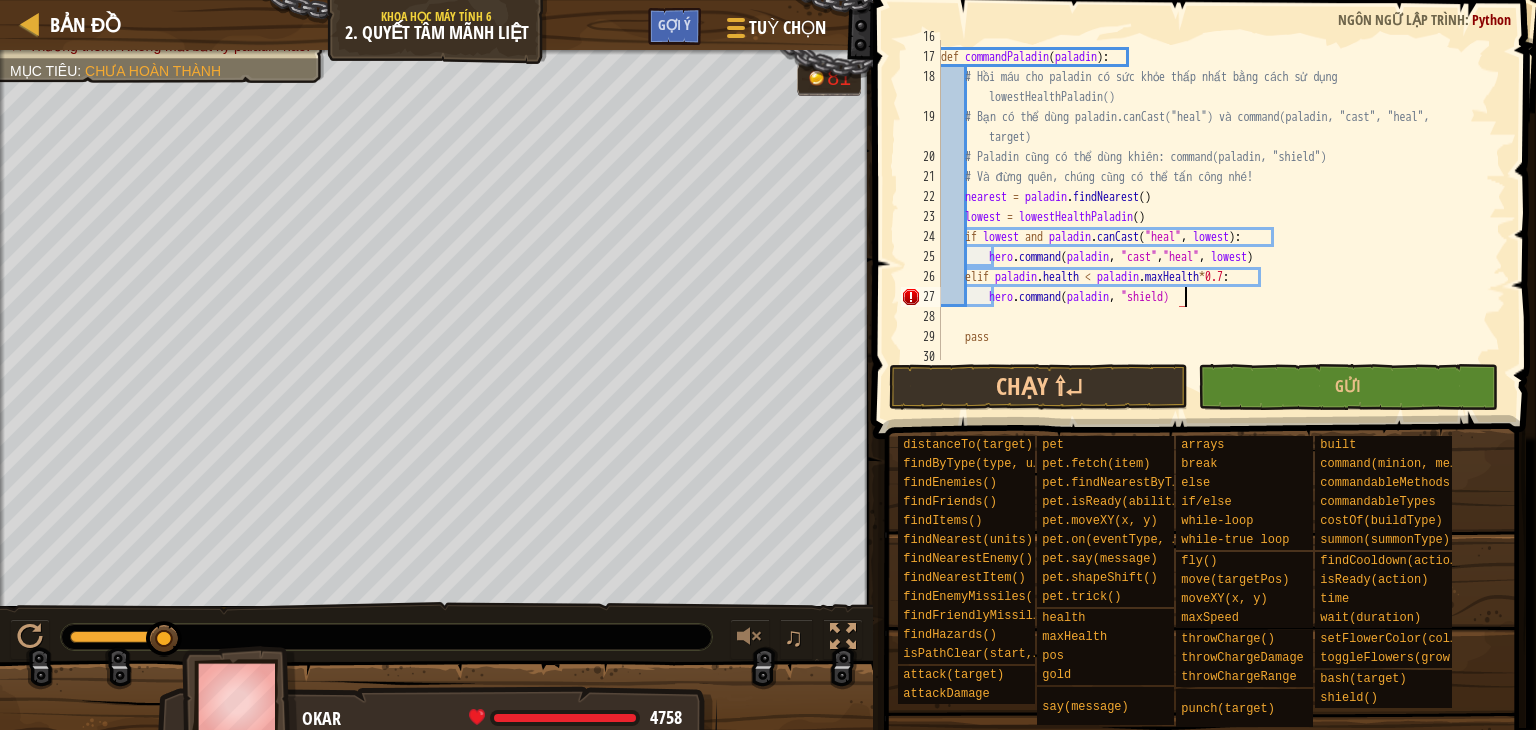 scroll, scrollTop: 8, scrollLeft: 20, axis: both 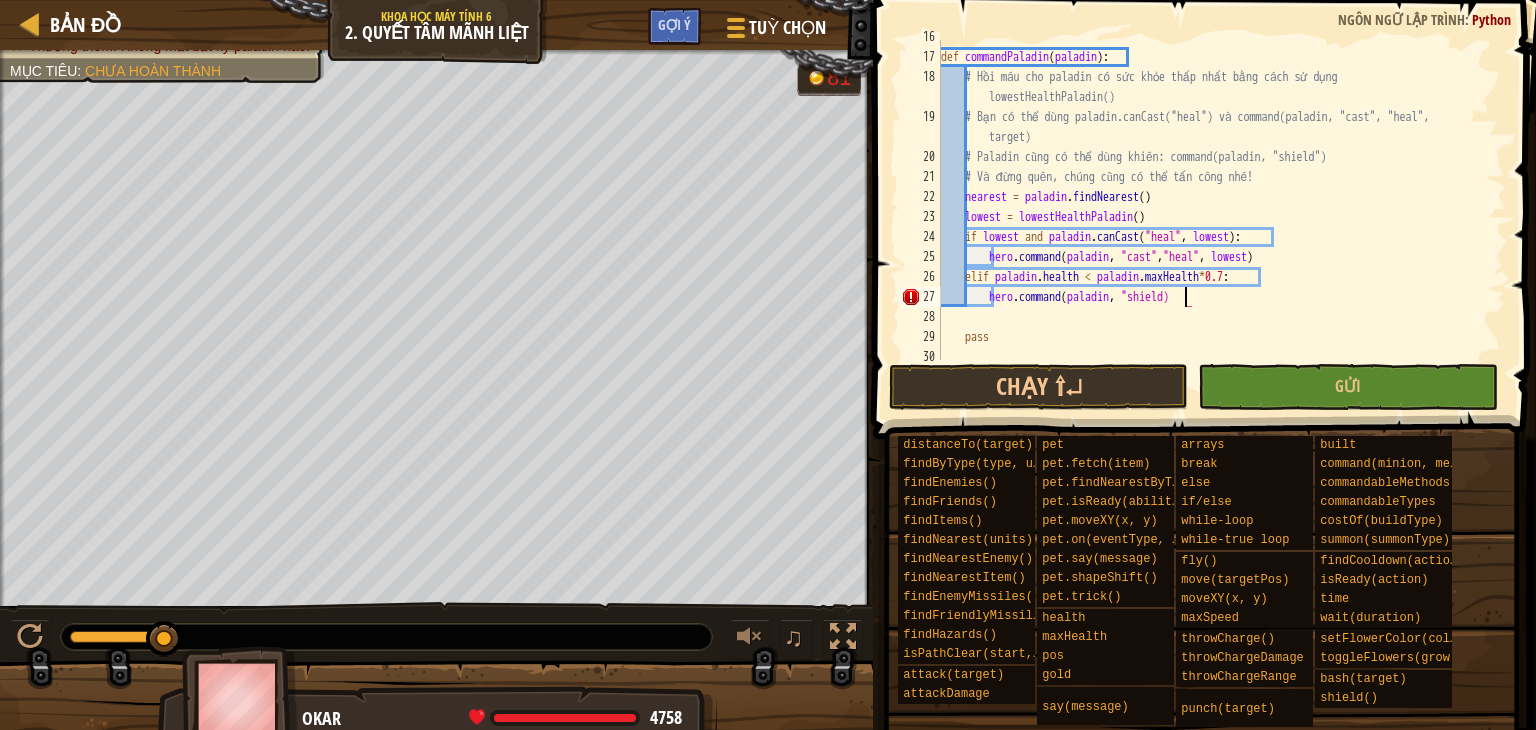 type on "hero.command(paladin, "shield")" 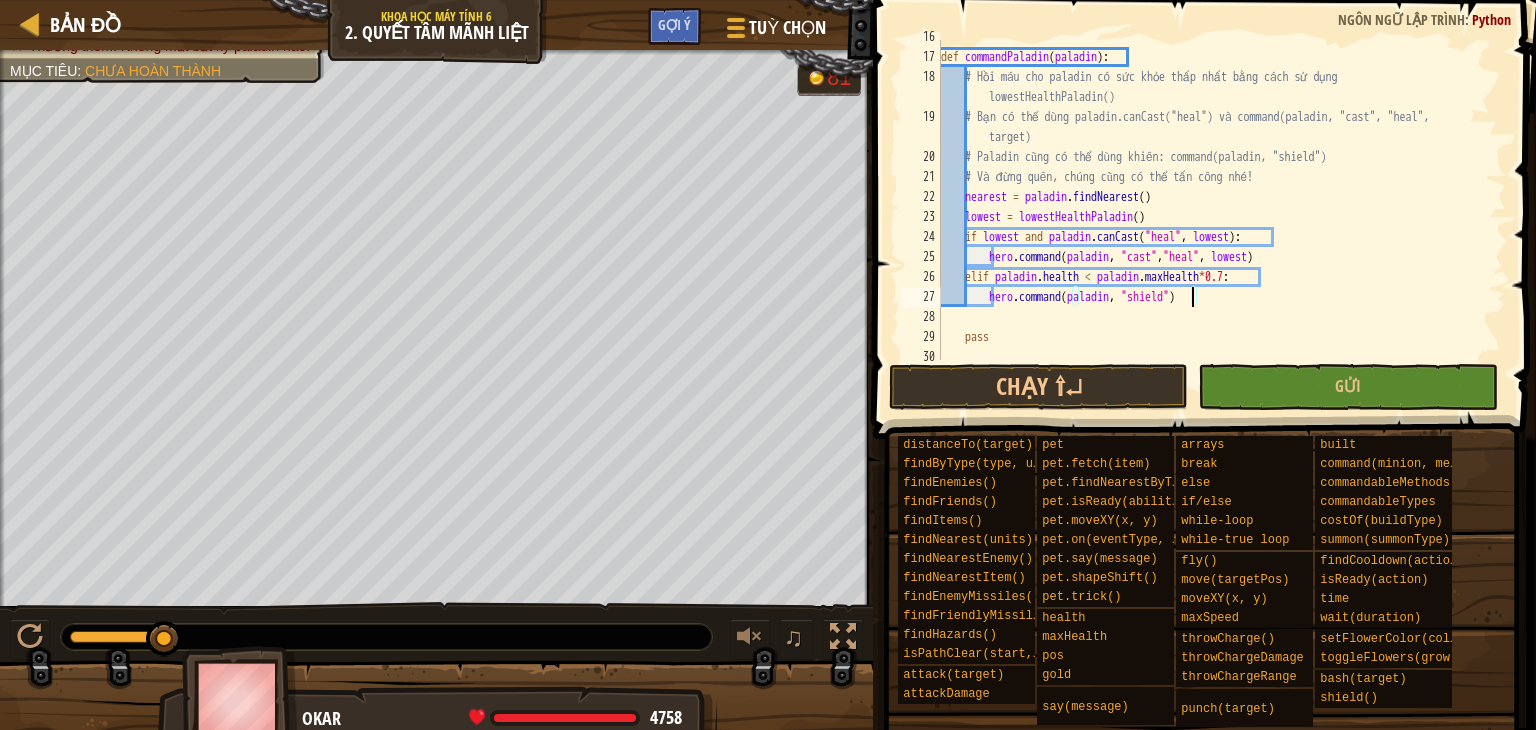 click on "def   commandPaladin ( paladin ) :      # Hồi máu cho paladin có sức khỏe thấp nhất bằng cách sử dụng           lowestHealthPaladin()      # Bạn có thể dùng paladin.canCast("heal") và command(paladin, "cast", "heal",           target)        # Paladin cũng có thể dùng khiên: command(paladin, "shield")      # Và đừng quên, chúng cũng có thể tấn công nhé!      nearest   =   paladin . findNearest ( )      lowest   =   lowestHealthPaladin ( )      if   lowest   and   paladin . canCast ( "heal" ,   lowest ) :          hero . command ( paladin ,   "cast" , "heal" ,   lowest )      elif   paladin . health   <   paladin . maxHealth * 0.7 :          hero . command ( paladin ,   "shield" )           pass" at bounding box center (1214, 207) 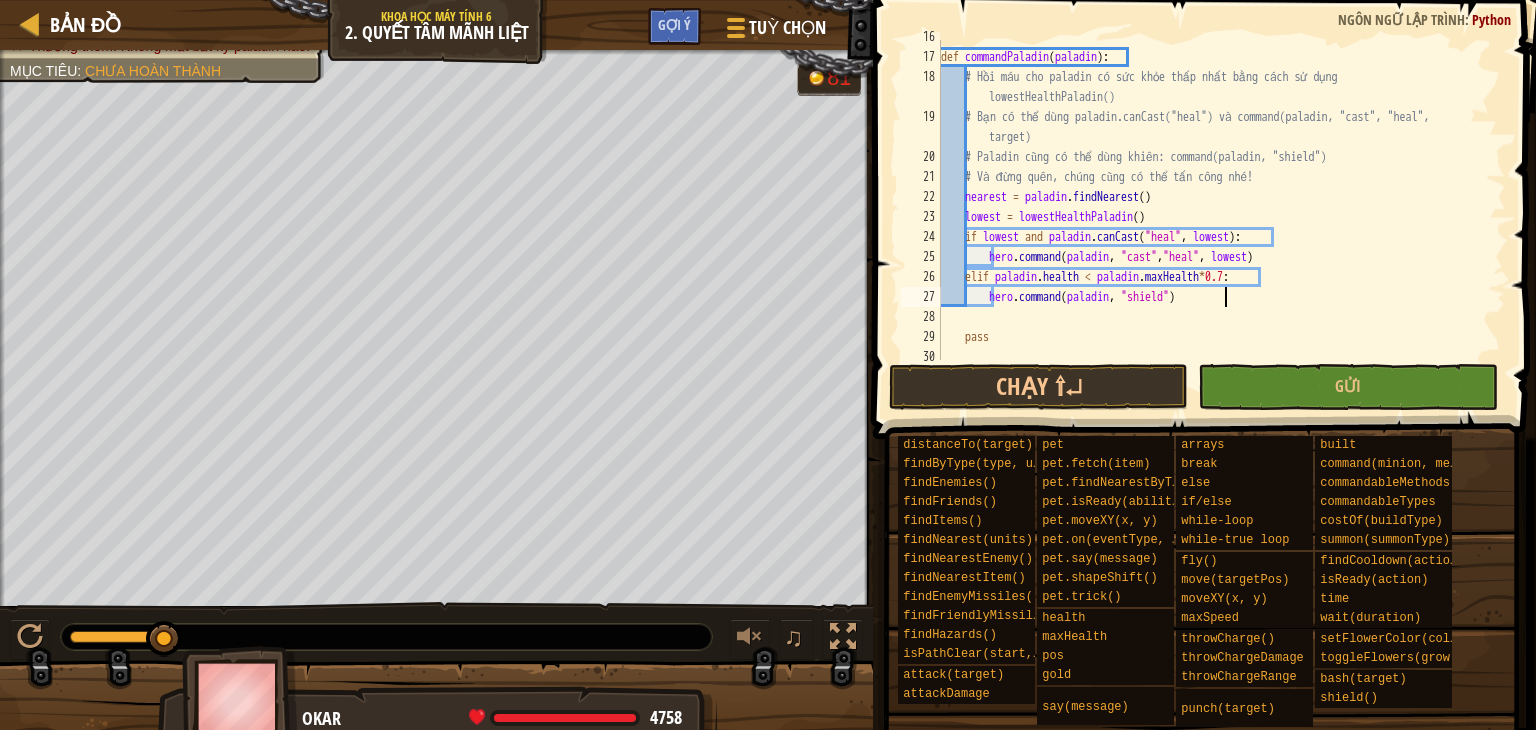 click on "def   commandPaladin ( paladin ) :      # Hồi máu cho paladin có sức khỏe thấp nhất bằng cách sử dụng           lowestHealthPaladin()      # Bạn có thể dùng paladin.canCast("heal") và command(paladin, "cast", "heal",           target)        # Paladin cũng có thể dùng khiên: command(paladin, "shield")      # Và đừng quên, chúng cũng có thể tấn công nhé!      nearest   =   paladin . findNearest ( )      lowest   =   lowestHealthPaladin ( )      if   lowest   and   paladin . canCast ( "heal" ,   lowest ) :          hero . command ( paladin ,   "cast" , "heal" ,   lowest )      elif   paladin . health   <   paladin . maxHealth * 0.7 :          hero . command ( paladin ,   "shield" )           pass" at bounding box center (1214, 207) 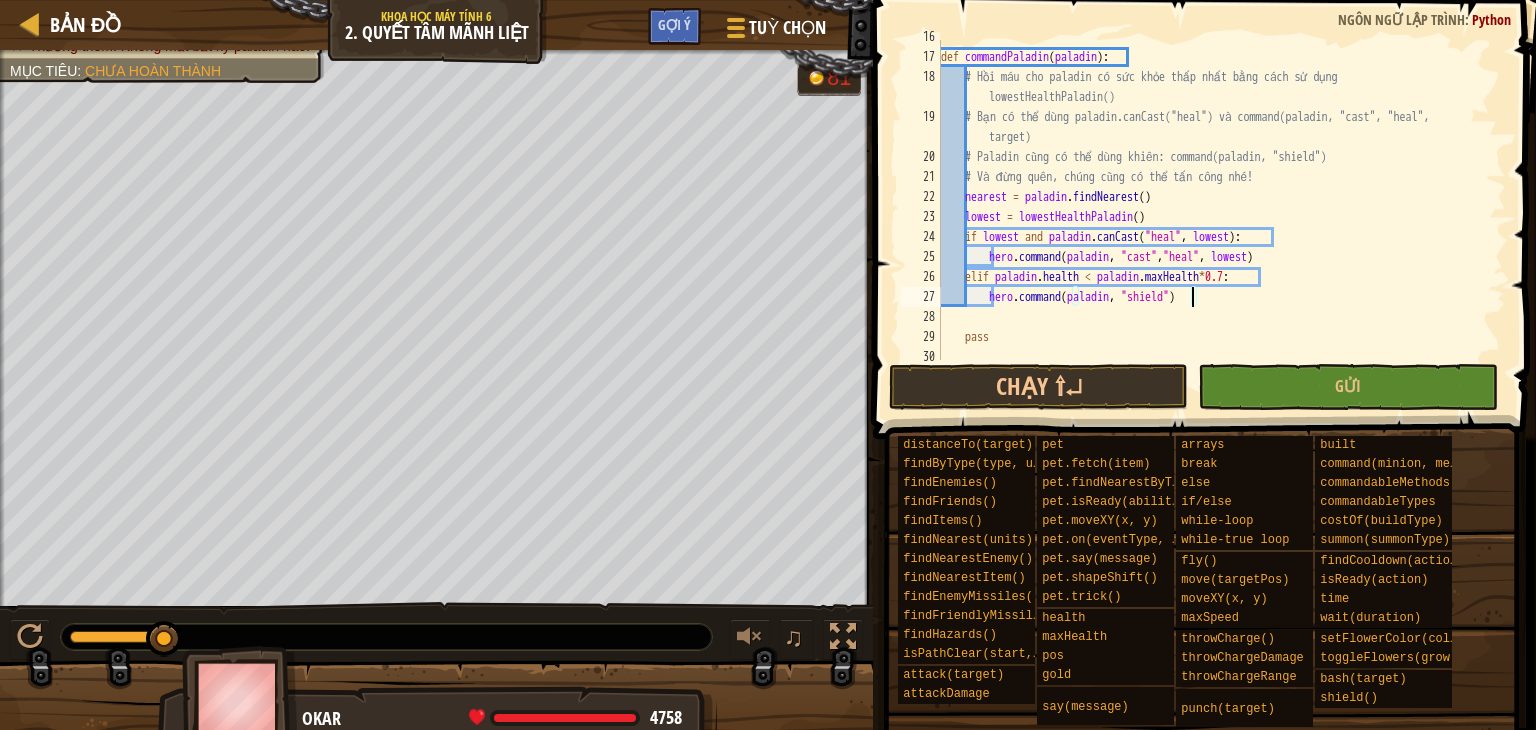 click on "def   commandPaladin ( paladin ) :      # Hồi máu cho paladin có sức khỏe thấp nhất bằng cách sử dụng           lowestHealthPaladin()      # Bạn có thể dùng paladin.canCast("heal") và command(paladin, "cast", "heal",           target)        # Paladin cũng có thể dùng khiên: command(paladin, "shield")      # Và đừng quên, chúng cũng có thể tấn công nhé!      nearest   =   paladin . findNearest ( )      lowest   =   lowestHealthPaladin ( )      if   lowest   and   paladin . canCast ( "heal" ,   lowest ) :          hero . command ( paladin ,   "cast" , "heal" ,   lowest )      elif   paladin . health   <   paladin . maxHealth * 0.7 :          hero . command ( paladin ,   "shield" )           pass" at bounding box center (1214, 207) 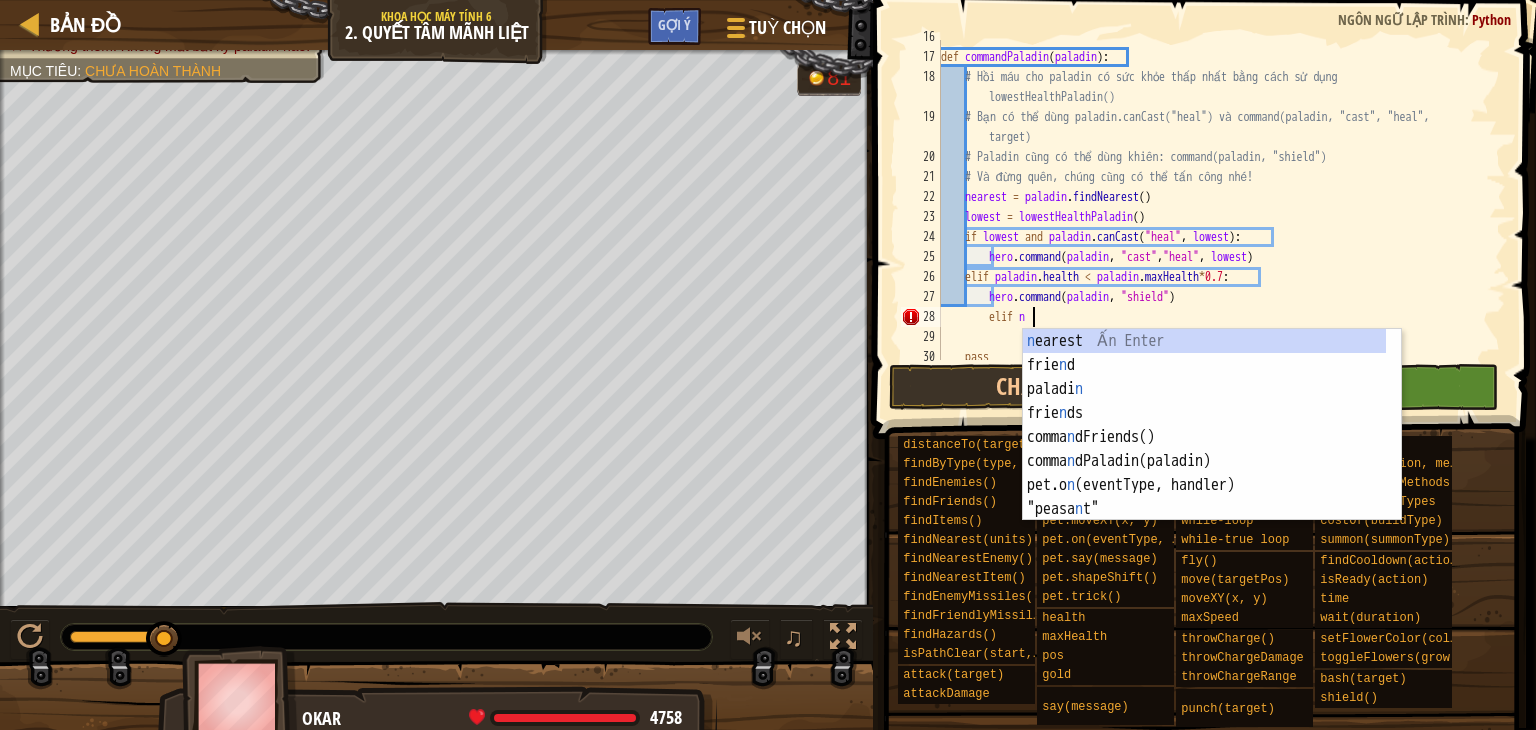 scroll, scrollTop: 8, scrollLeft: 7, axis: both 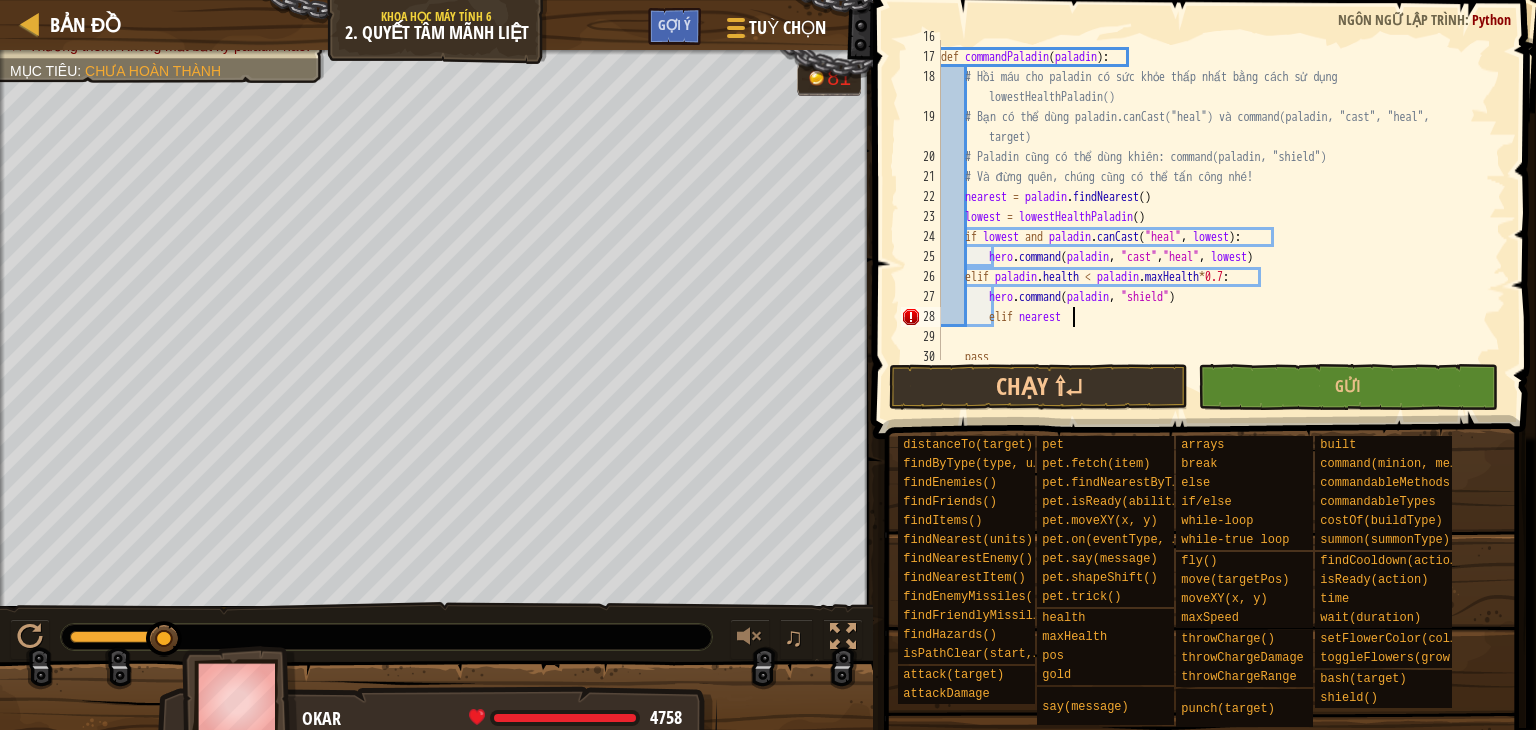 type on "elif nearest:" 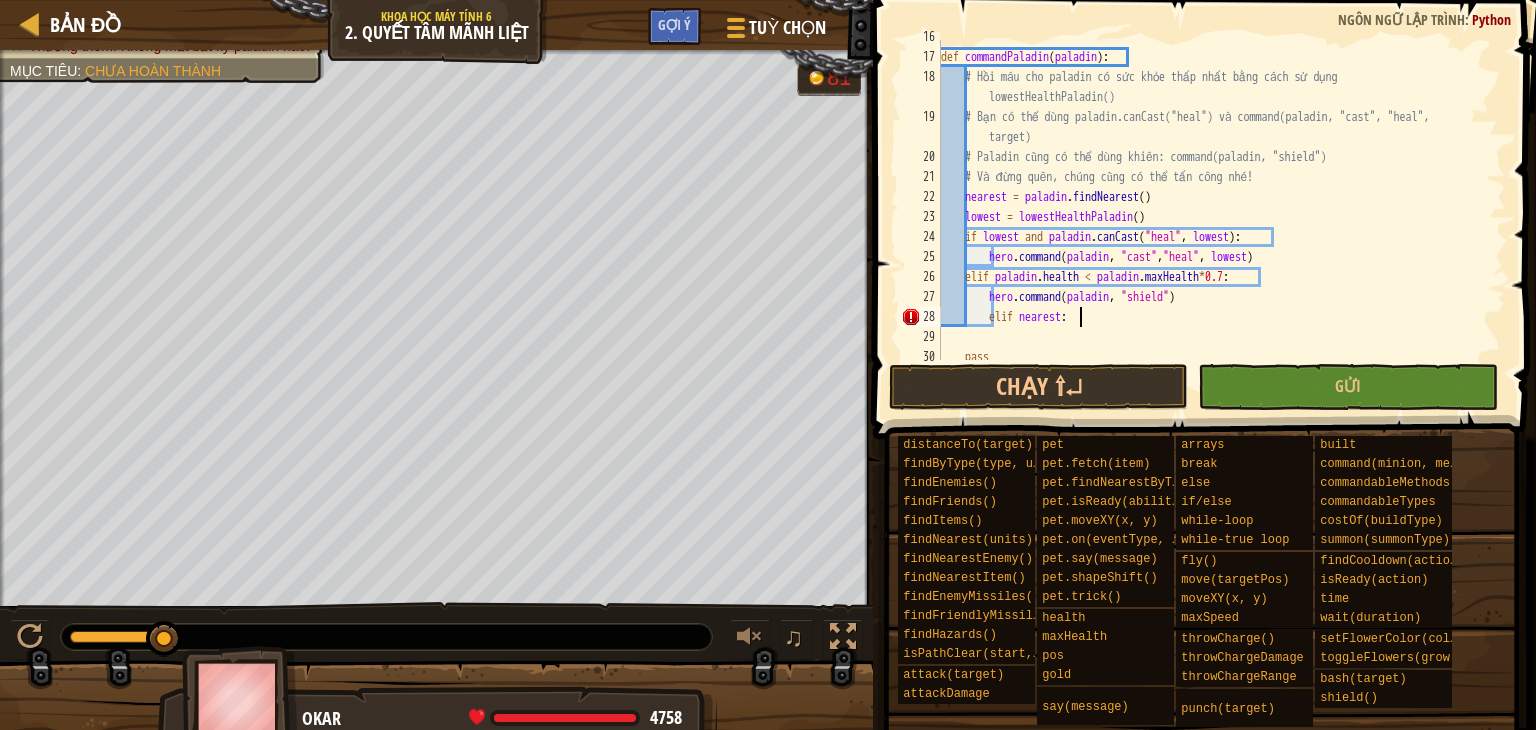 scroll, scrollTop: 8, scrollLeft: 5, axis: both 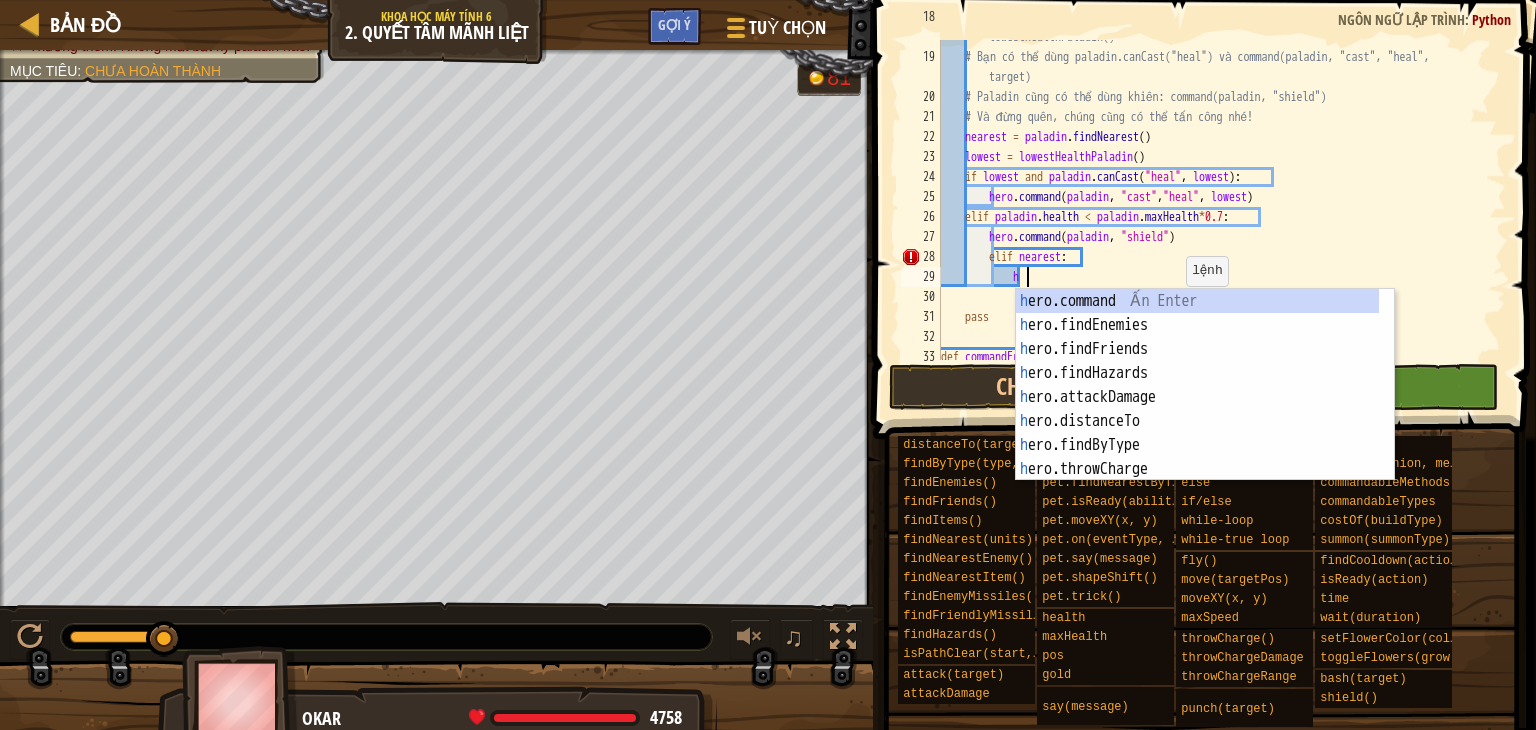 click on "h ero.command Ấn Enter h ero.findEnemies Ấn Enter h ero.findFriends Ấn Enter h ero.findHazards Ấn Enter h ero.attackDamage Ấn Enter h ero.distanceTo Ấn Enter h ero.findByType Ấn Enter h ero.throwCharge Ấn Enter h ero.findNearest Ấn Enter" at bounding box center [1197, 409] 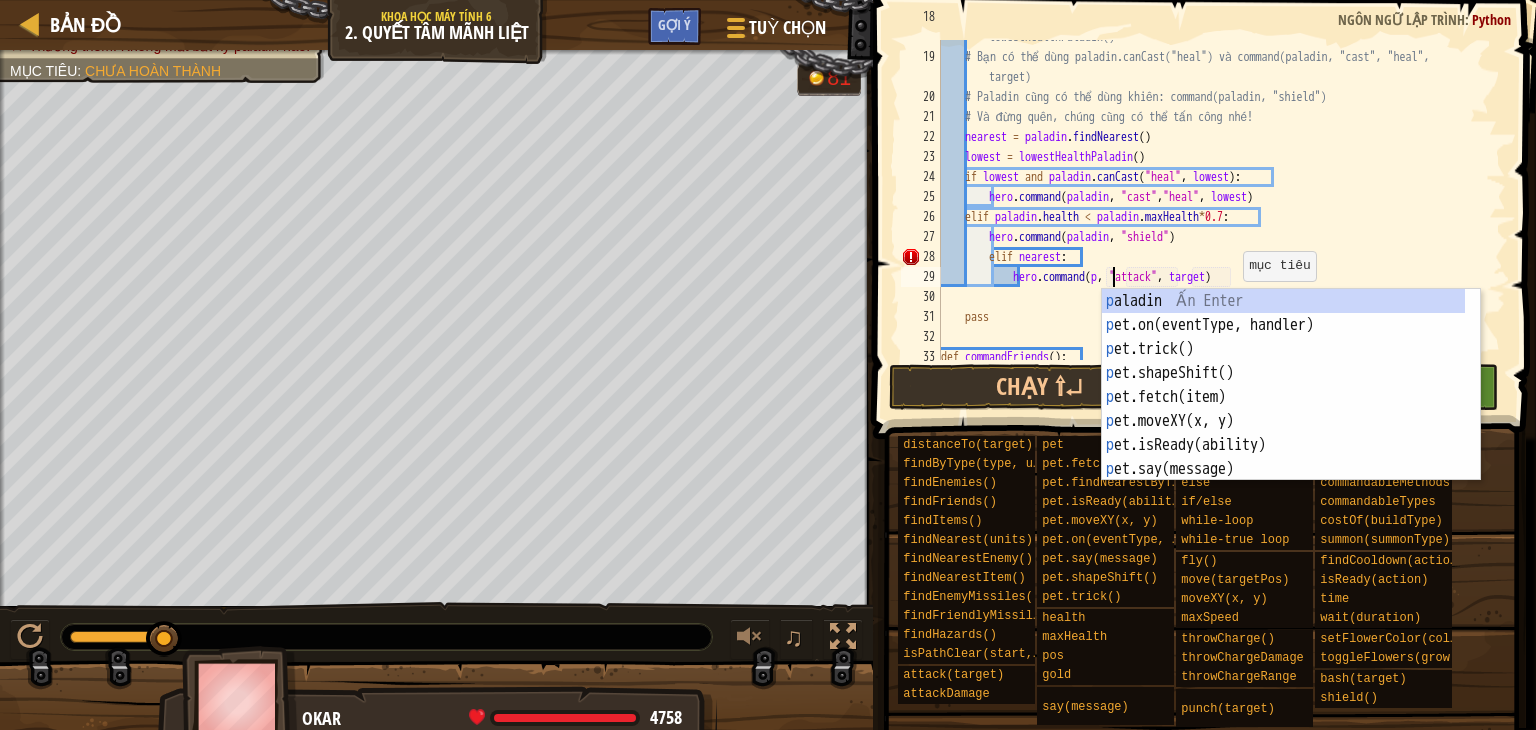 scroll, scrollTop: 8, scrollLeft: 14, axis: both 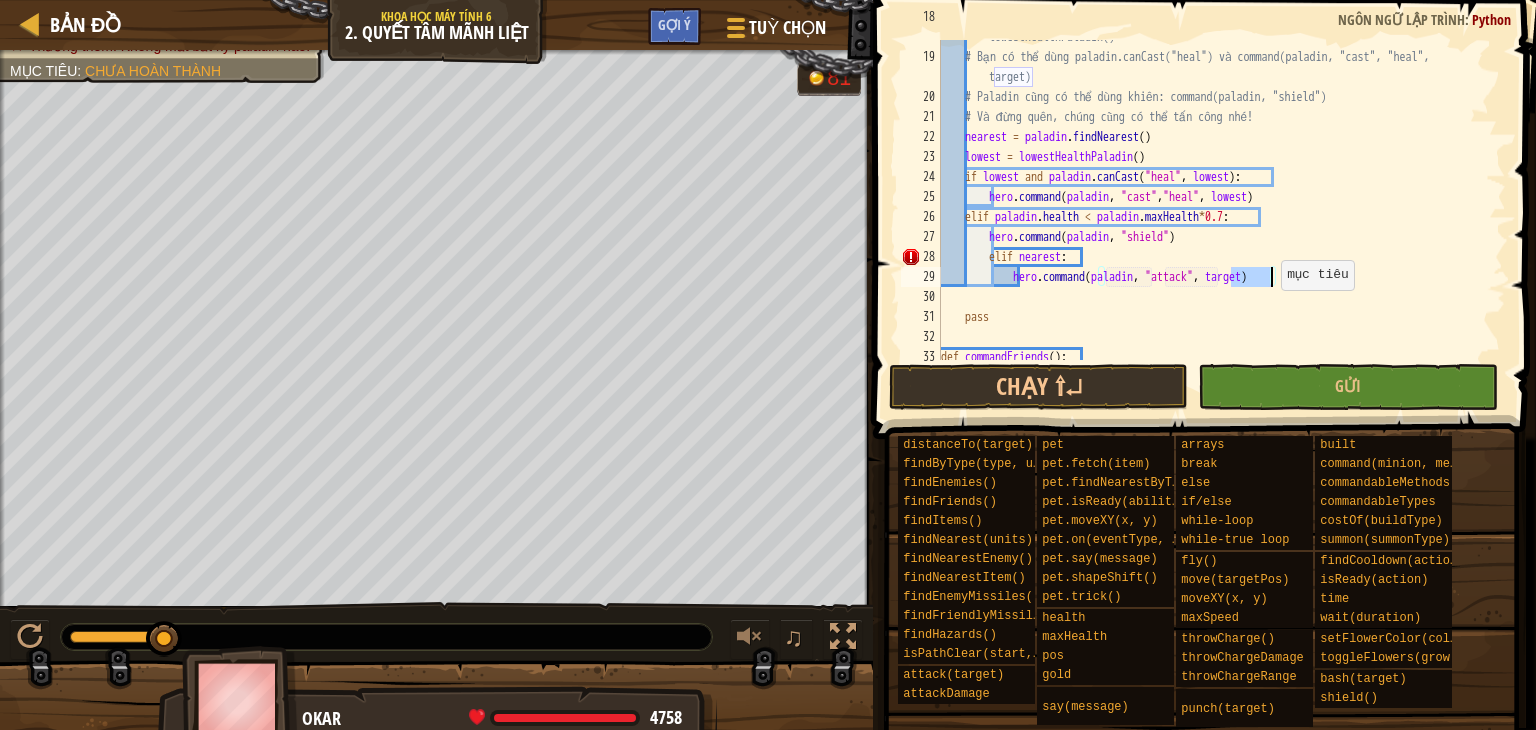 drag, startPoint x: 1232, startPoint y: 276, endPoint x: 1271, endPoint y: 277, distance: 39.012817 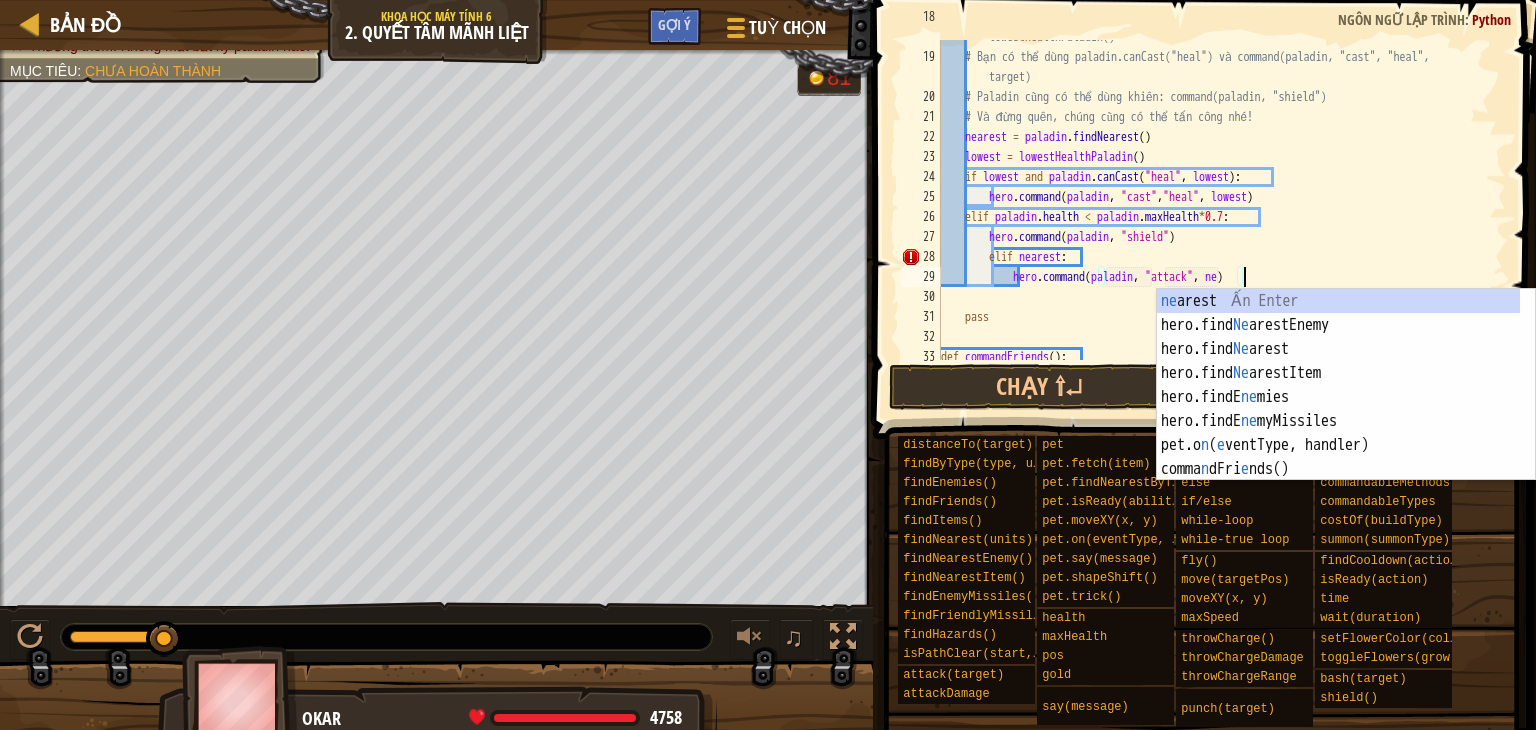scroll, scrollTop: 8, scrollLeft: 24, axis: both 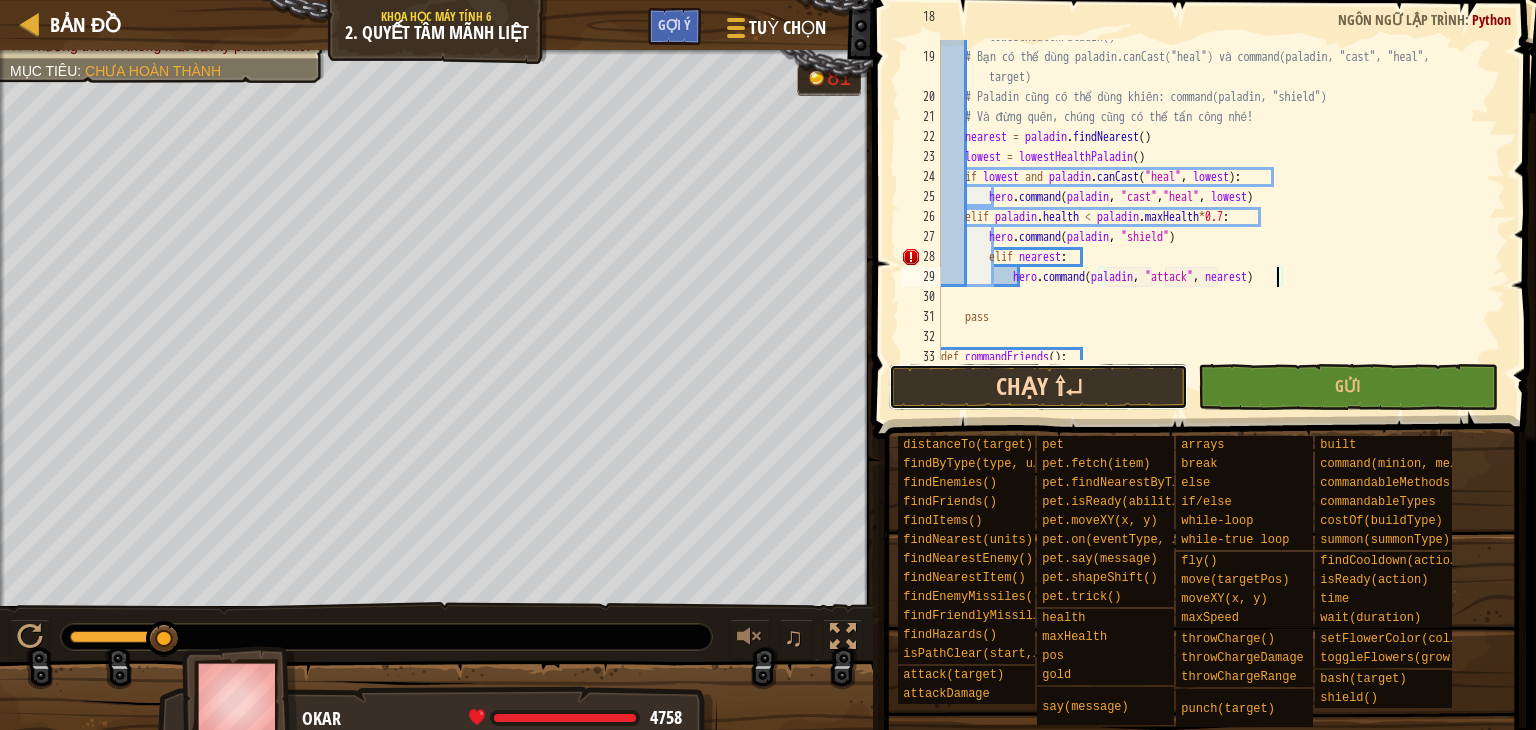 click on "Chạy ⇧↵" at bounding box center [1039, 387] 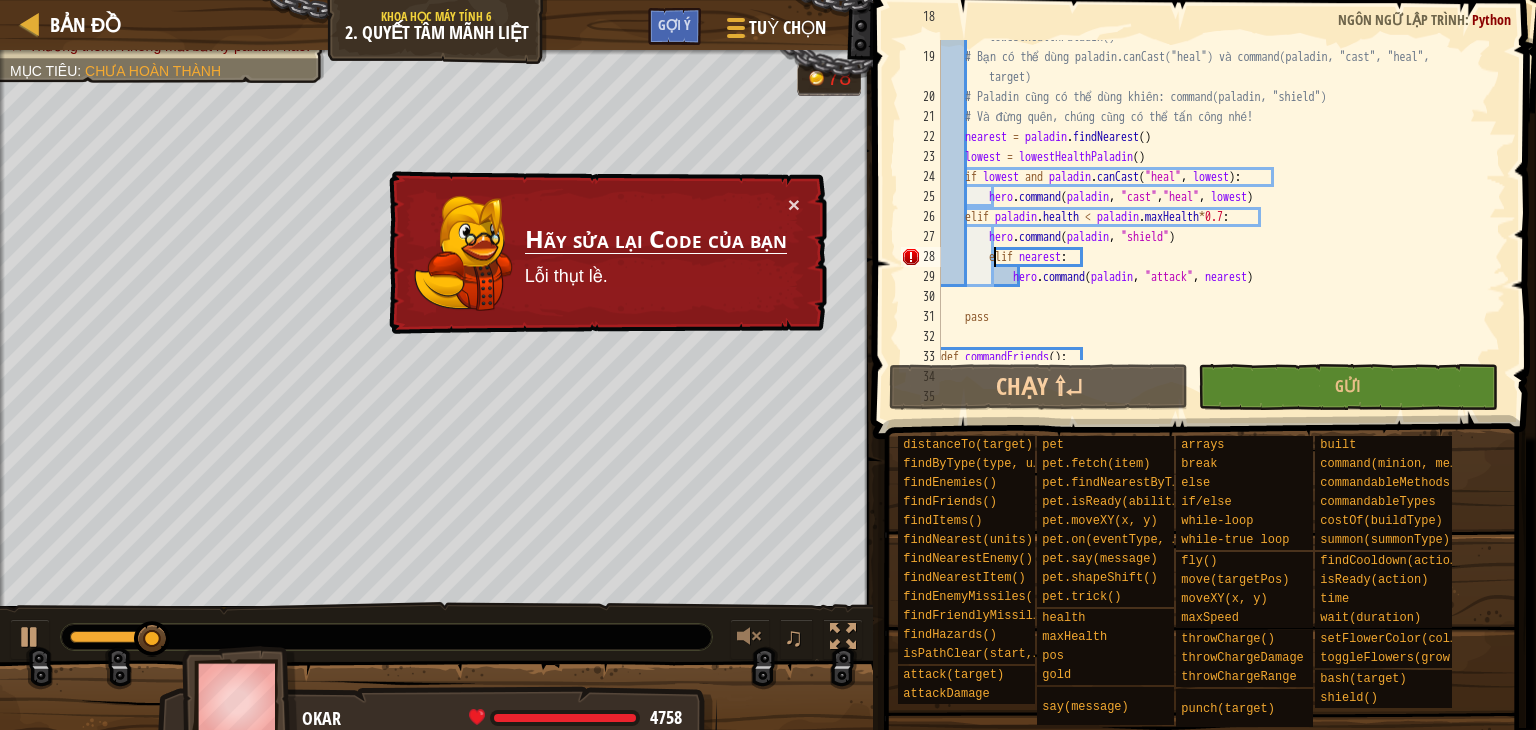 click on "# Hồi máu cho paladin có sức khỏe thấp nhất bằng cách sử dụng           lowestHealthPaladin()      # Bạn có thể dùng paladin.canCast("heal") và command(paladin, "cast", "heal",           target)        # Paladin cũng có thể dùng khiên: command(paladin, "shield")      # Và đừng quên, chúng cũng có thể tấn công nhé!      nearest   =   paladin . findNearest ( )      lowest   =   lowestHealthPaladin ( )      if   lowest   and   paladin . canCast ( "heal" ,   lowest ) :          hero . command ( paladin ,   "cast" , "heal" ,   lowest )      elif   paladin . health   <   paladin . maxHealth * 0.7 :          hero . command ( paladin ,   "shield" )            elif   nearest :              hero . command ( paladin ,   "attack" ,   nearest )      pass def   commandFriends ( ) :" at bounding box center [1214, 197] 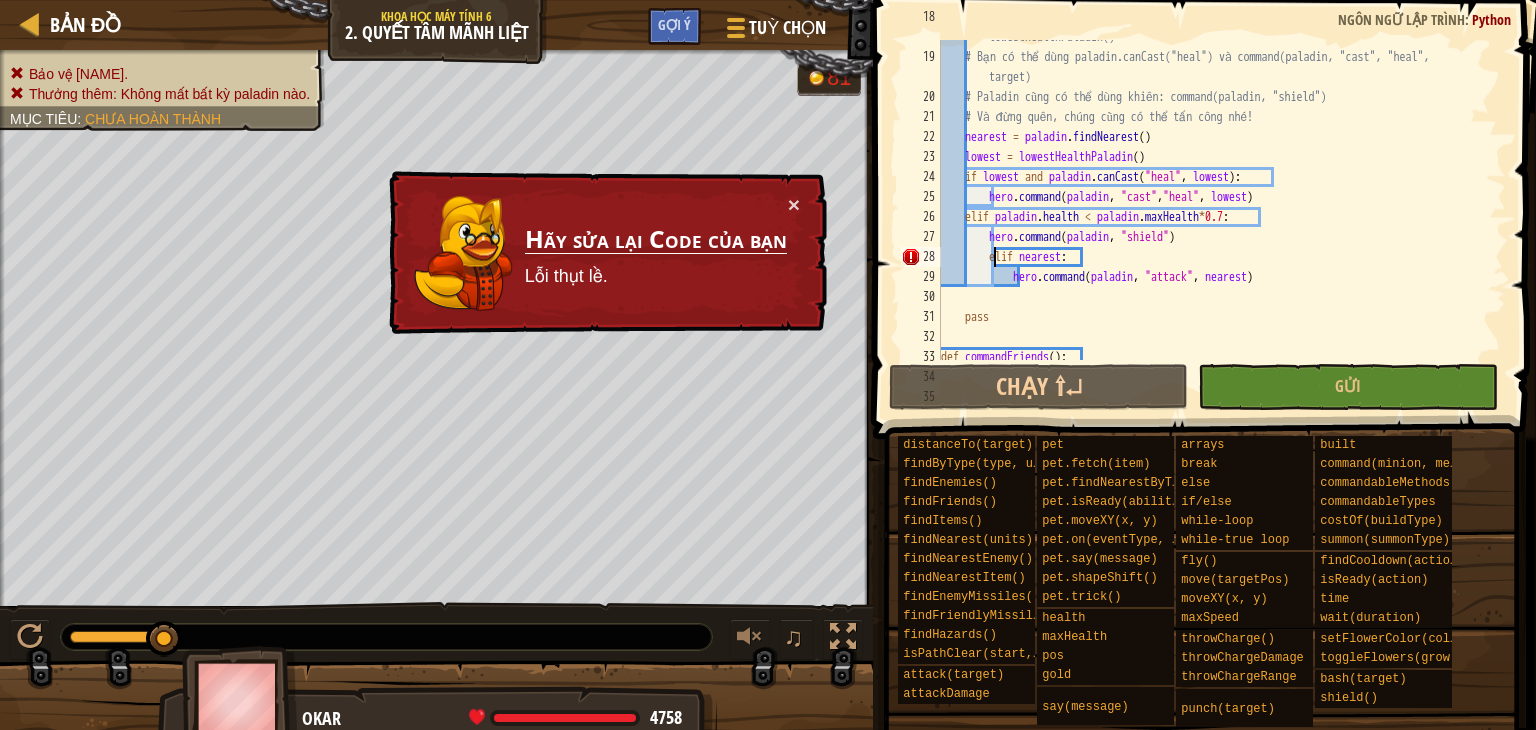 scroll, scrollTop: 8, scrollLeft: 8, axis: both 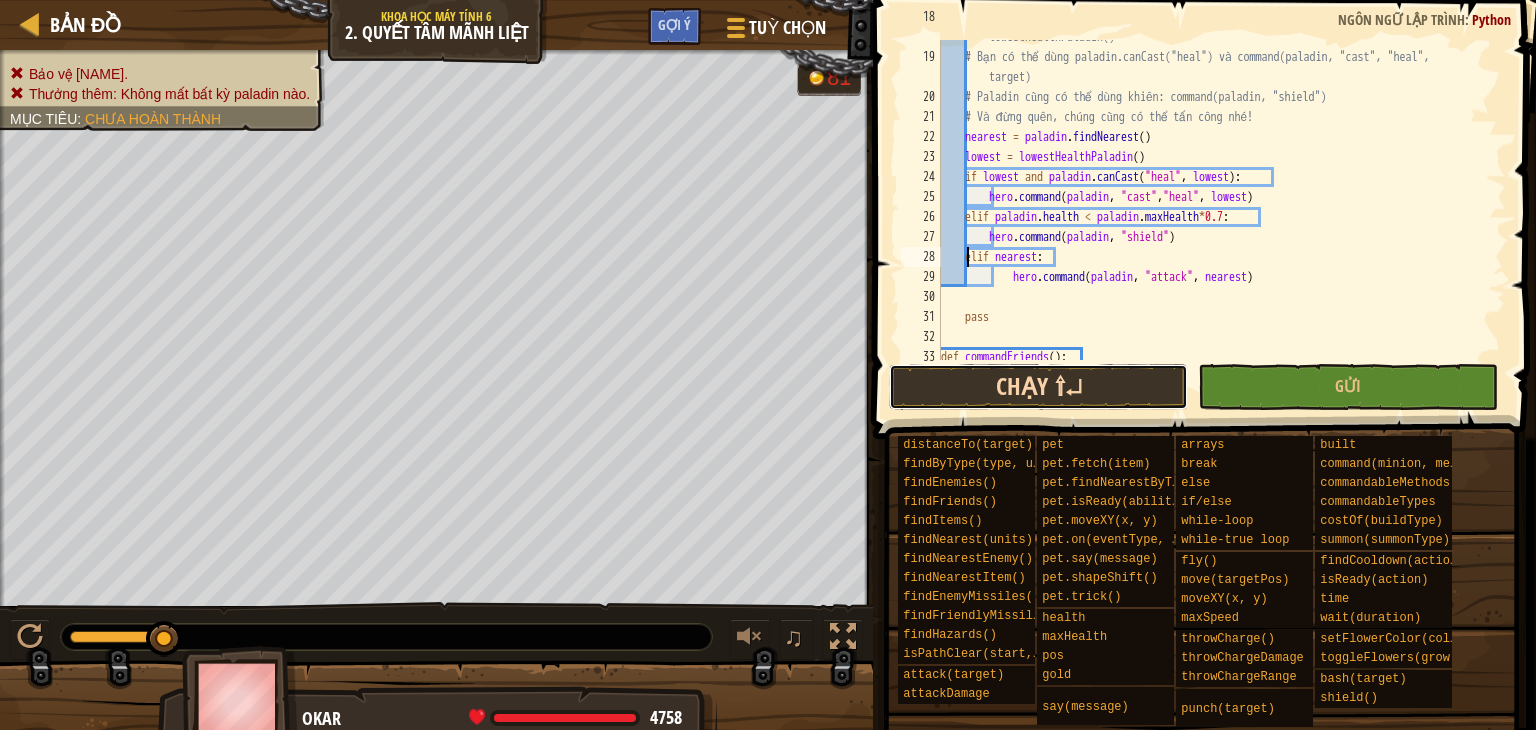 click on "Chạy ⇧↵" at bounding box center [1039, 387] 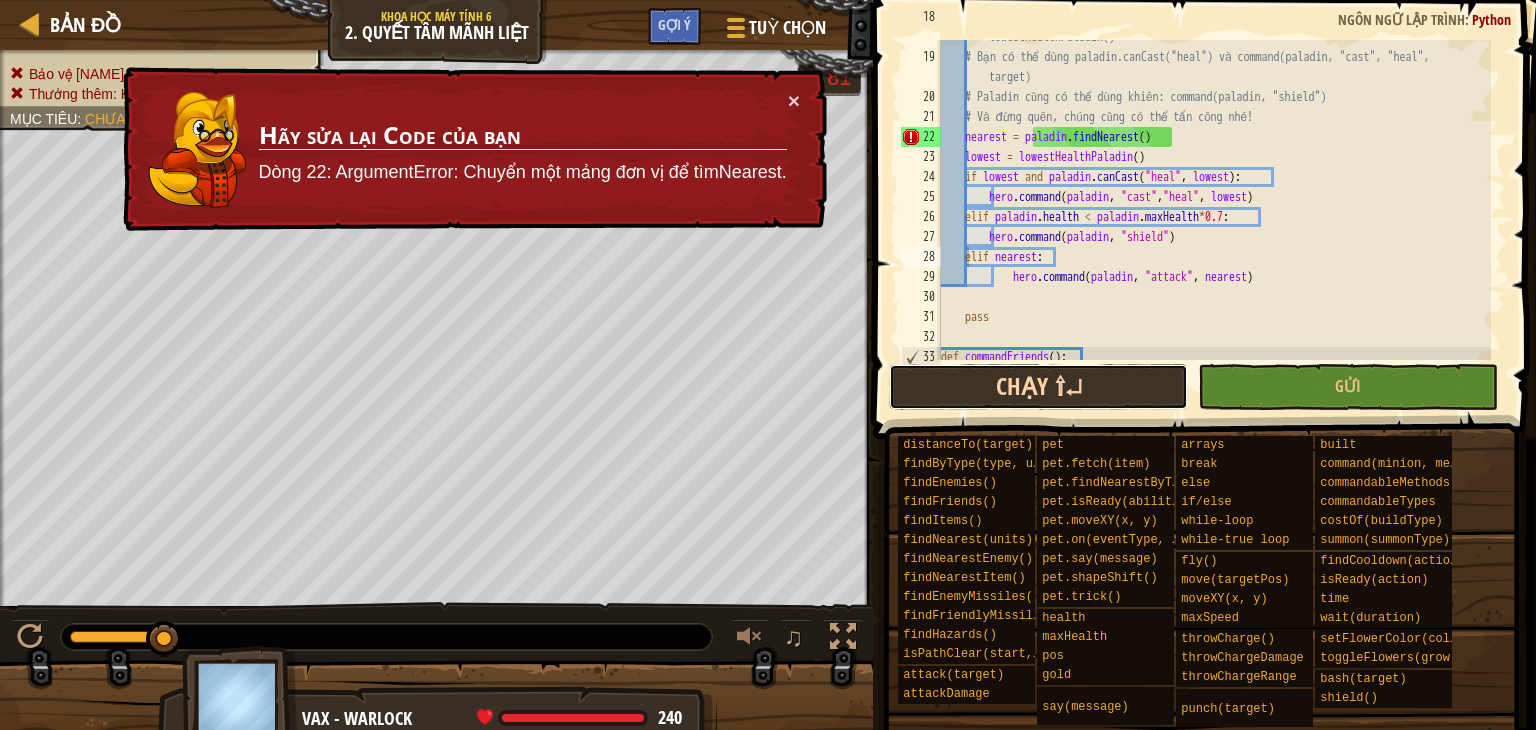 click on "Chạy ⇧↵" at bounding box center [1039, 387] 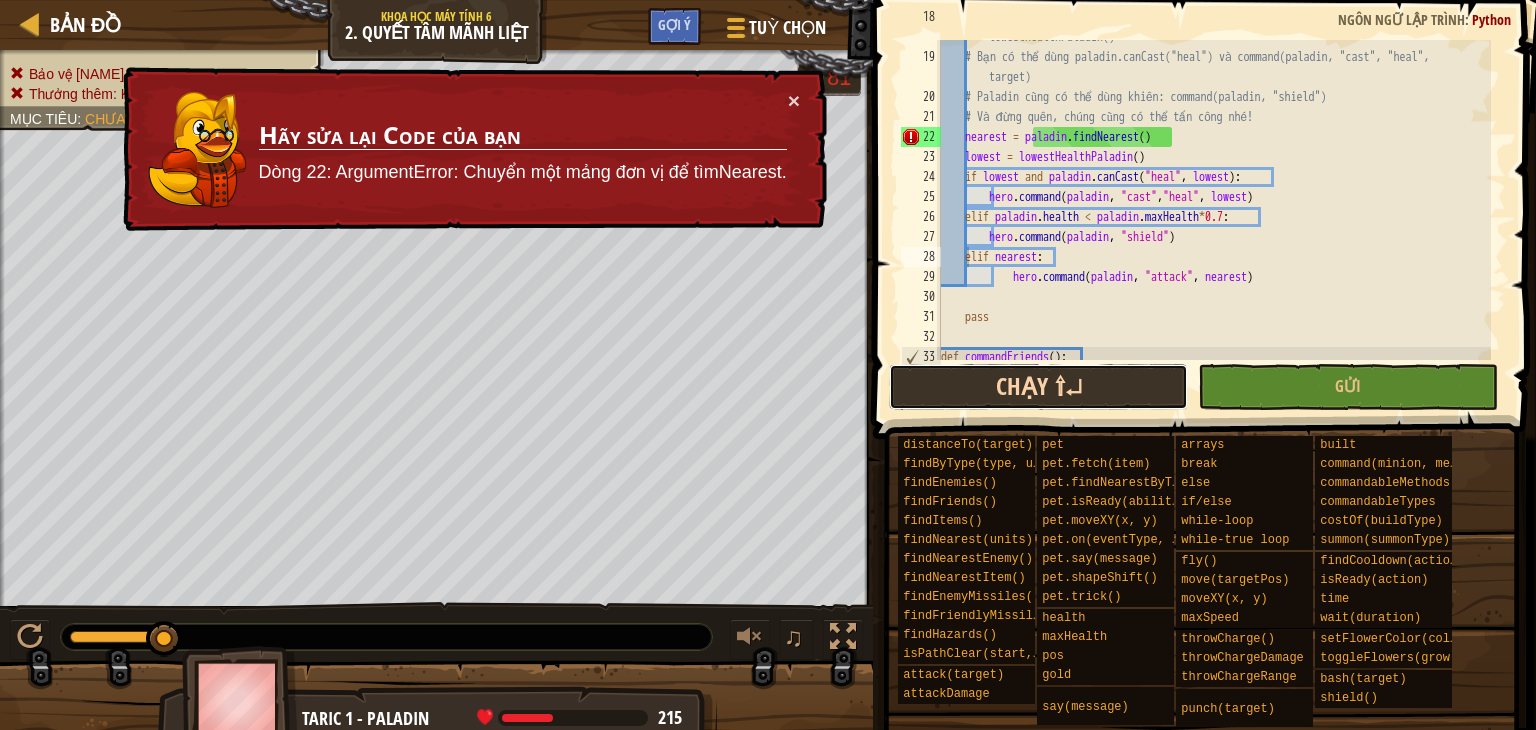 click on "Chạy ⇧↵" at bounding box center (1039, 387) 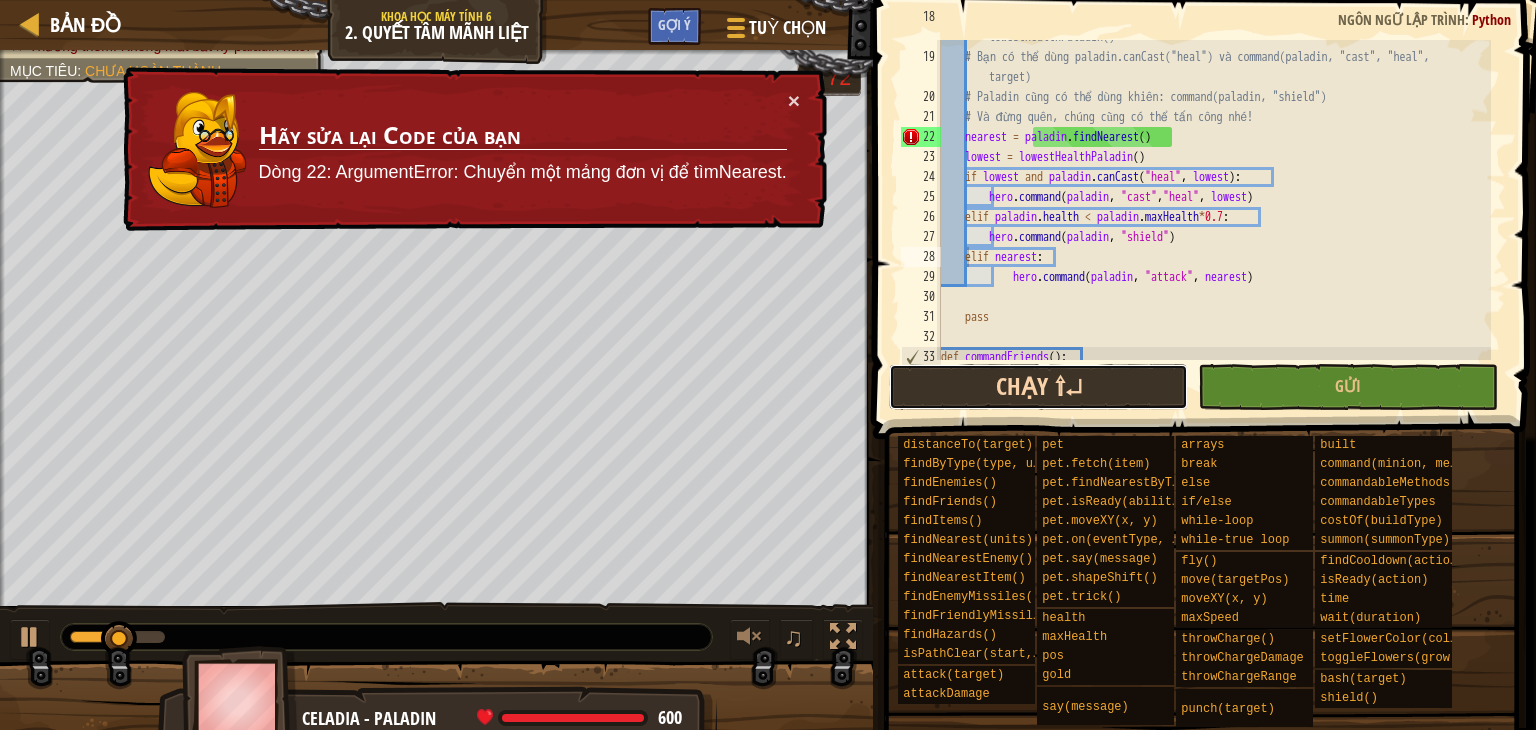click on "Chạy ⇧↵" at bounding box center (1039, 387) 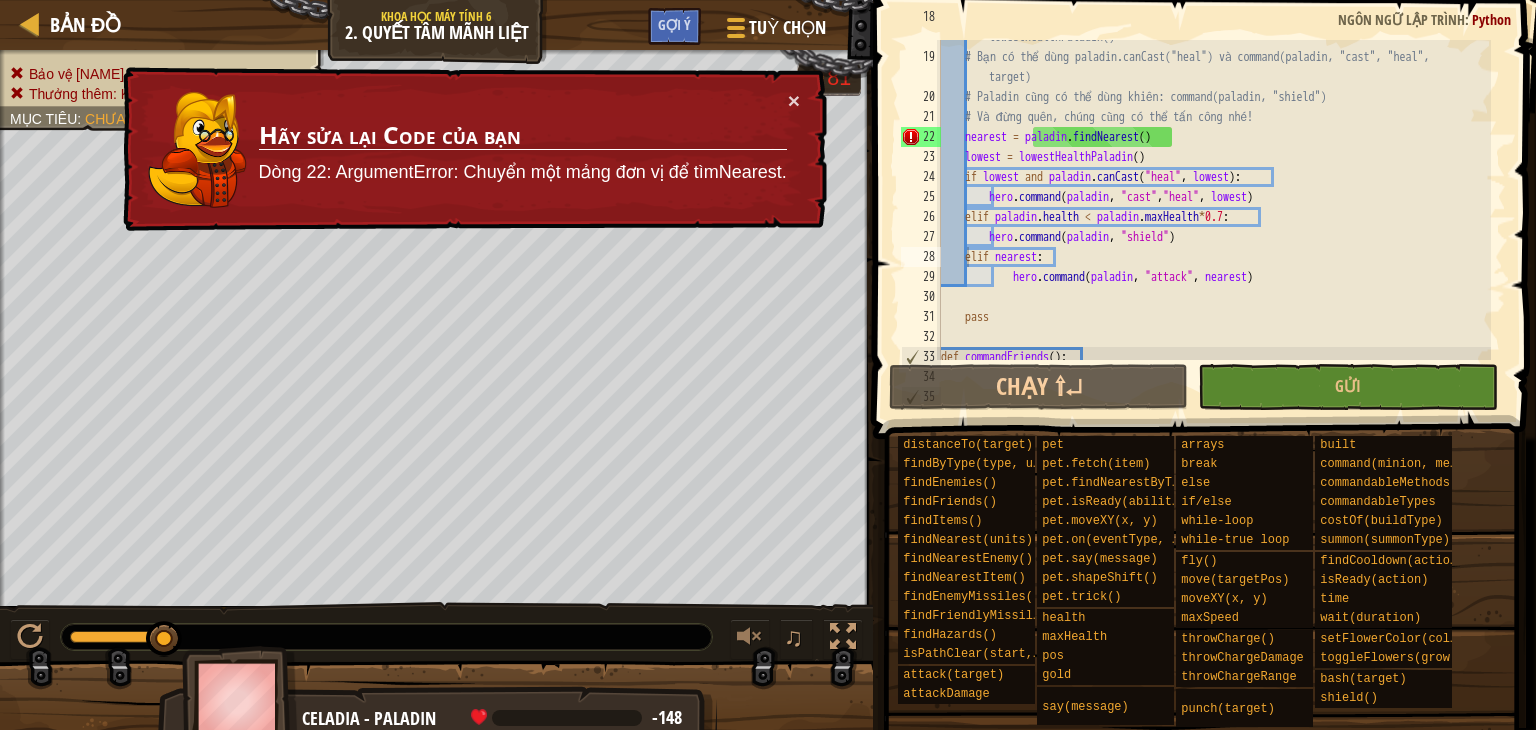 click on "# Hồi máu cho paladin có sức khỏe thấp nhất bằng cách sử dụng           lowestHealthPaladin()      # Bạn có thể dùng paladin.canCast("heal") và command(paladin, "cast", "heal",           target)        # Paladin cũng có thể dùng khiên: command(paladin, "shield")      # Và đừng quên, chúng cũng có thể tấn công nhé!      nearest   =   paladin . findNearest ( )      lowest   =   lowestHealthPaladin ( )      if   lowest   and   paladin . canCast ( "heal" ,   lowest ) :          hero . command ( paladin ,   "cast" , "heal" ,   lowest )      elif   paladin . health   <   paladin . maxHealth * 0.7 :          hero . command ( paladin ,   "shield" )        elif   nearest :              hero . command ( paladin ,   "attack" ,   nearest )      pass def   commandFriends ( ) :" at bounding box center (1214, 197) 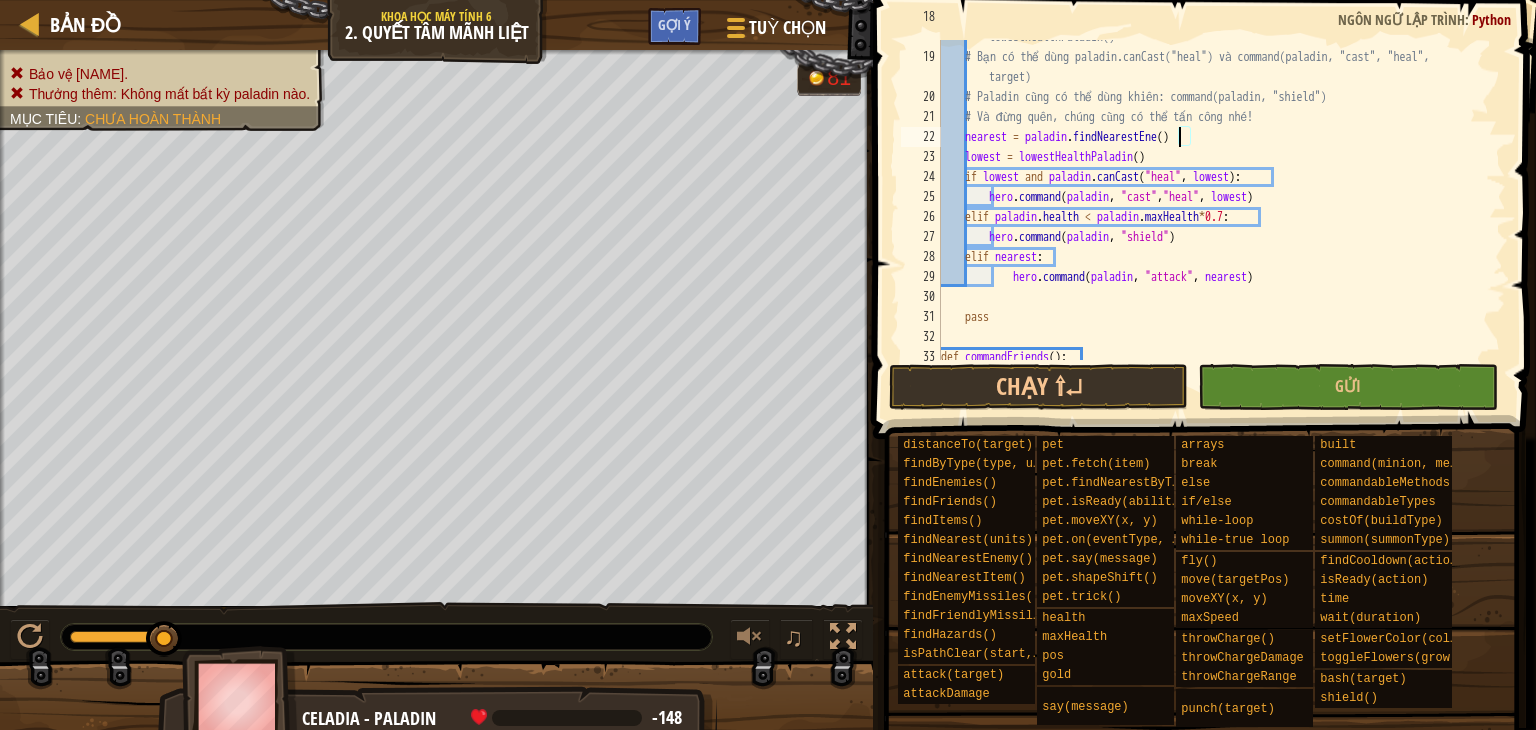 scroll, scrollTop: 8, scrollLeft: 20, axis: both 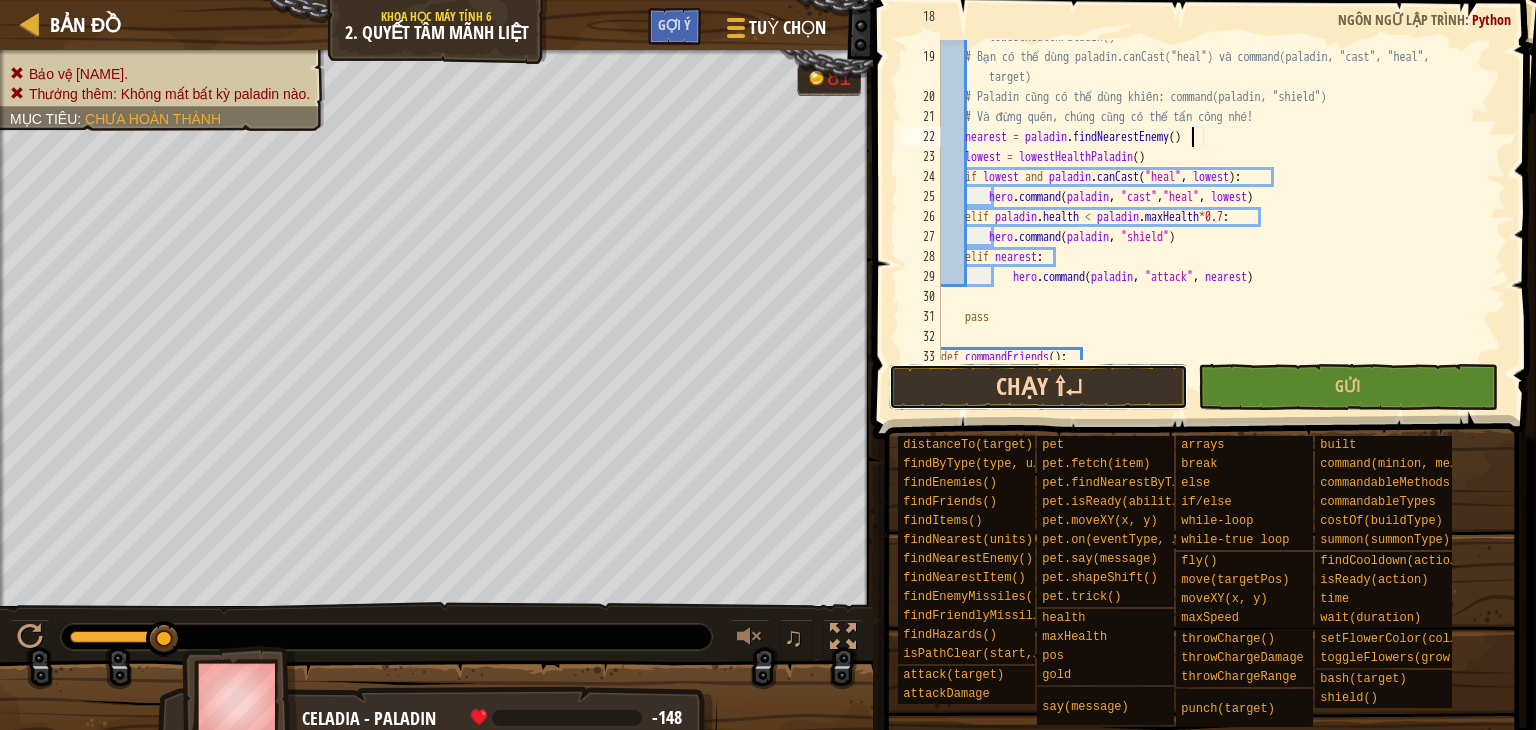 click on "Chạy ⇧↵" at bounding box center (1039, 387) 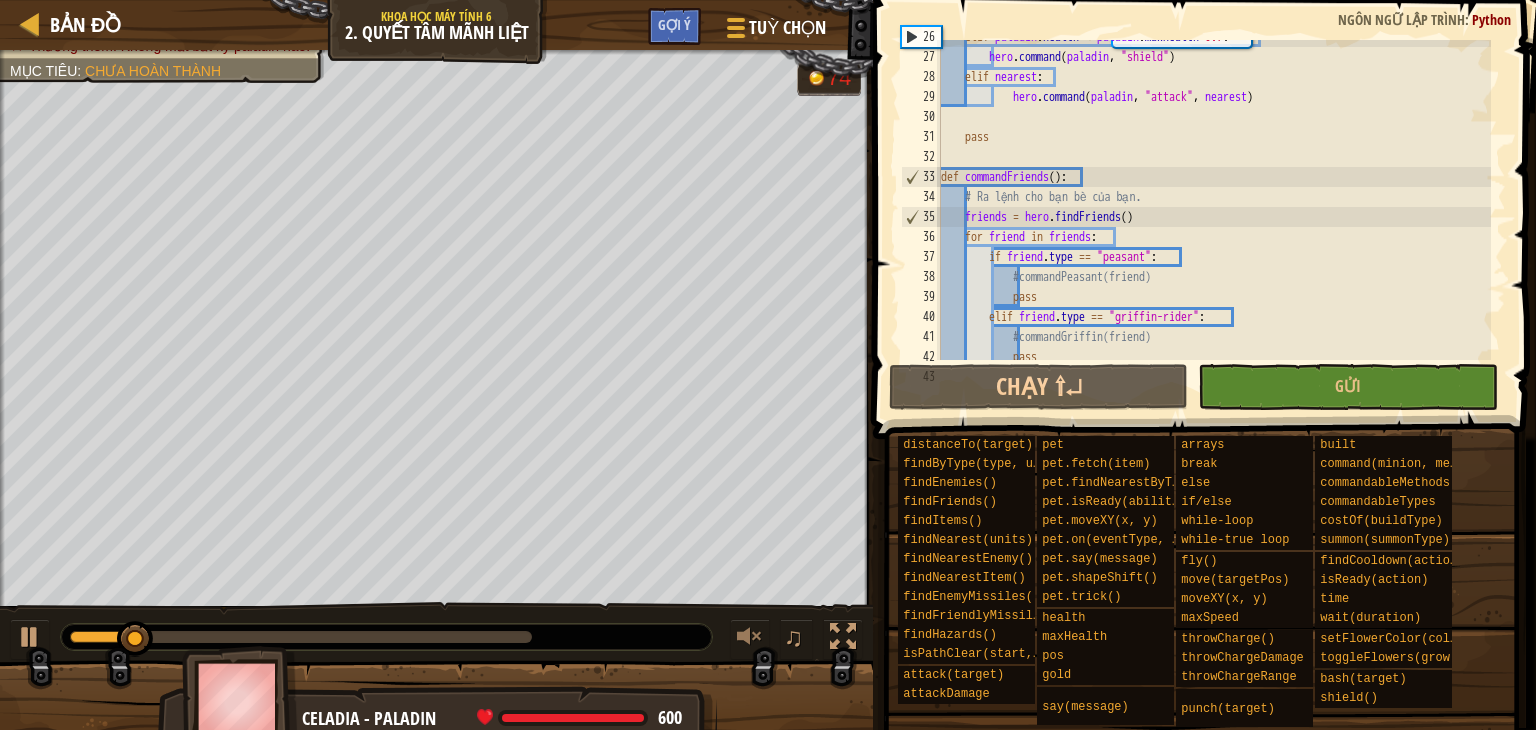 scroll, scrollTop: 700, scrollLeft: 0, axis: vertical 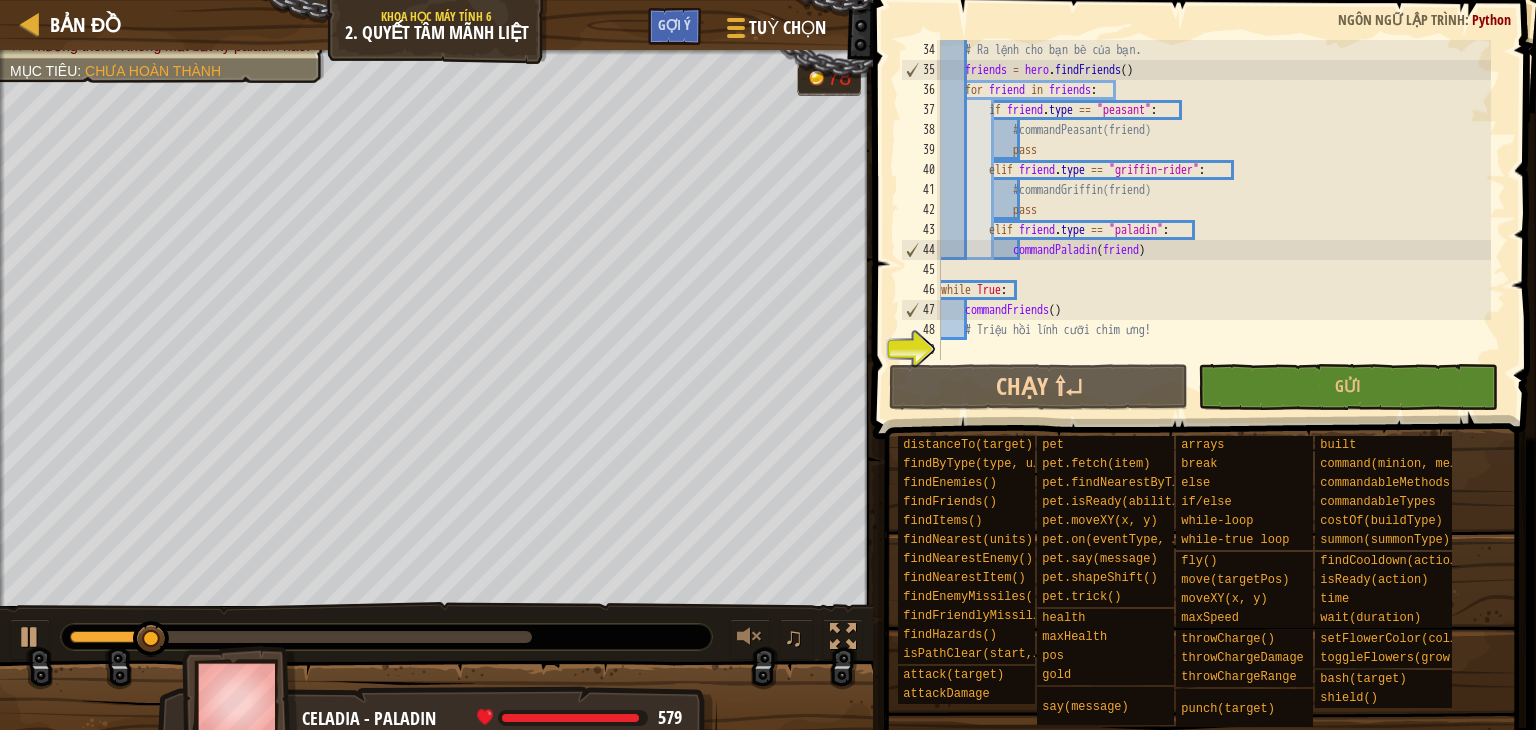 click on "# Ra lệnh cho bạn bè của bạn.      friends   =   hero . findFriends ( )      for   friend   in   friends :          if   friend . type   ==   "peasant" :              #commandPeasant(friend)              pass          elif   friend . type   ==   "griffin-rider" :              #commandGriffin(friend)              pass          elif   friend . type   ==   "paladin" :              commandPaladin ( friend ) while   True :      commandFriends ( )      # Triệu hồi lính cưỡi chim ưng!" at bounding box center (1214, 220) 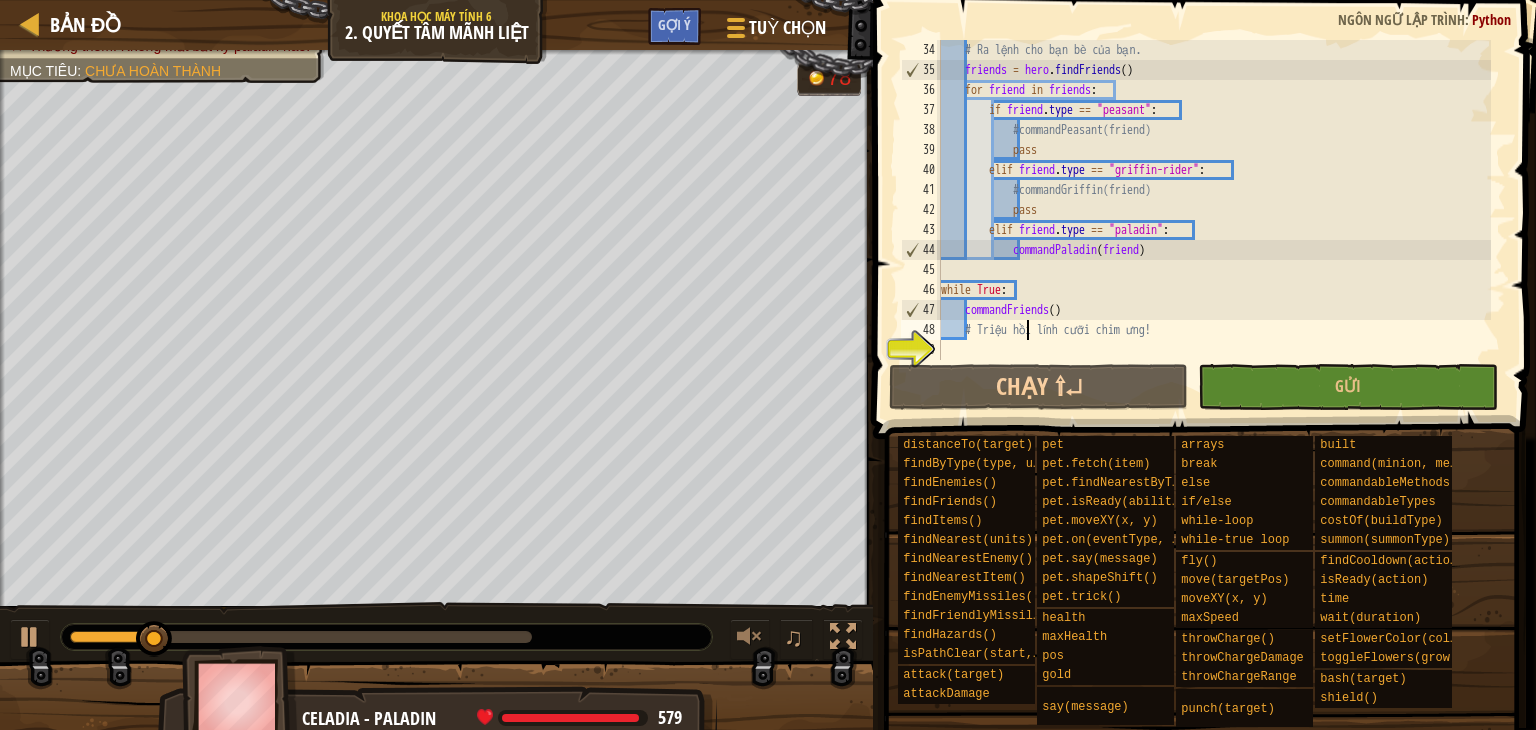 scroll, scrollTop: 8, scrollLeft: 17, axis: both 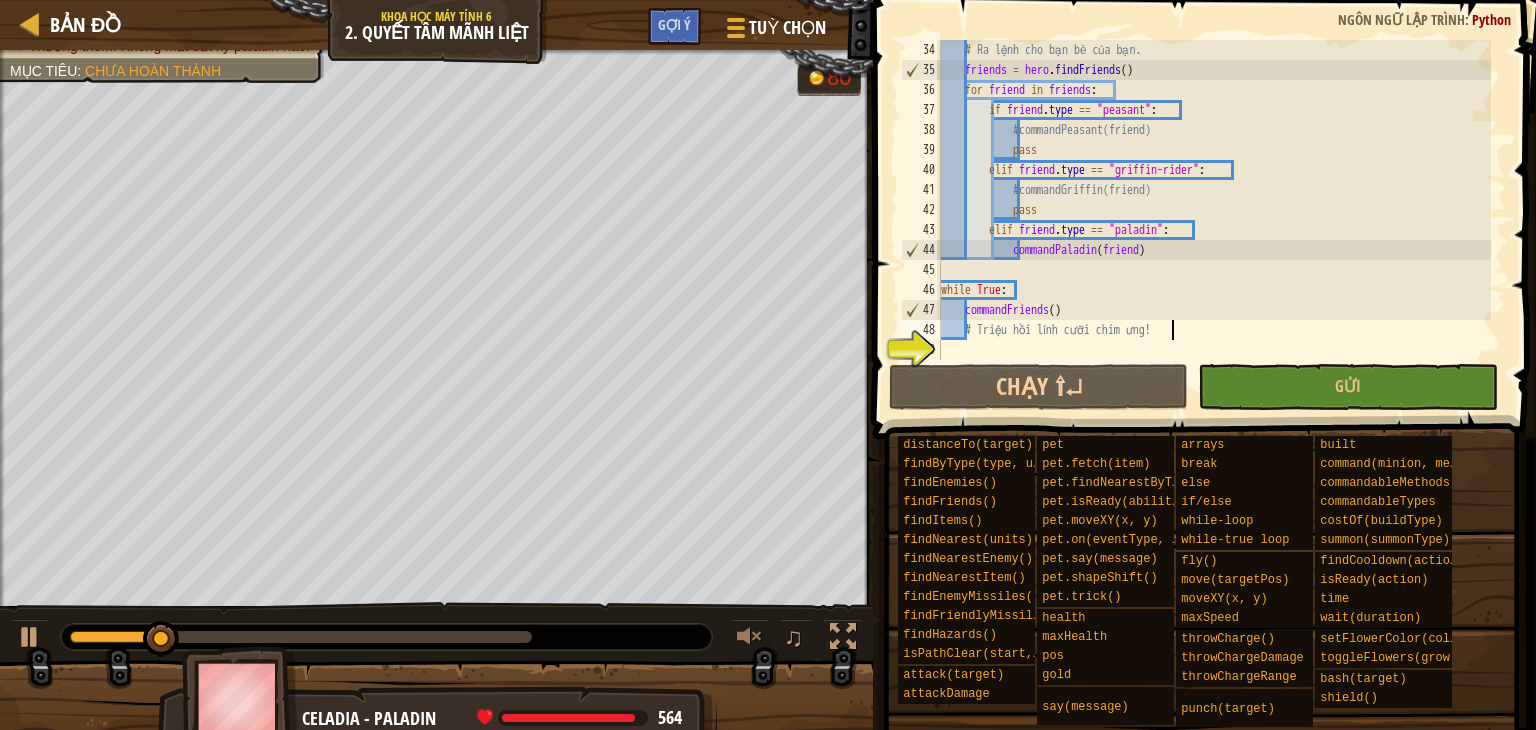 click on "# Ra lệnh cho bạn bè của bạn.      friends   =   hero . findFriends ( )      for   friend   in   friends :          if   friend . type   ==   "peasant" :              #commandPeasant(friend)              pass          elif   friend . type   ==   "griffin-rider" :              #commandGriffin(friend)              pass          elif   friend . type   ==   "paladin" :              commandPaladin ( friend ) while   True :      commandFriends ( )      # Triệu hồi lính cưỡi chim ưng!" at bounding box center [1214, 220] 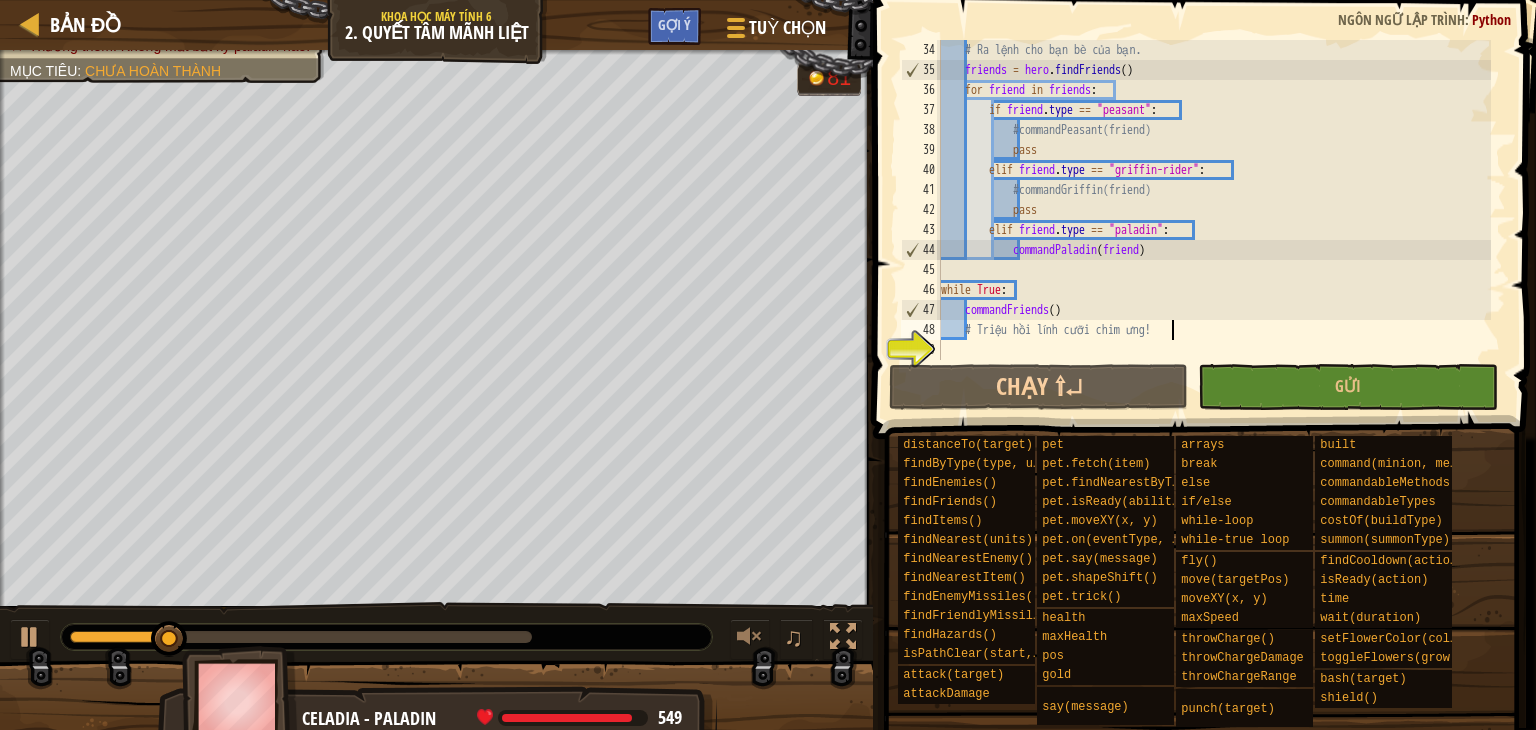 scroll, scrollTop: 8, scrollLeft: 0, axis: vertical 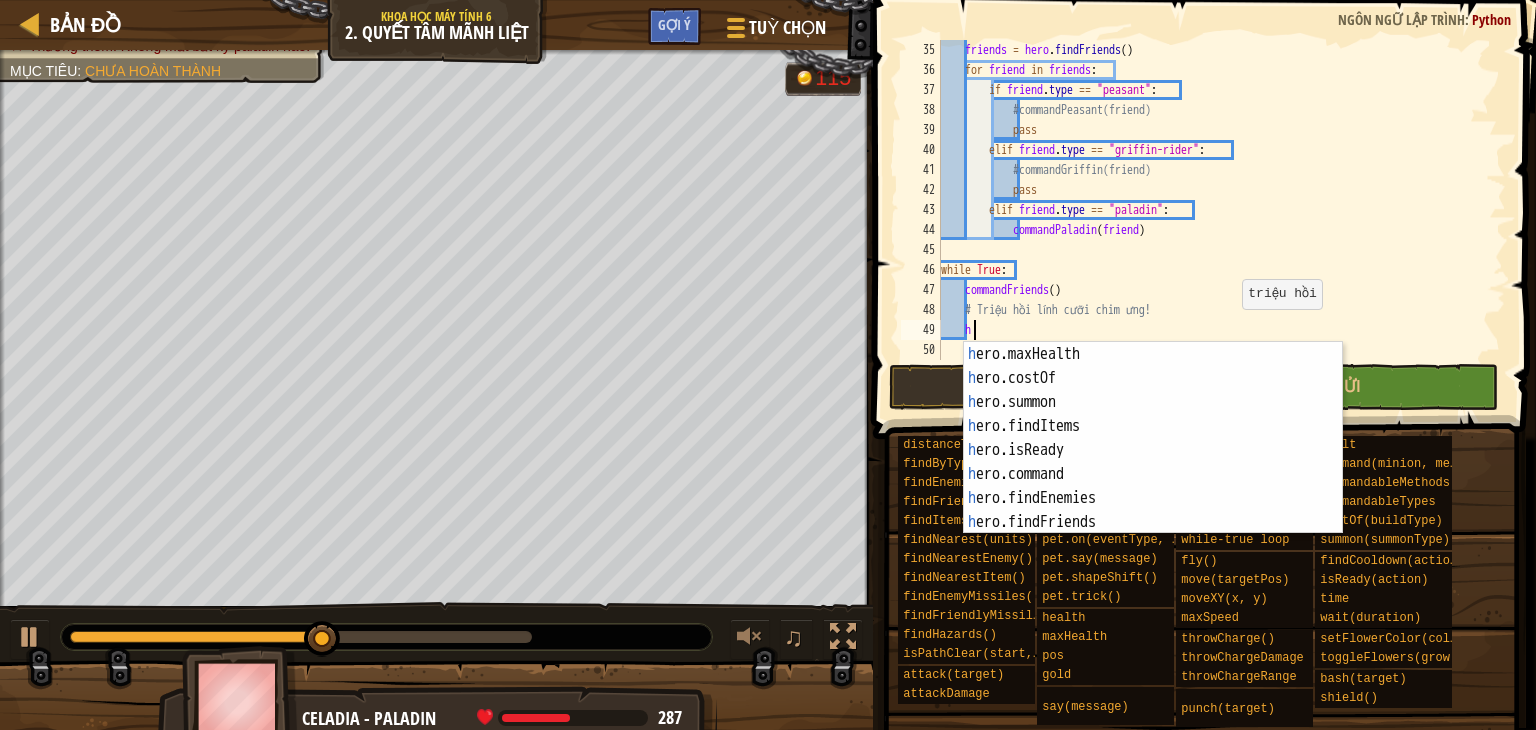 type on "h" 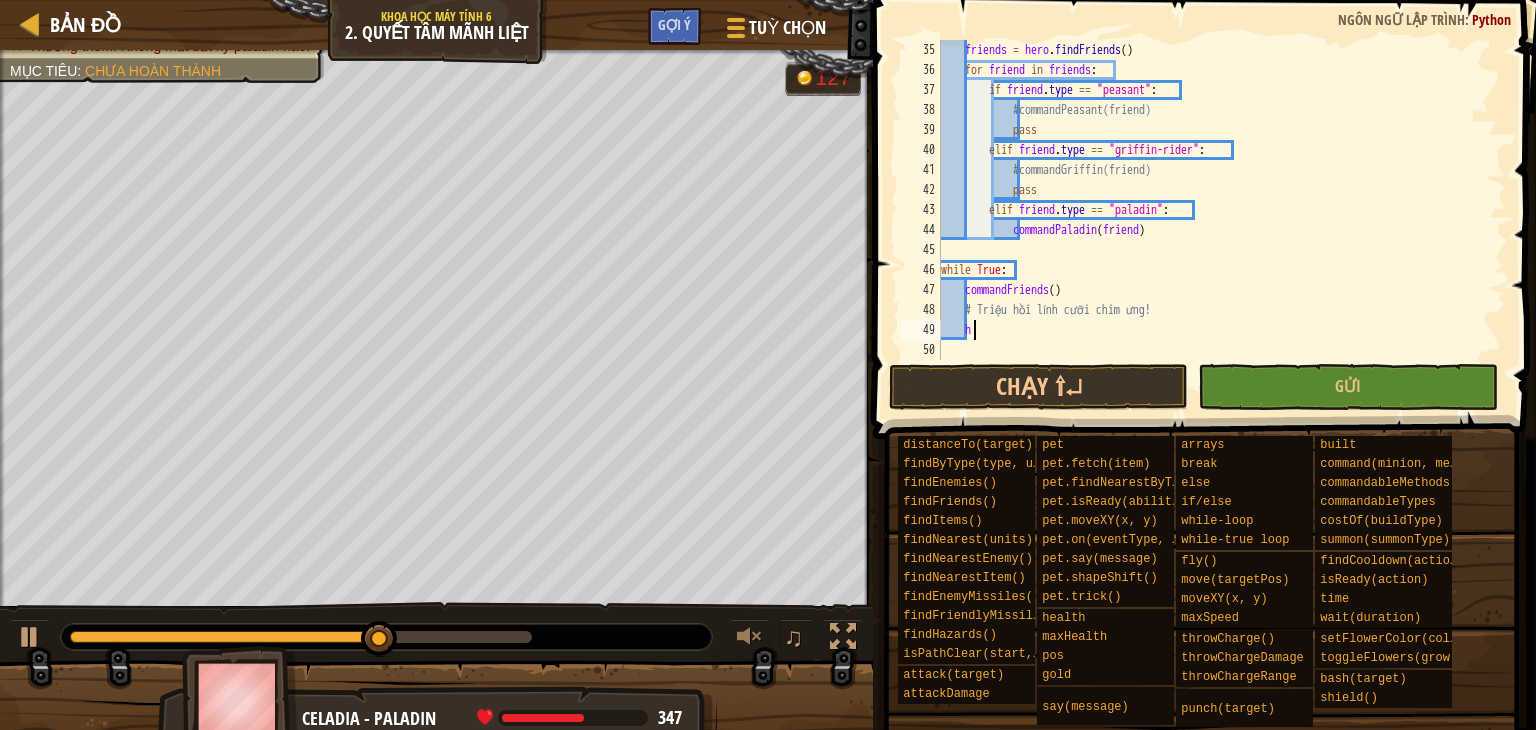 click on "friends   =   hero . findFriends ( )      for   friend   in   friends :          if   friend . type   ==   "peasant" :              #commandPeasant(friend)              pass          elif   friend . type   ==   "griffin-rider" :              #commandGriffin(friend)              pass          elif   friend . type   ==   "paladin" :              commandPaladin ( friend ) while   True :      commandFriends ( )      # Triệu hồi lính cưỡi chim ưng!      h" at bounding box center [1214, 220] 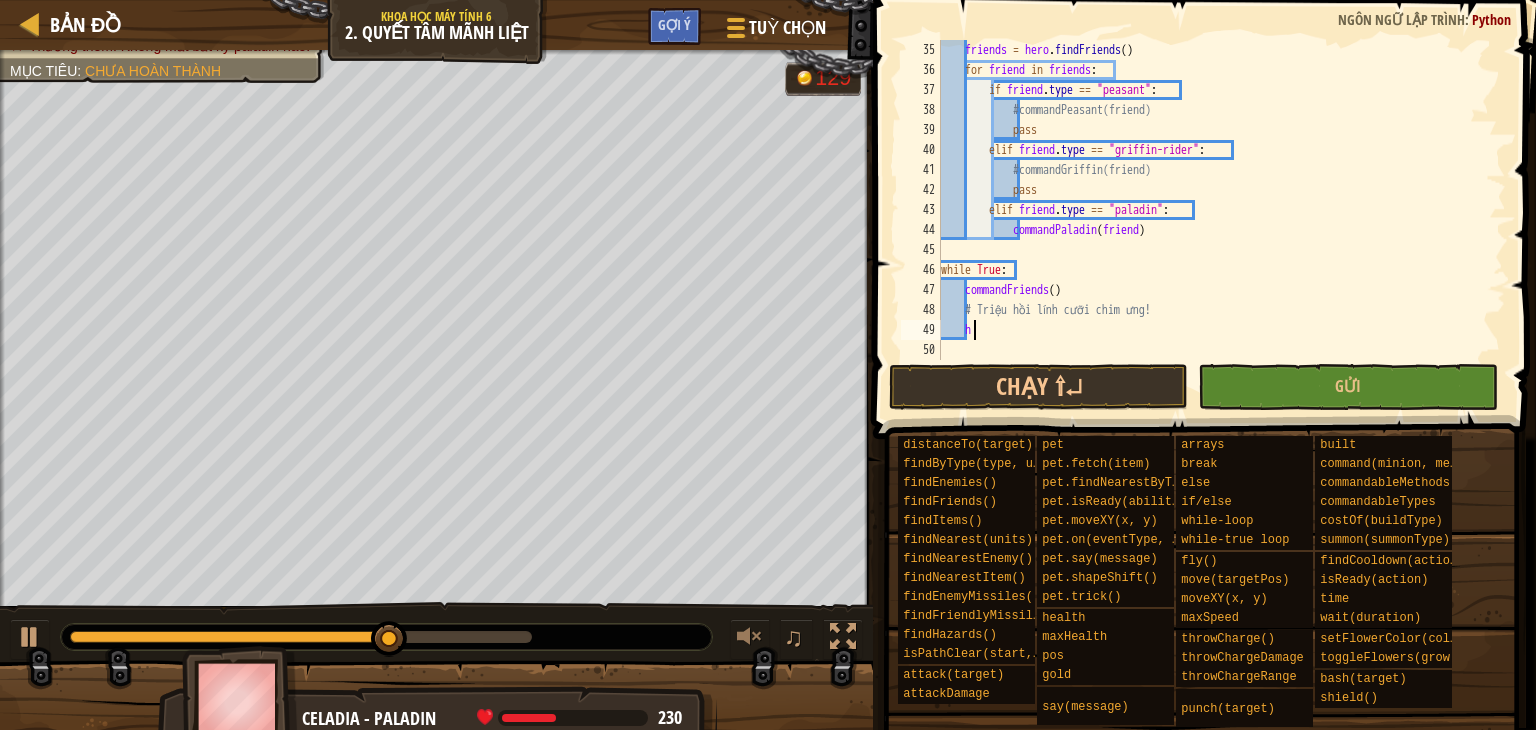 scroll, scrollTop: 9, scrollLeft: 0, axis: vertical 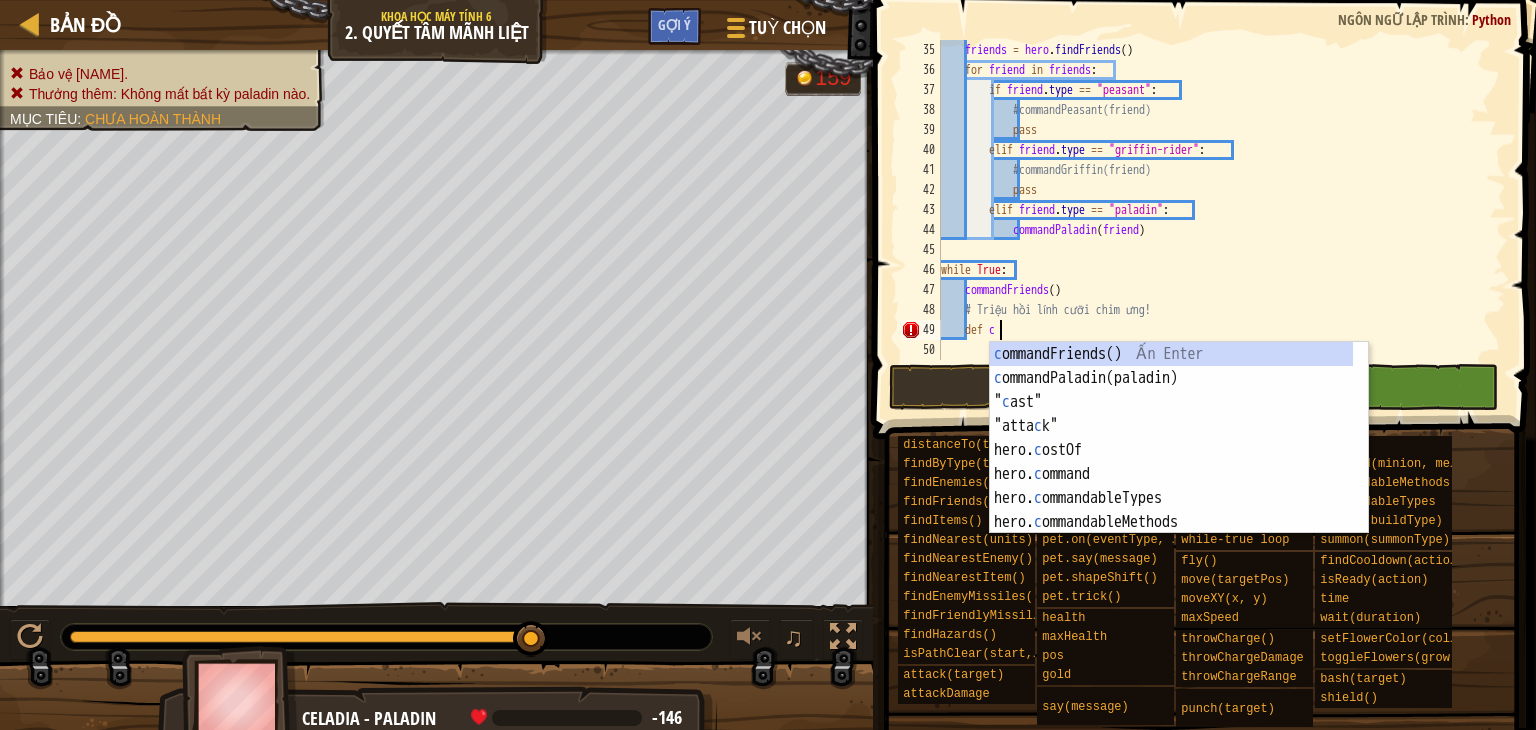 type on "def co" 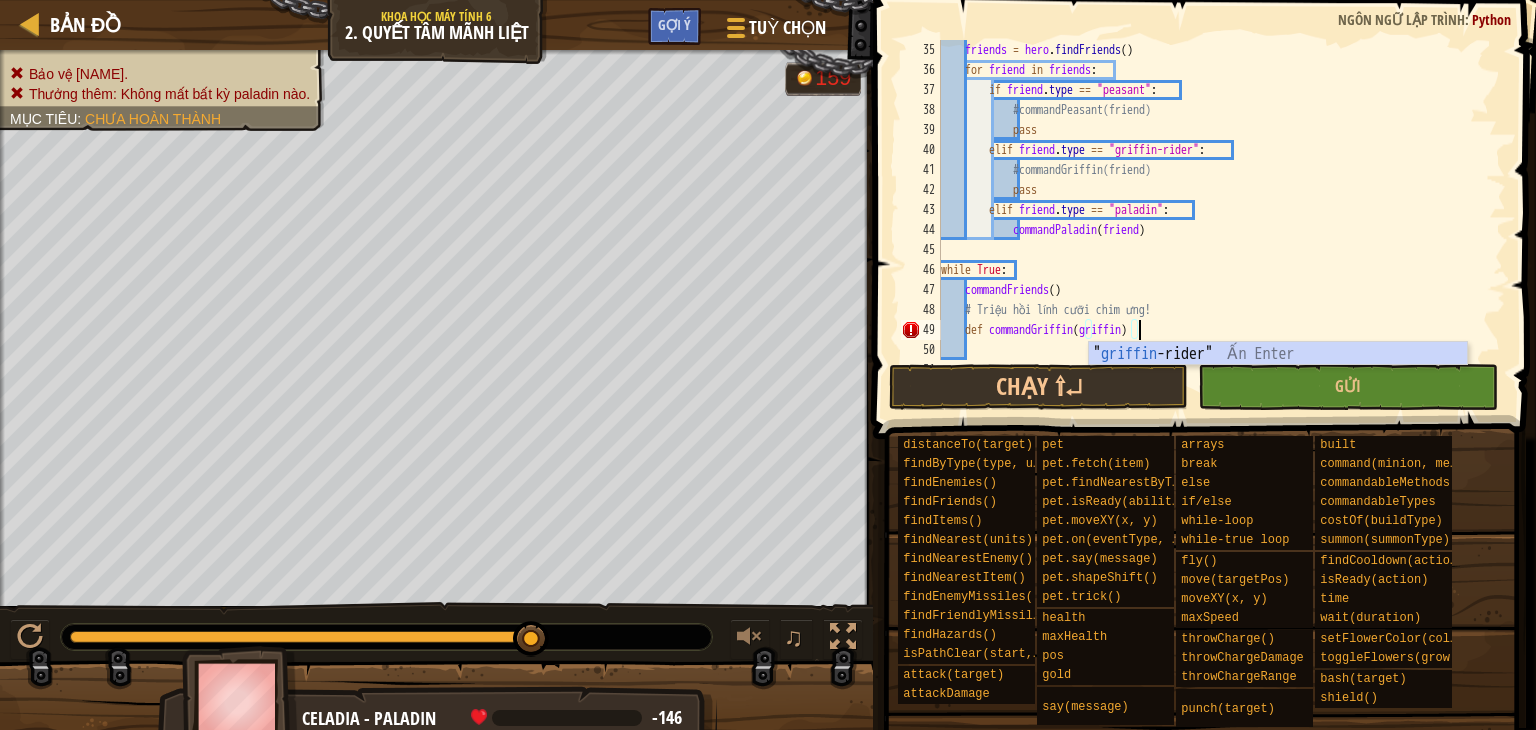 scroll, scrollTop: 9, scrollLeft: 16, axis: both 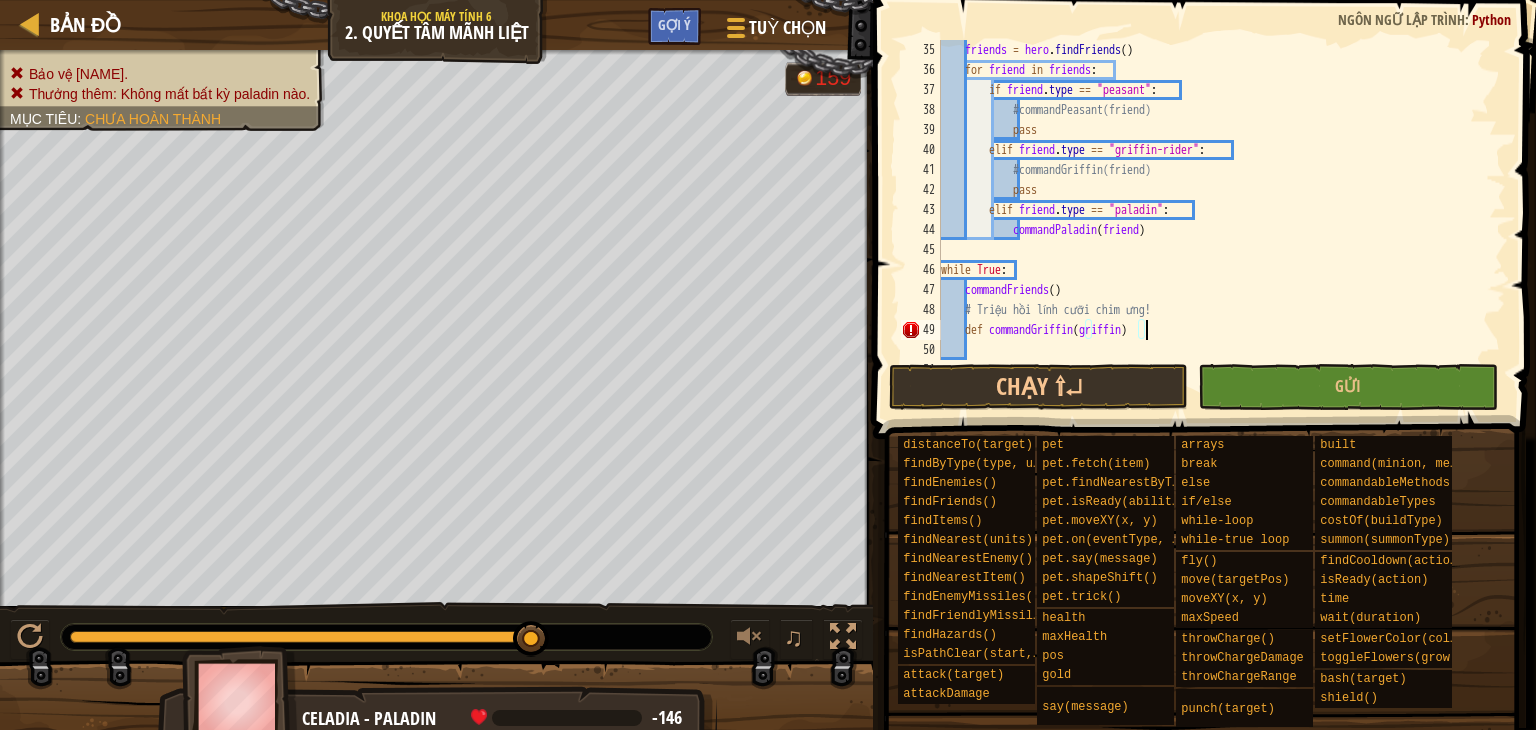 click on "friends   =   hero . findFriends ( )      for   friend   in   friends :          if   friend . type   ==   "peasant" :              #commandPeasant(friend)              pass          elif   friend . type   ==   "griffin-rider" :              #commandGriffin(friend)              pass          elif   friend . type   ==   "paladin" :              commandPaladin ( friend ) while   True :      commandFriends ( )      # Triệu hồi lính cưỡi chim ưng!      def   commandGriffin ( griffin )" at bounding box center [1214, 220] 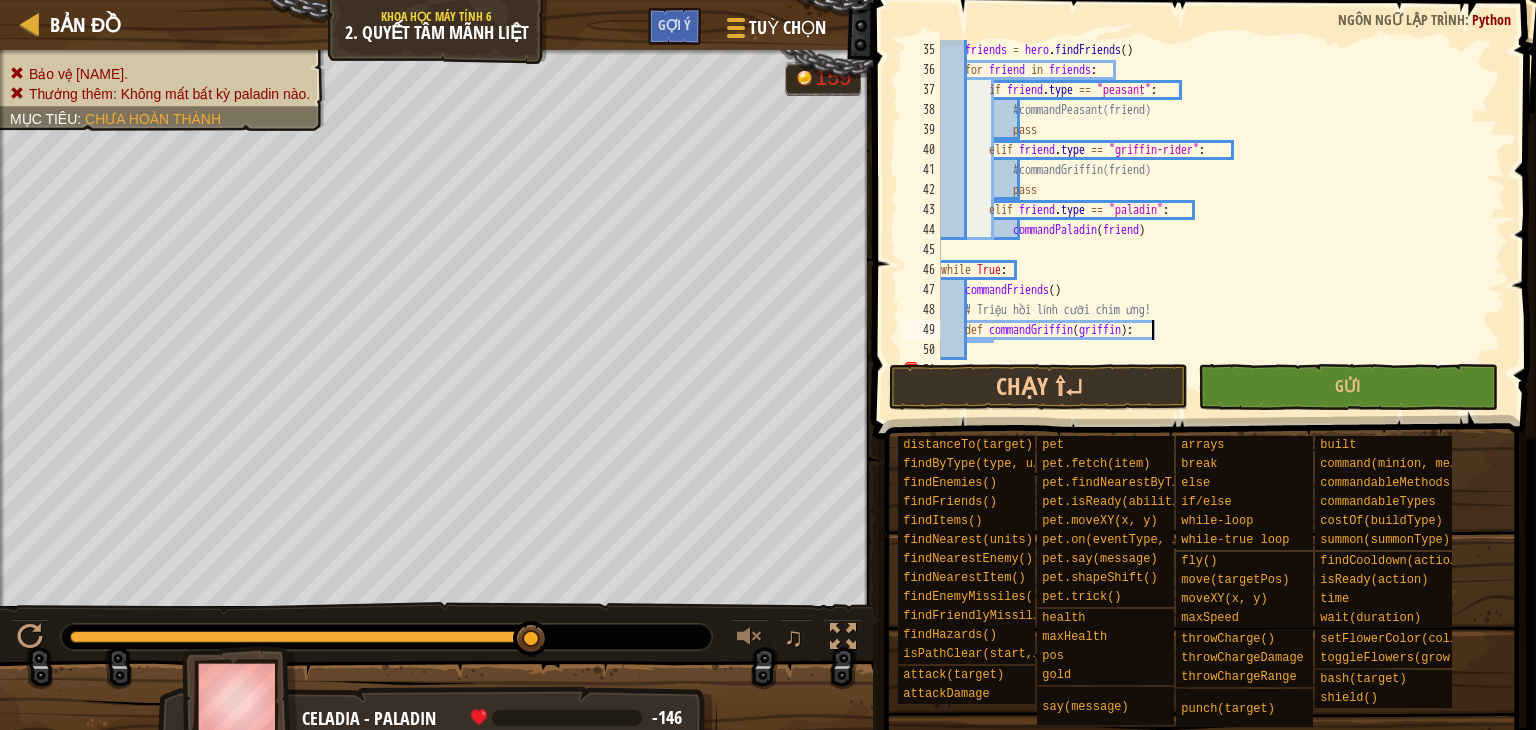 scroll, scrollTop: 9, scrollLeft: 3, axis: both 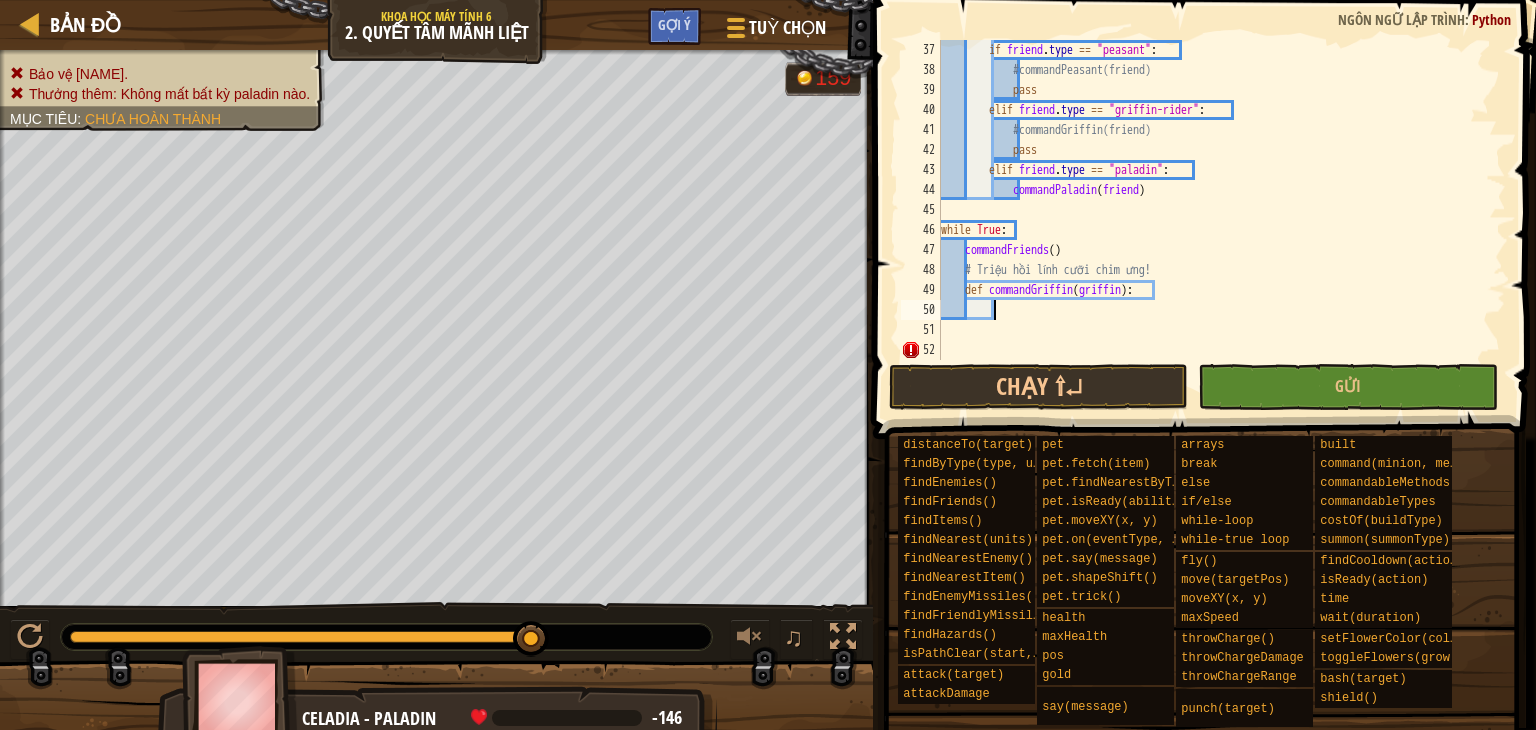 type on "F" 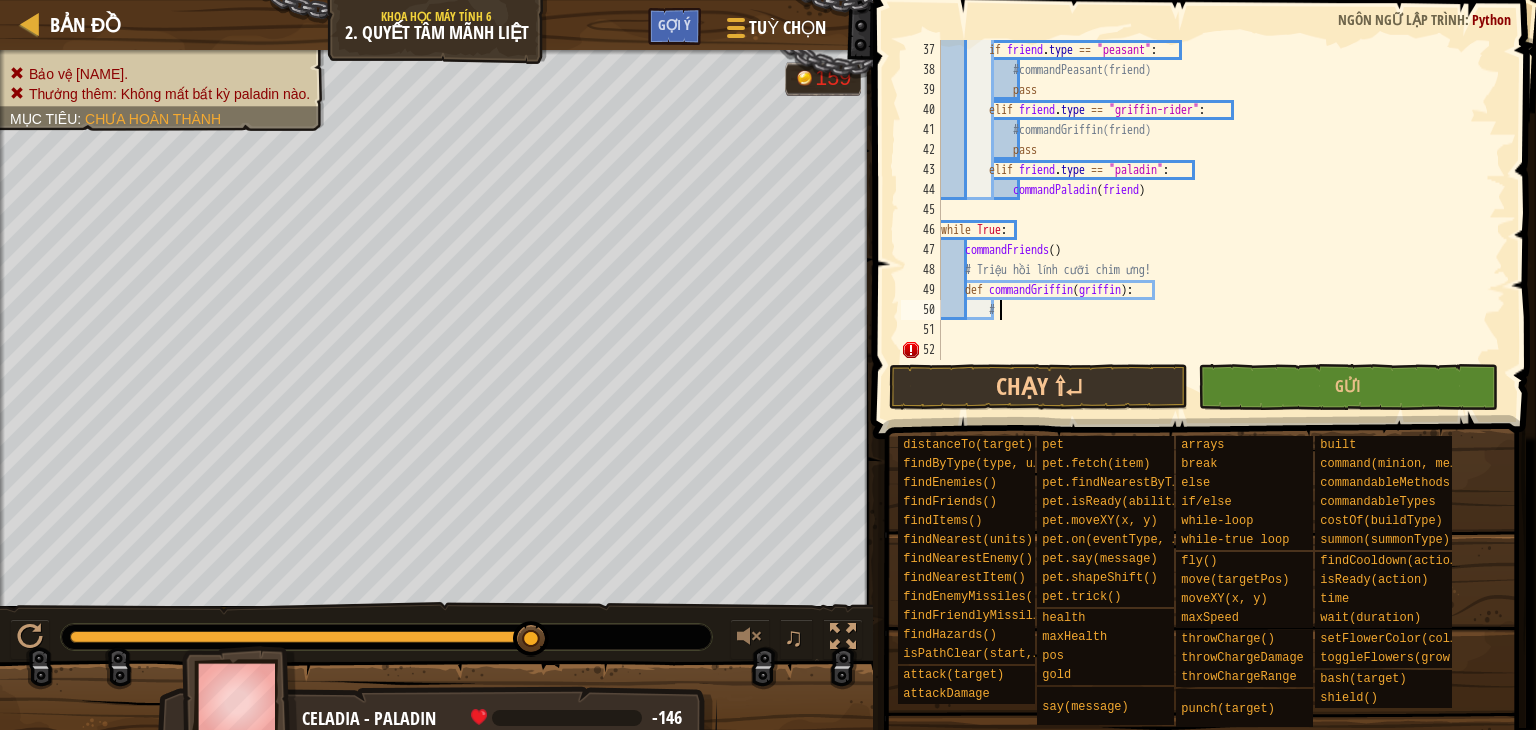 scroll, scrollTop: 9, scrollLeft: 4, axis: both 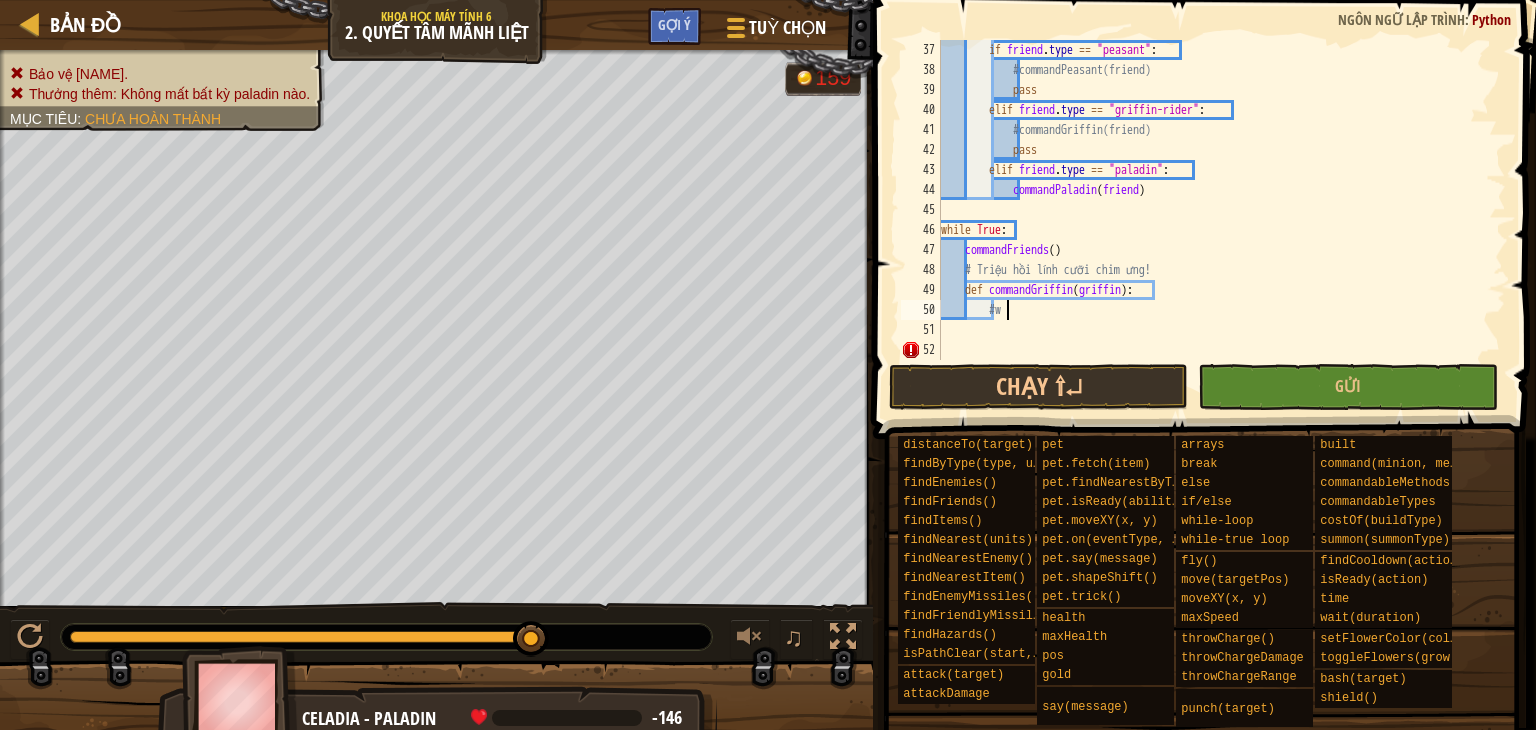 type on "#" 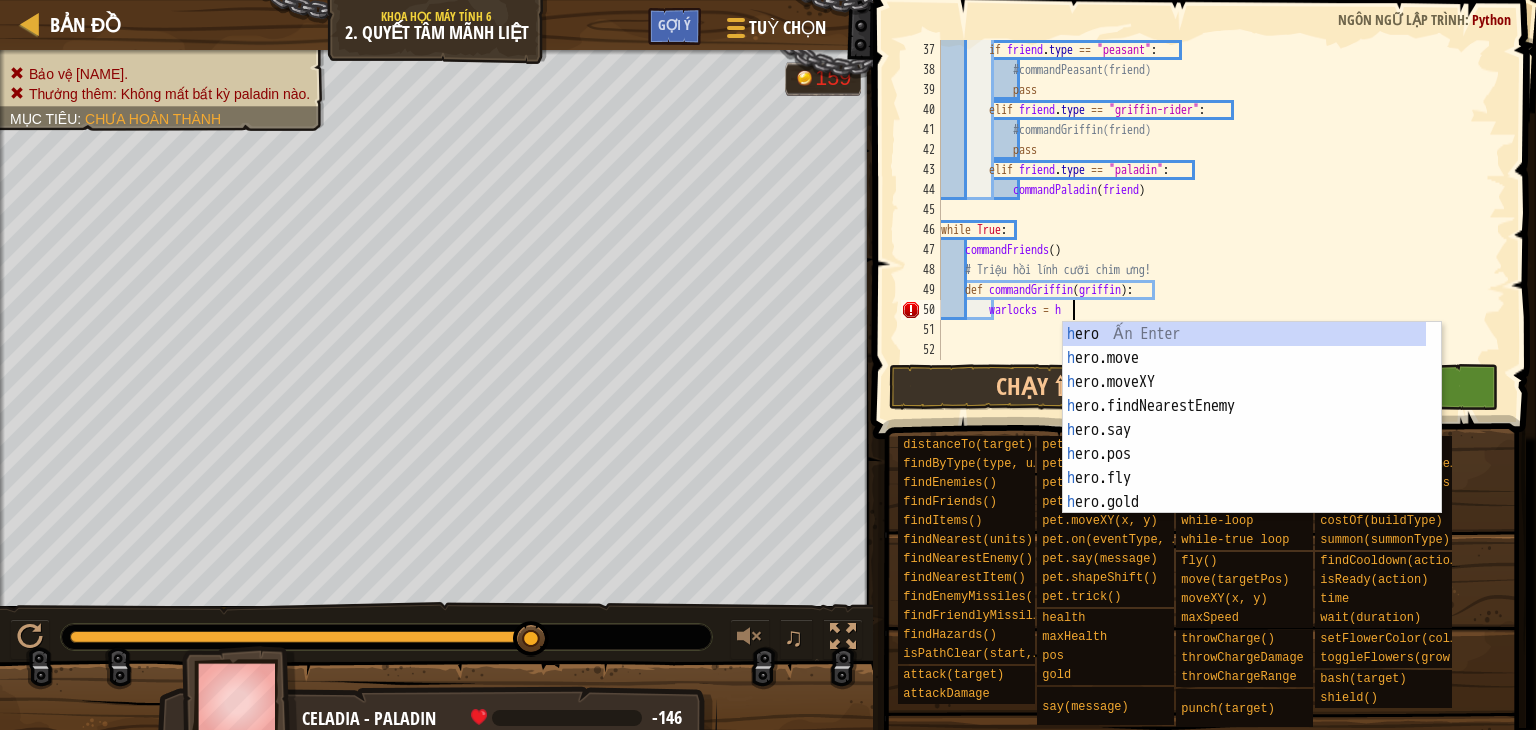 scroll, scrollTop: 9, scrollLeft: 10, axis: both 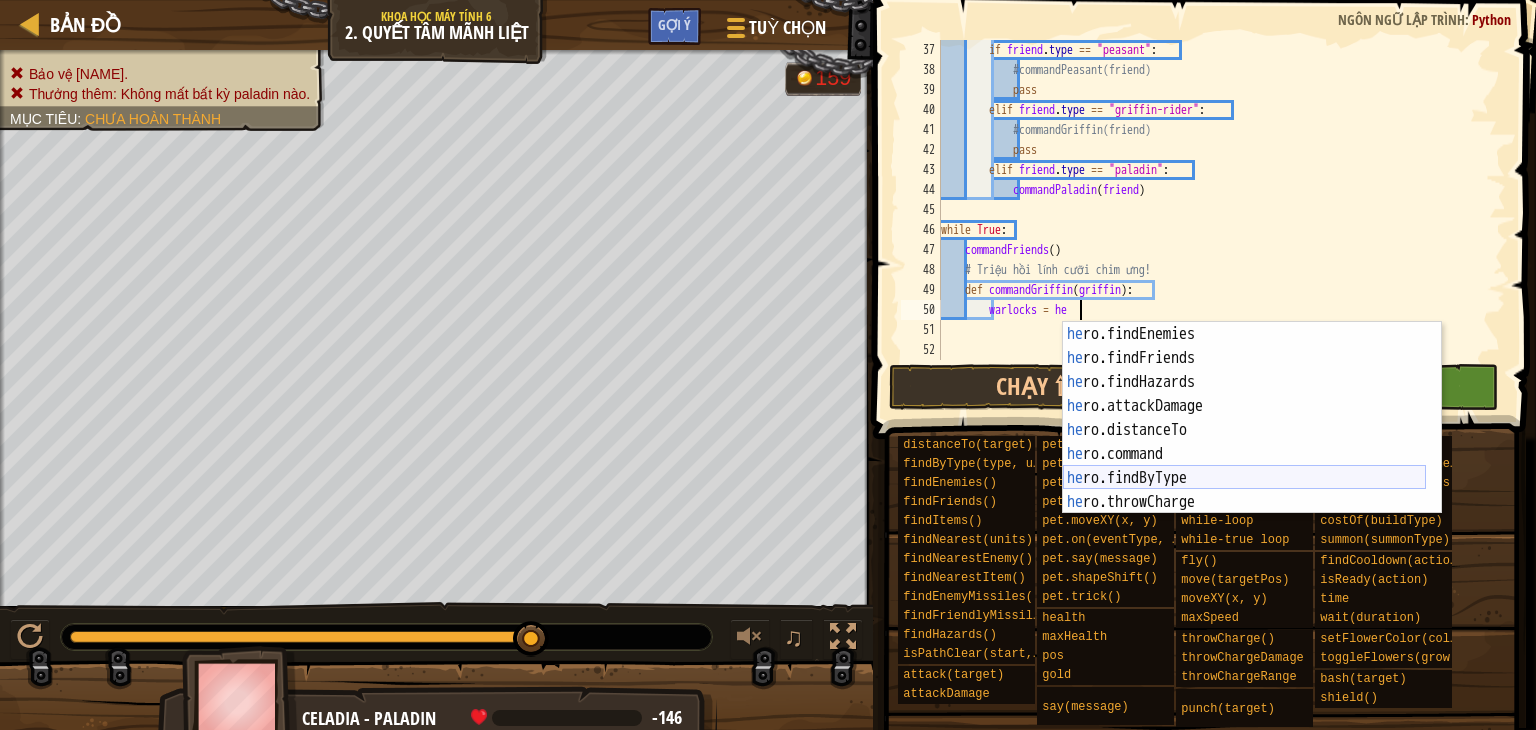 click on "he ro.findEnemies Ấn Enter he ro.findFriends Ấn Enter he ro.findHazards Ấn Enter he ro.attackDamage Ấn Enter he ro.distanceTo Ấn Enter he ro.command Ấn Enter he ro.findByType Ấn Enter he ro.throwCharge Ấn Enter he ro.findNearest Ấn Enter" at bounding box center (1244, 442) 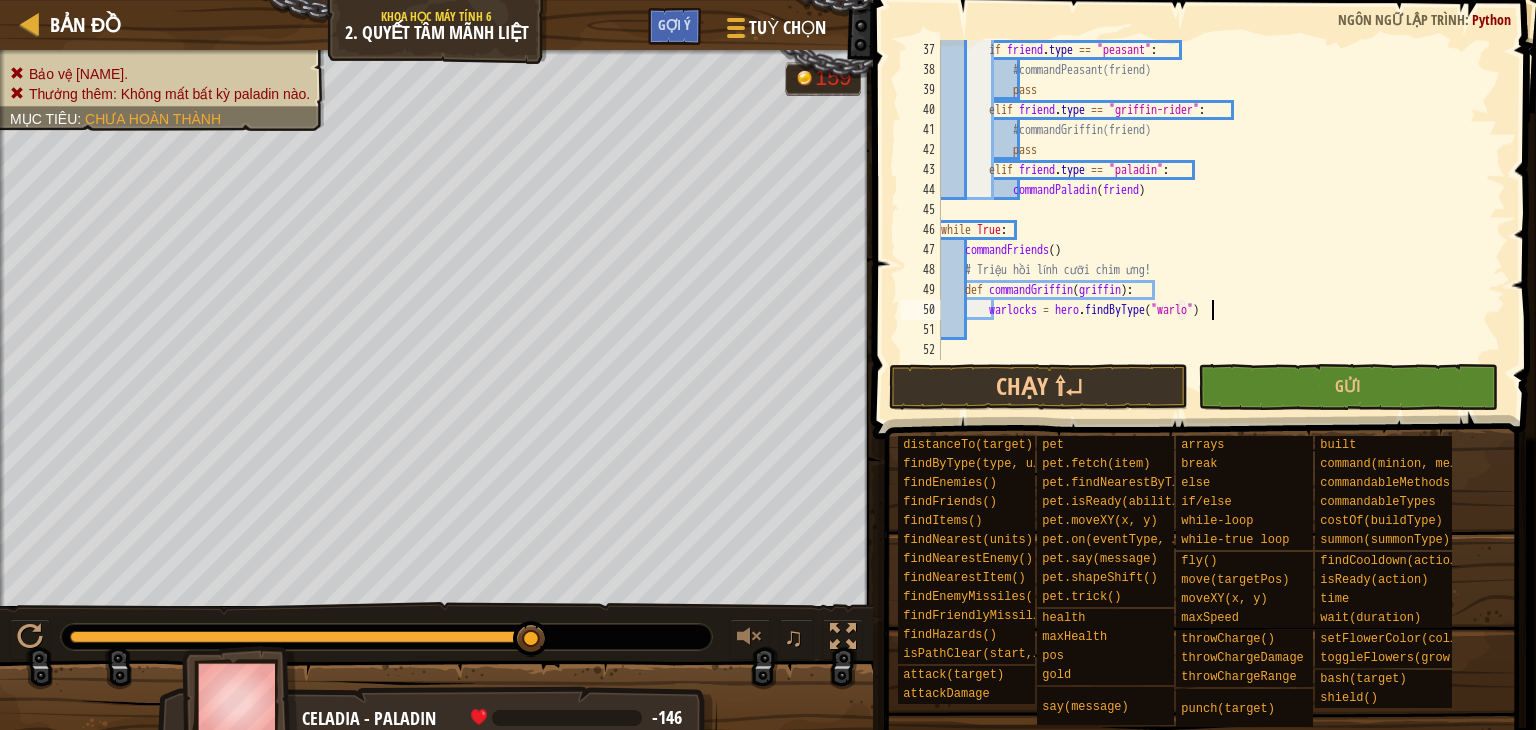 scroll, scrollTop: 9, scrollLeft: 22, axis: both 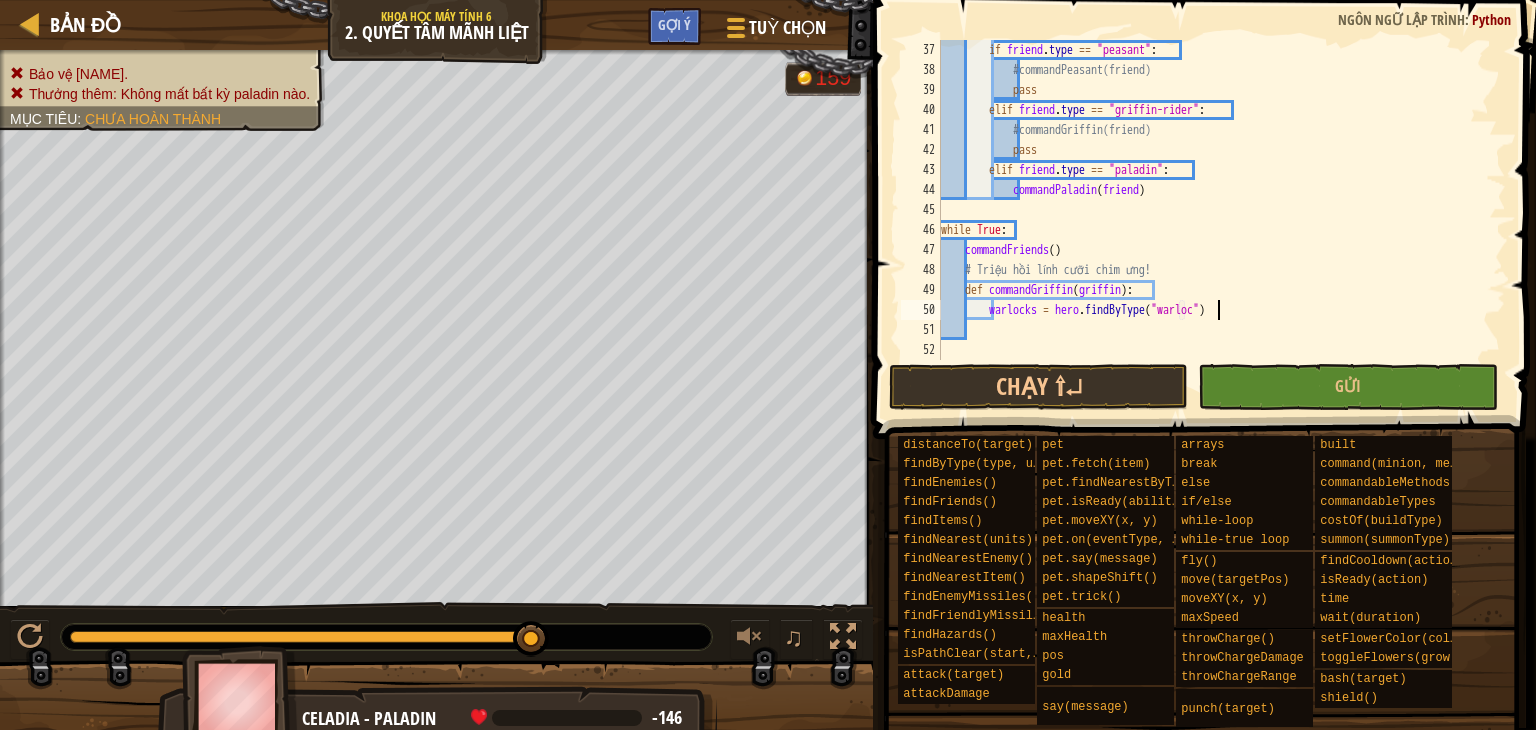 type on "warlocks = hero.findByType("warlock")" 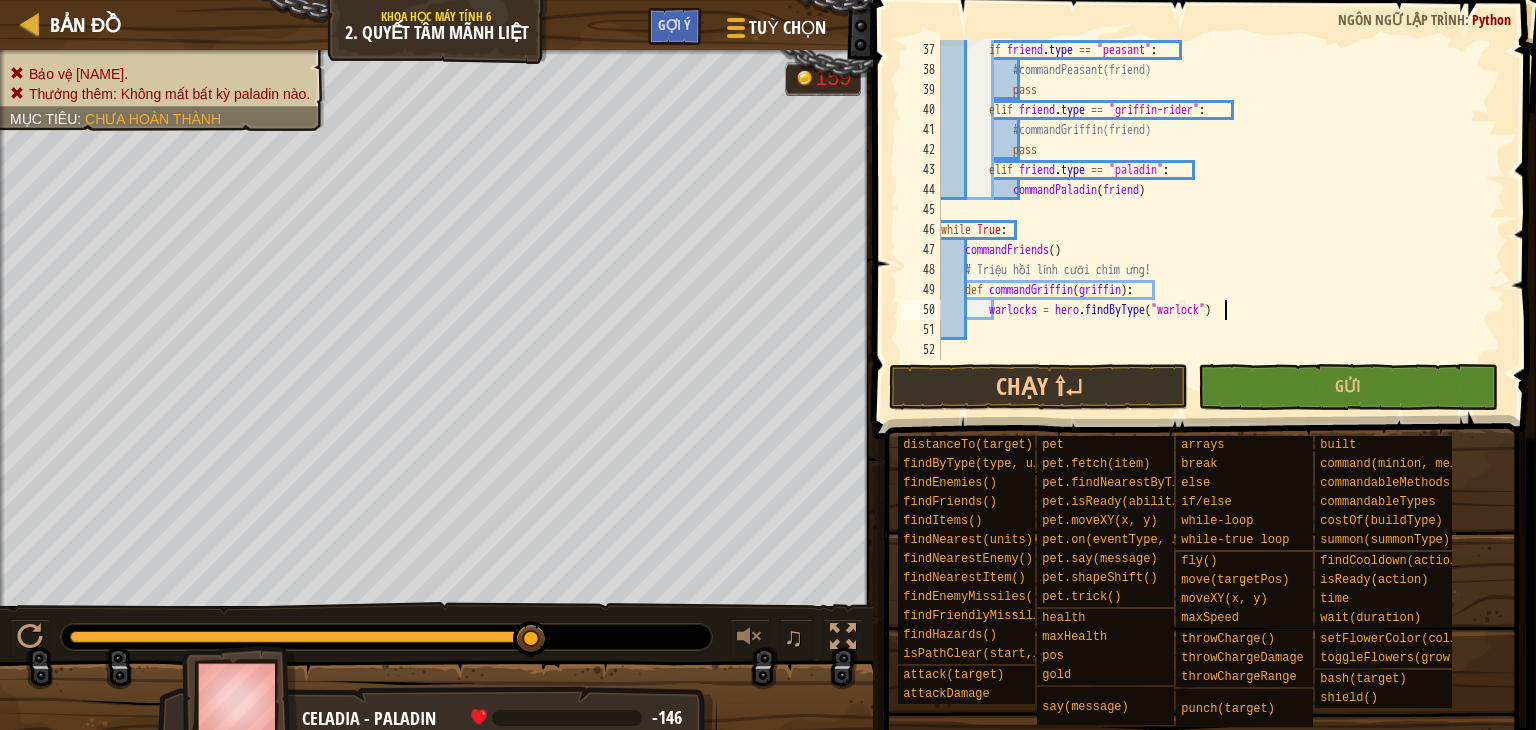 click on "if   friend . type   ==   "peasant" :              #commandPeasant(friend)              pass          elif   friend . type   ==   "griffin-rider" :              #commandGriffin(friend)              pass          elif   friend . type   ==   "paladin" :              commandPaladin ( friend ) while   True :      commandFriends ( )      # Triệu hồi lính cưỡi chim ưng!      def   commandGriffin ( griffin ) :          warlocks   =   hero . findByType ( "warlock" )" at bounding box center (1214, 220) 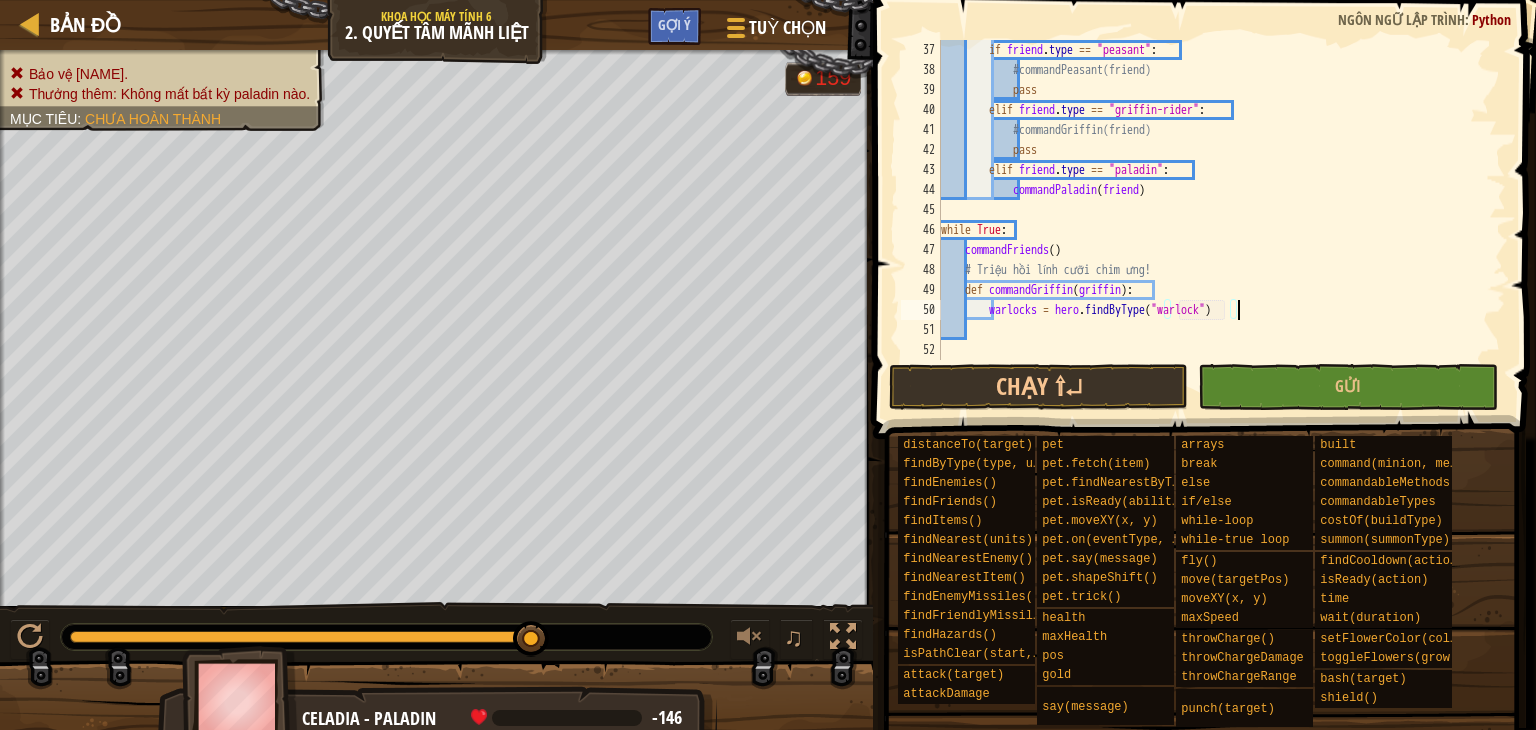 scroll, scrollTop: 9, scrollLeft: 3, axis: both 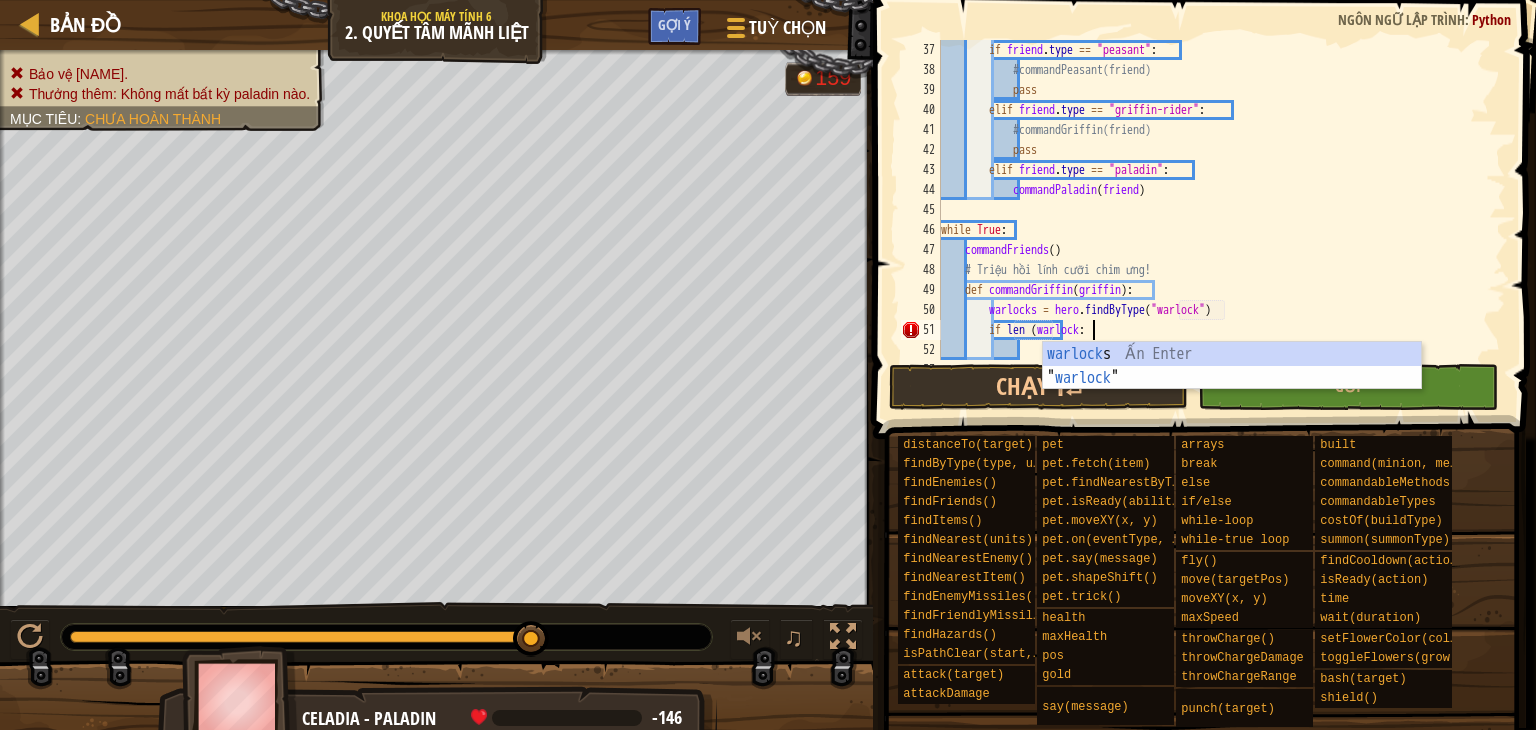 type on "if len (warlock):" 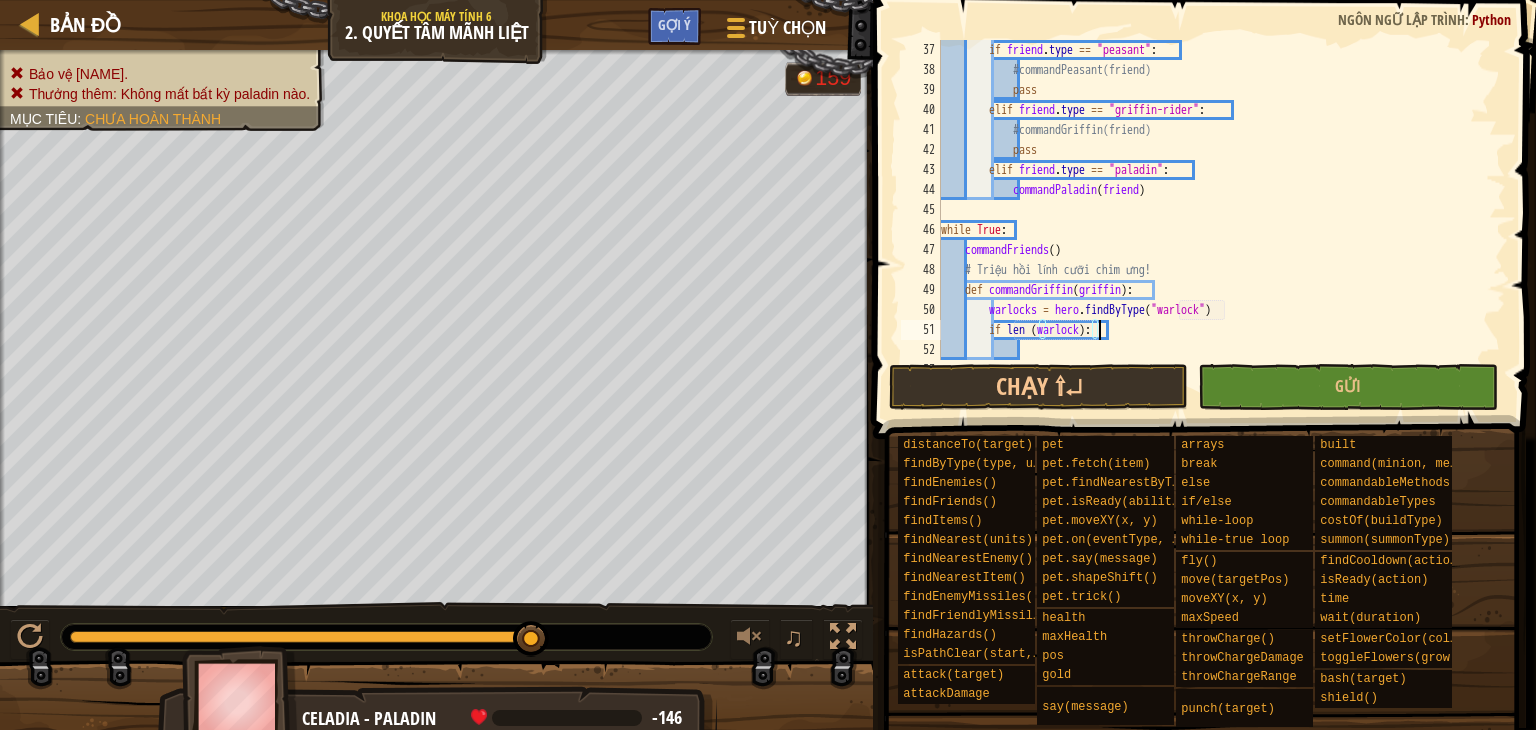 scroll, scrollTop: 9, scrollLeft: 5, axis: both 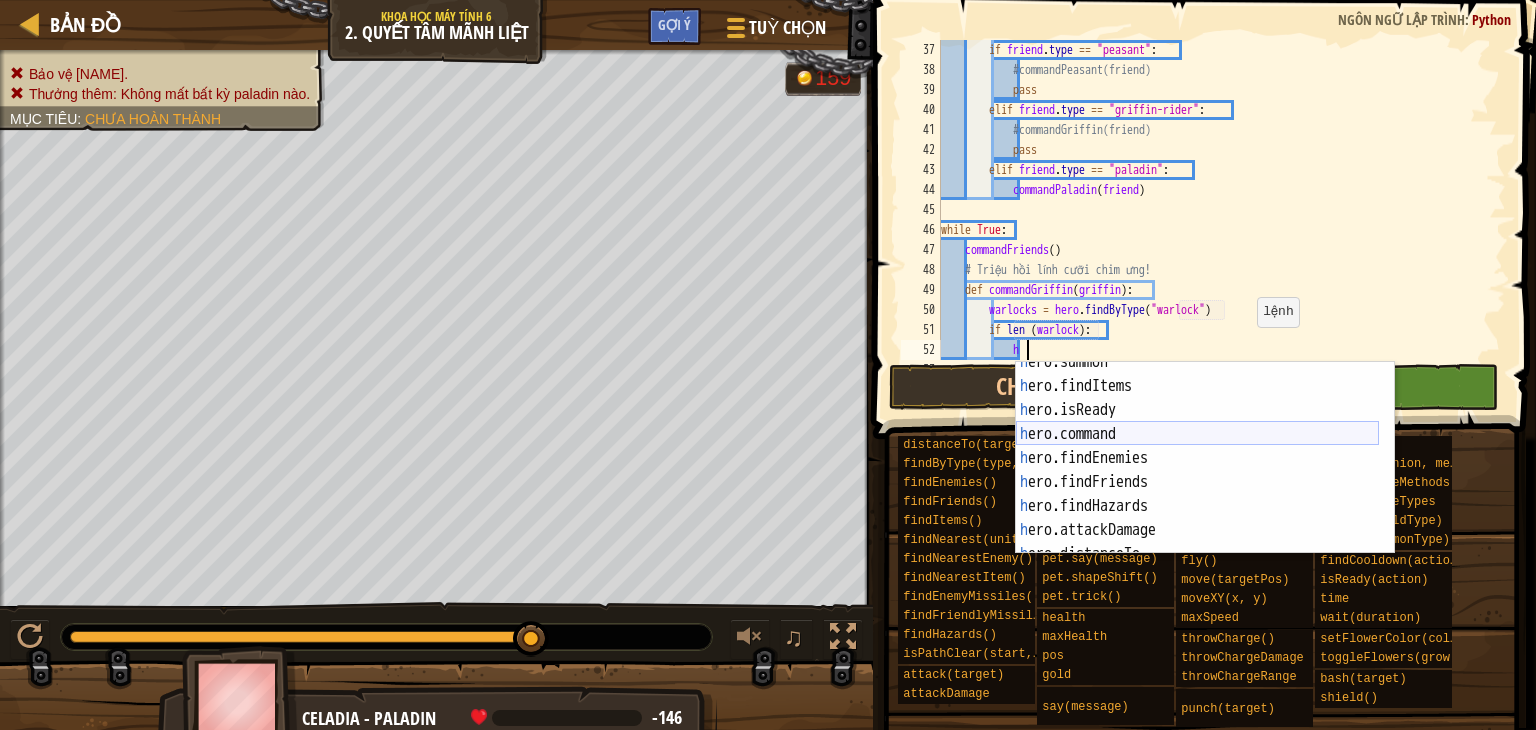 click on "h ero.summon Ấn Enter h ero.findItems Ấn Enter h ero.isReady Ấn Enter h ero.command Ấn Enter h ero.findEnemies Ấn Enter h ero.findFriends Ấn Enter h ero.findHazards Ấn Enter h ero.attackDamage Ấn Enter h ero.distanceTo Ấn Enter" at bounding box center [1197, 470] 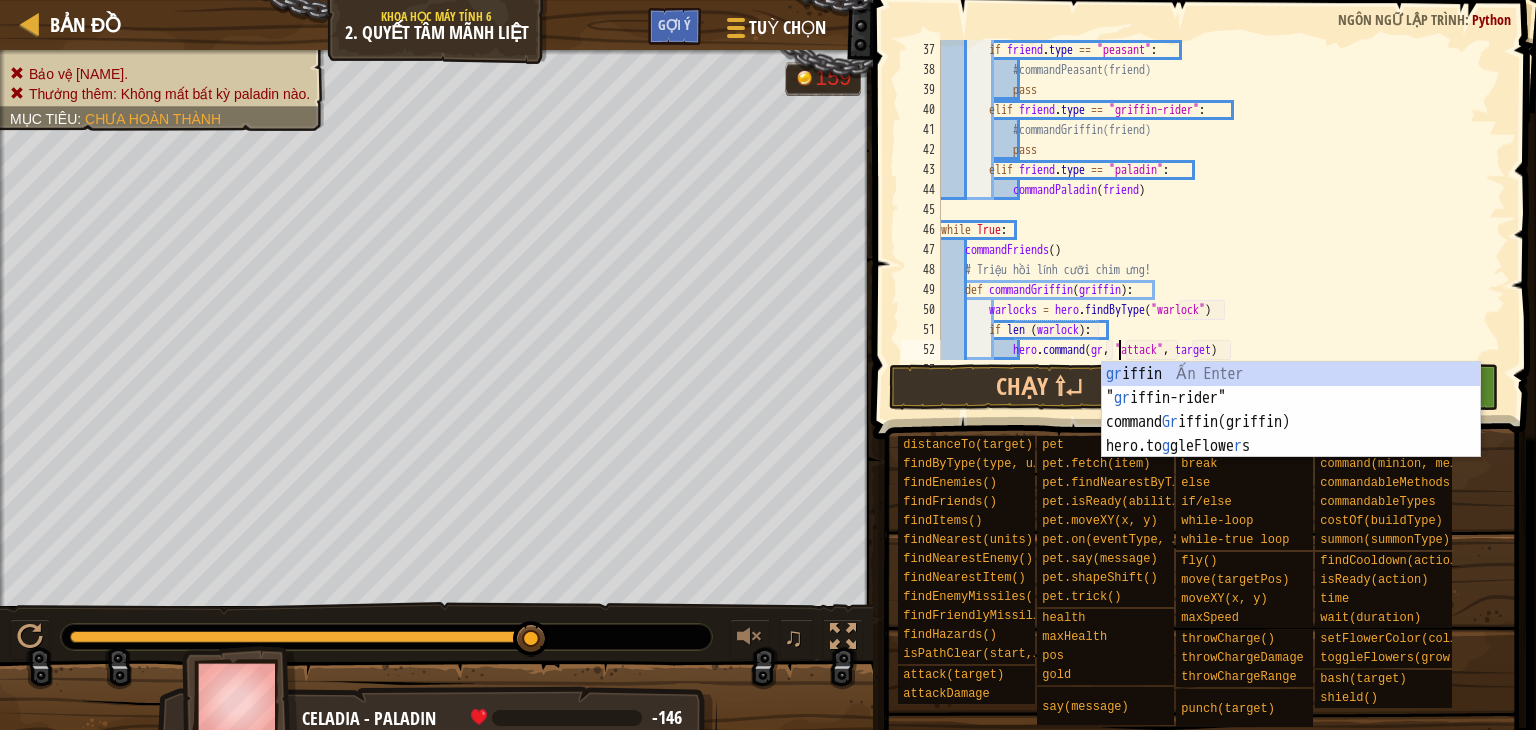scroll, scrollTop: 9, scrollLeft: 16, axis: both 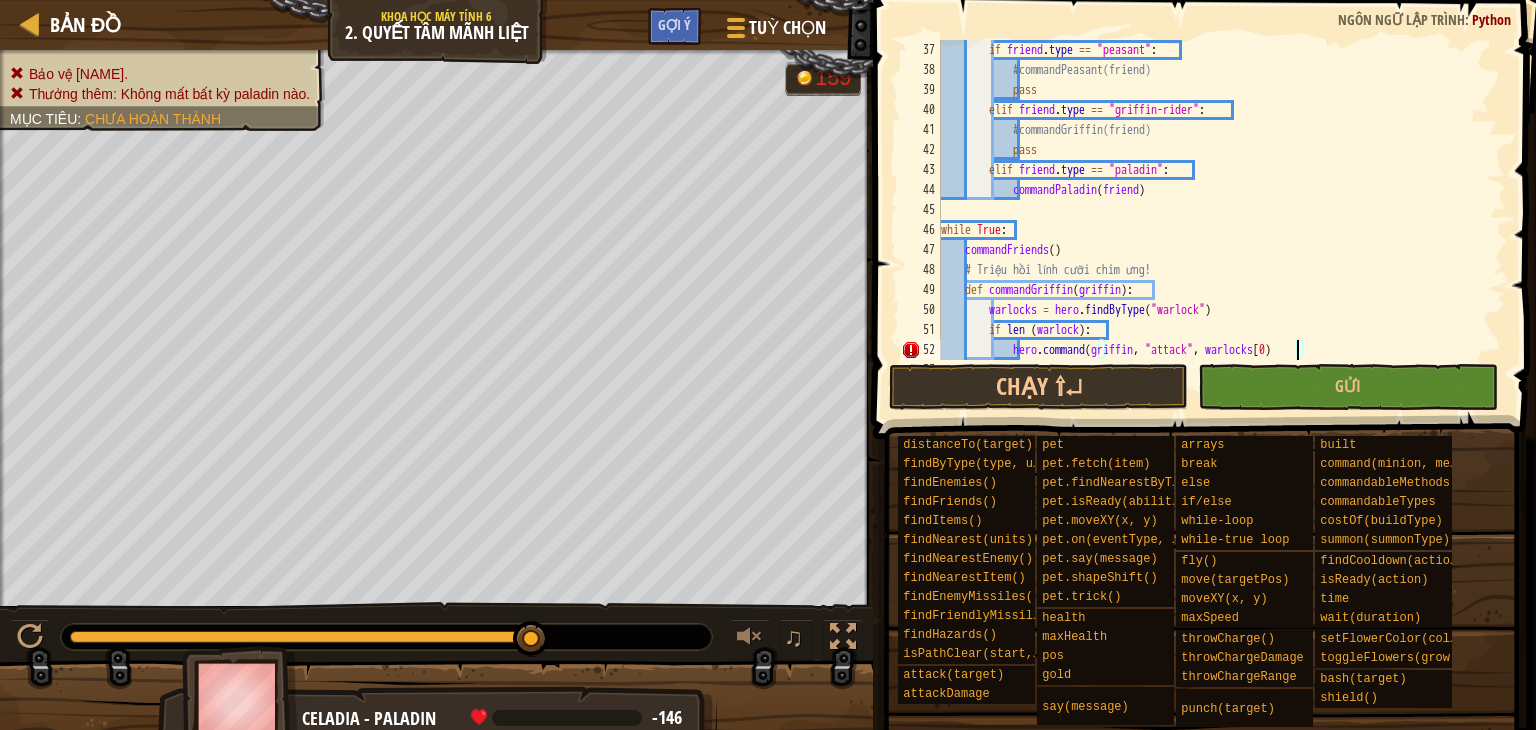 type on "hero.command(griffin, "attack", warlocks[0])" 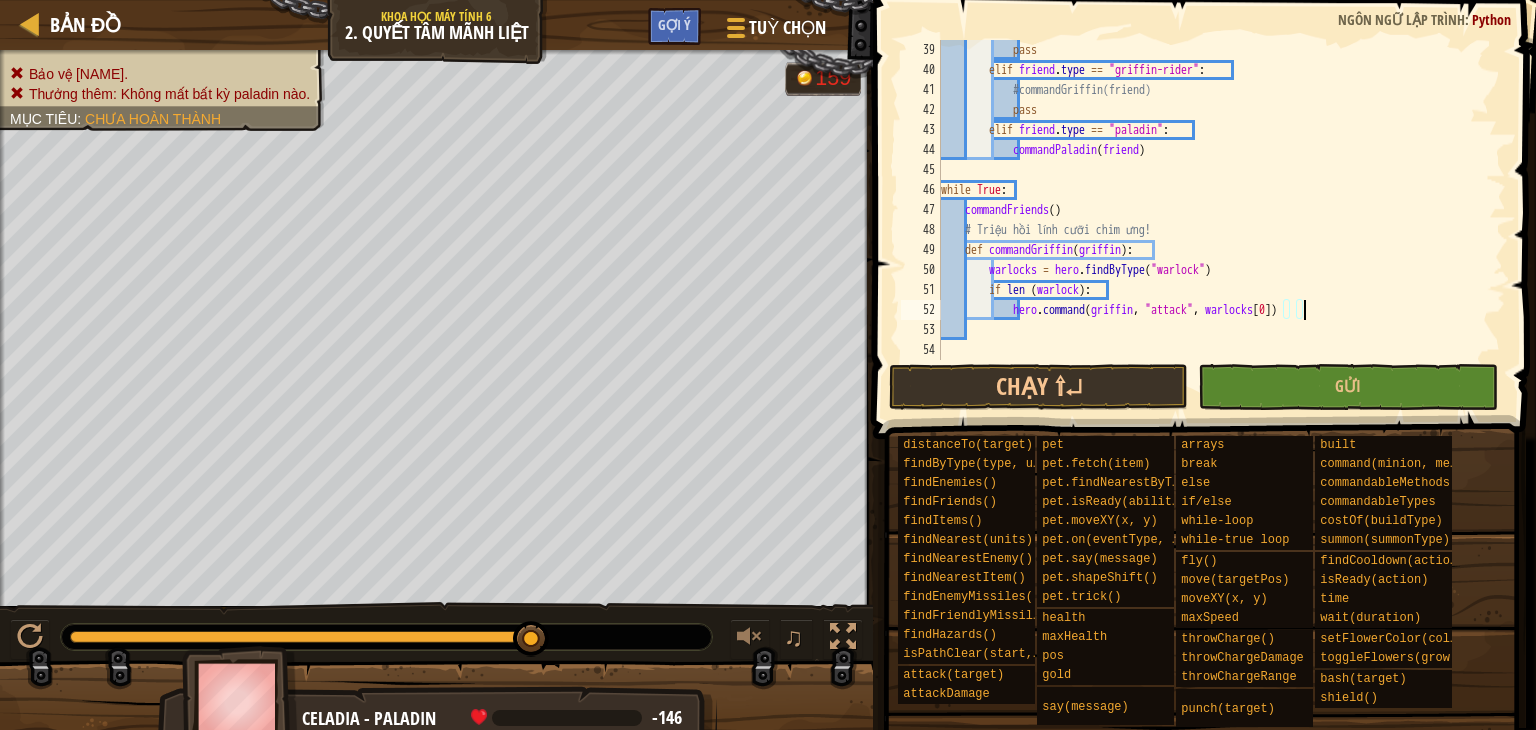 scroll, scrollTop: 800, scrollLeft: 0, axis: vertical 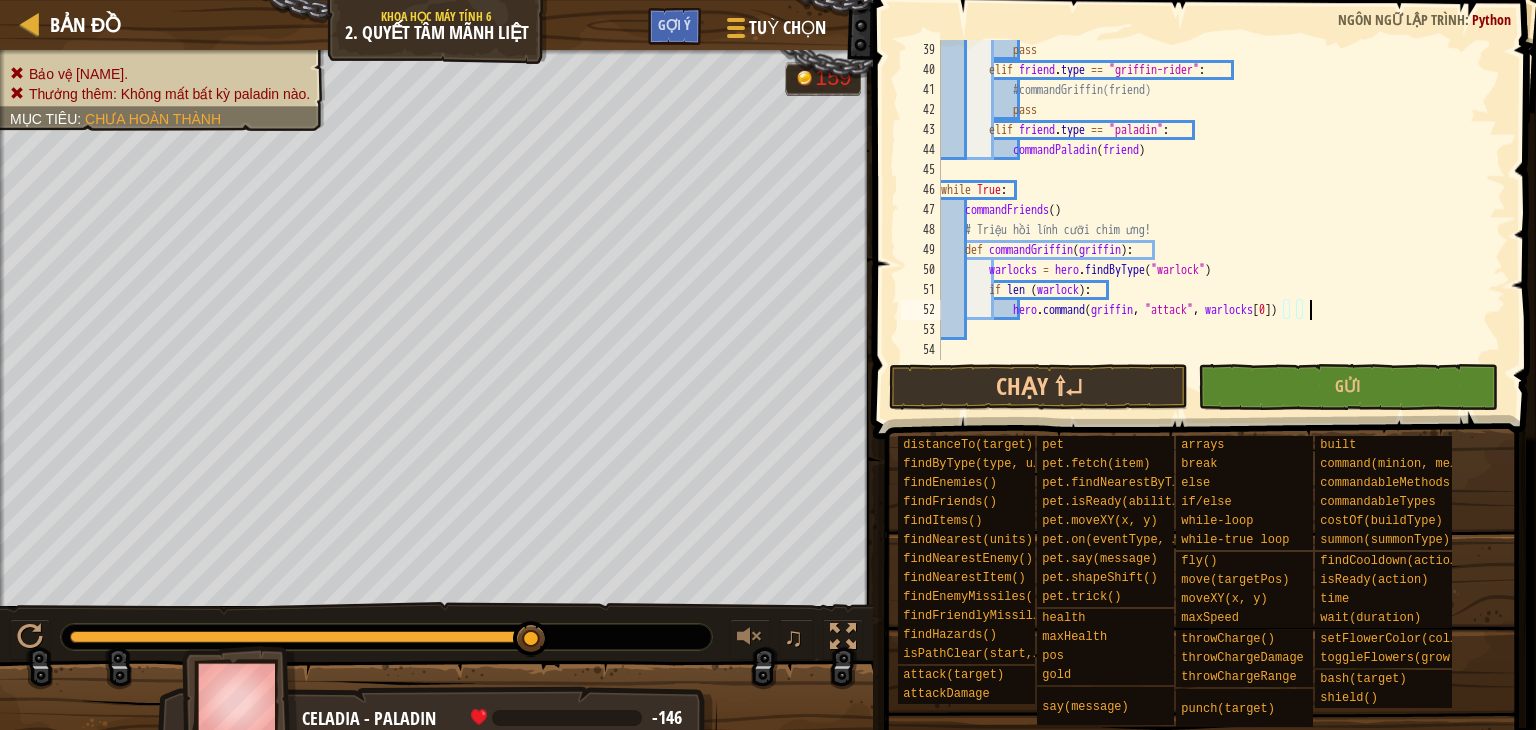 click on "pass          elif   friend . type   ==   "griffin-rider" :              #commandGriffin(friend)              pass          elif   friend . type   ==   "paladin" :              commandPaladin ( friend ) while   True :      commandFriends ( )      # Triệu hồi lính cưỡi chim ưng!      def   commandGriffin ( griffin ) :          warlocks   =   hero . findByType ( "warlock" )          if   len   ( warlock ) :              hero . command ( griffin ,   "attack" ,   warlocks [ 0 ])" at bounding box center [1214, 220] 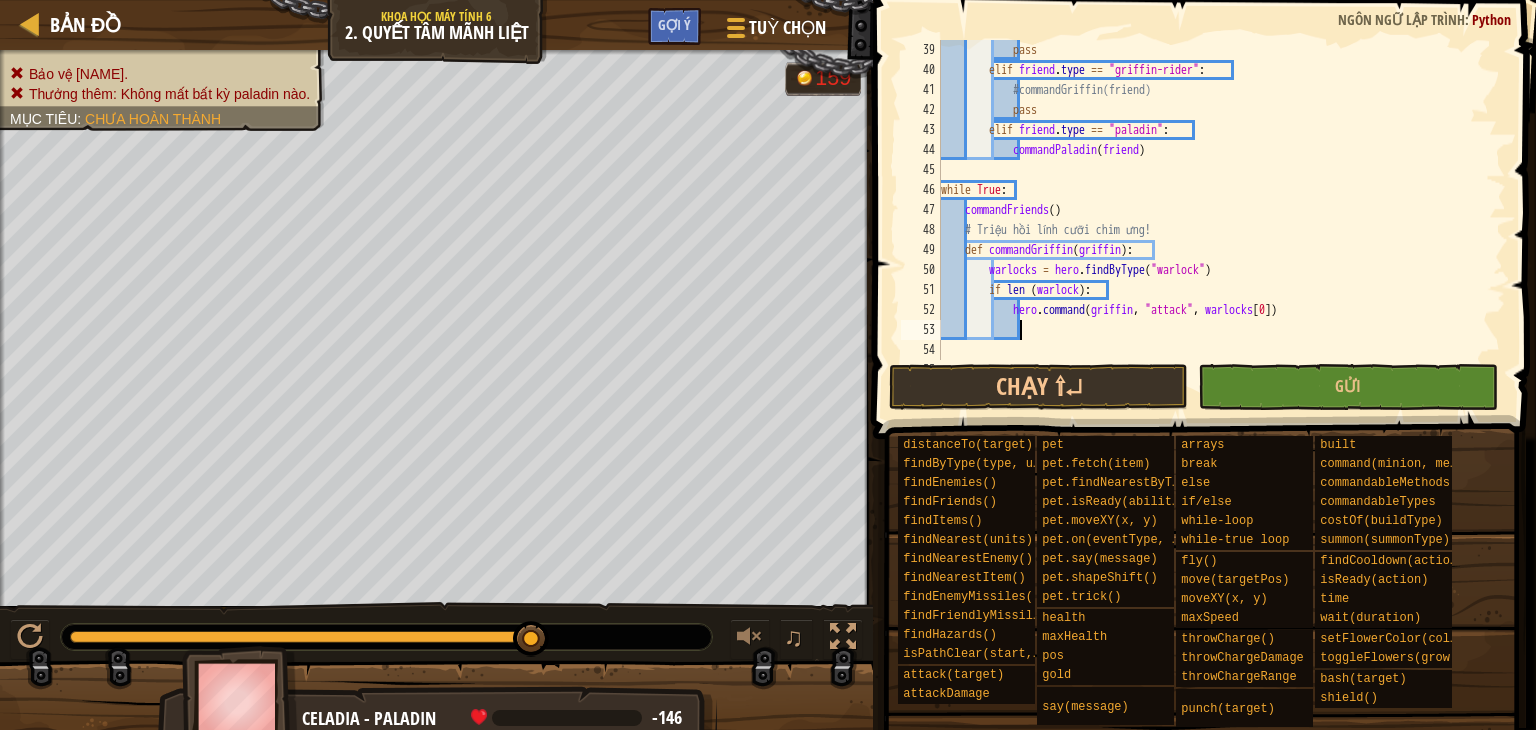 scroll, scrollTop: 9, scrollLeft: 5, axis: both 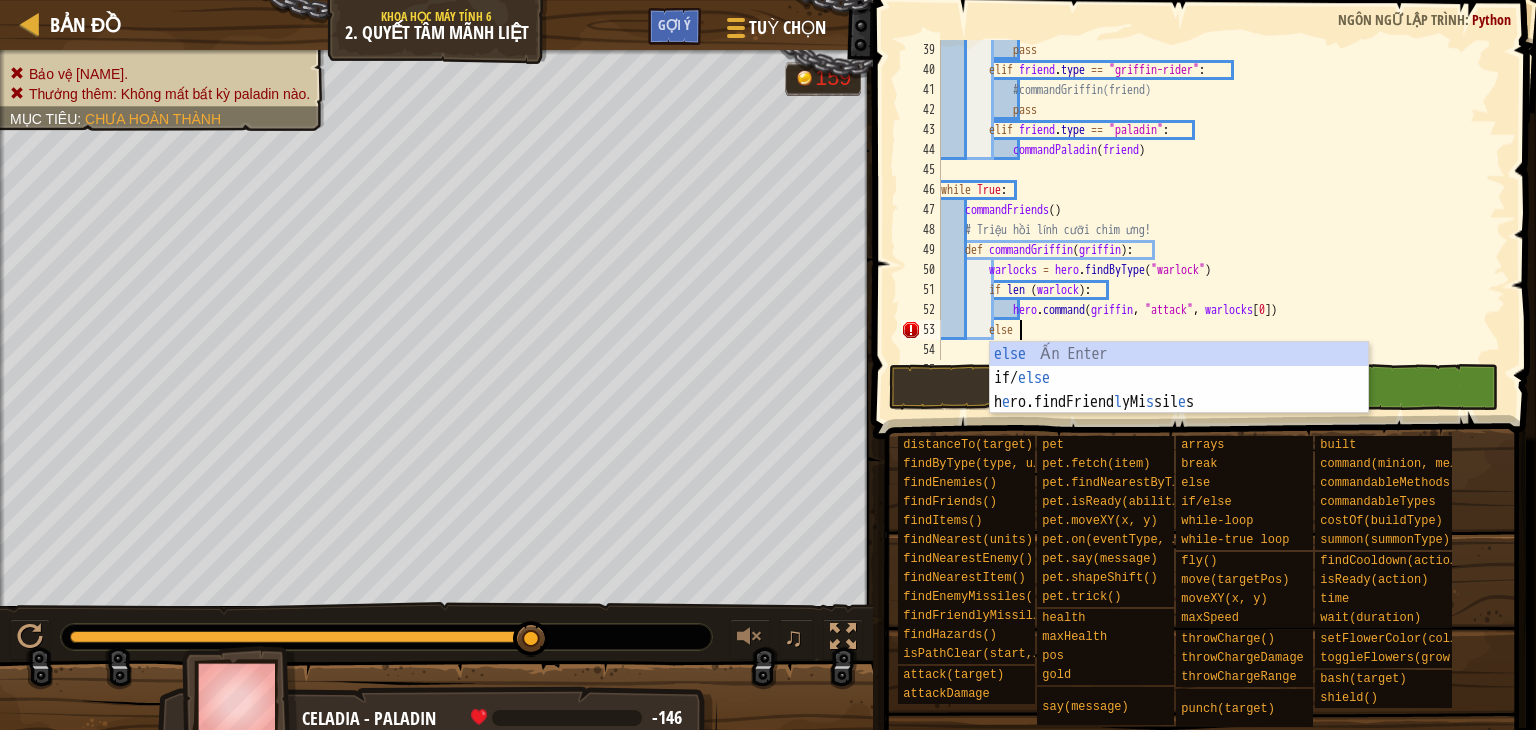 type on "else:" 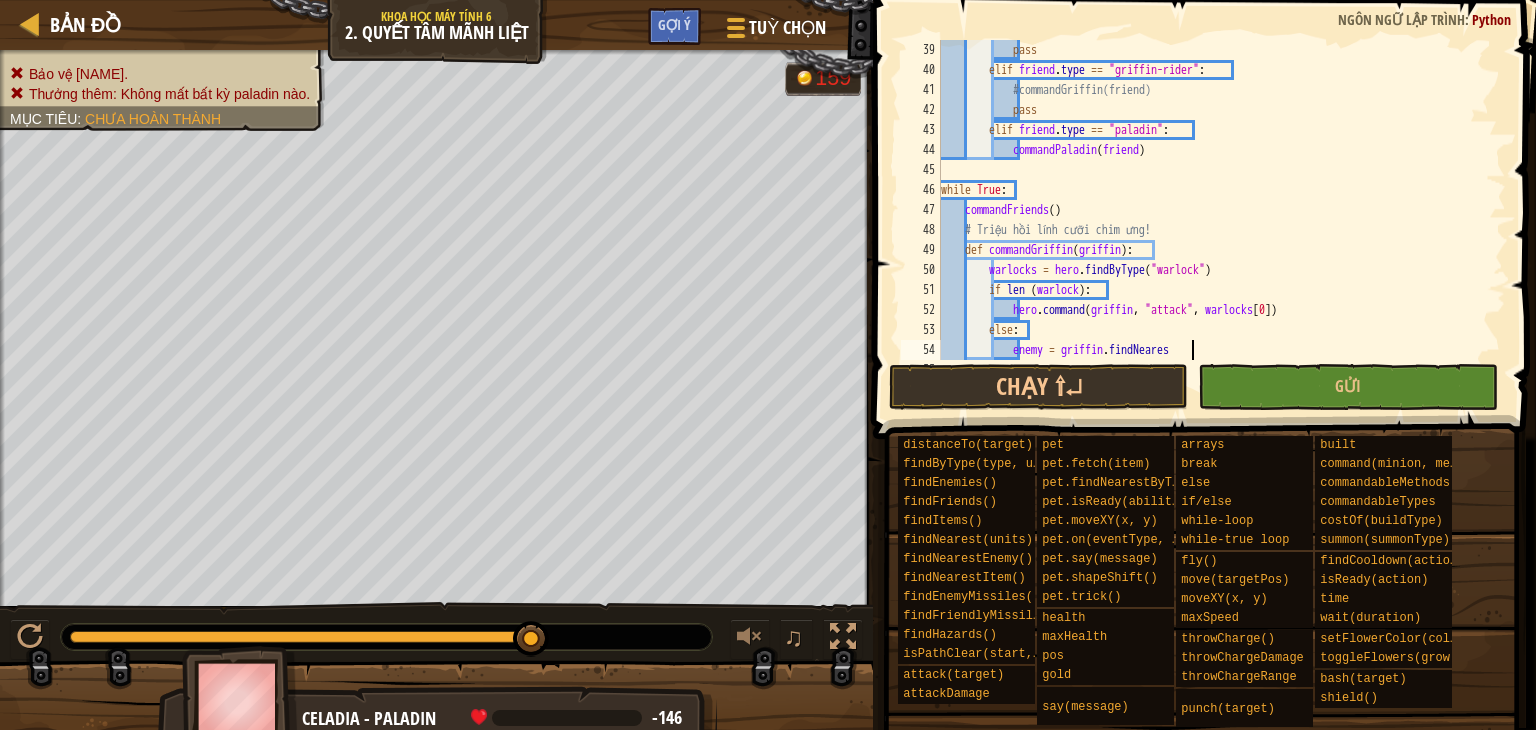 scroll, scrollTop: 9, scrollLeft: 20, axis: both 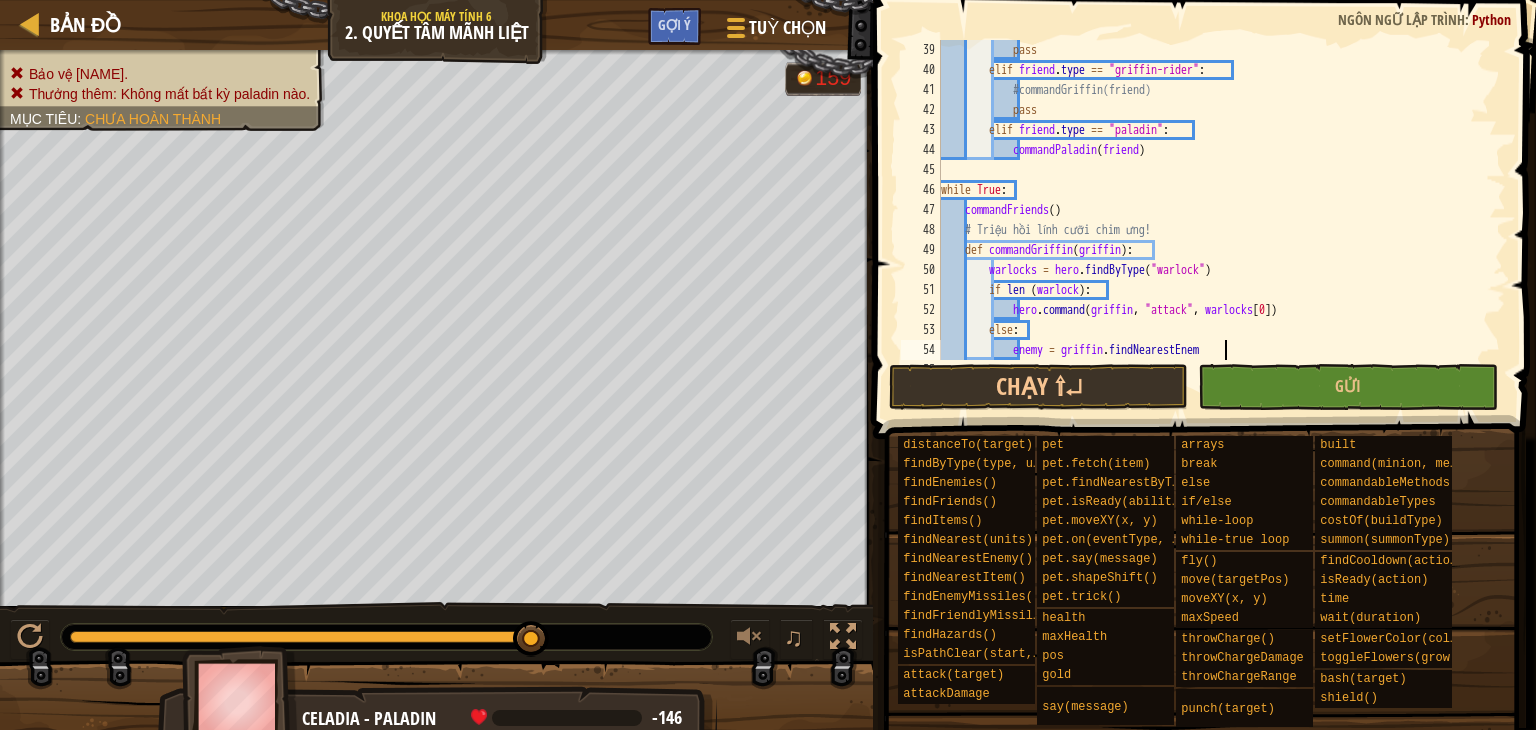 type on "enemy = griffin.findNearestEnemy" 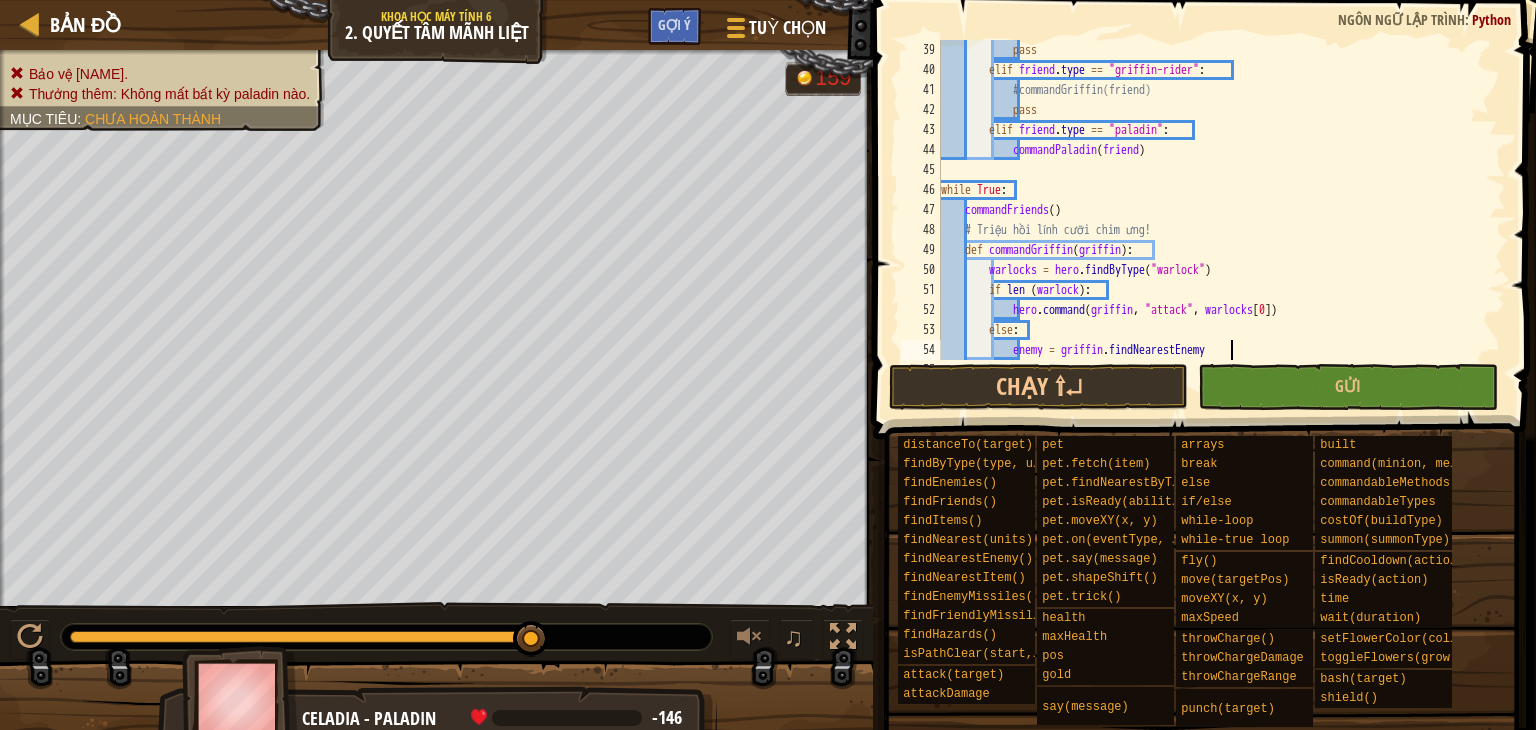 scroll, scrollTop: 840, scrollLeft: 0, axis: vertical 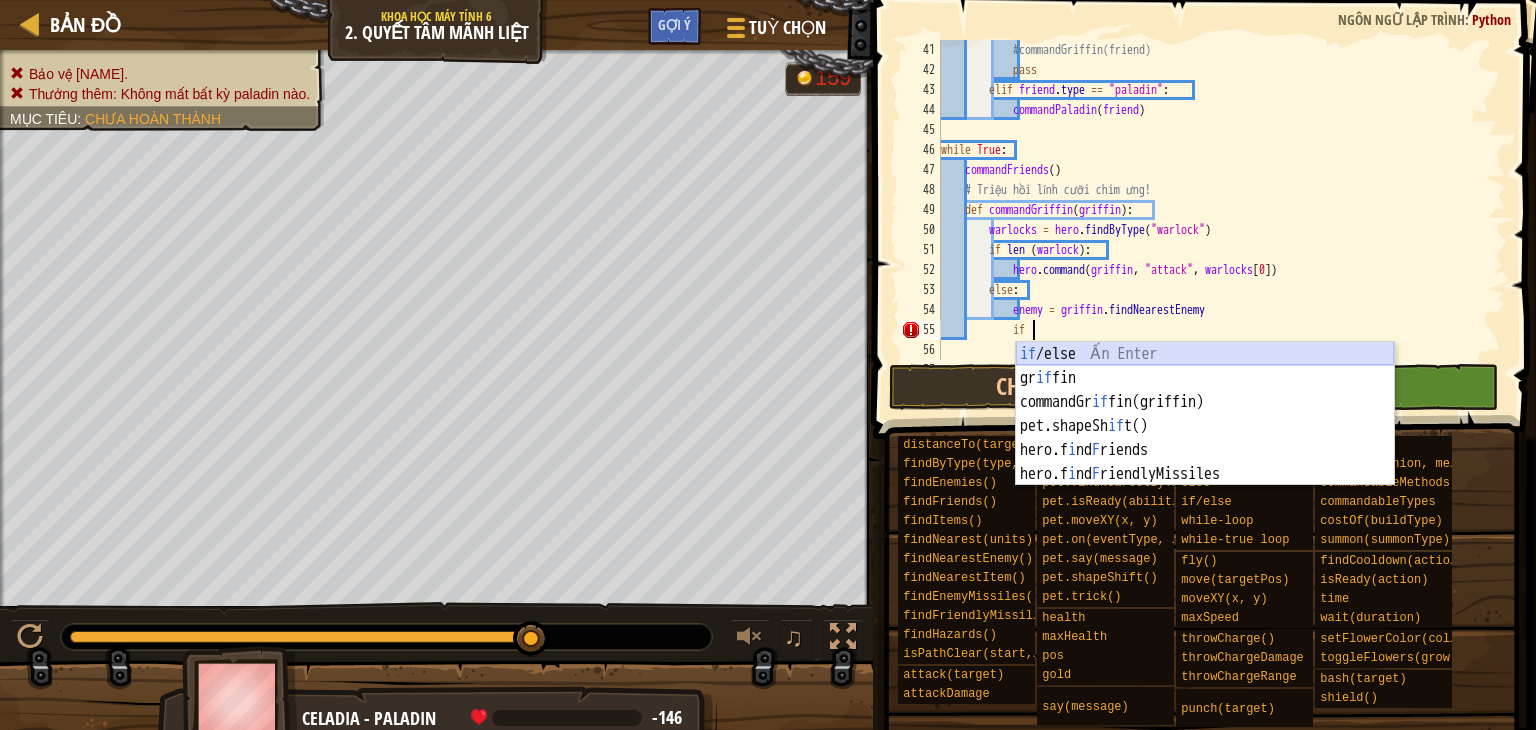 click on "if /else Ấn Enter gr if fin Ấn Enter commandGr if fin(griffin) Ấn Enter pet.shapeSh if t() Ấn Enter hero.f i nd F riends Ấn Enter hero.f i nd F riendlyMissiles Ấn Enter" at bounding box center (1205, 438) 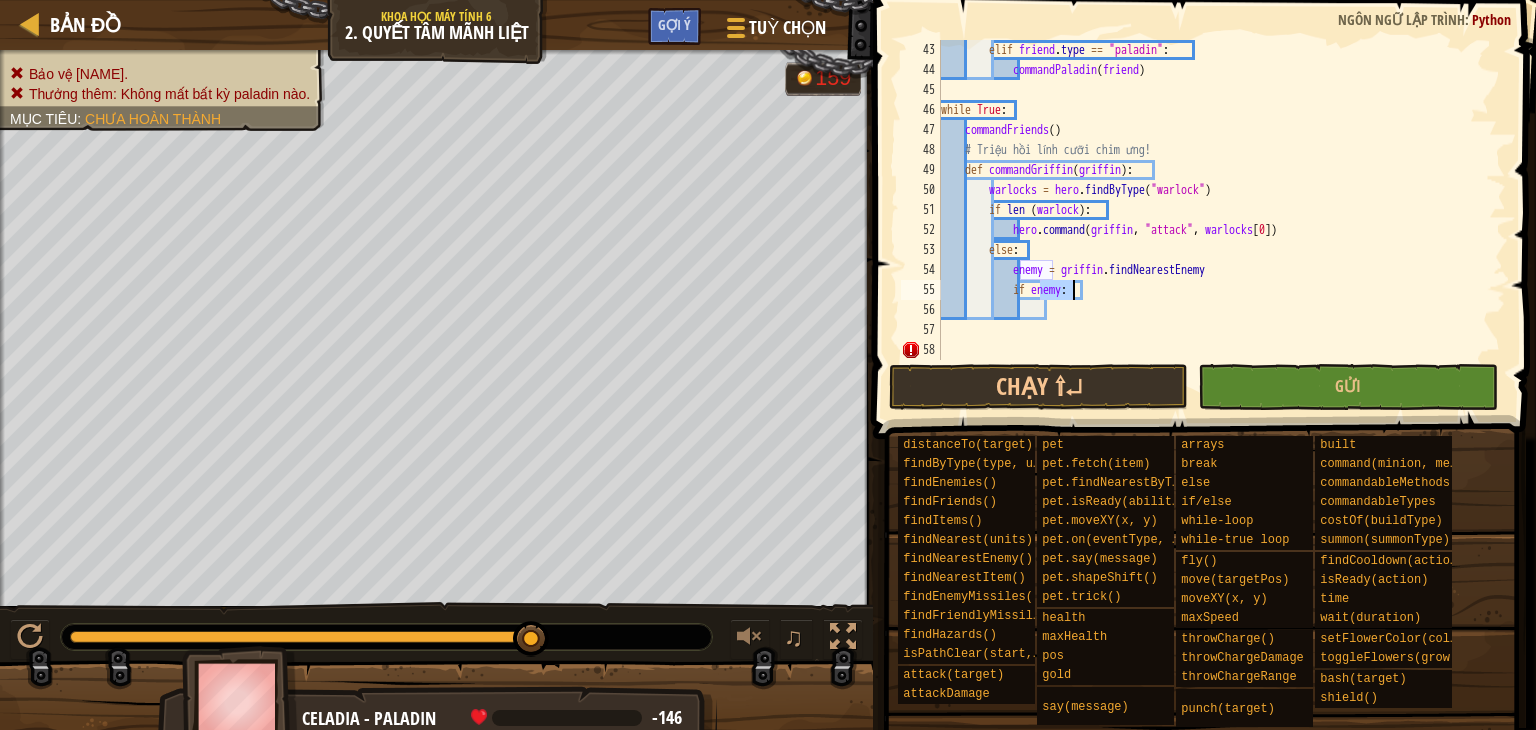 scroll, scrollTop: 880, scrollLeft: 0, axis: vertical 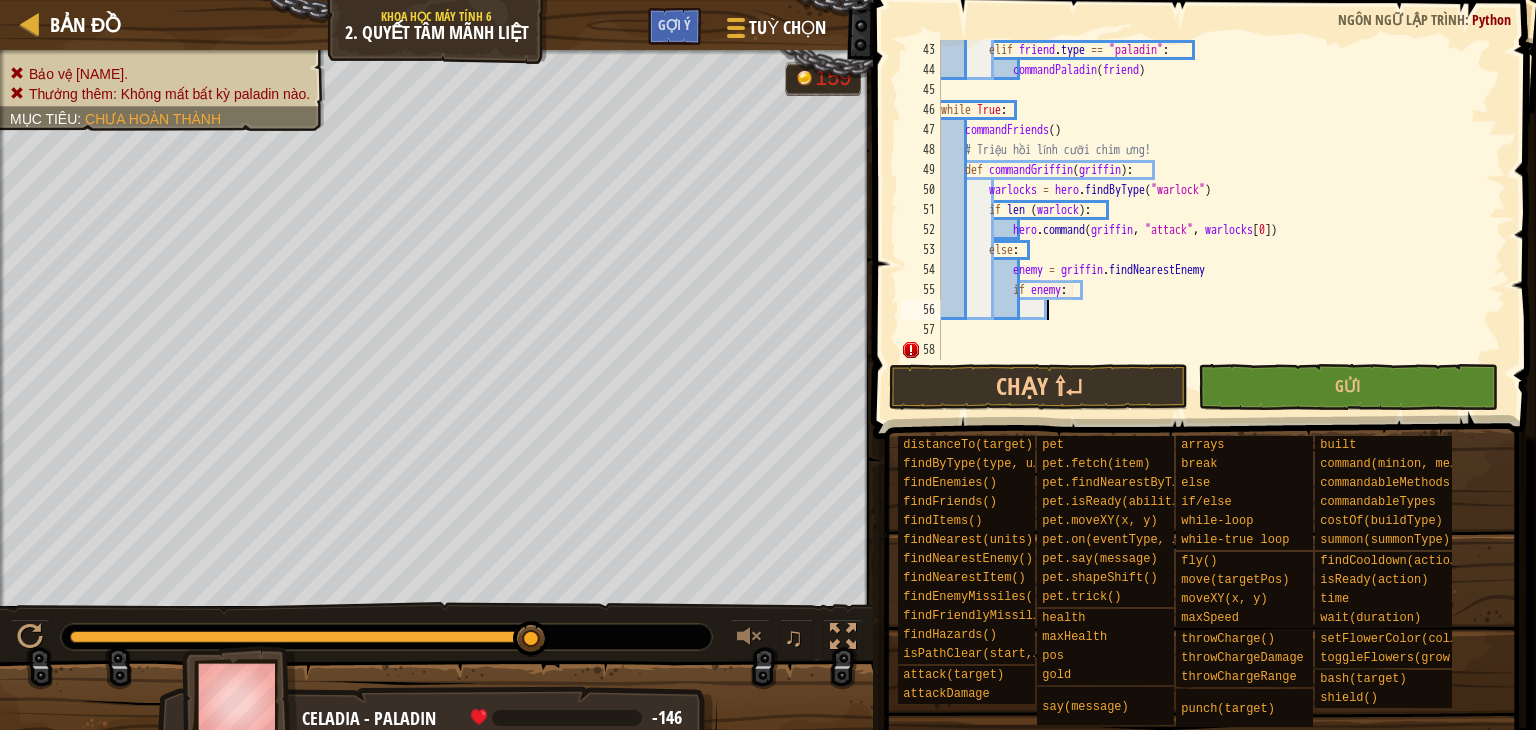 click on "elif   friend . type   ==   "paladin" :              commandPaladin ( friend ) while   True :      commandFriends ( )      # Triệu hồi lính cưỡi chim ưng!      def   commandGriffin ( griffin ) :          warlocks   =   hero . findByType ( "warlock" )          if   len   ( warlock ) :              hero . command ( griffin ,   "attack" ,   warlocks [ 0 ])          else :              enemy   =   griffin . findNearestEnemy              if   enemy :" at bounding box center (1214, 220) 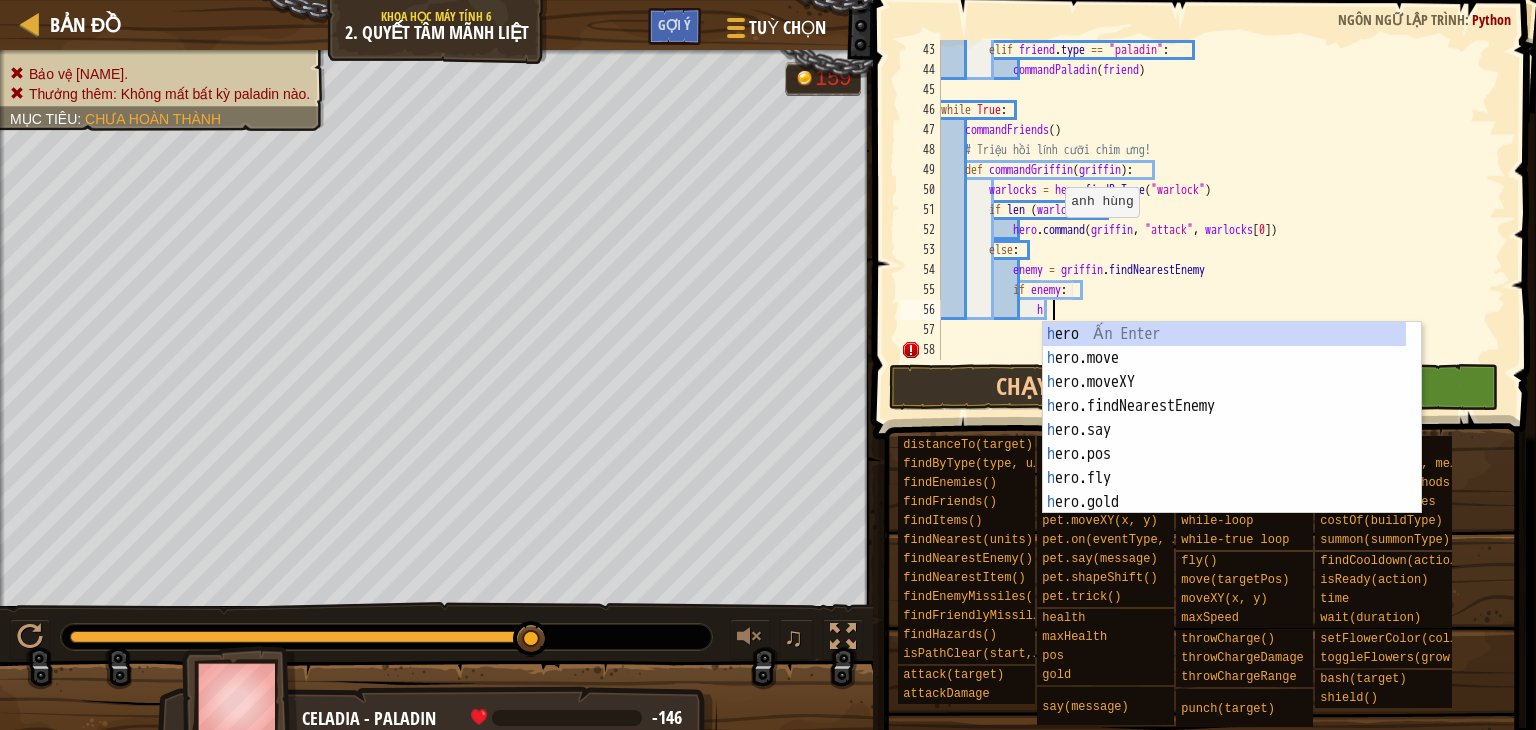 scroll, scrollTop: 9, scrollLeft: 8, axis: both 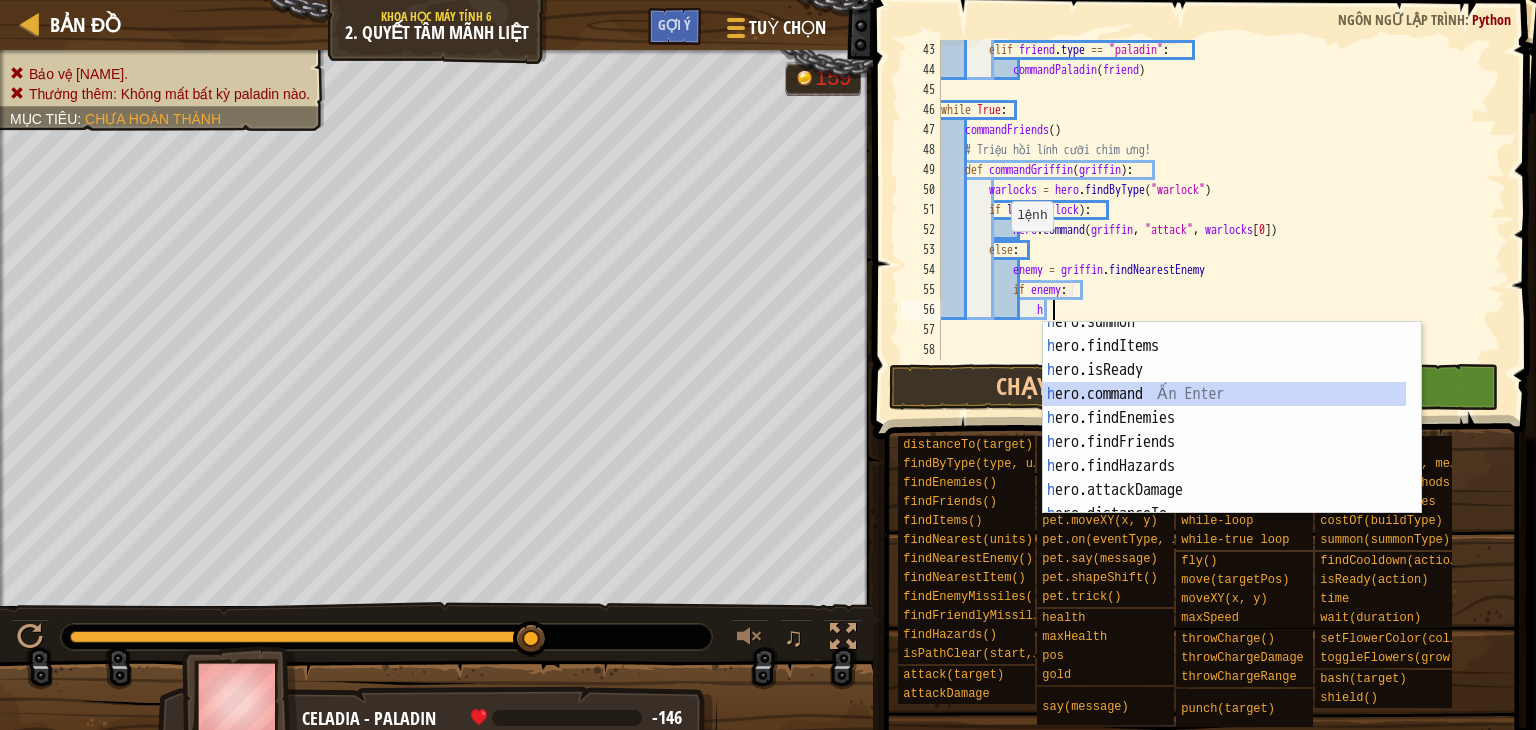 click on "h ero.summon Ấn Enter h ero.findItems Ấn Enter h ero.isReady Ấn Enter h ero.command Ấn Enter h ero.findEnemies Ấn Enter h ero.findFriends Ấn Enter h ero.findHazards Ấn Enter h ero.attackDamage Ấn Enter h ero.distanceTo Ấn Enter" at bounding box center [1224, 430] 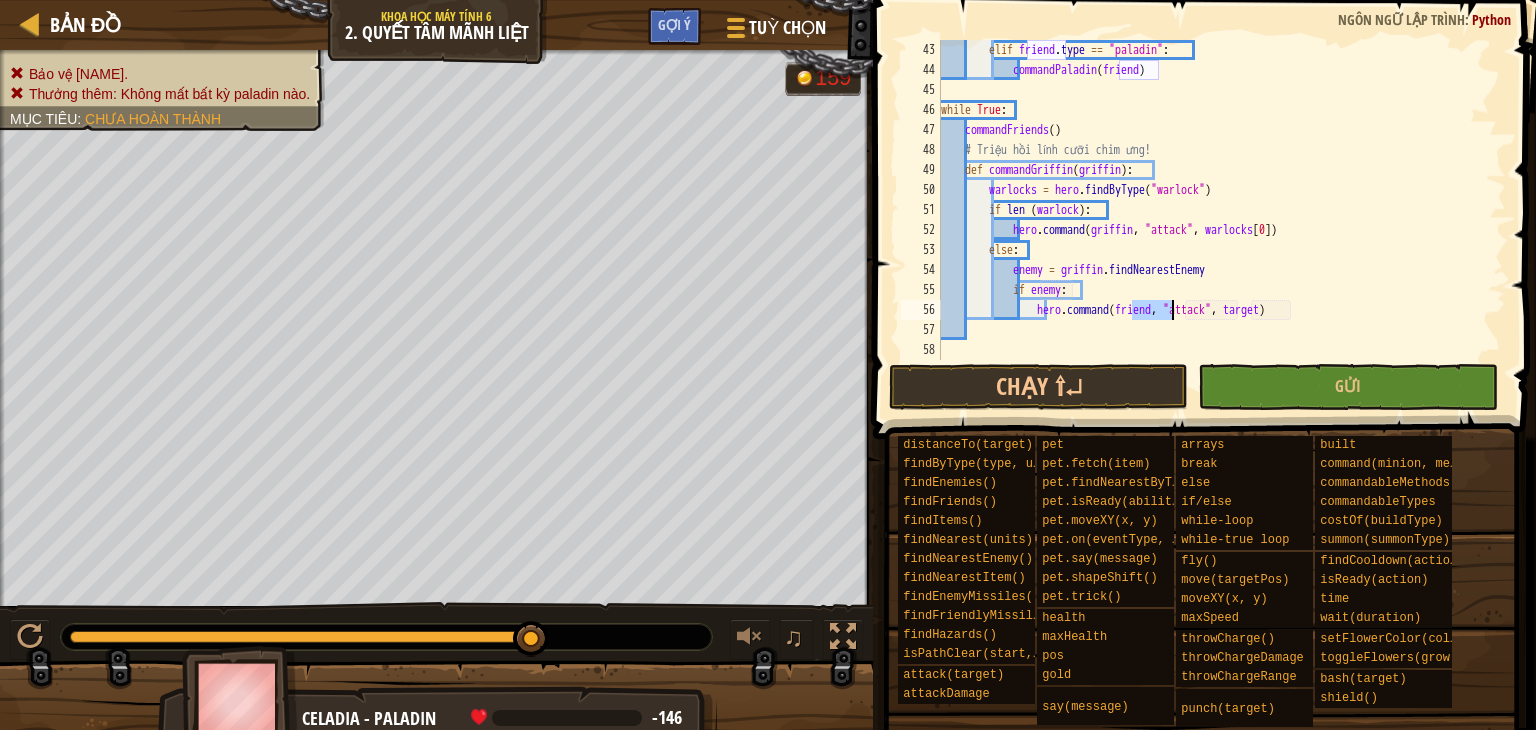 scroll, scrollTop: 9, scrollLeft: 16, axis: both 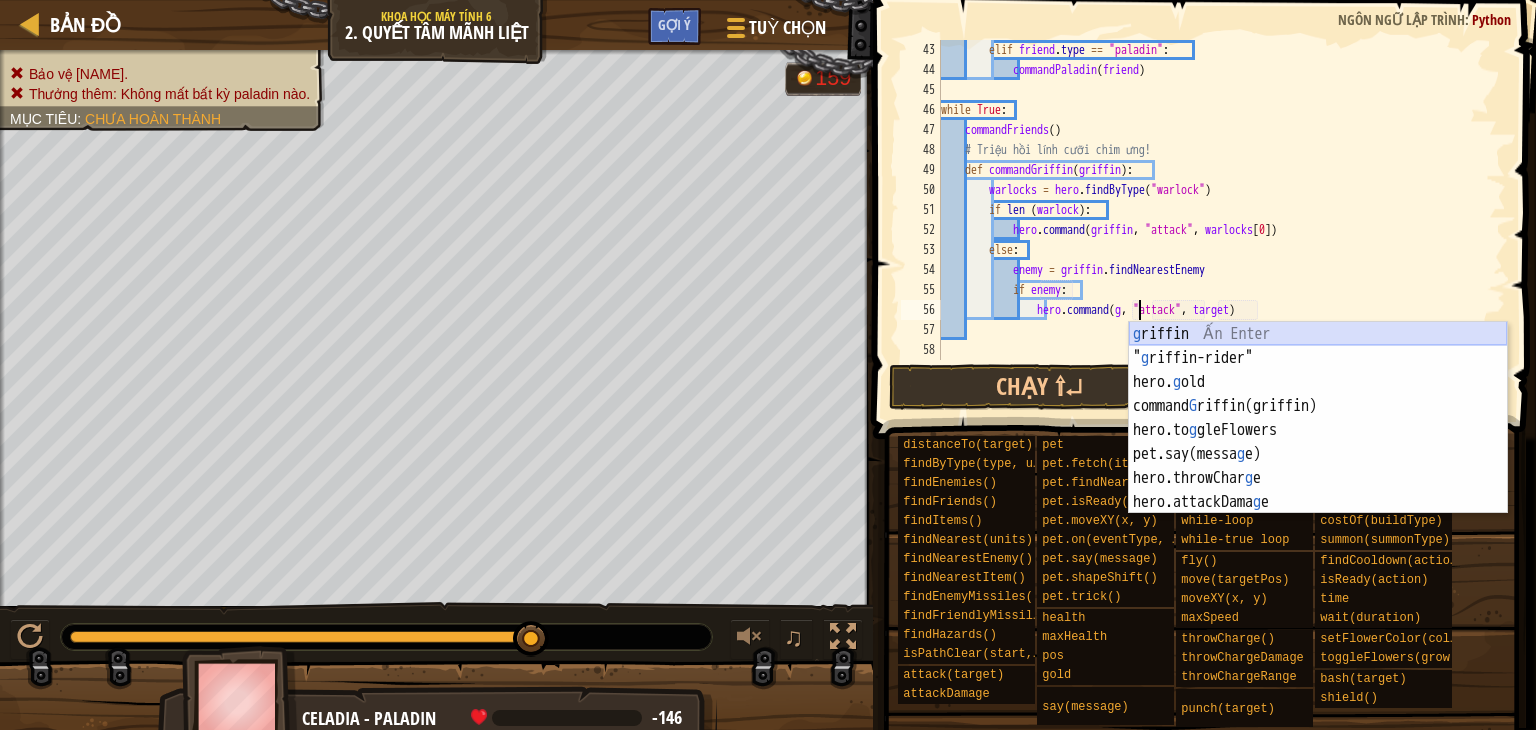 click on "g riffin Ấn Enter " g riffin-rider" Ấn Enter hero. g old Ấn Enter command G riffin(griffin) Ấn Enter hero.to g gleFlowers Ấn Enter pet.say(messa g e) Ấn Enter hero.throwChar g e Ấn Enter hero.attackDama g e Ấn Enter" at bounding box center (1318, 442) 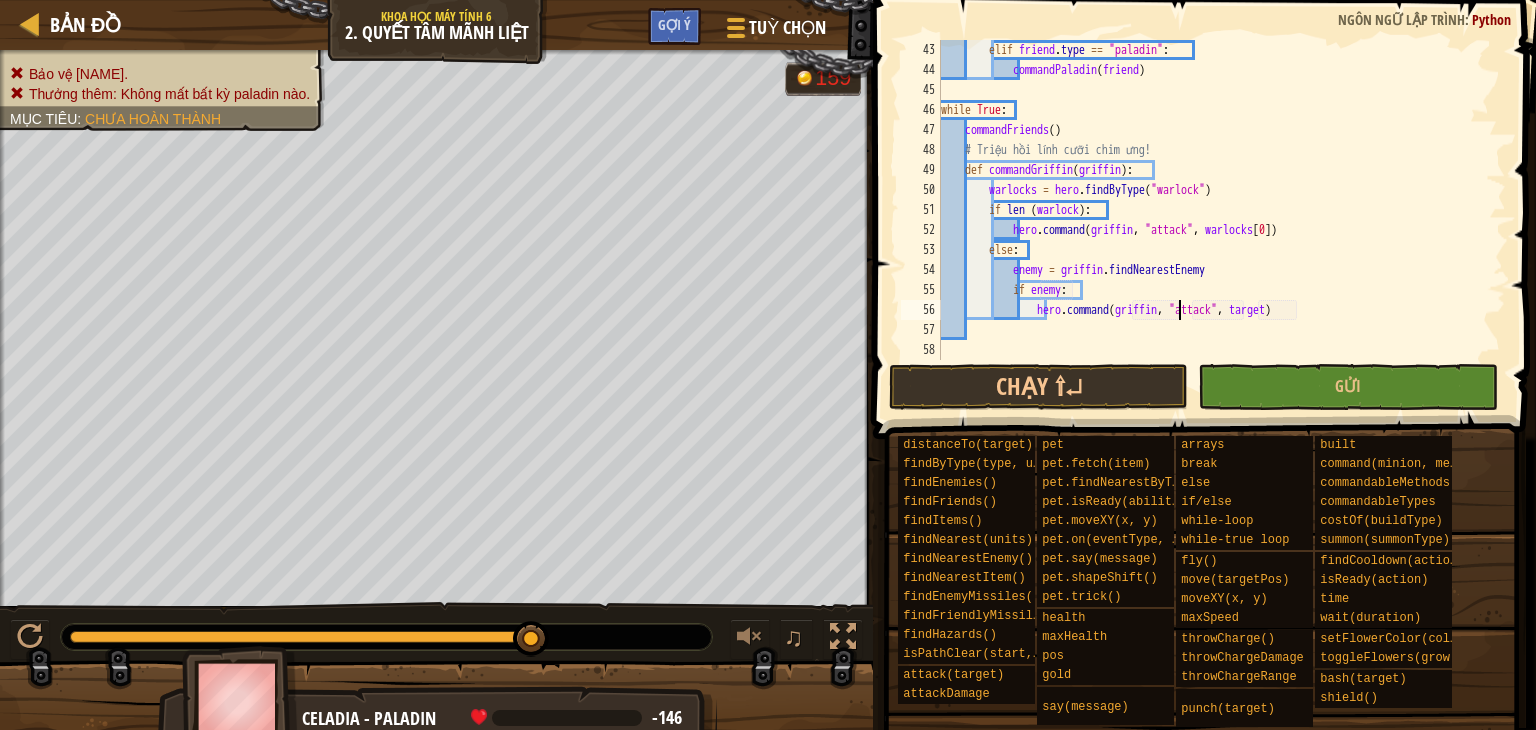 click on "elif   friend . type   ==   "paladin" :              commandPaladin ( friend ) while   True :      commandFriends ( )      # Triệu hồi lính cưỡi chim ưng!      def   commandGriffin ( griffin ) :          warlocks   =   hero . findByType ( "warlock" )          if   len   ( warlock ) :              hero . command ( griffin ,   "attack" ,   warlocks [ 0 ])          else :              enemy   =   griffin . findNearestEnemy              if   enemy :                  hero . command ( griffin ,   "attack" ,   target )" at bounding box center [1214, 220] 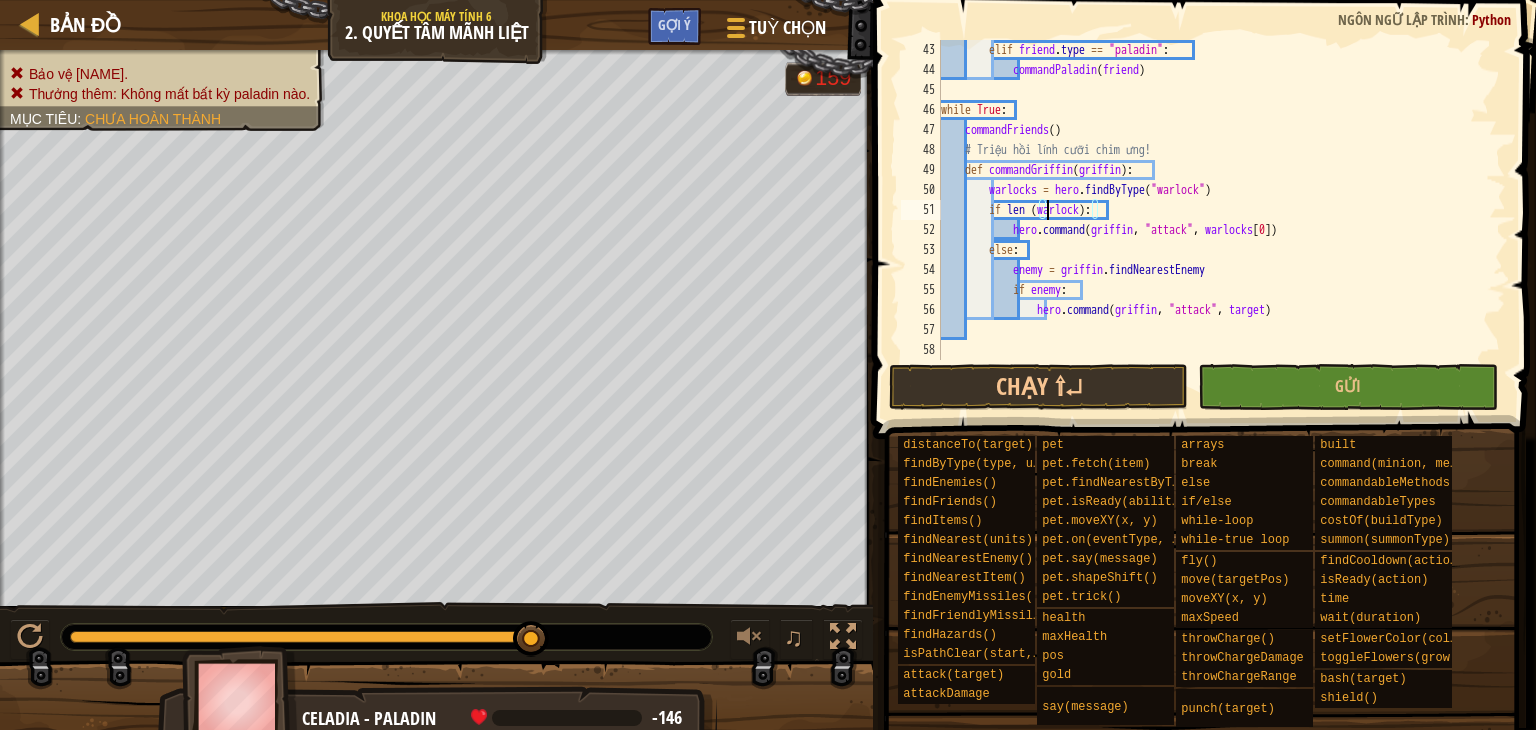 scroll, scrollTop: 9, scrollLeft: 12, axis: both 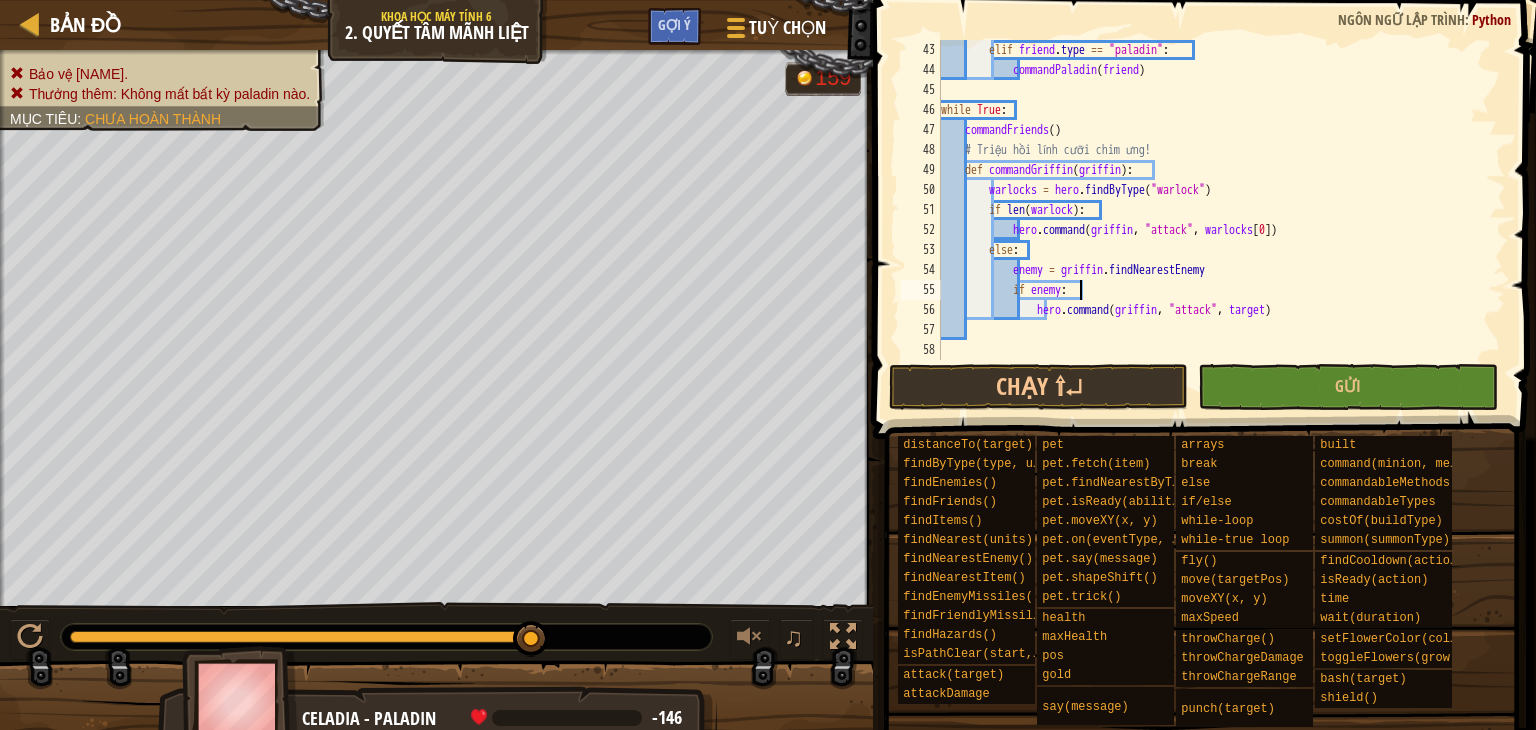 click on "elif   friend . type   ==   "paladin" :              commandPaladin ( friend ) while   True :      commandFriends ( )      # Triệu hồi lính cưỡi chim ưng!      def   commandGriffin ( griffin ) :          warlocks   =   hero . findByType ( "warlock" )          if   len ( warlock ) :              hero . command ( griffin ,   "attack" ,   warlocks [ 0 ])          else :              enemy   =   griffin . findNearestEnemy              if   enemy :                  hero . command ( griffin ,   "attack" ,   target )" at bounding box center [1214, 220] 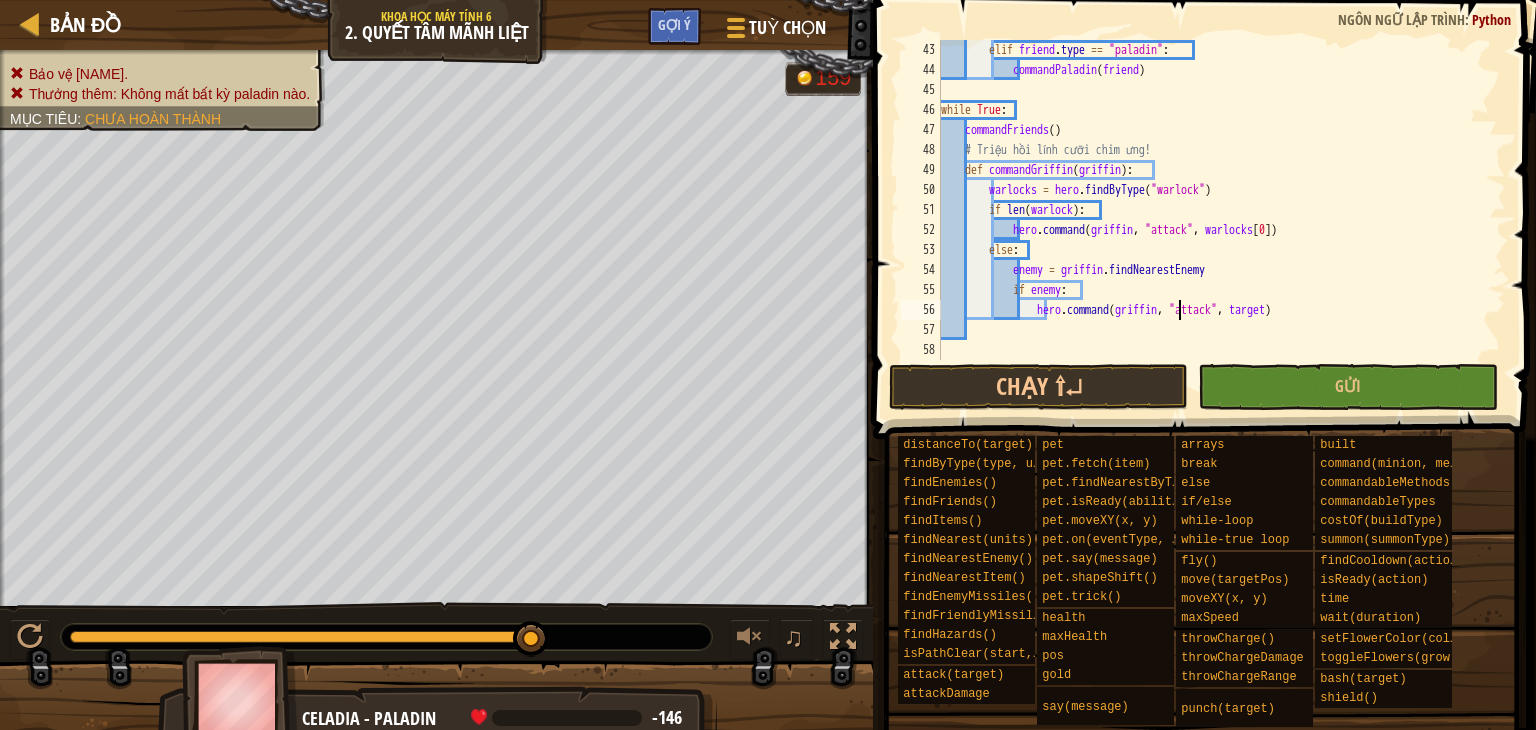 click on "elif   friend . type   ==   "paladin" :              commandPaladin ( friend ) while   True :      commandFriends ( )      # Triệu hồi lính cưỡi chim ưng!      def   commandGriffin ( griffin ) :          warlocks   =   hero . findByType ( "warlock" )          if   len ( warlock ) :              hero . command ( griffin ,   "attack" ,   warlocks [ 0 ])          else :              enemy   =   griffin . findNearestEnemy              if   enemy :                  hero . command ( griffin ,   "attack" ,   target )" at bounding box center [1214, 220] 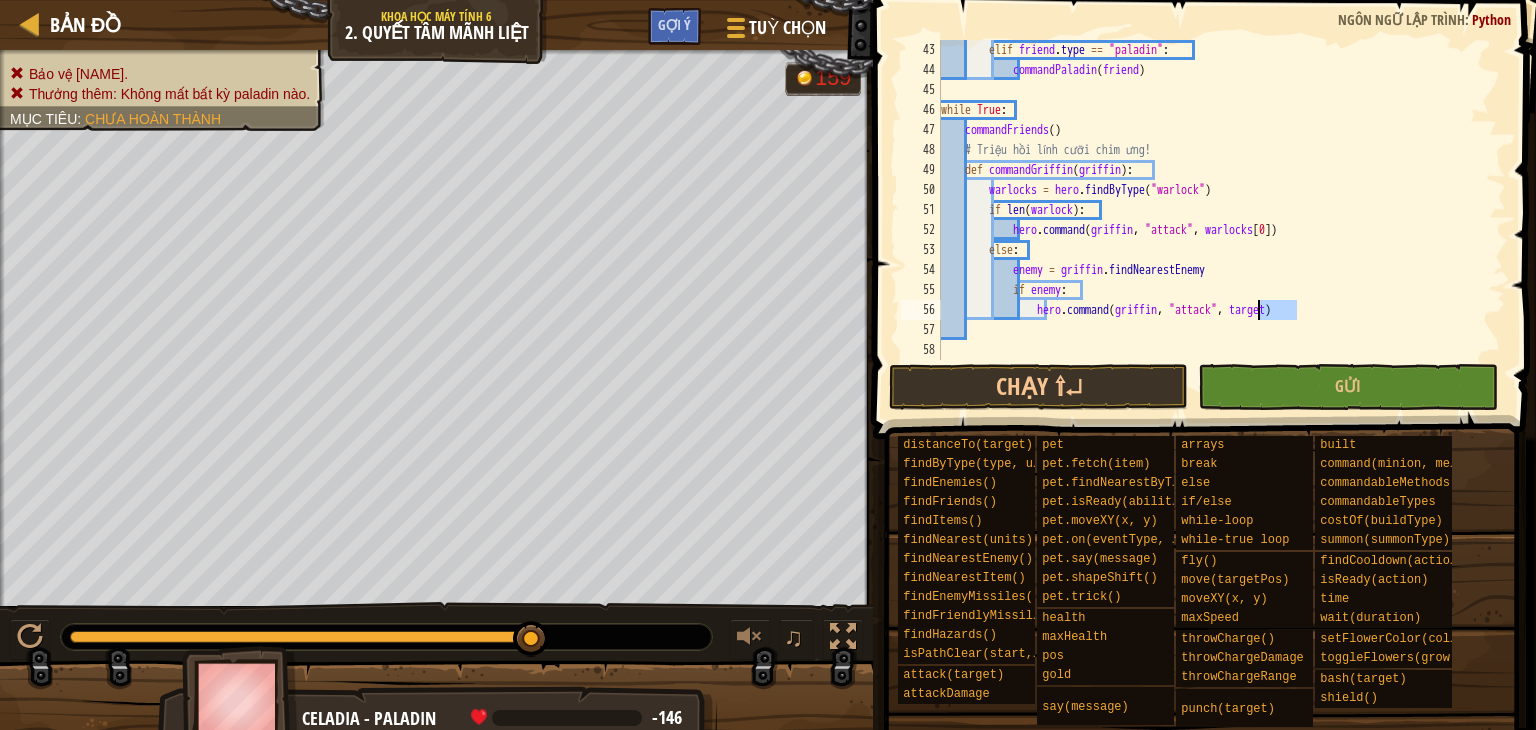 drag, startPoint x: 1297, startPoint y: 310, endPoint x: 1258, endPoint y: 308, distance: 39.051247 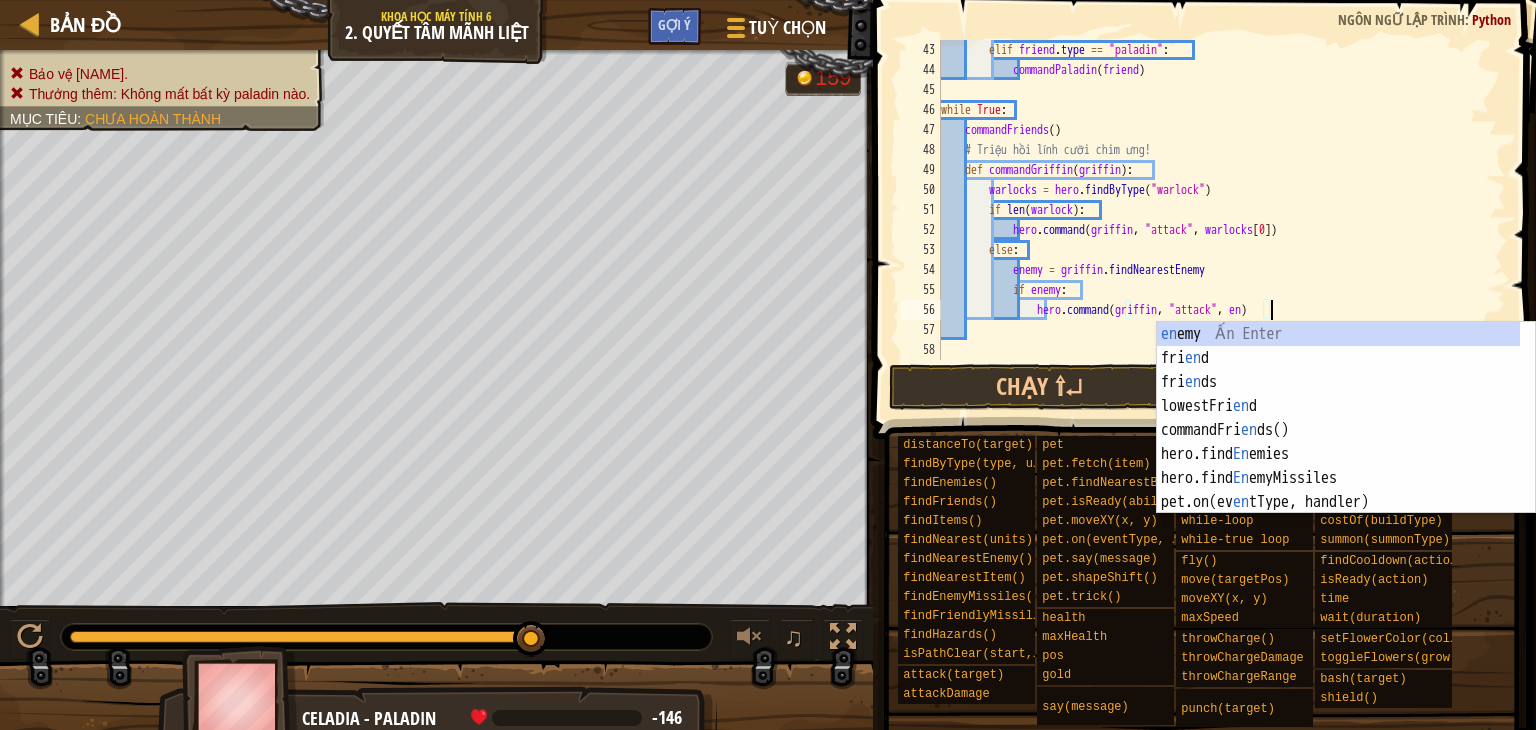 scroll, scrollTop: 0, scrollLeft: 0, axis: both 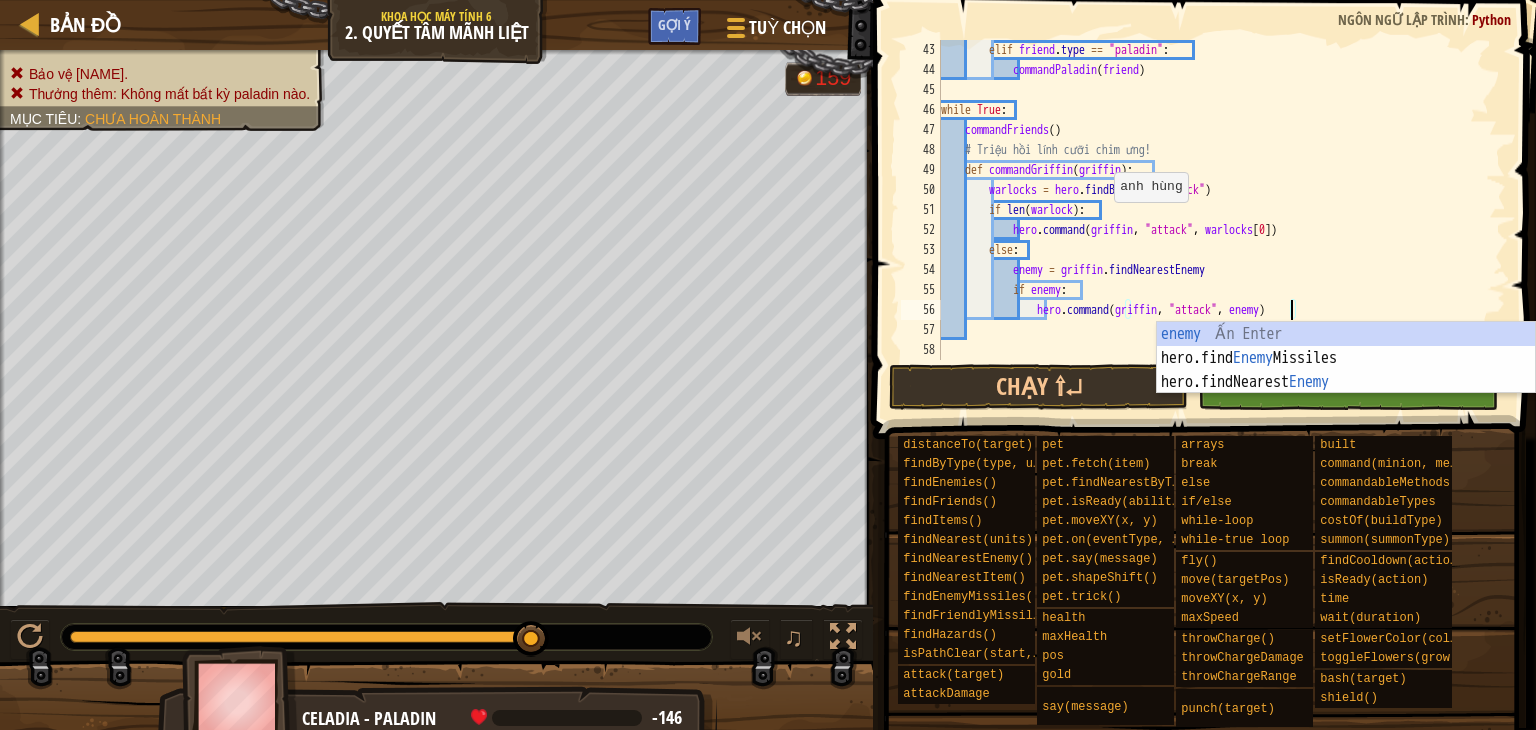 click on "elif   friend . type   ==   "paladin" :              commandPaladin ( friend ) while   True :      commandFriends ( )      # Triệu hồi lính cưỡi chim ưng!      def   commandGriffin ( griffin ) :          warlocks   =   hero . findByType ( "warlock" )          if   len ( warlock ) :              hero . command ( griffin ,   "attack" ,   warlocks [ 0 ])          else :              enemy   =   griffin . findNearestEnemy              if   enemy :                  hero . command ( griffin ,   "attack" ,   enemy )" at bounding box center [1214, 220] 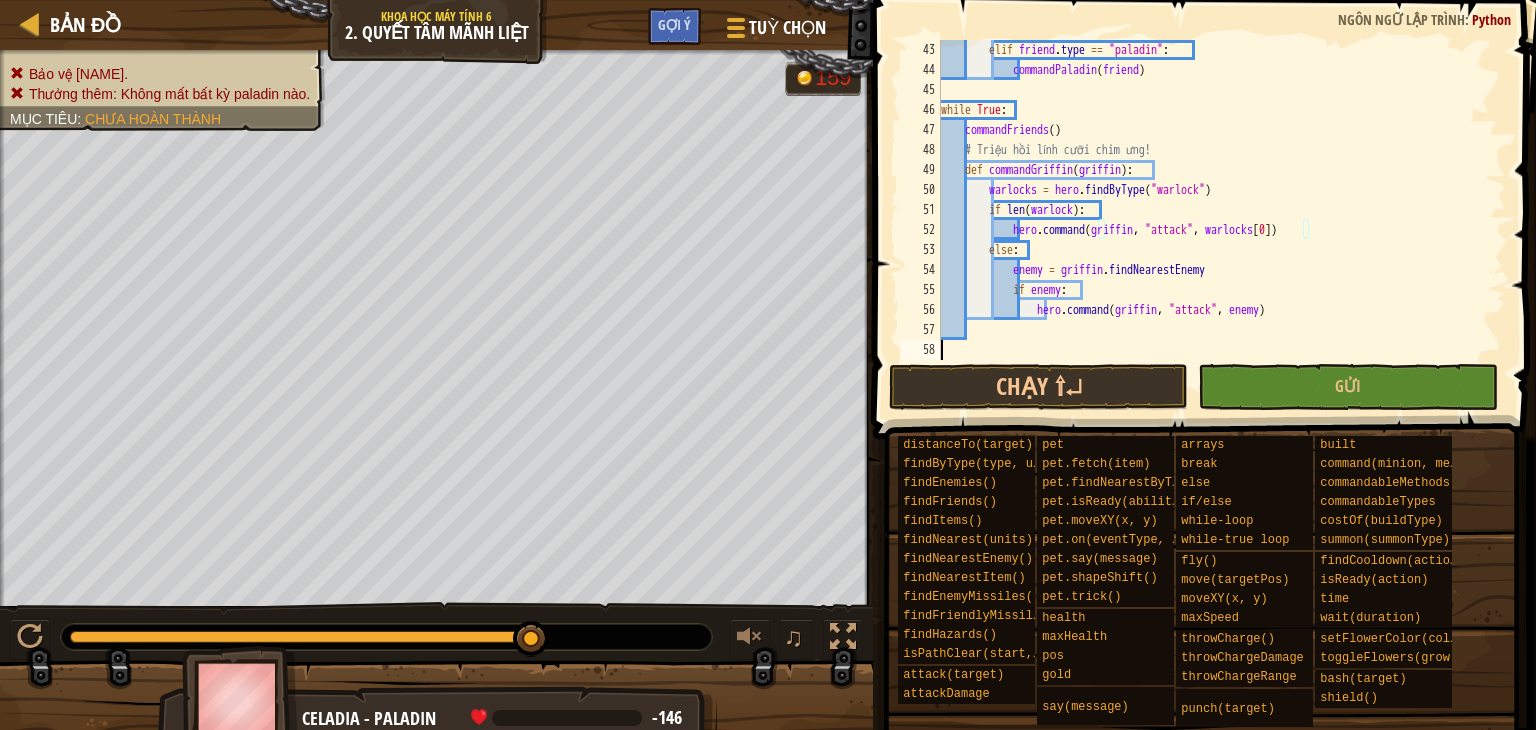 click on "elif   friend . type   ==   "paladin" :              commandPaladin ( friend ) while   True :      commandFriends ( )      # Triệu hồi lính cưỡi chim ưng!      def   commandGriffin ( griffin ) :          warlocks   =   hero . findByType ( "warlock" )          if   len ( warlock ) :              hero . command ( griffin ,   "attack" ,   warlocks [ 0 ])          else :              enemy   =   griffin . findNearestEnemy              if   enemy :                  hero . command ( griffin ,   "attack" ,   enemy )" at bounding box center (1214, 220) 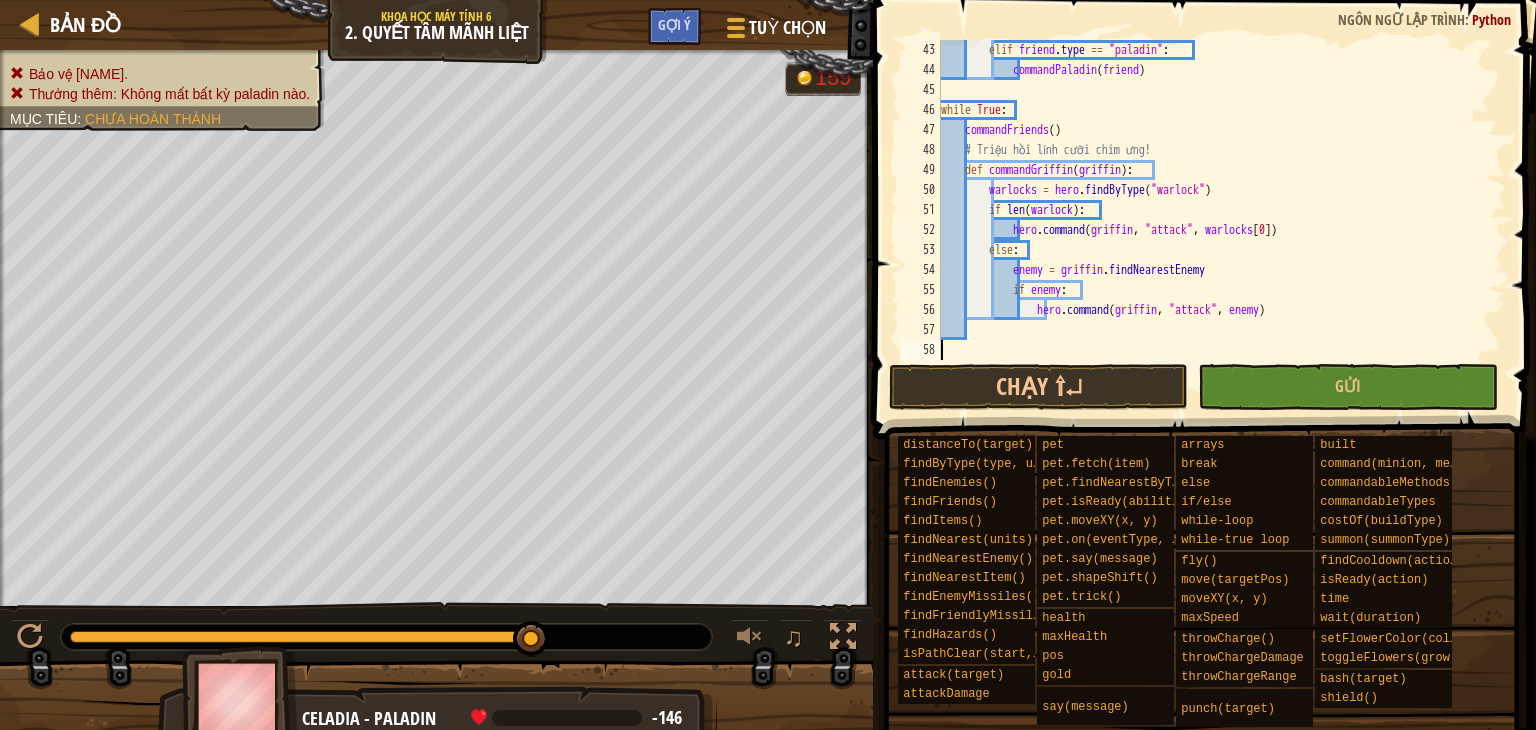 click on "elif   friend . type   ==   "paladin" :              commandPaladin ( friend ) while   True :      commandFriends ( )      # Triệu hồi lính cưỡi chim ưng!      def   commandGriffin ( griffin ) :          warlocks   =   hero . findByType ( "warlock" )          if   len ( warlock ) :              hero . command ( griffin ,   "attack" ,   warlocks [ 0 ])          else :              enemy   =   griffin . findNearestEnemy              if   enemy :                  hero . command ( griffin ,   "attack" ,   enemy )" at bounding box center [1214, 220] 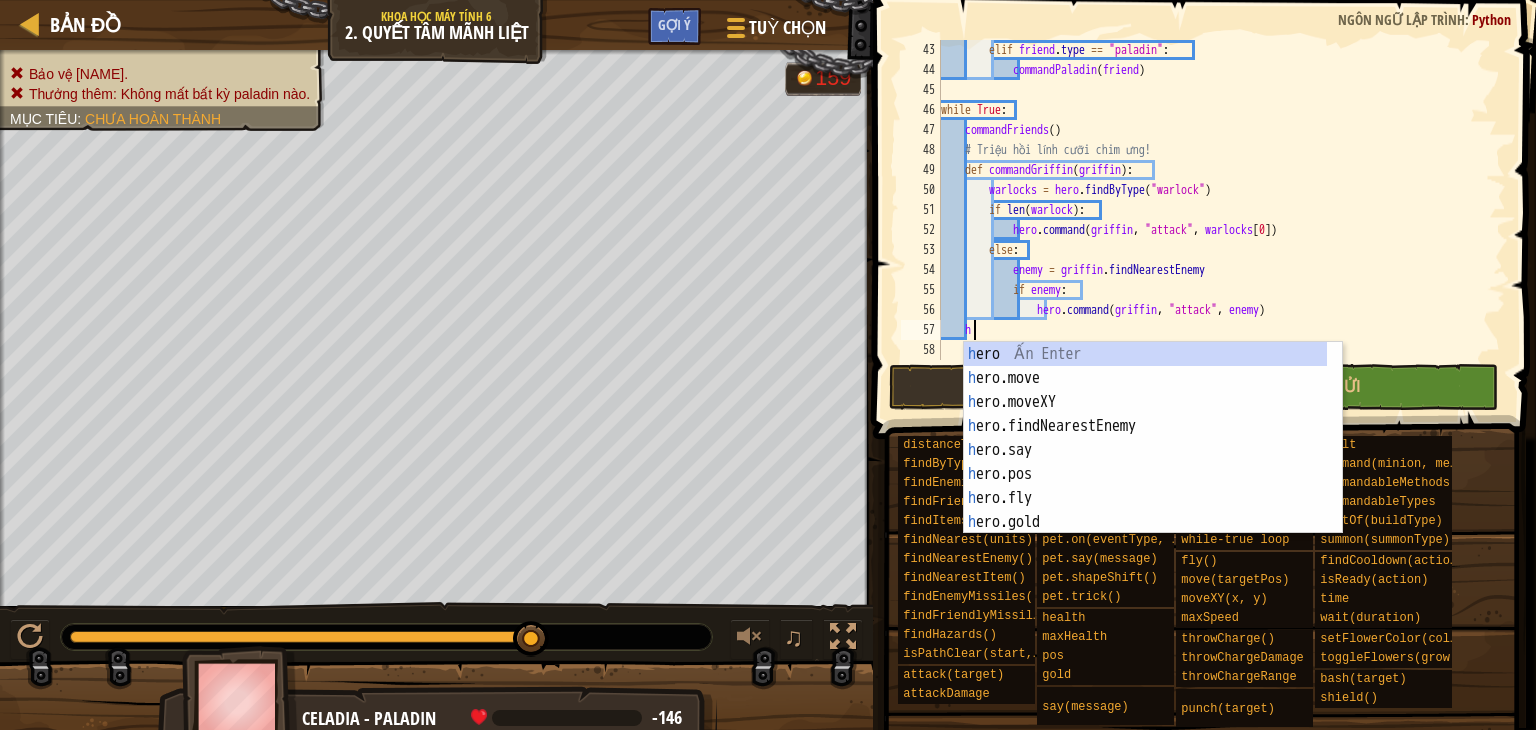 scroll, scrollTop: 9, scrollLeft: 1, axis: both 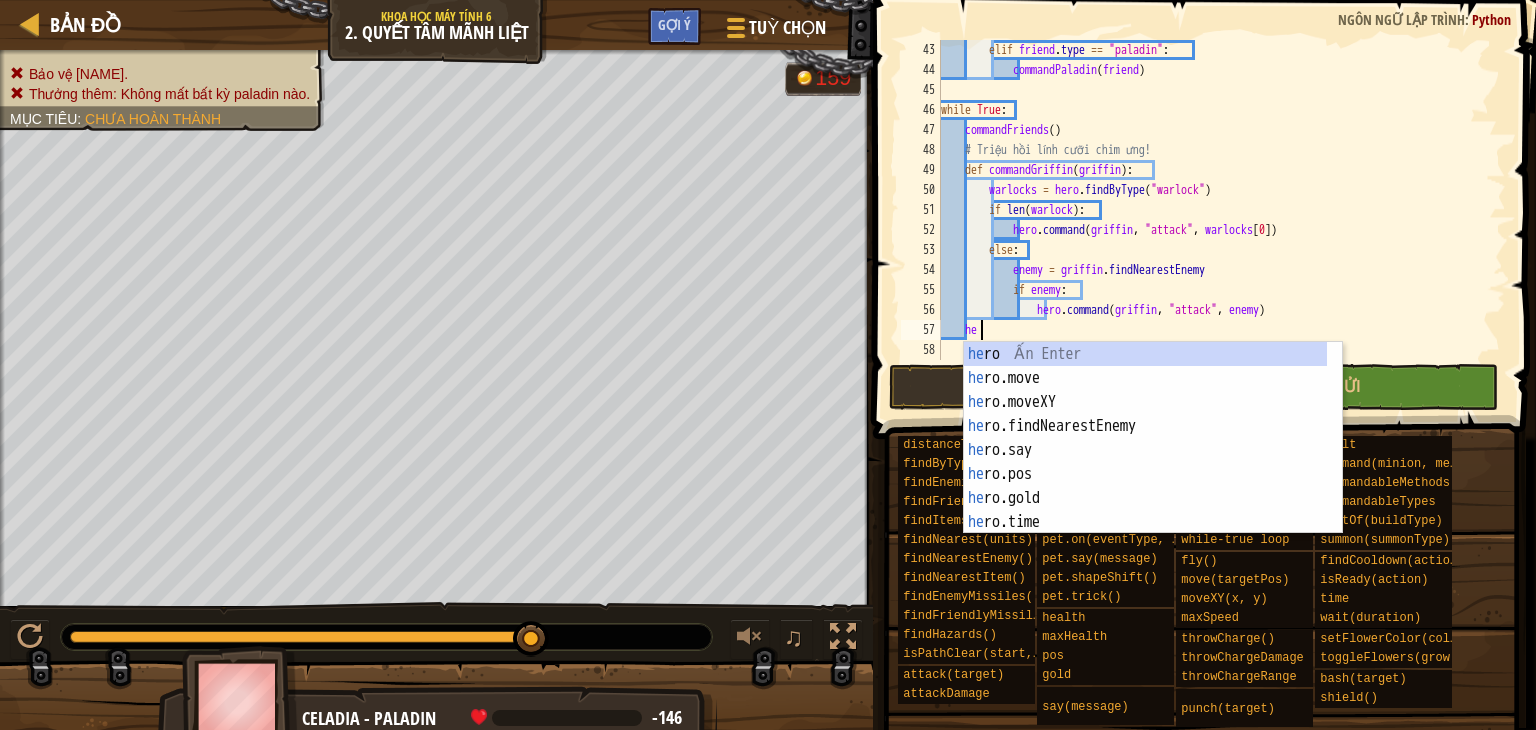 type on "h" 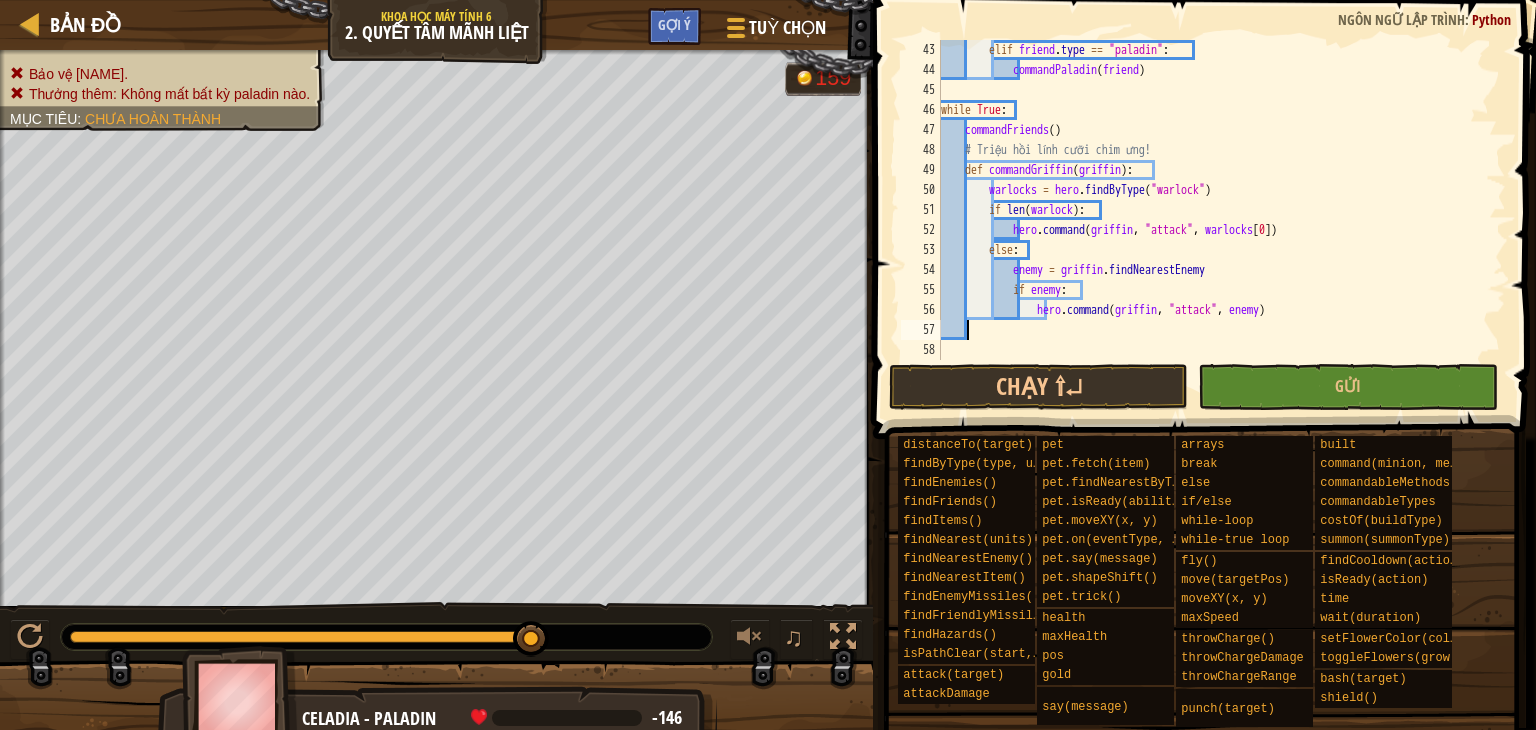 scroll, scrollTop: 9, scrollLeft: 0, axis: vertical 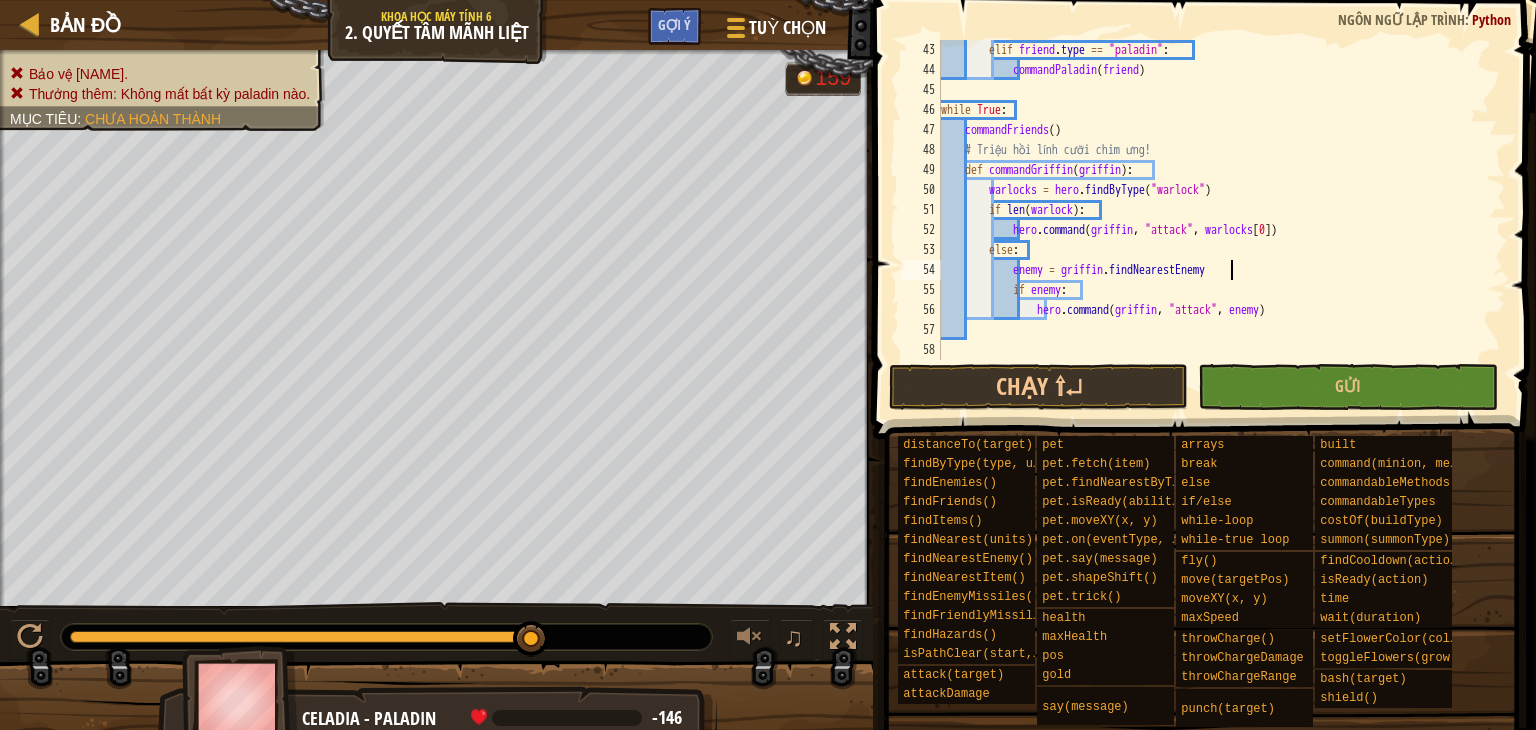 click on "elif   friend . type   ==   "paladin" :              commandPaladin ( friend ) while   True :      commandFriends ( )      # Triệu hồi lính cưỡi chim ưng!      def   commandGriffin ( griffin ) :          warlocks   =   hero . findByType ( "warlock" )          if   len ( warlock ) :              hero . command ( griffin ,   "attack" ,   warlocks [ 0 ])          else :              enemy   =   griffin . findNearestEnemy              if   enemy :                  hero . command ( griffin ,   "attack" ,   enemy )" at bounding box center (1214, 220) 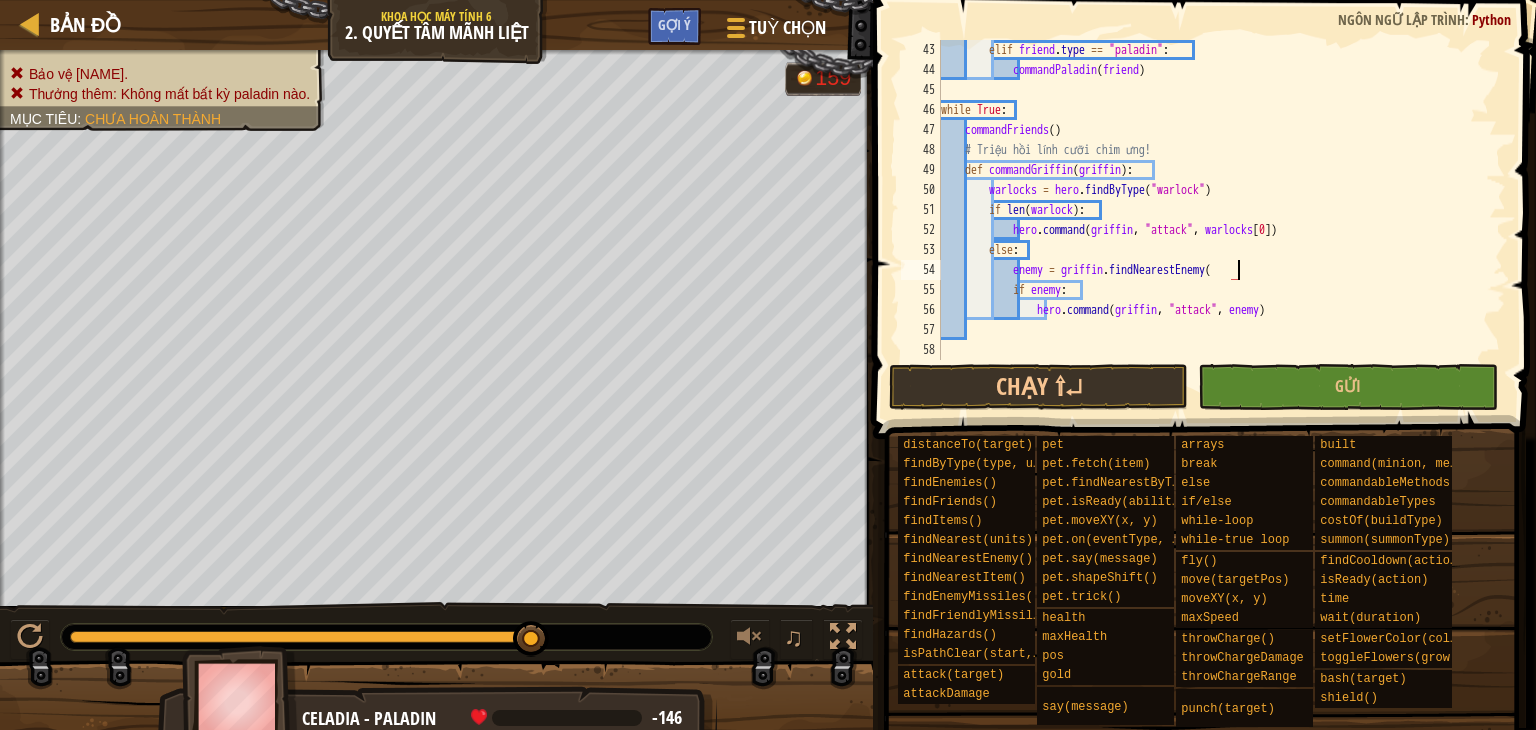 type on "enemy = griffin.findNearestEnemy()" 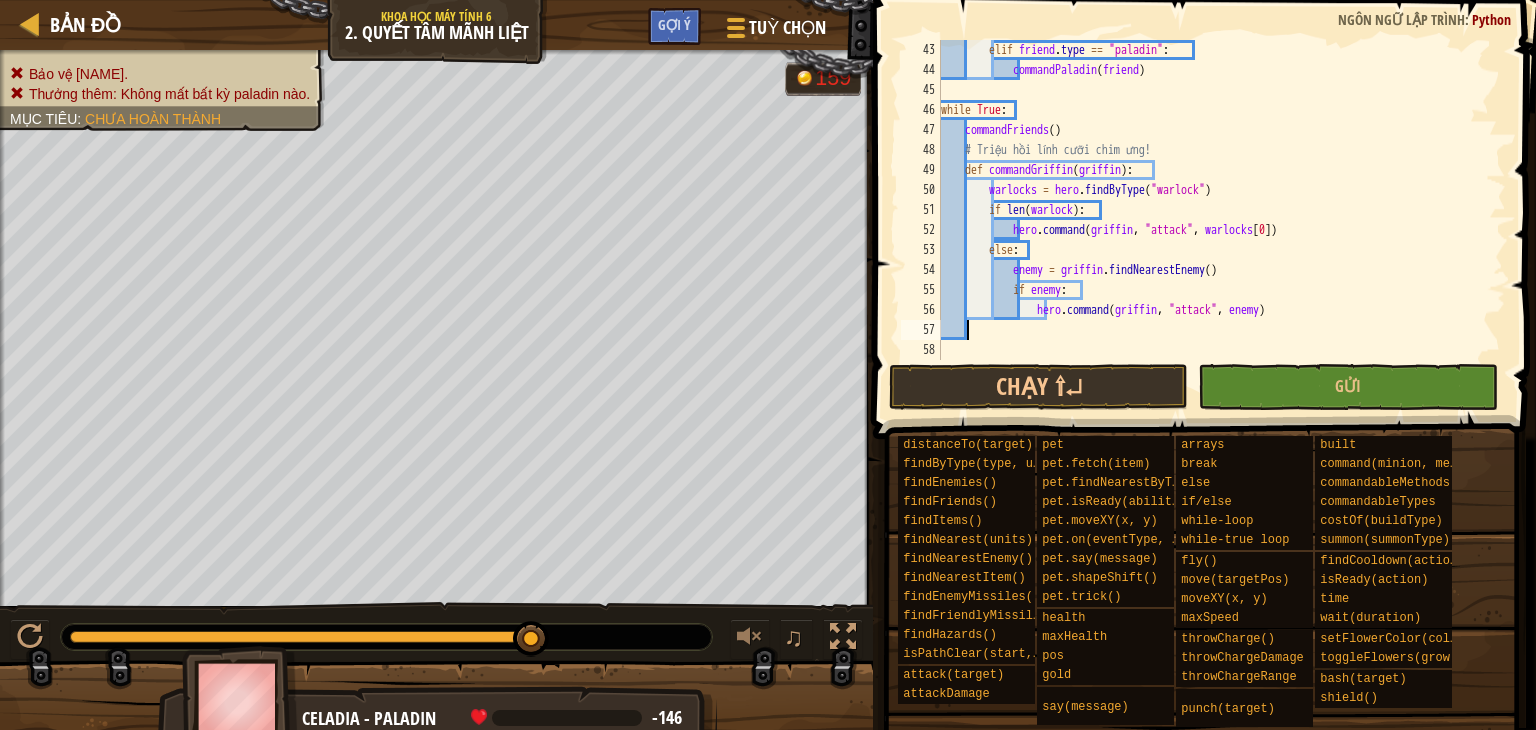 click on "if   friend . type   ==   "paladin" :              commandPaladin ( friend ) while   True :      commandFriends ( )      # Triệu hồi lính cưỡi chim ưng!      def   commandGriffin ( griffin ) :          warlocks   =   hero . findByType ( "warlock" )          if   len ( warlock ) :              hero . command ( griffin ,   "attack" ,   warlocks [ 0 ])          else :              enemy   =   griffin . findNearestEnemy ( )              if   enemy :                  hero . command ( griffin ,   "attack" ,   enemy )" at bounding box center (1214, 220) 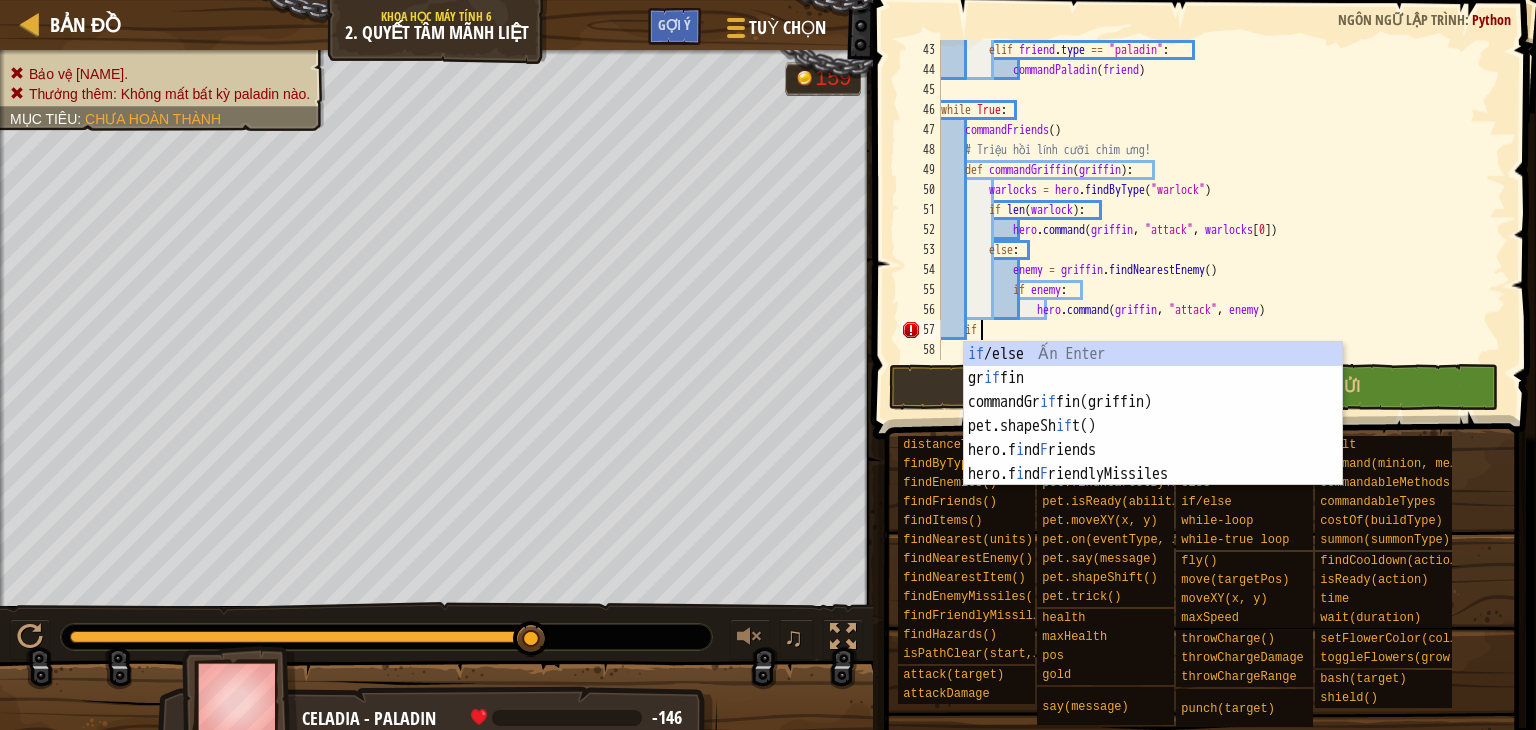 type on "i" 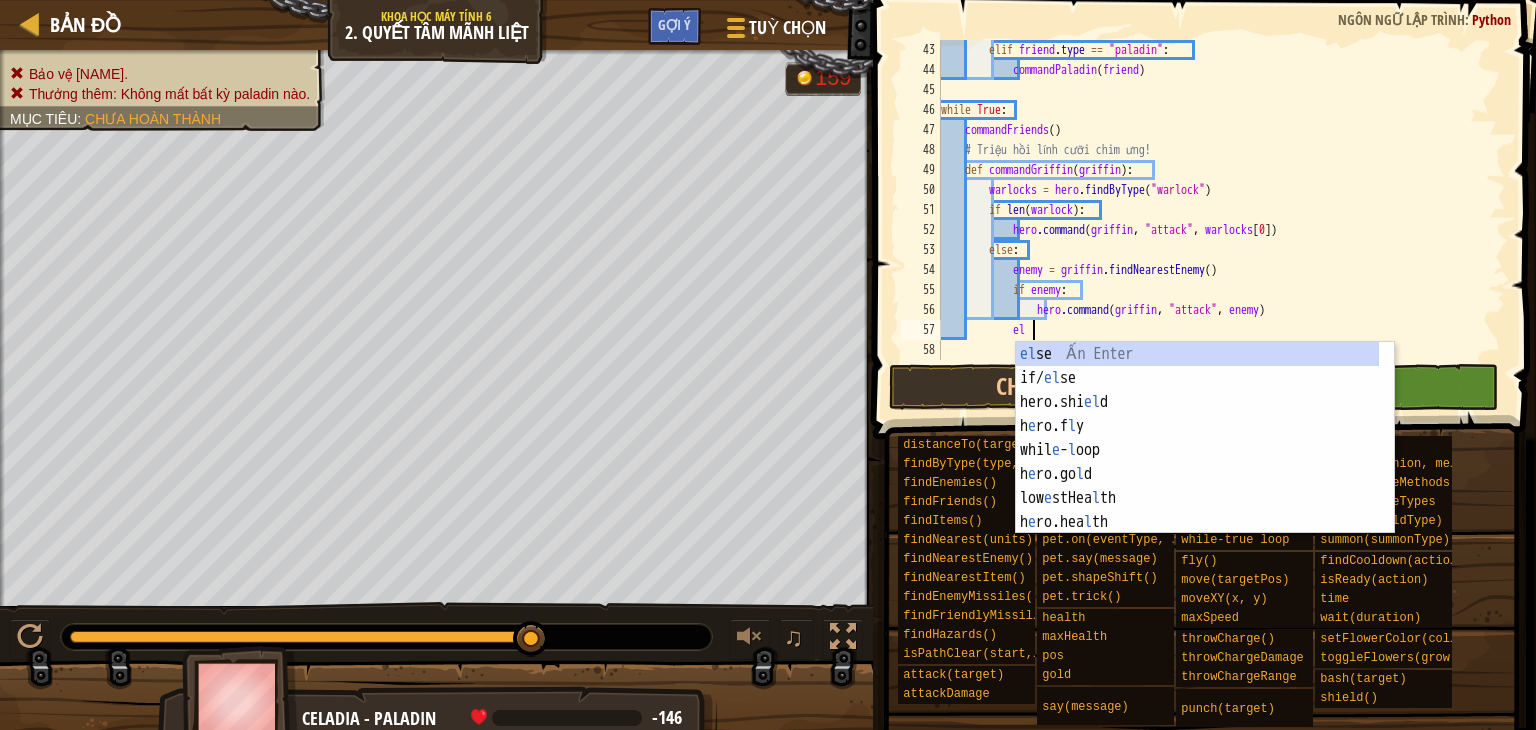 scroll, scrollTop: 9, scrollLeft: 7, axis: both 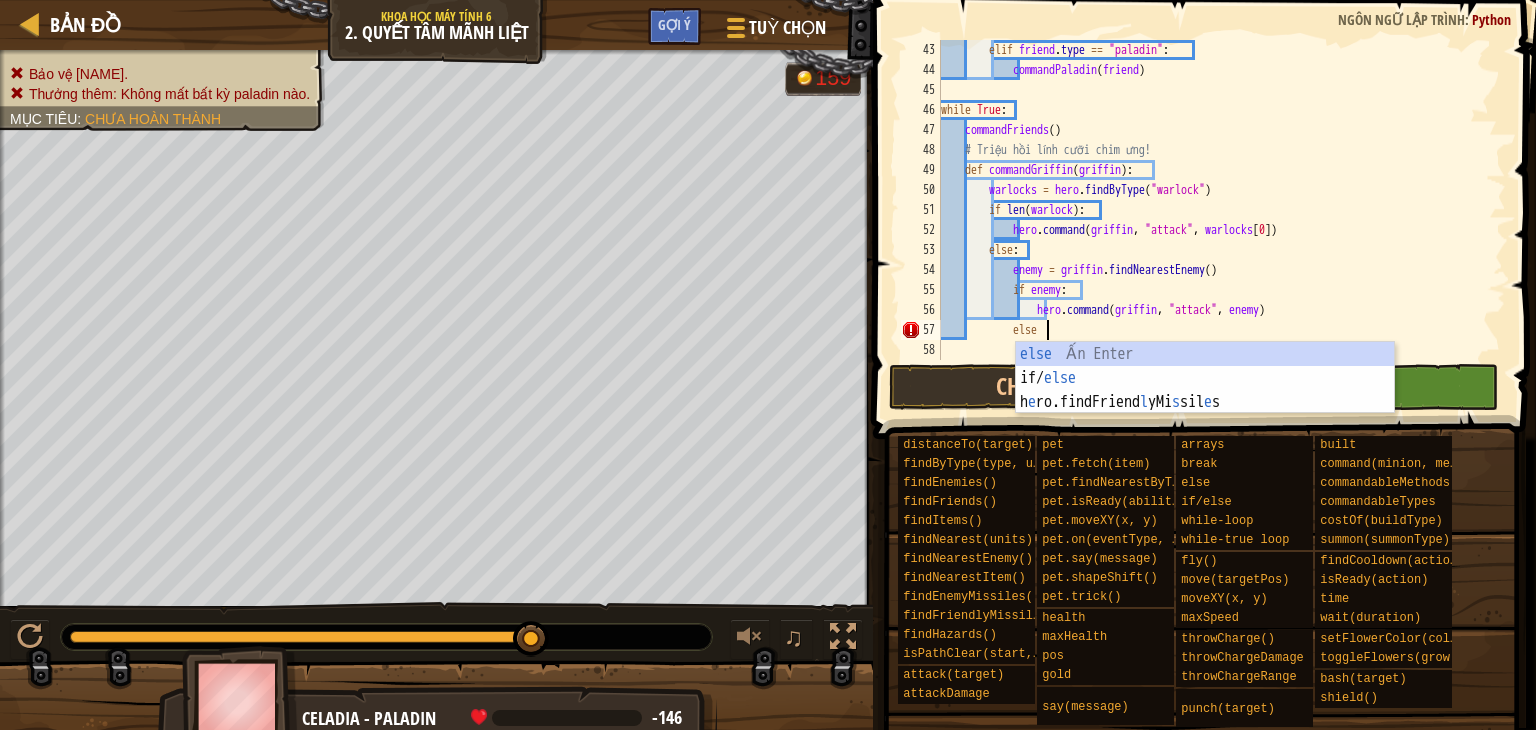 type on "else:" 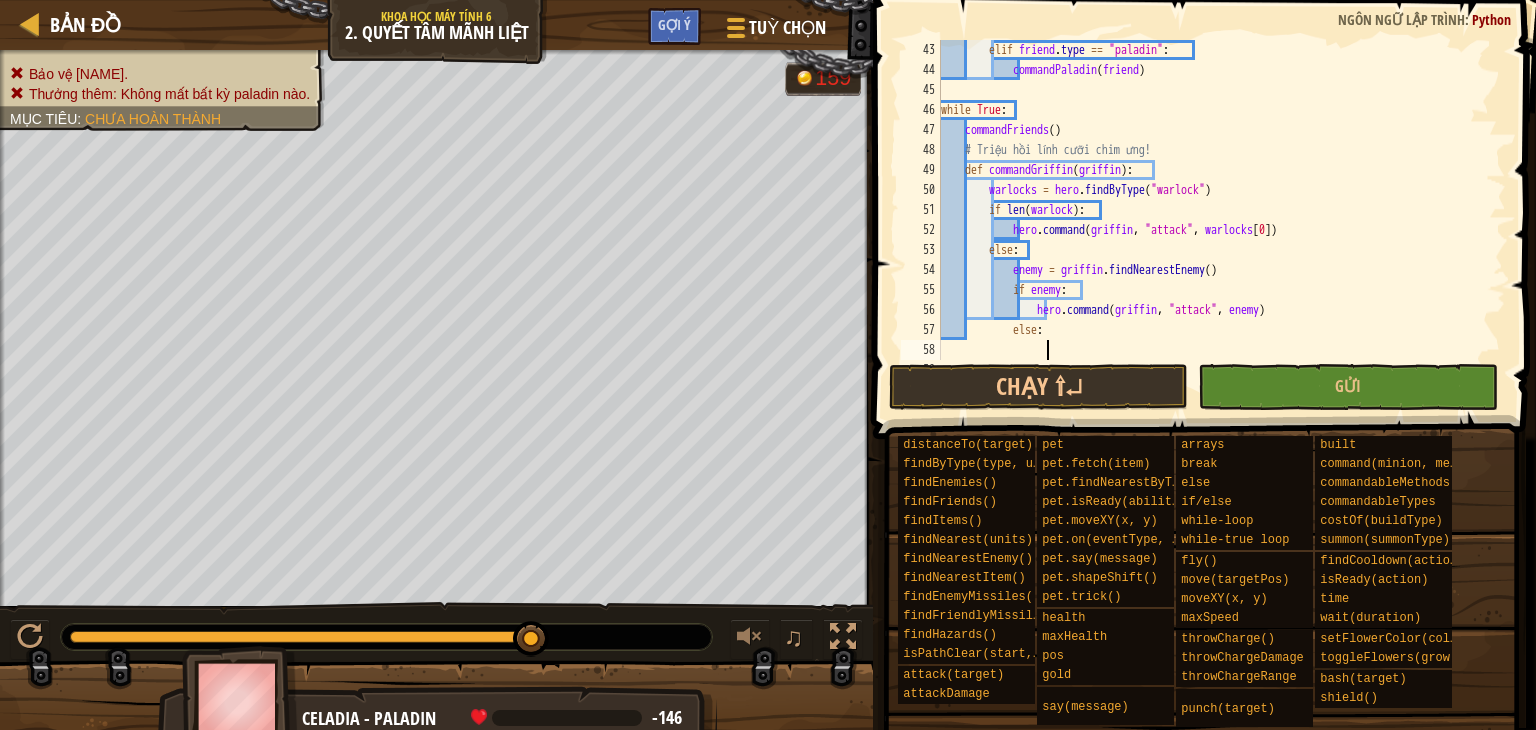 scroll, scrollTop: 9, scrollLeft: 7, axis: both 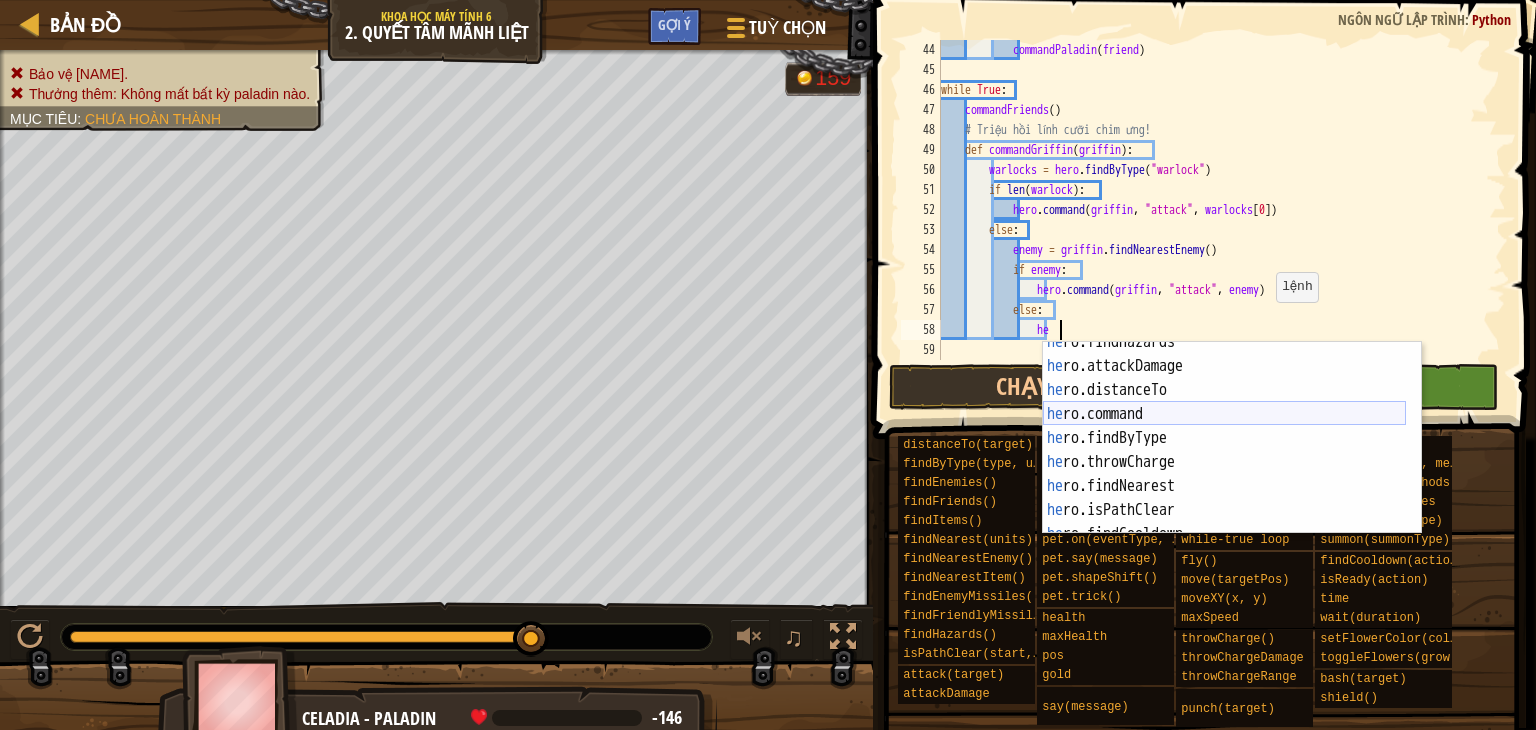 click on "he ro.findHazards Ấn Enter he ro.attackDamage Ấn Enter he ro.distanceTo Ấn Enter he ro.command Ấn Enter he ro.findByType Ấn Enter he ro.throwCharge Ấn Enter he ro.findNearest Ấn Enter he ro.isPathClear Ấn Enter he ro.findCooldown Ấn Enter" at bounding box center [1224, 450] 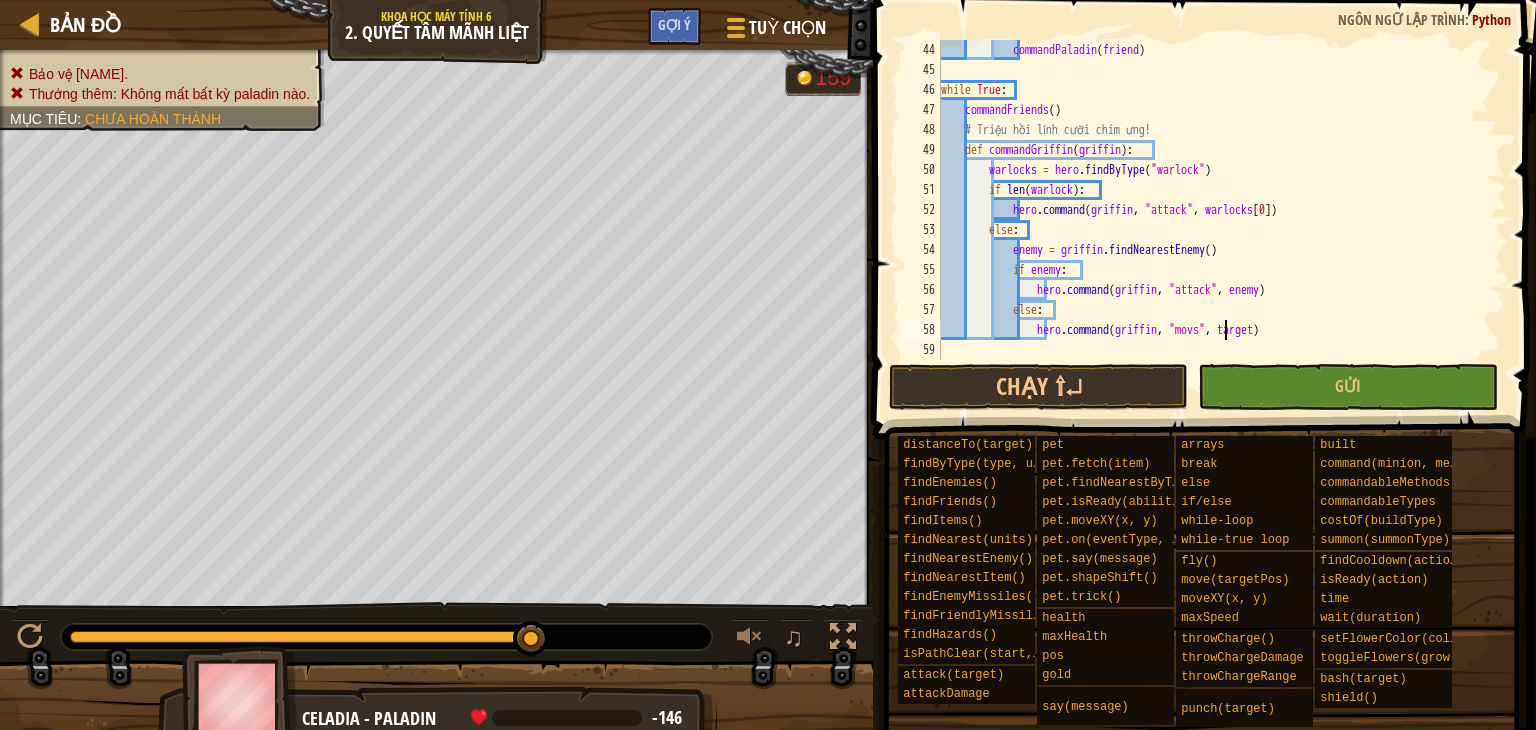 scroll, scrollTop: 9, scrollLeft: 24, axis: both 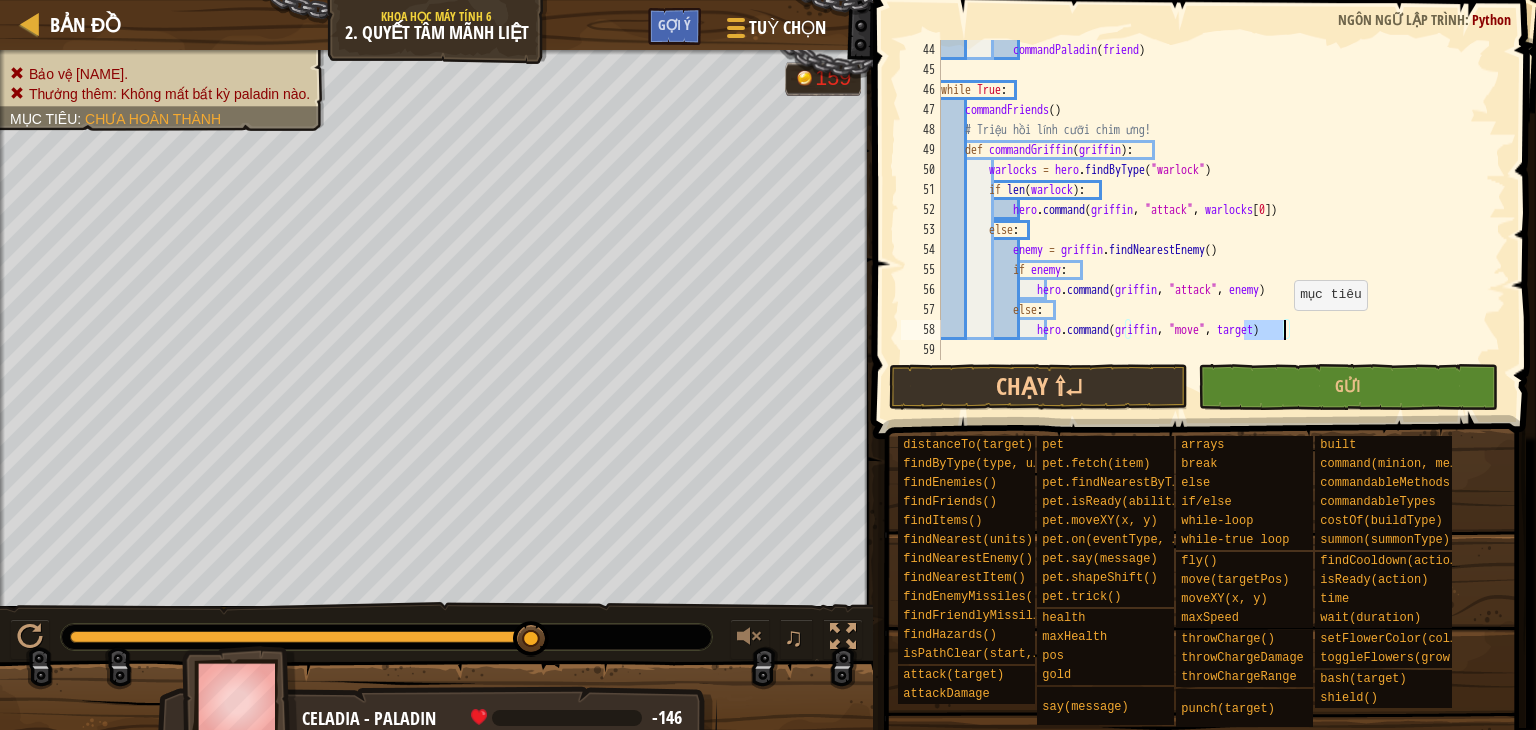 drag, startPoint x: 1244, startPoint y: 329, endPoint x: 1284, endPoint y: 329, distance: 40 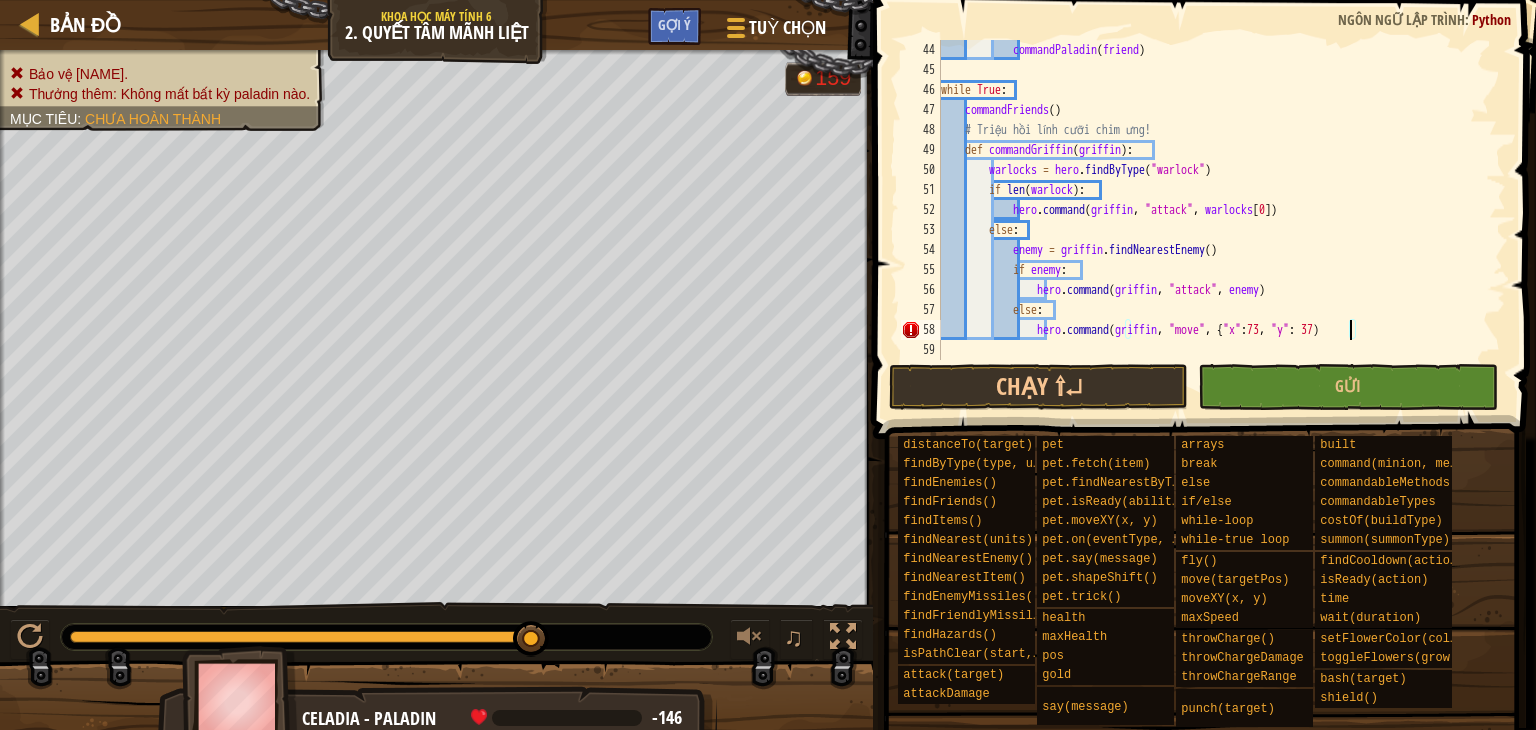 scroll, scrollTop: 9, scrollLeft: 33, axis: both 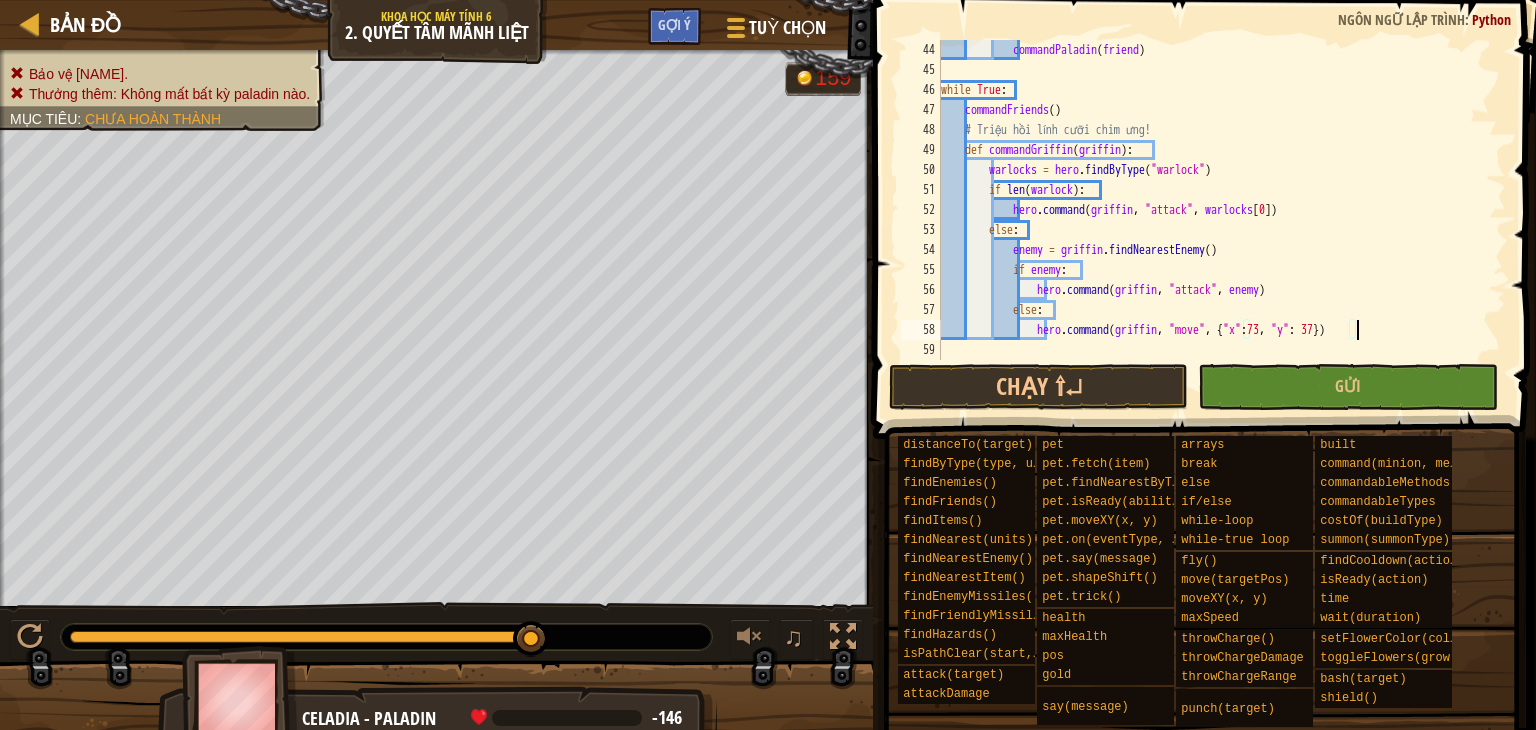 click on "commandPaladin ( friend ) while   True :      commandFriends ( )      # Triệu hồi lính cưỡi chim ưng!      def   commandGriffin ( griffin ) :          warlocks   =   hero . findByType ( "warlock" )          if   len ( warlock ) :              hero . command ( griffin ,   "attack" ,   warlocks [ 0 ])          else :              enemy   =   griffin . findNearestEnemy ( )              if   enemy :                  hero . command ( griffin ,   "attack" ,   enemy )              else :                  hero . command ( griffin ,   "move" ,   { "x" : 73 ,   "y" :   37 })" at bounding box center [1214, 220] 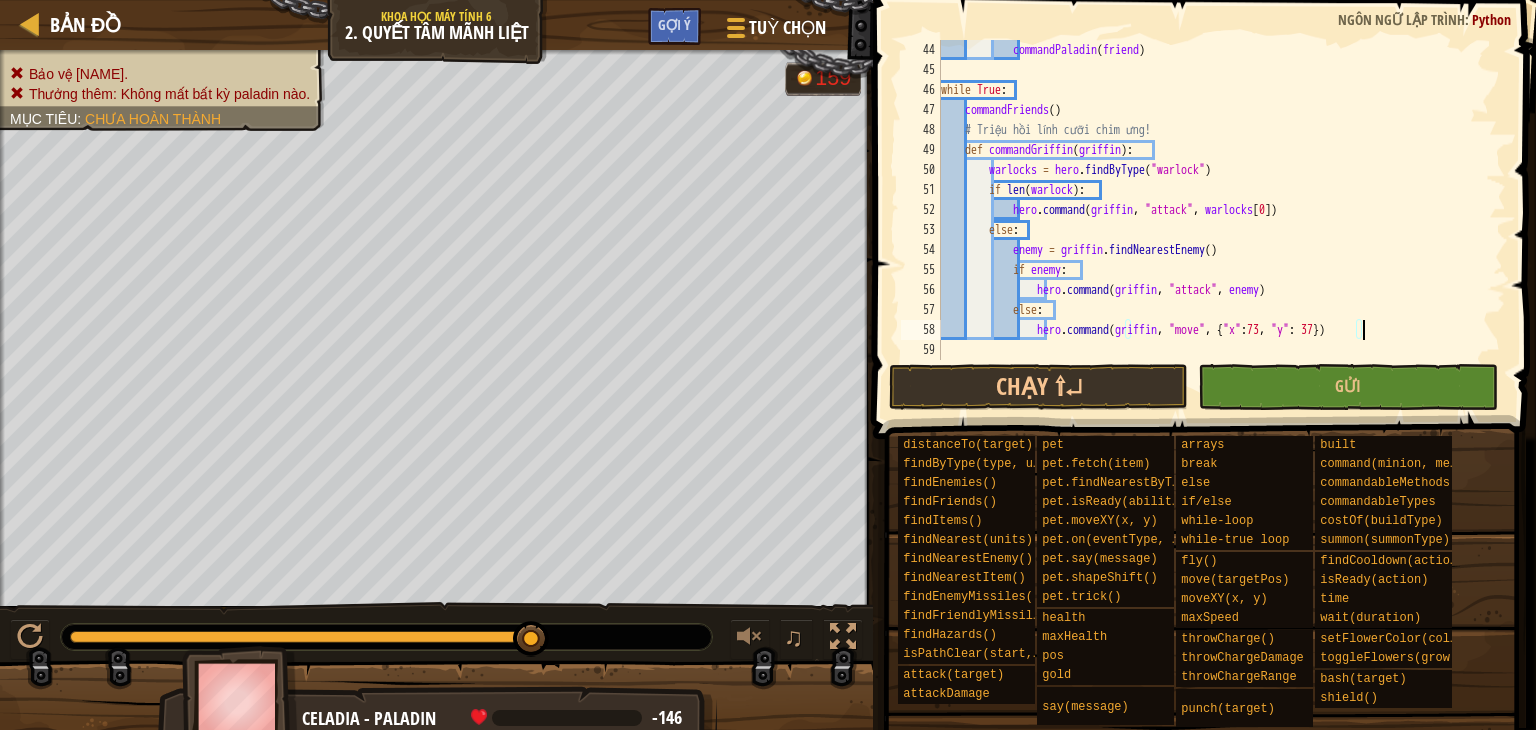 scroll, scrollTop: 9, scrollLeft: 7, axis: both 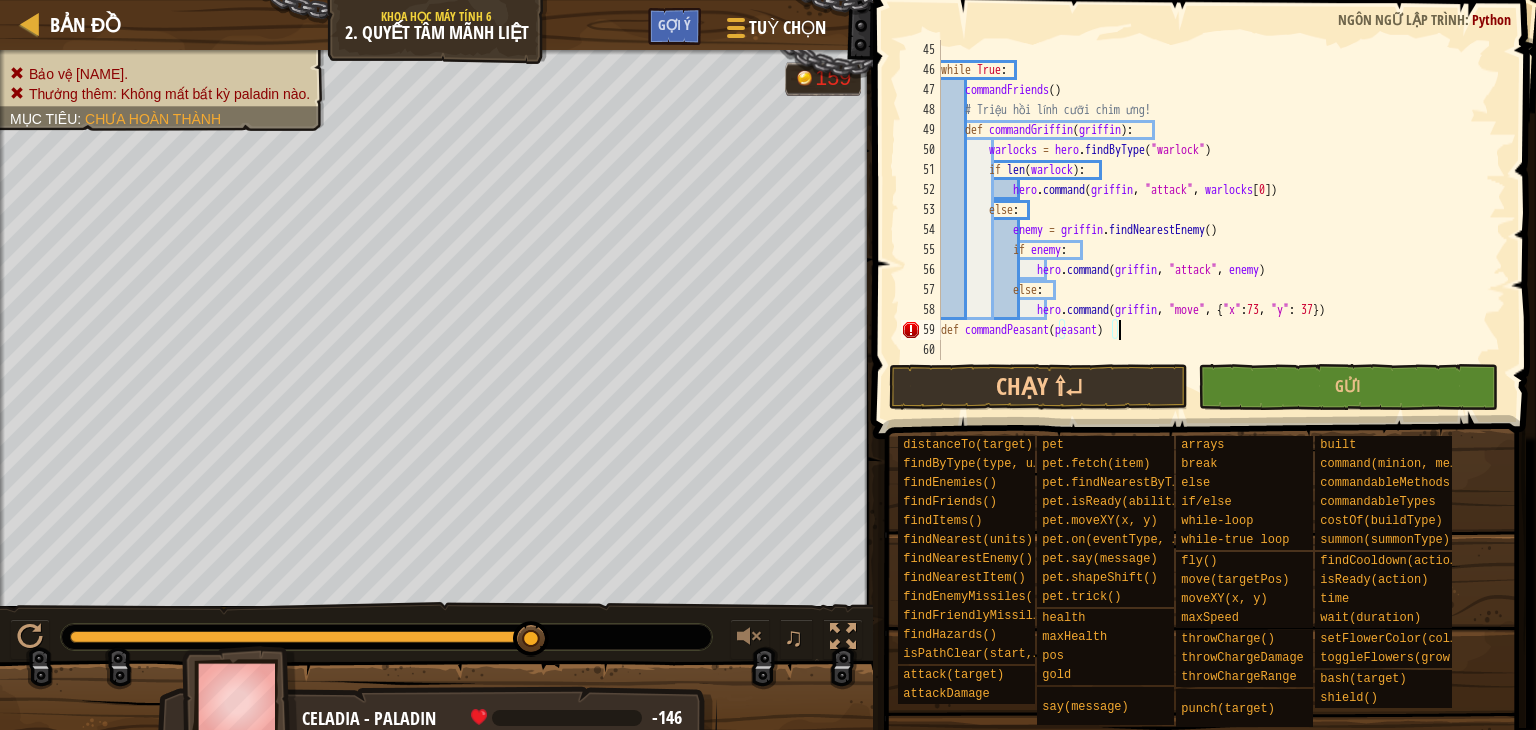 type on "def commandPeasant(peasant):" 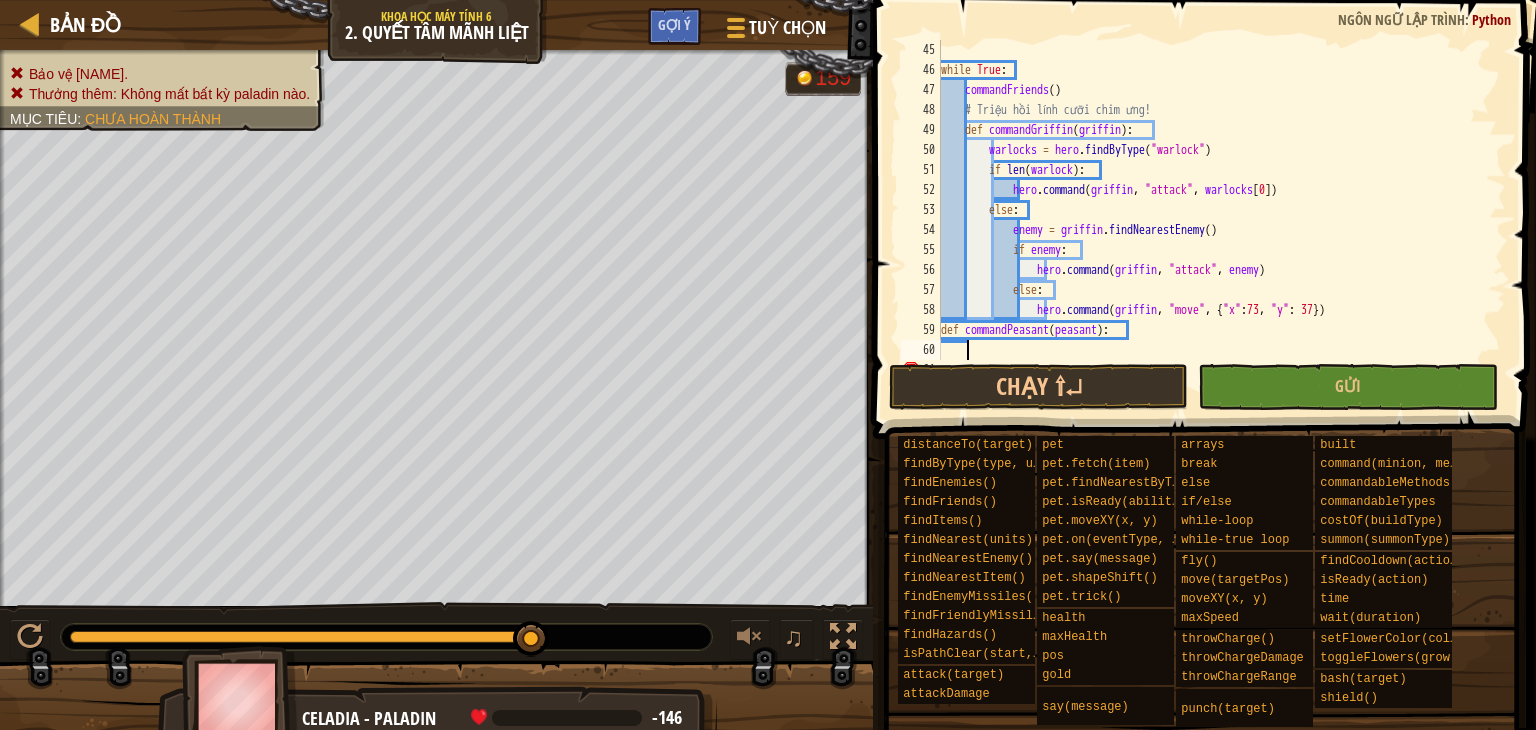 scroll, scrollTop: 9, scrollLeft: 0, axis: vertical 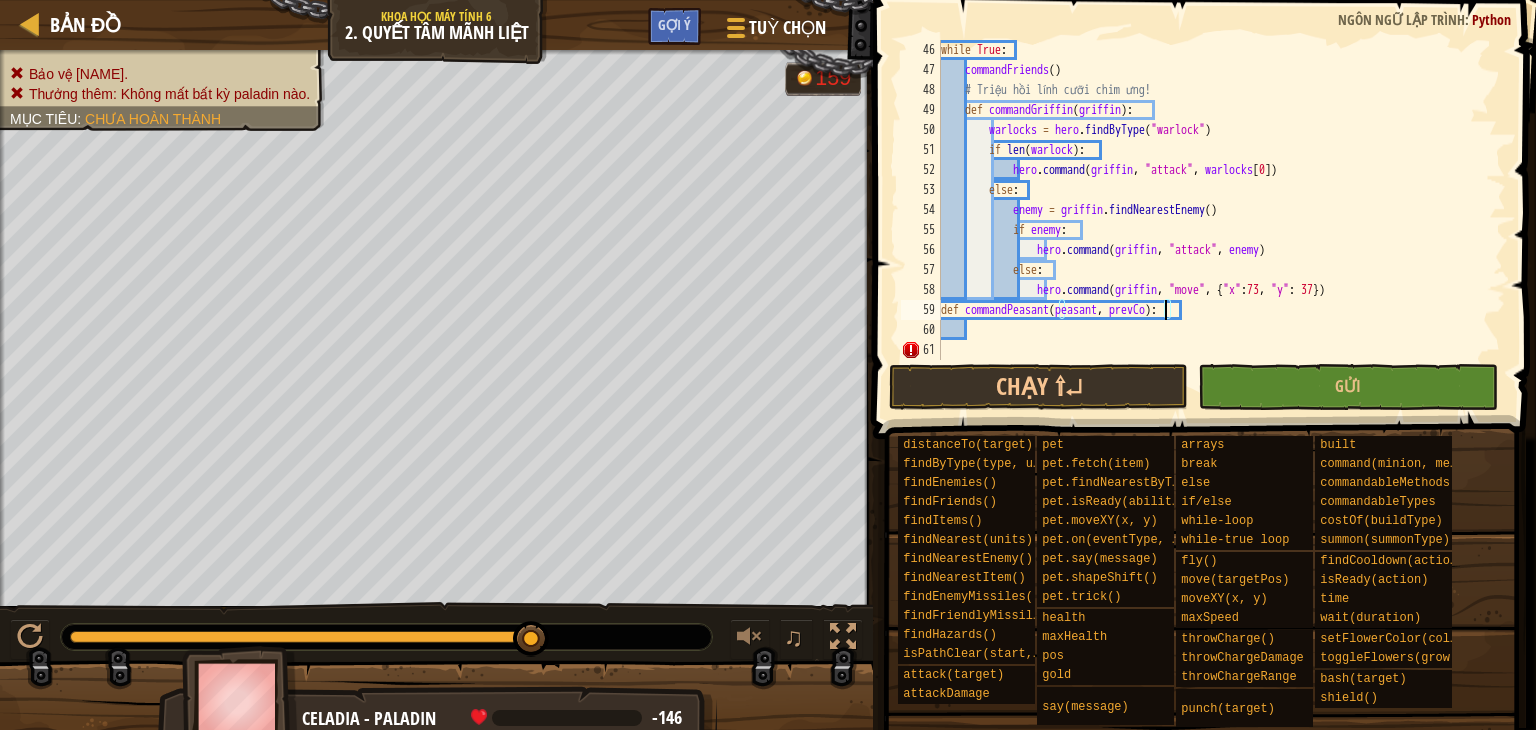 type on "def commandPeasant(peasant, prevCoin):" 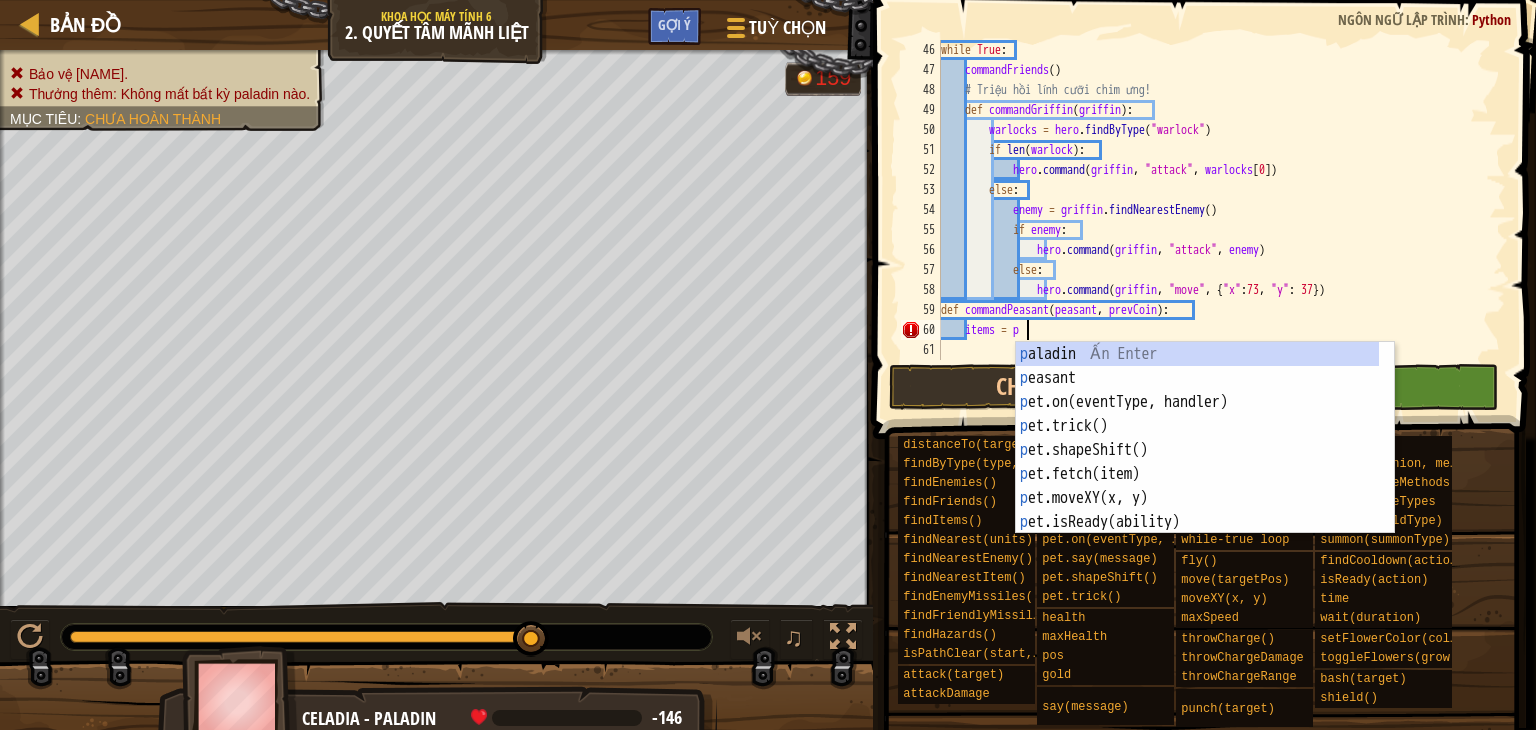 scroll, scrollTop: 9, scrollLeft: 5, axis: both 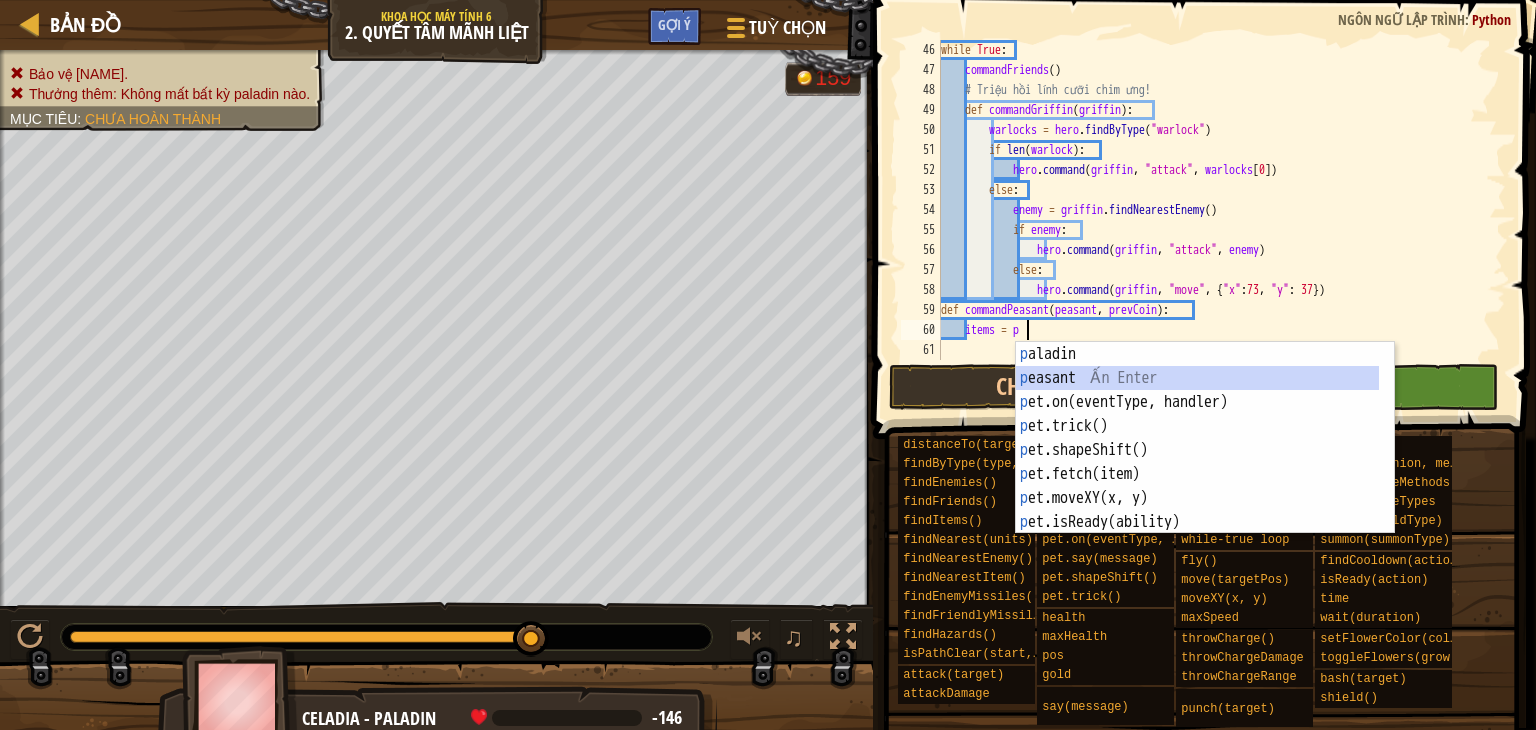 click on "p aladin Ấn Enter p easant Ấn Enter p et.on(eventType, handler) Ấn Enter p et.trick() Ấn Enter p et.shapeShift() Ấn Enter p et.fetch(item) Ấn Enter p et.moveXY(x, y) Ấn Enter p et.isReady(ability) Ấn Enter p et.say(message) Ấn Enter" at bounding box center [1205, 462] 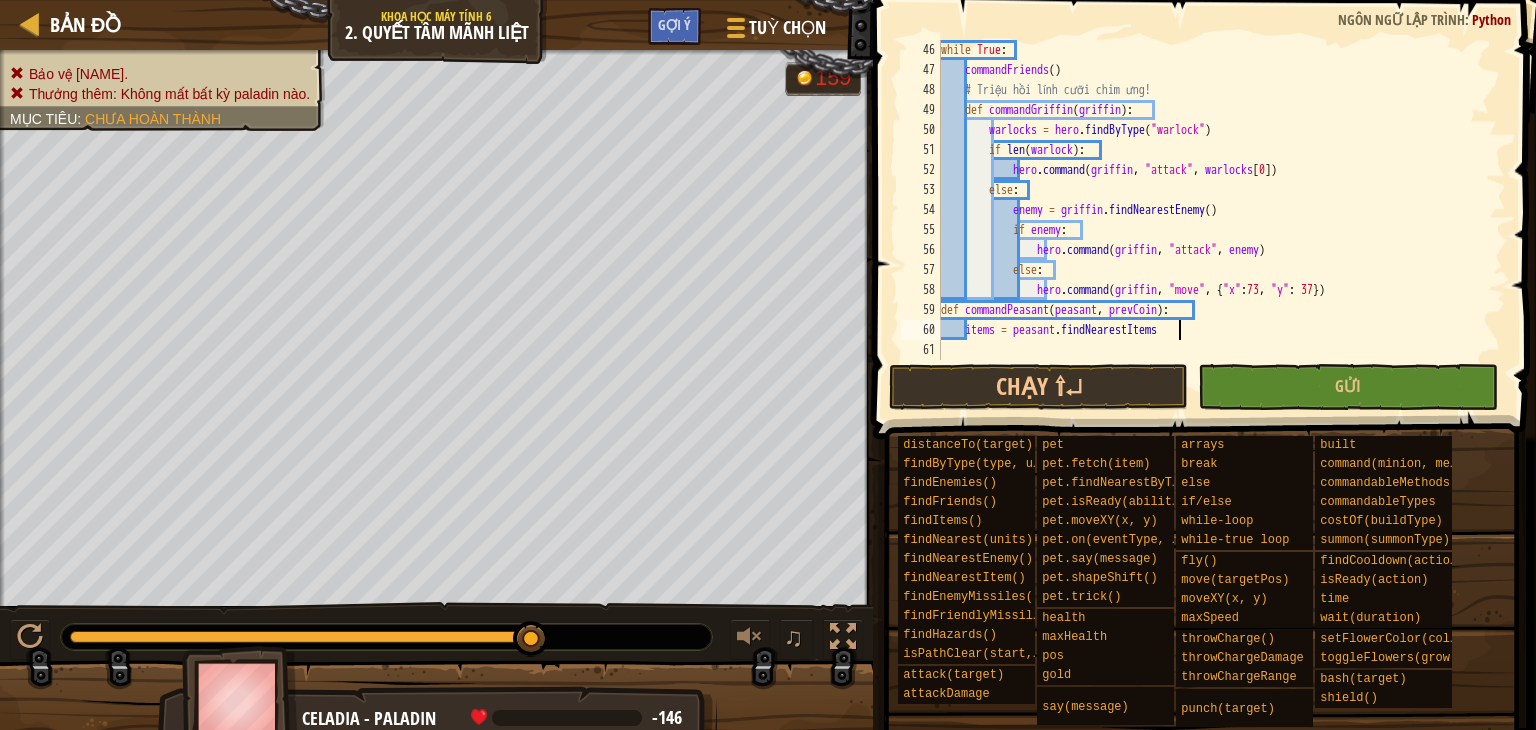 scroll, scrollTop: 9, scrollLeft: 19, axis: both 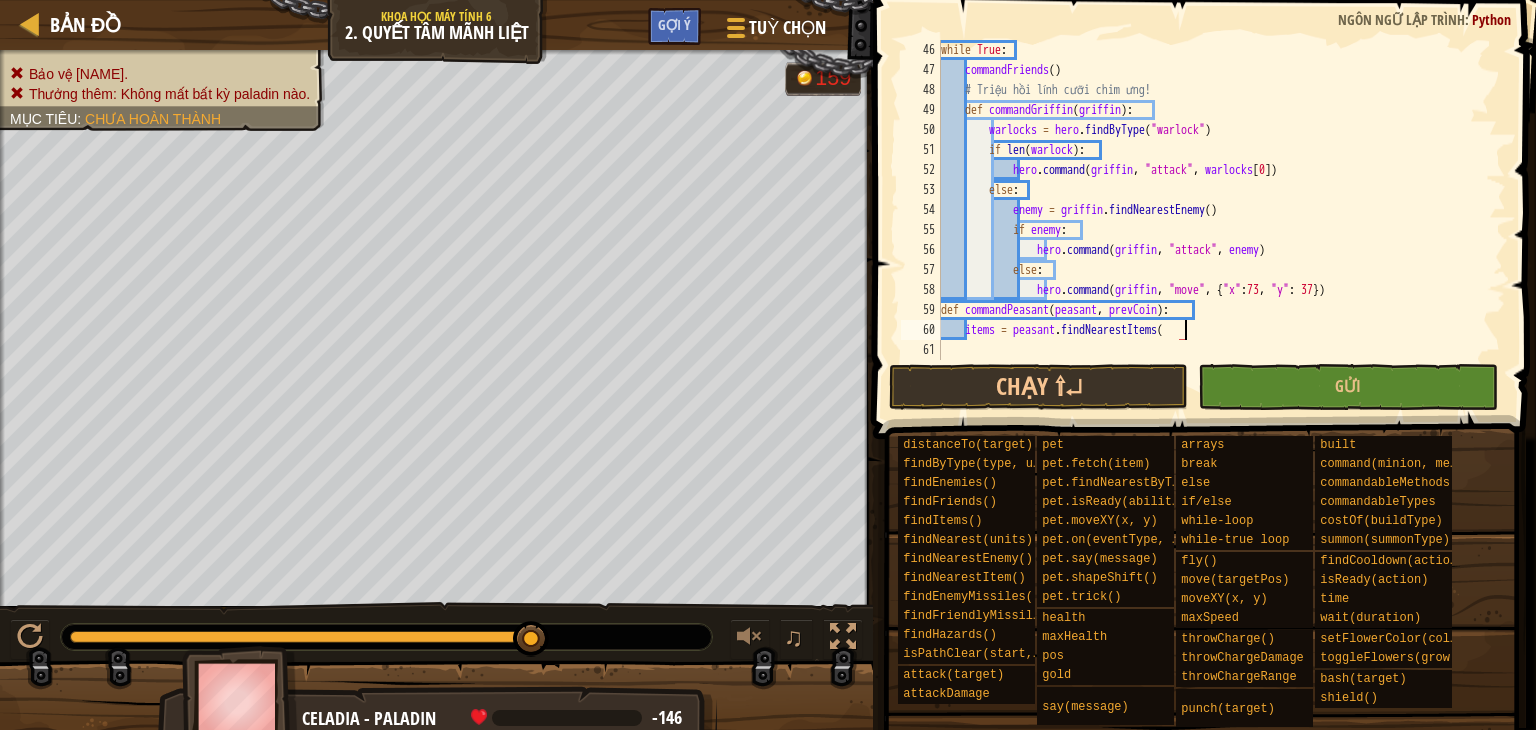 type on "items = peasant.findNearestItems()" 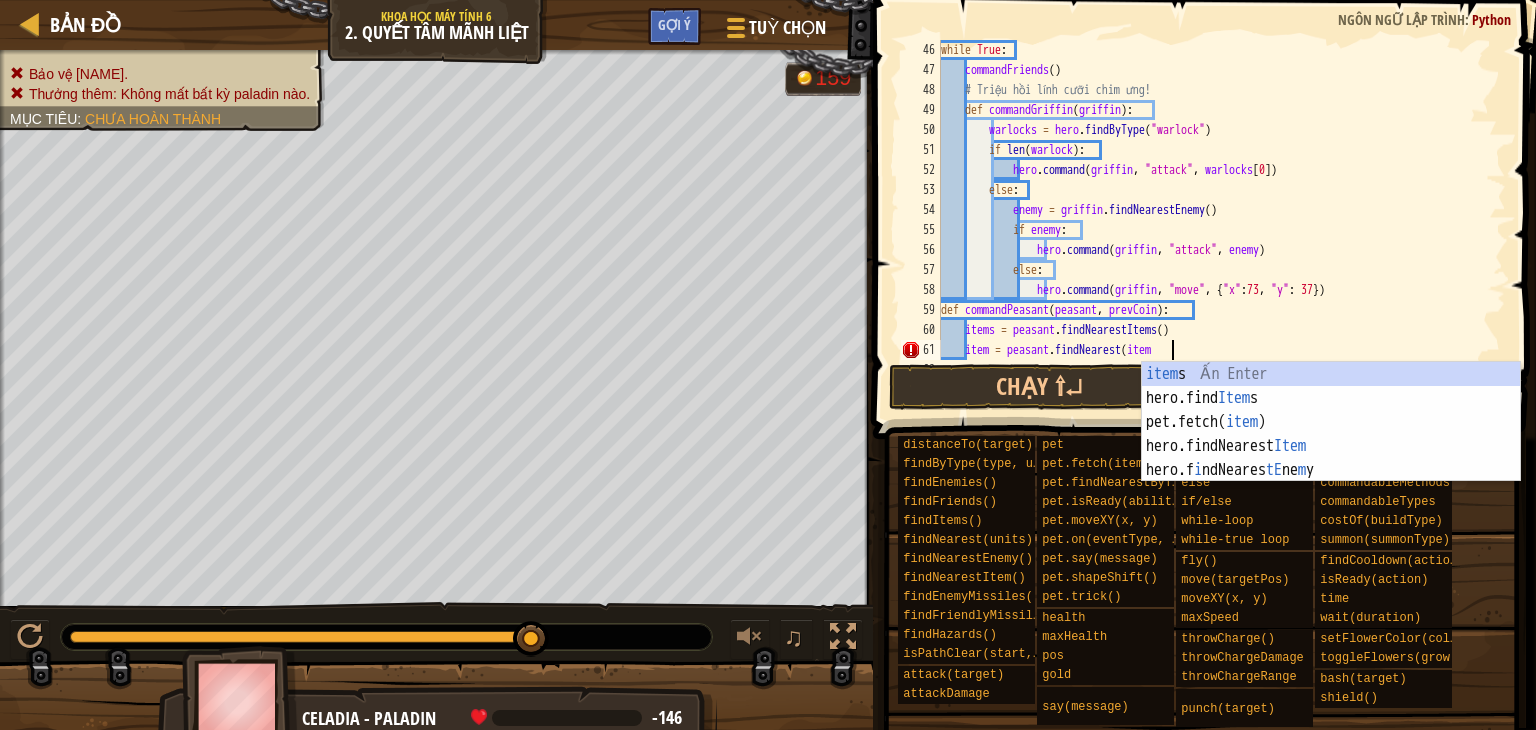 scroll, scrollTop: 9, scrollLeft: 18, axis: both 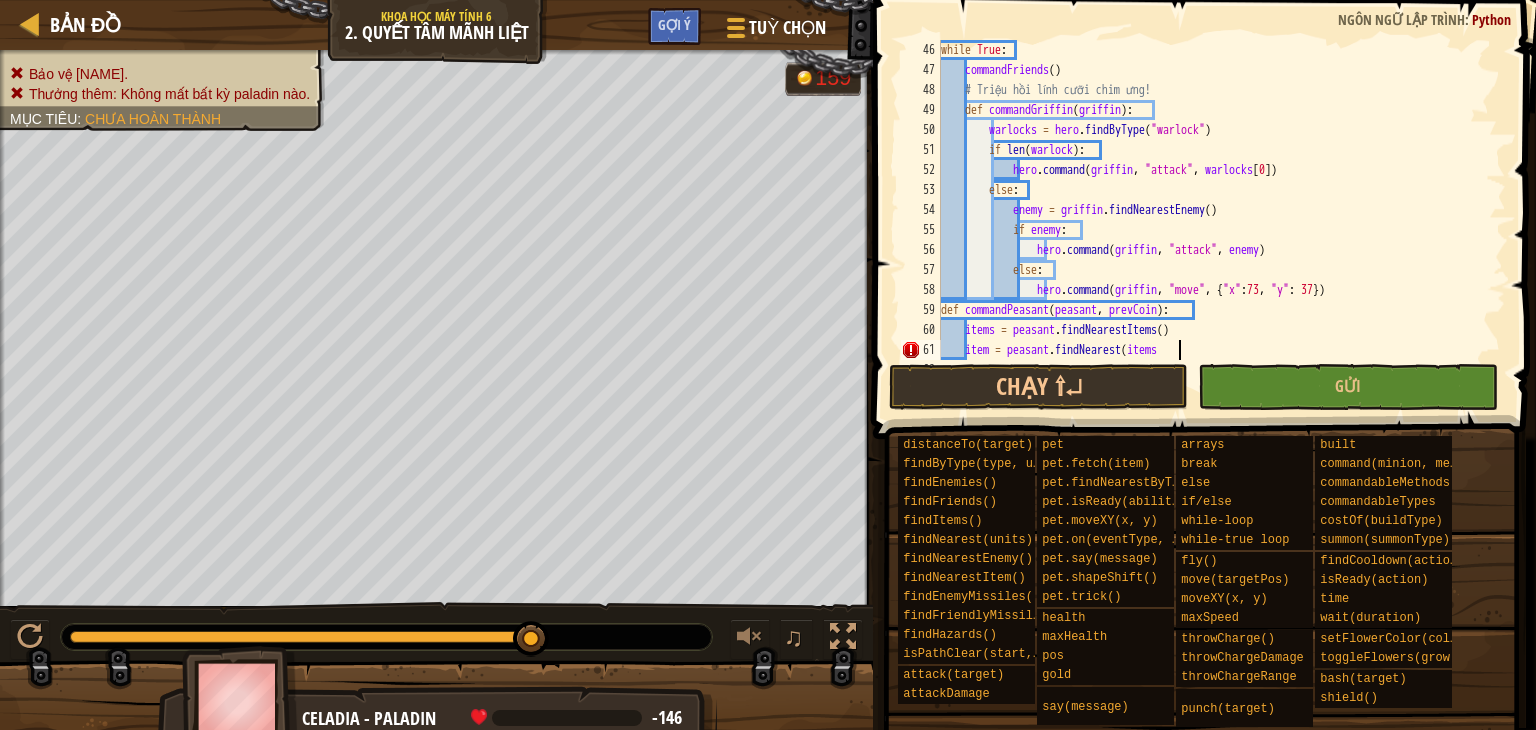 type on "item = peasant.findNearest(items)" 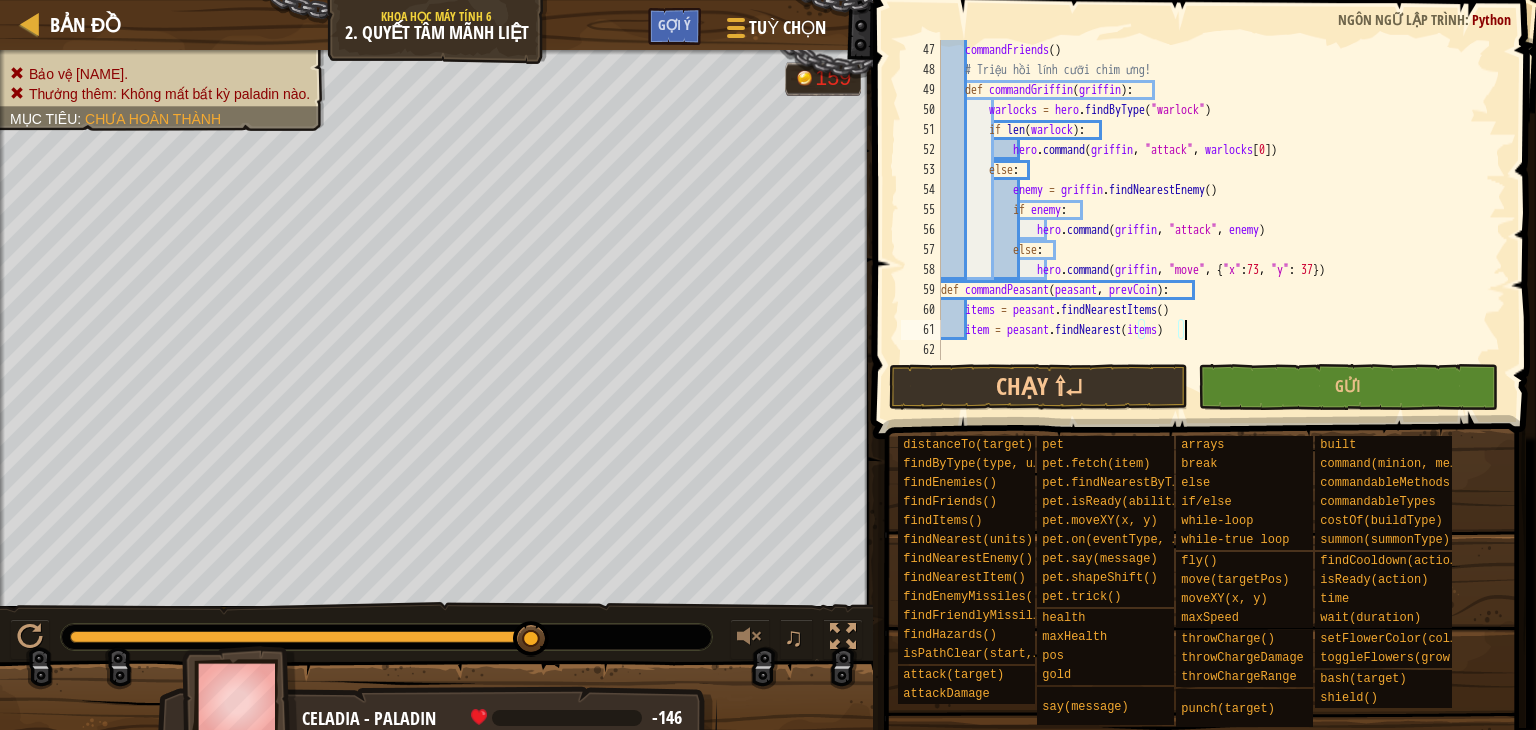scroll, scrollTop: 960, scrollLeft: 0, axis: vertical 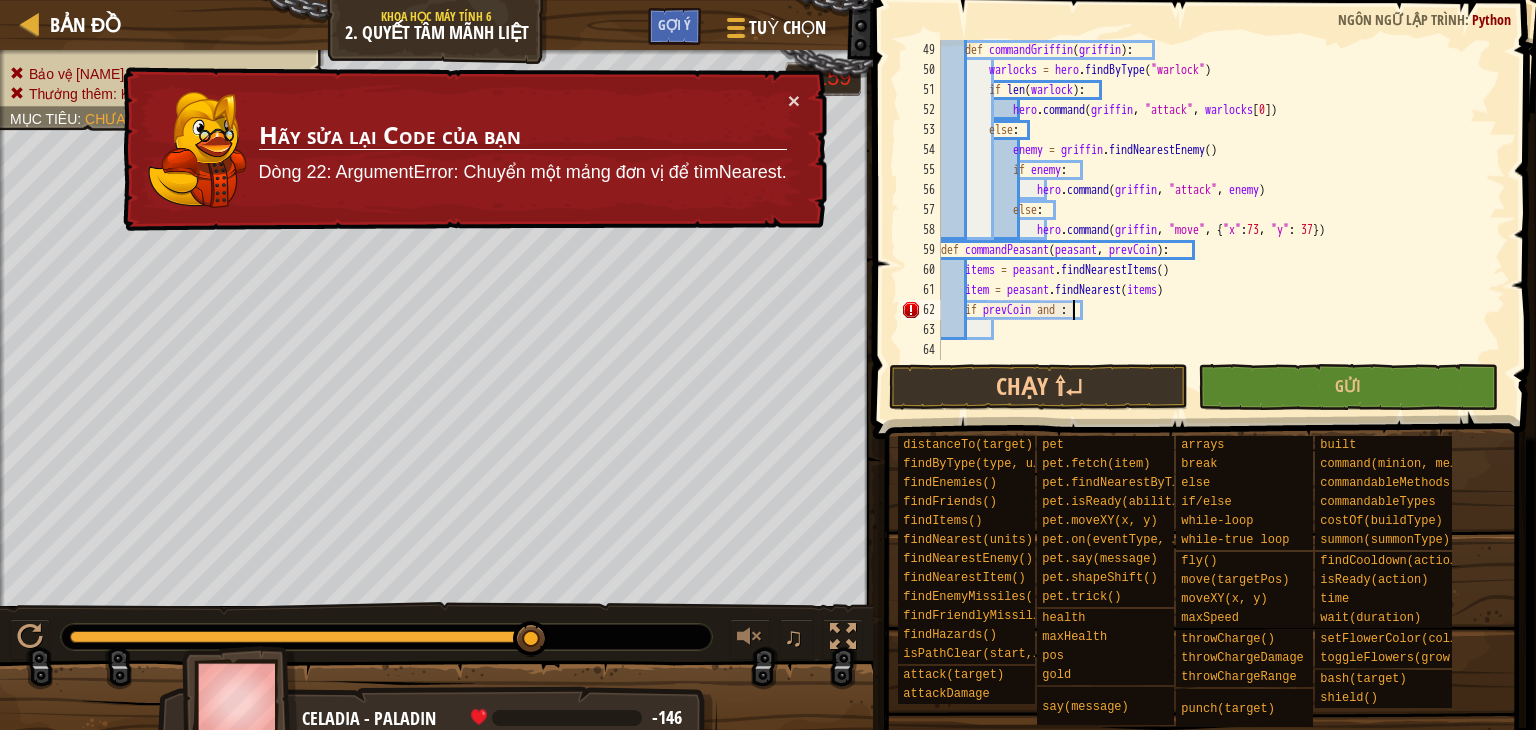 click on "def   commandGriffin ( griffin ) :          warlocks   =   hero . findByType ( "warlock" )          if   len ( warlock ) :              hero . command ( griffin ,   "attack" ,   warlocks [ 0 ])          else :              enemy   =   griffin . findNearestEnemy ( )              if   enemy :                  hero . command ( griffin ,   "attack" ,   enemy )              else :                  hero . command ( griffin ,   "move" ,   { "x" : 73 ,   "y" :   37 }) def   commandPeasant ( peasant ,   prevCoin ) :      items   =   peasant . findNearestItems ( )      item   =   peasant . findNearest ( items )      if   prevCoin   and   :" at bounding box center (1214, 220) 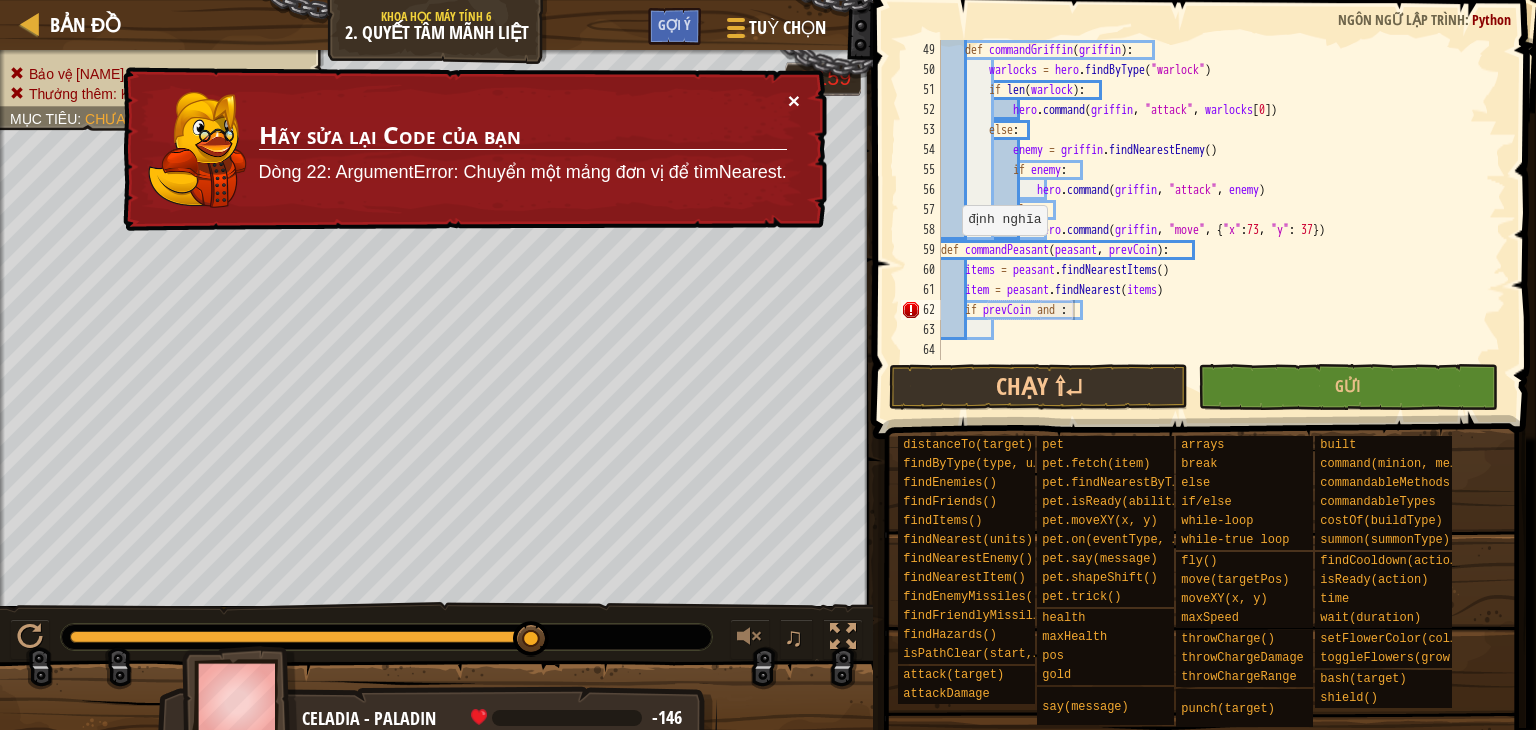 click on "×" at bounding box center [794, 100] 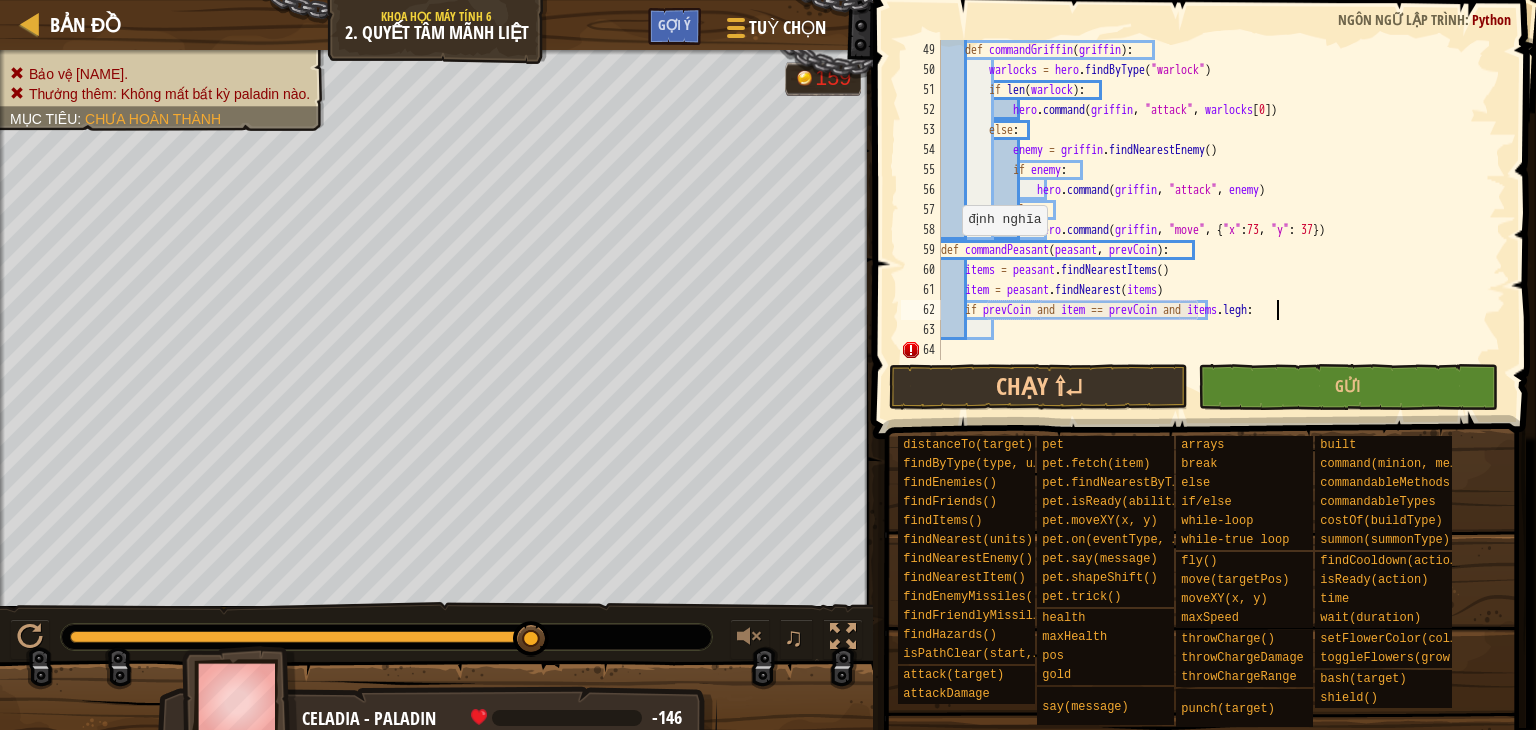 scroll, scrollTop: 9, scrollLeft: 28, axis: both 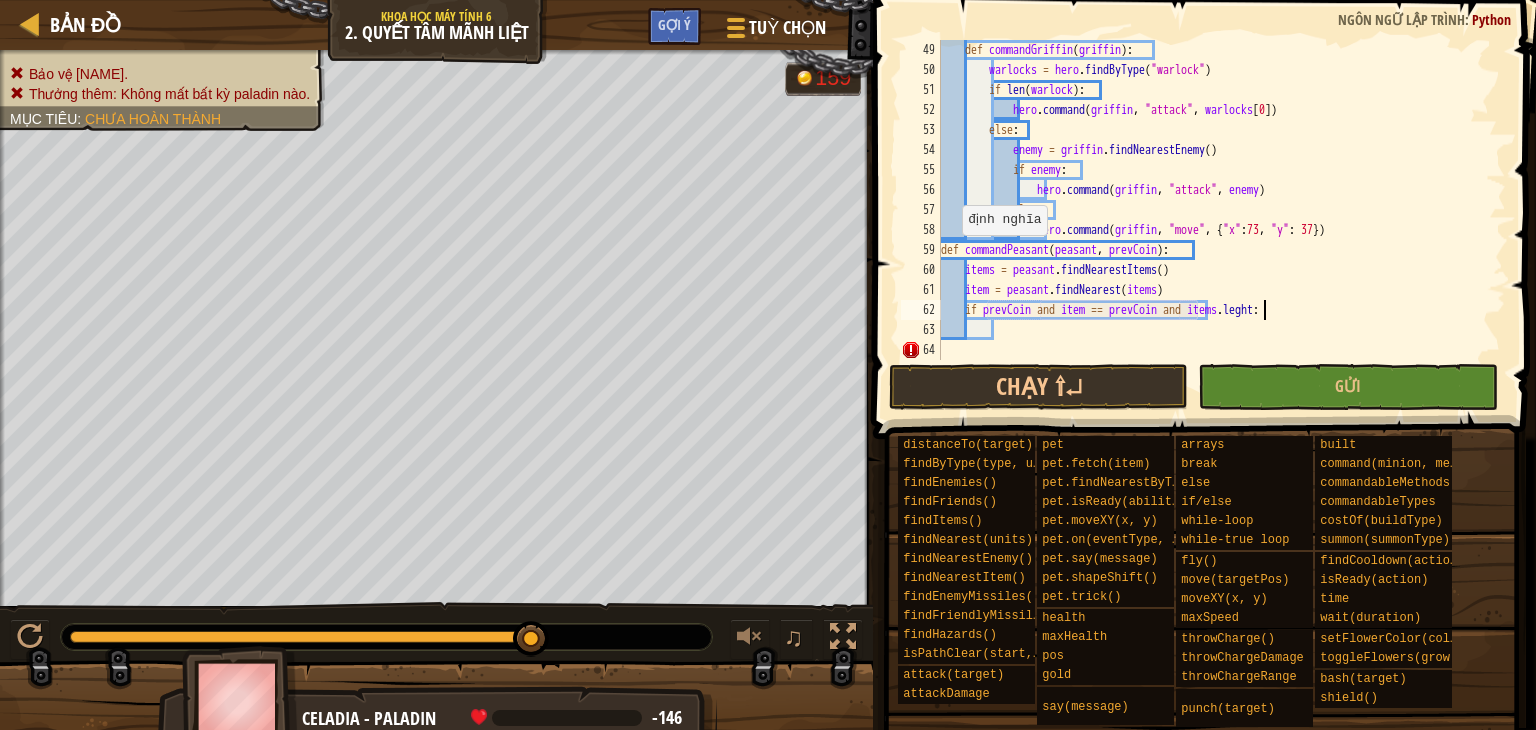 type on "if prevCoin and item == prevCoin and items.lenght:" 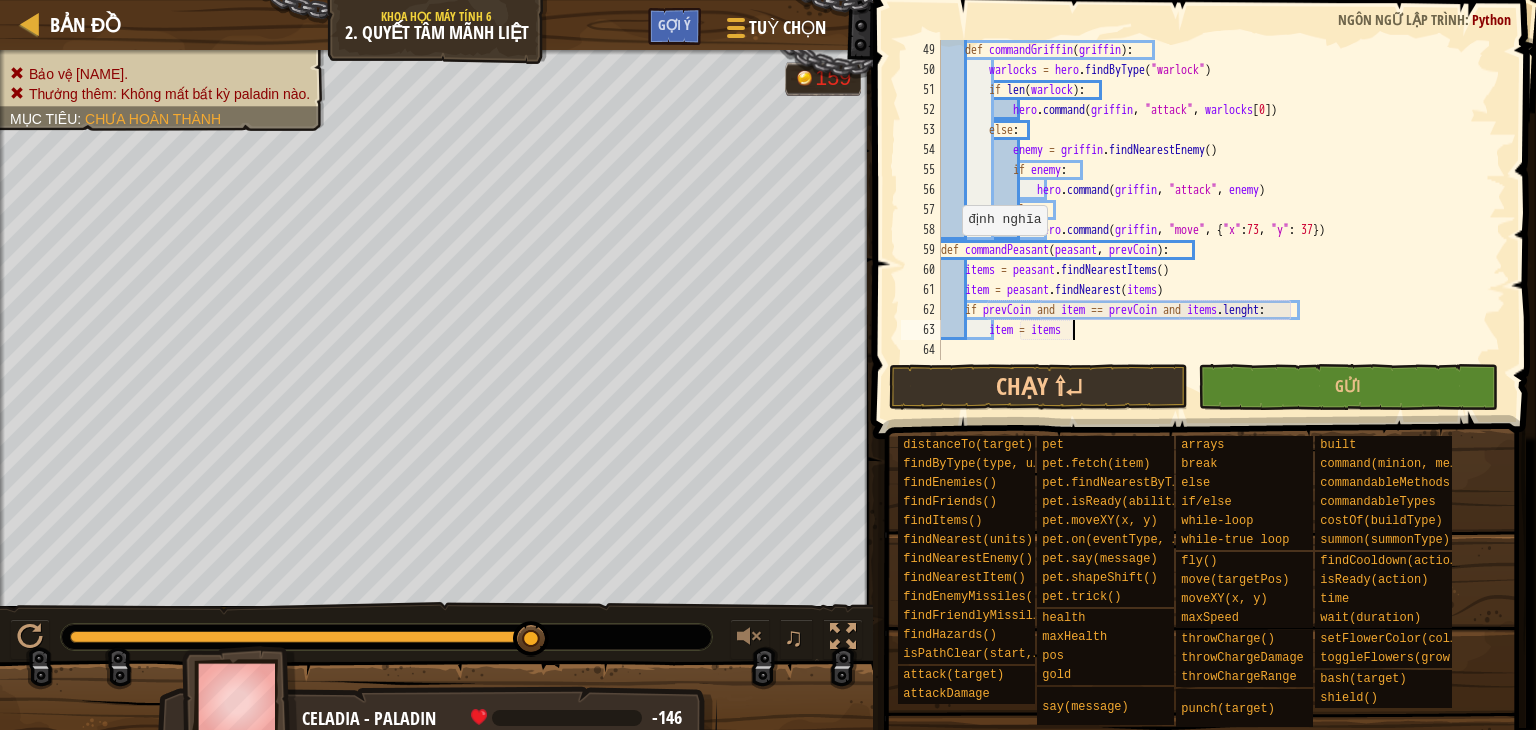 scroll, scrollTop: 9, scrollLeft: 10, axis: both 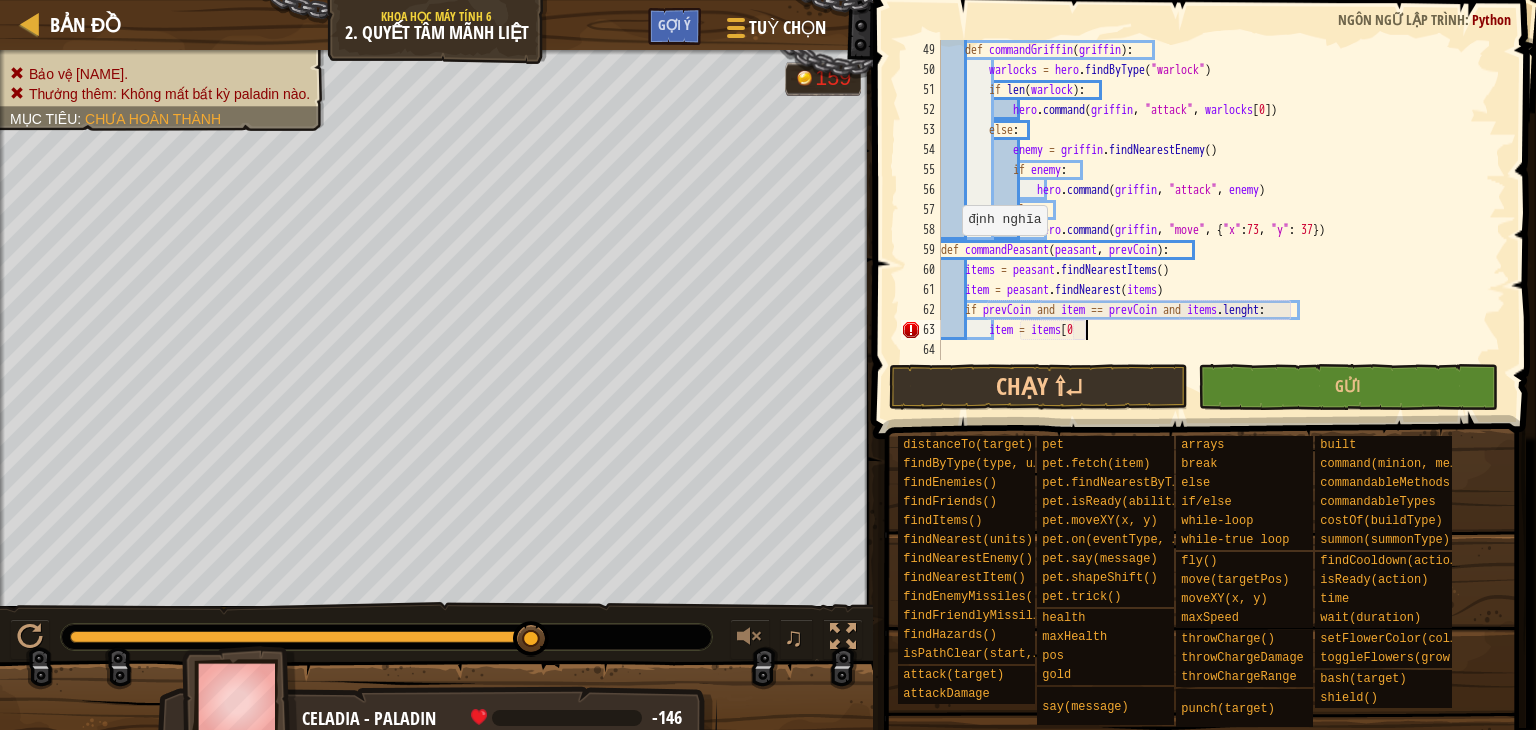 type on "item = items[0]" 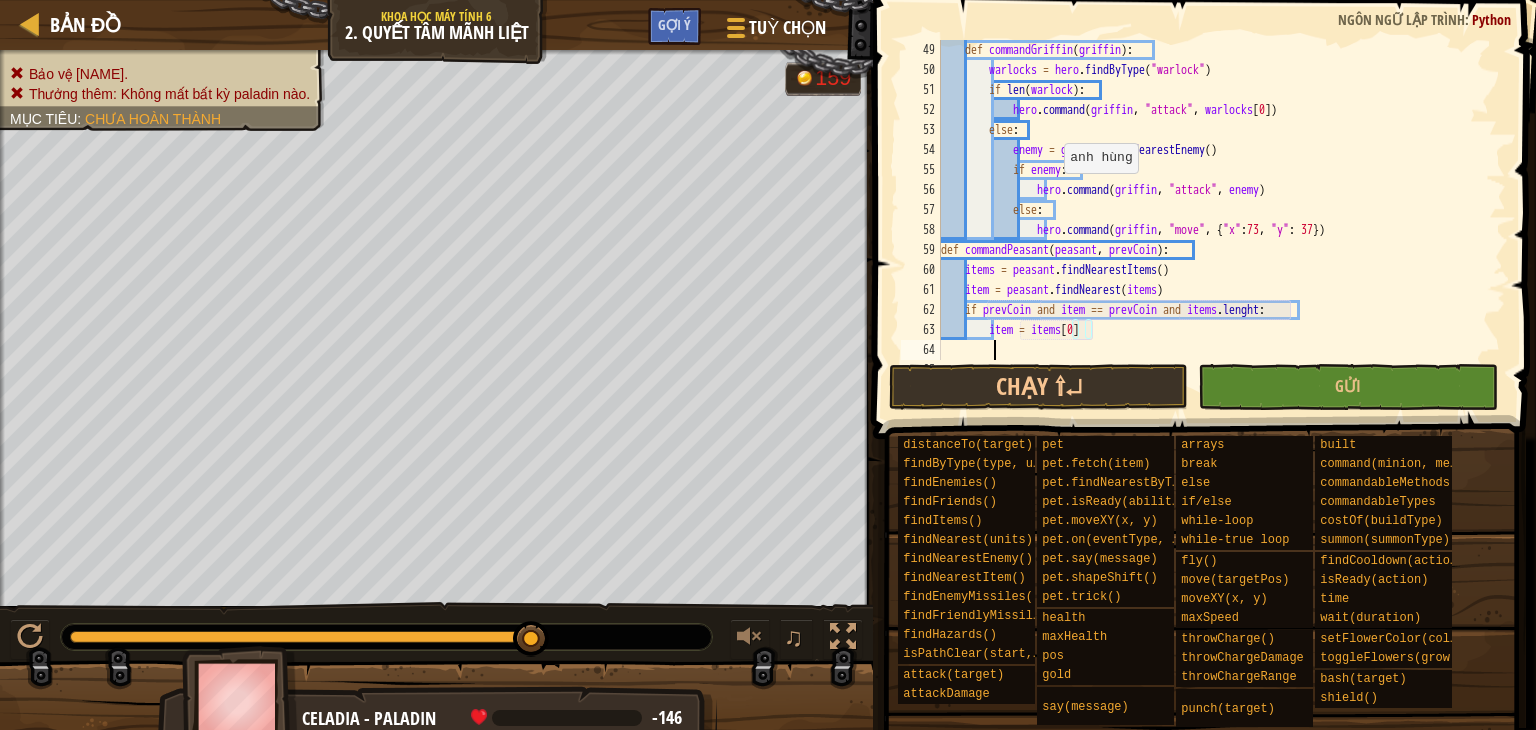 scroll, scrollTop: 9, scrollLeft: 3, axis: both 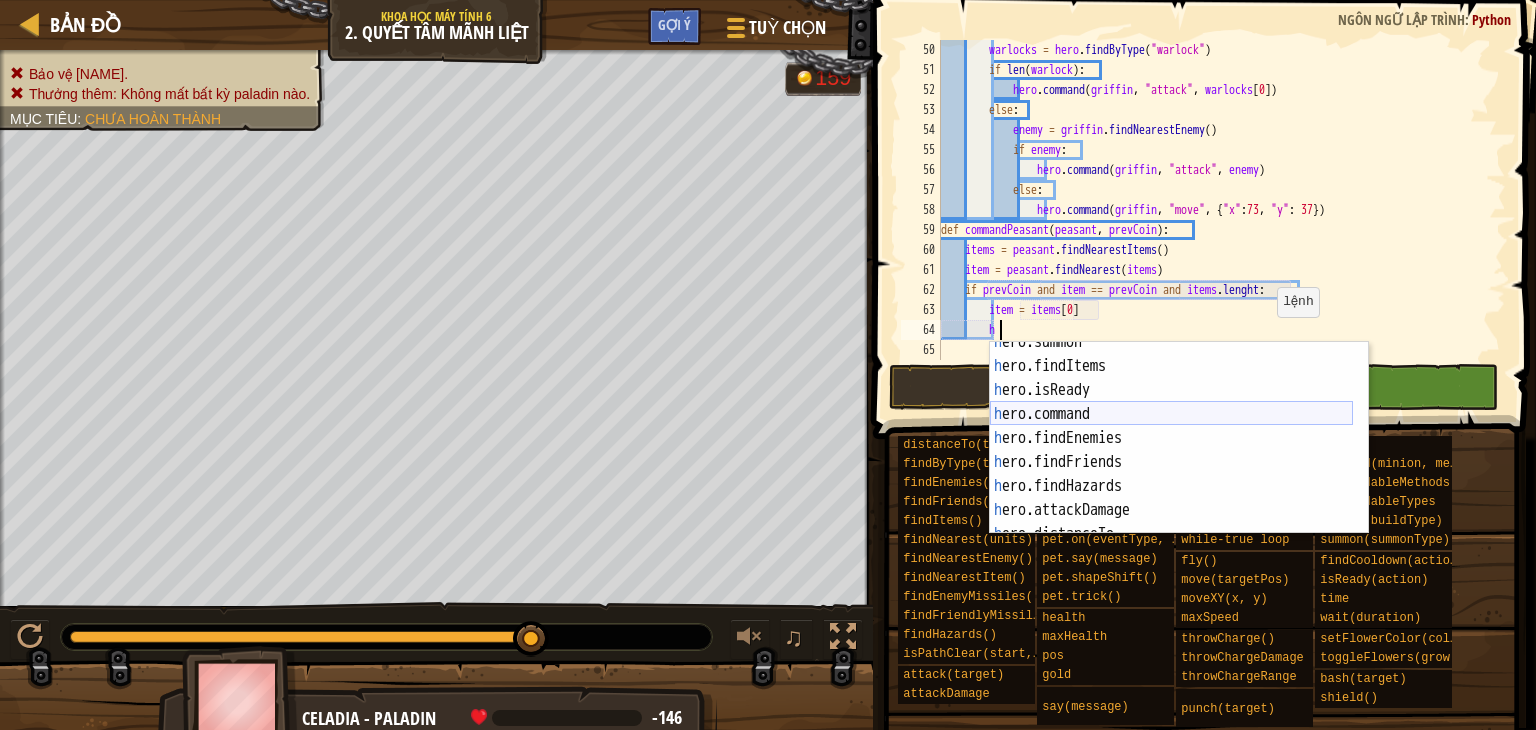 click on "h ero.summon Ấn Enter h ero.findItems Ấn Enter h ero.isReady Ấn Enter h ero.command Ấn Enter h ero.findEnemies Ấn Enter h ero.findFriends Ấn Enter h ero.findHazards Ấn Enter h ero.attackDamage Ấn Enter h ero.distanceTo Ấn Enter" at bounding box center (1171, 450) 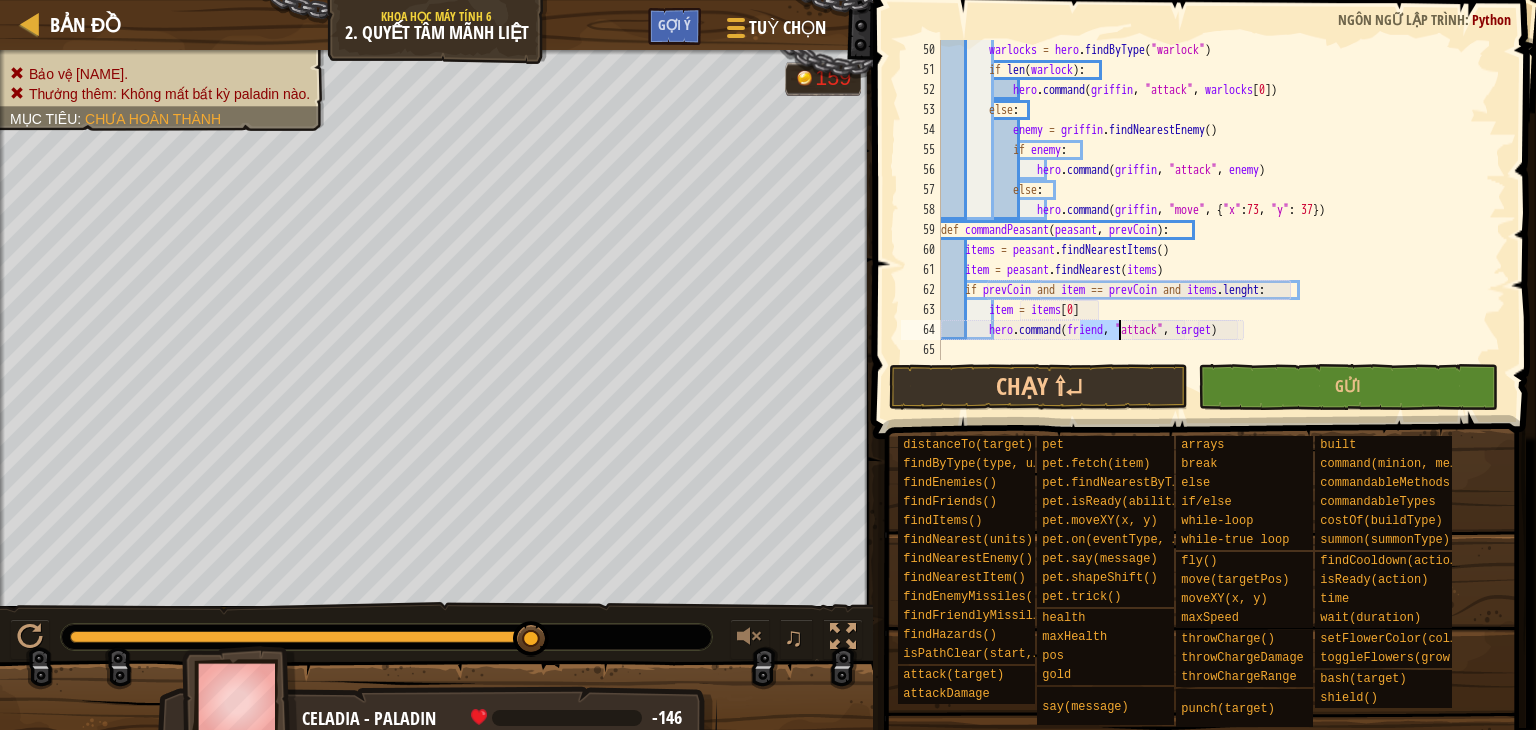 scroll, scrollTop: 9, scrollLeft: 12, axis: both 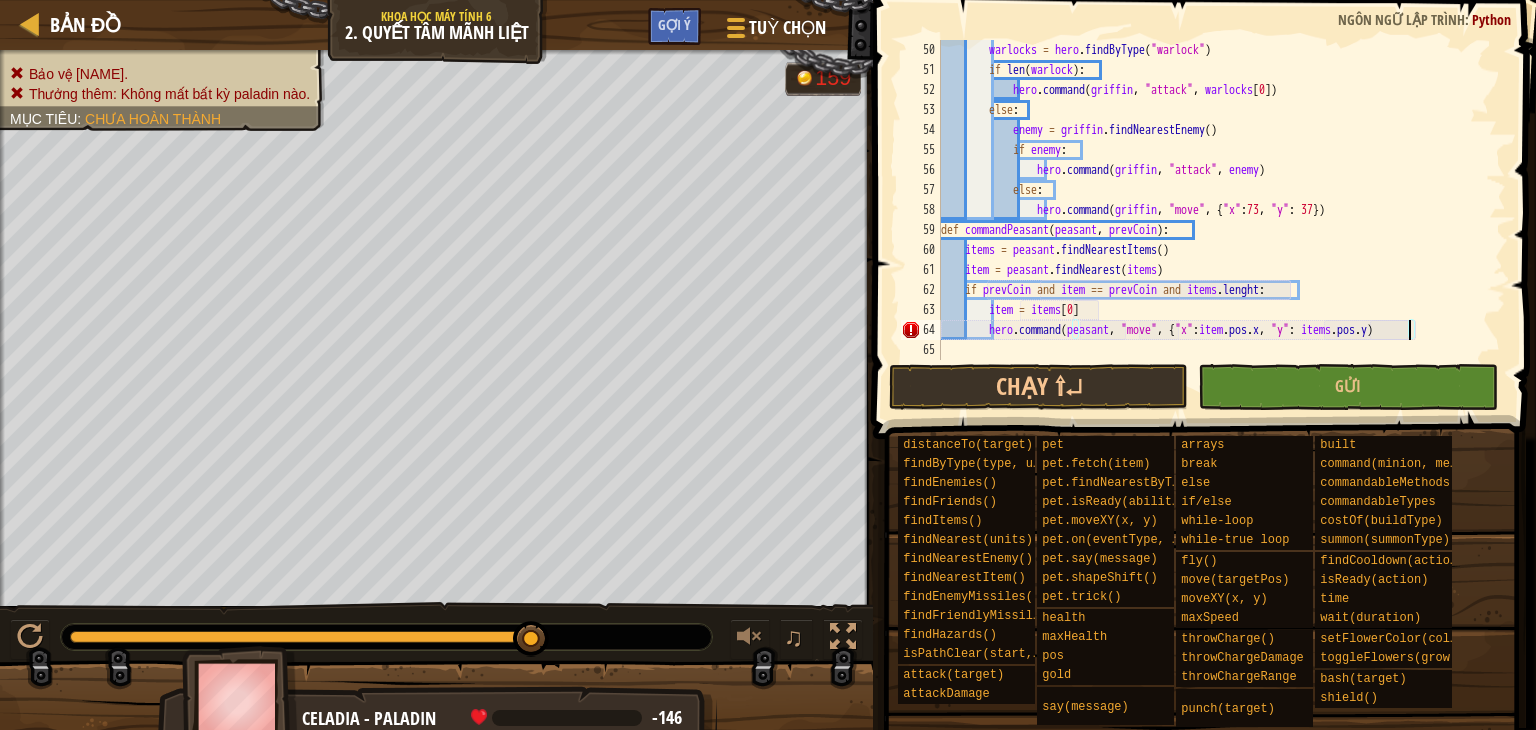 type on "hero.command(peasant, "move", {"x":item.pos.x, "y": items.pos.y})" 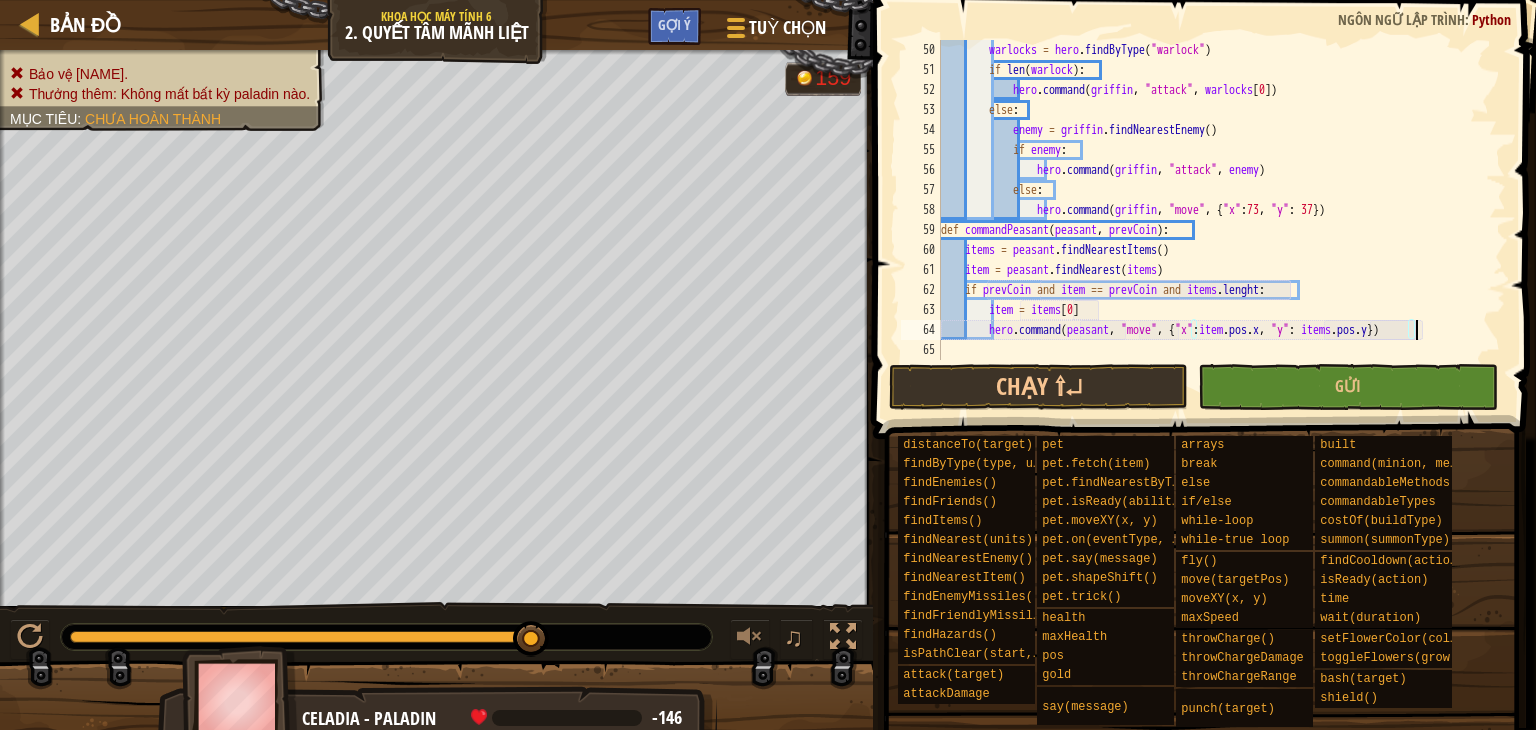 click on "warlocks   =   hero . findByType ( "warlock" )          if   len ( warlock ) :              hero . command ( griffin ,   "attack" ,   warlocks [ 0 ])          else :              enemy   =   griffin . findNearestEnemy ( )              if   enemy :                  hero . command ( griffin ,   "attack" ,   enemy )              else :                  hero . command ( griffin ,   "move" ,   { "x" : [NUMBER] ,   "y" :   [NUMBER] }) def   commandPeasant ( peasant ,   prevCoin ) :      items   =   peasant . findNearestItems ( )      item   =   peasant . findNearest ( items )      if   prevCoin   and   item   ==   prevCoin   and   items . lenght :          item   =   items [ 0 ]          hero . command ( peasant ,   "move" ,   { "x" : item . pos . x ,   "y" :   items . pos . y })}" at bounding box center (1214, 220) 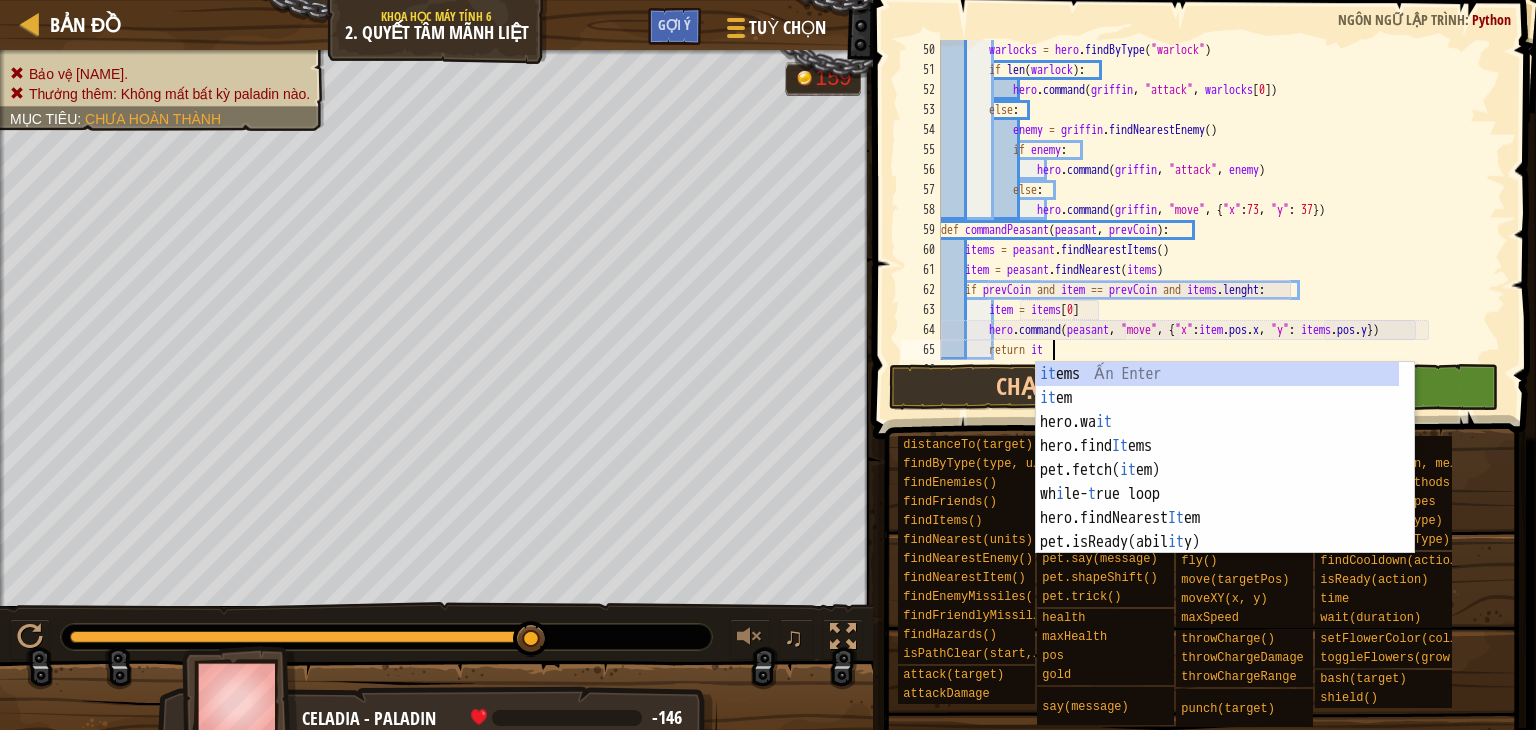 scroll, scrollTop: 9, scrollLeft: 8, axis: both 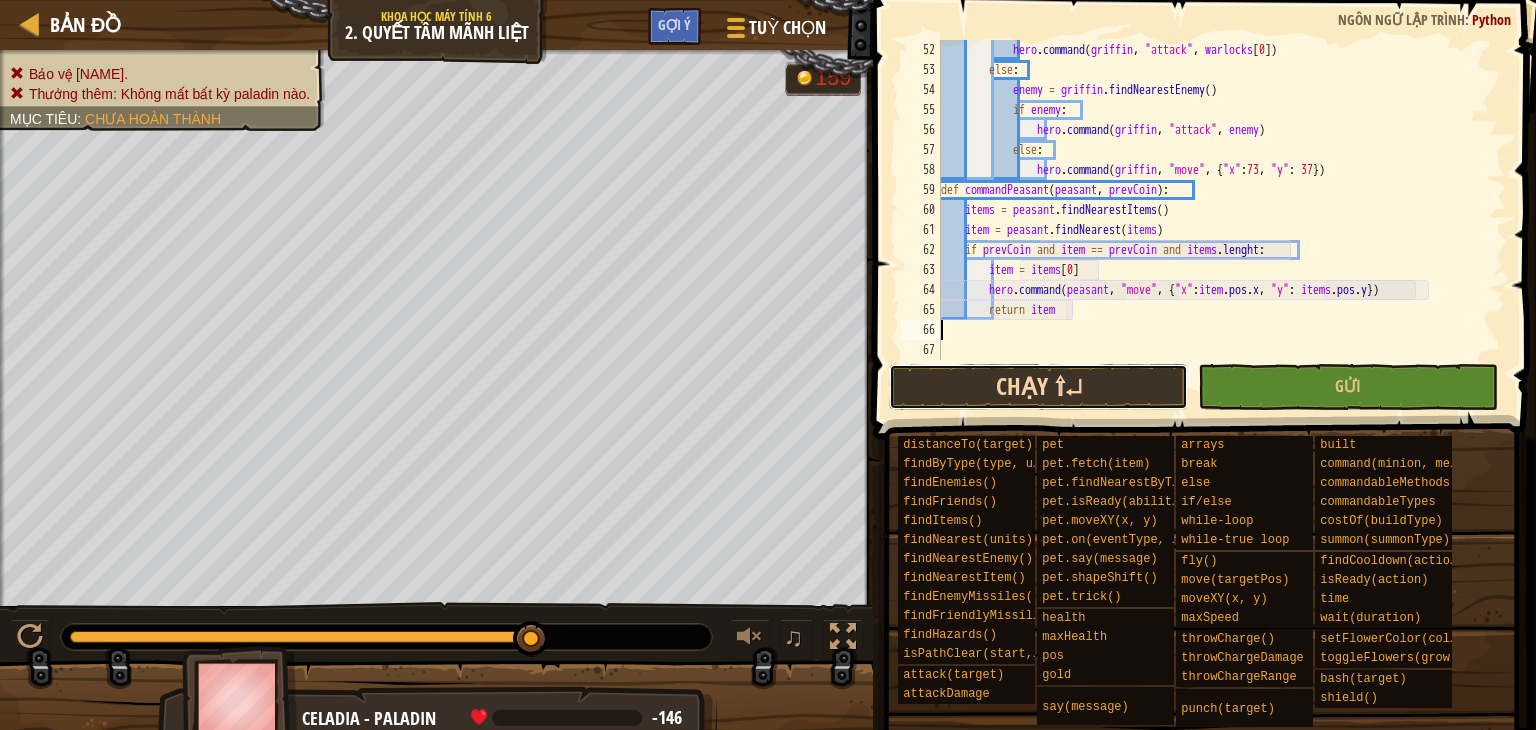click on "Chạy ⇧↵" at bounding box center (1039, 387) 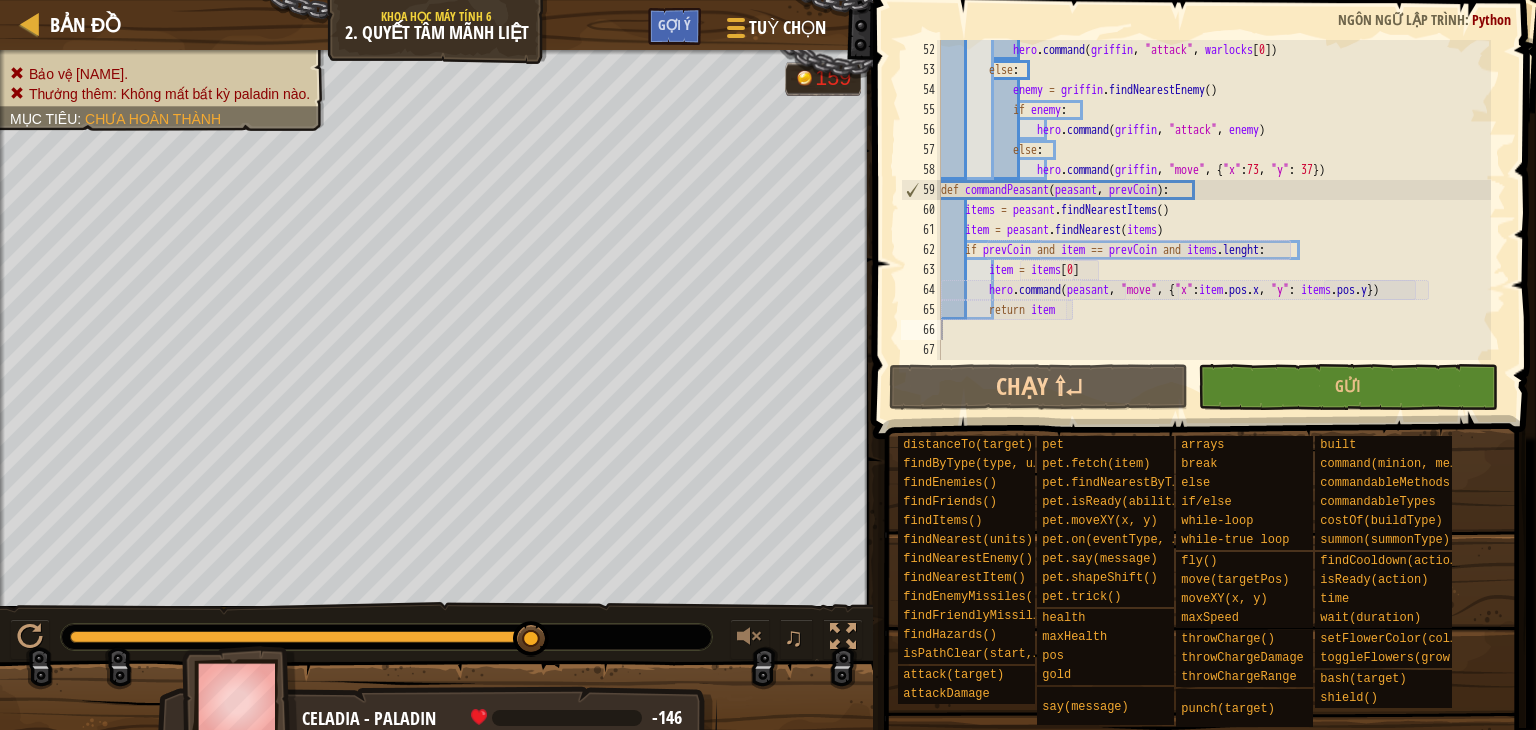click on "hero . command ( griffin ,   "attack" ,   warlocks [ 0 ])          else :              enemy   =   griffin . findNearestEnemy ( )              if   enemy :                  hero . command ( griffin ,   "attack" ,   enemy )              else :                  hero . command ( griffin ,   "move" ,   { "x" : [NUMBER] ,   "y" :   [NUMBER] }) def   commandPeasant ( peasant ,   prevCoin ) :      items   =   peasant . findNearestItems ( )      item   =   peasant . findNearest ( items )      if   prevCoin   and   item   ==   prevCoin   and   items . lenght :          item   =   items [ 0 ]          hero . command ( peasant ,   "move" ,   { "x" : item . pos . x ,   "y" :   items . pos . y })          return   item" at bounding box center (1214, 220) 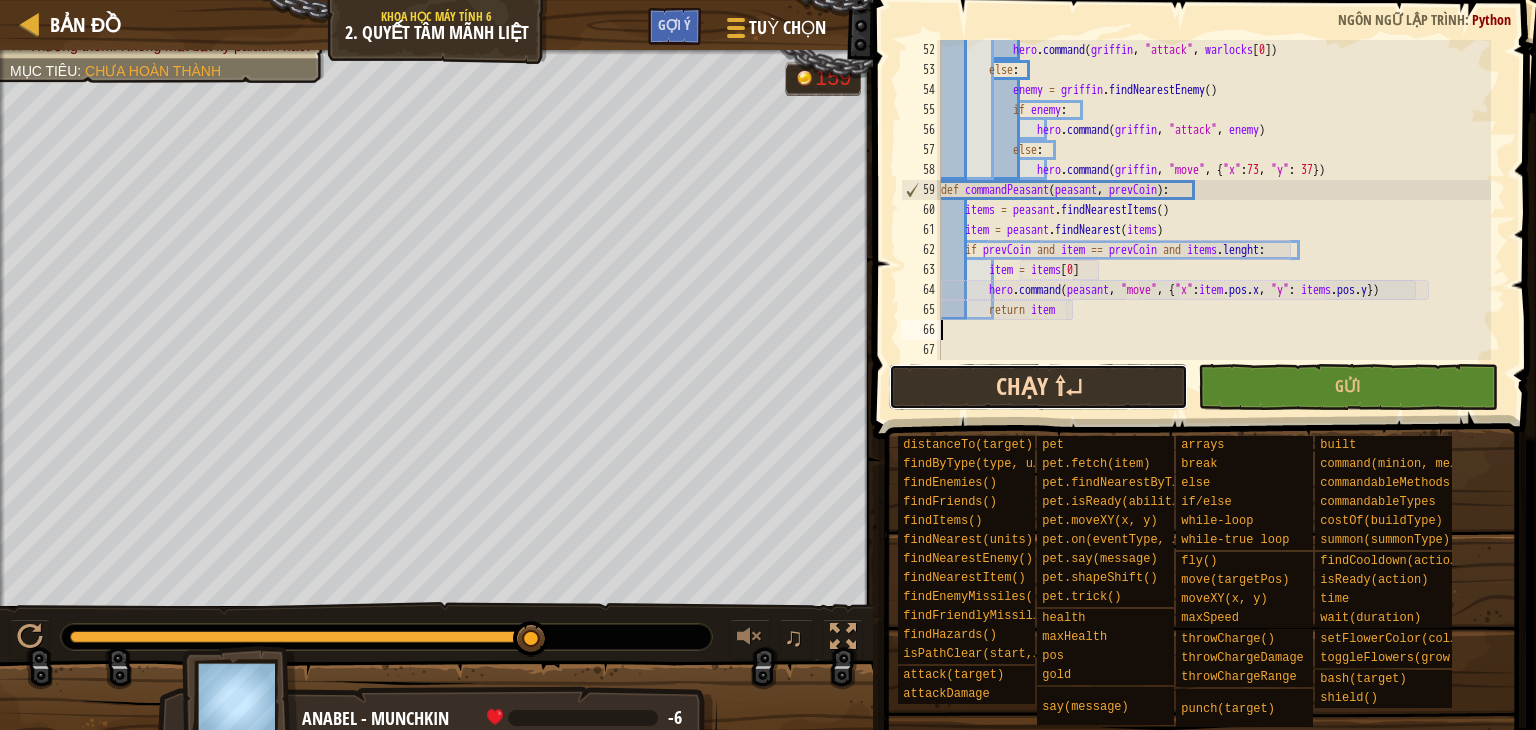 click on "Chạy ⇧↵" at bounding box center [1039, 387] 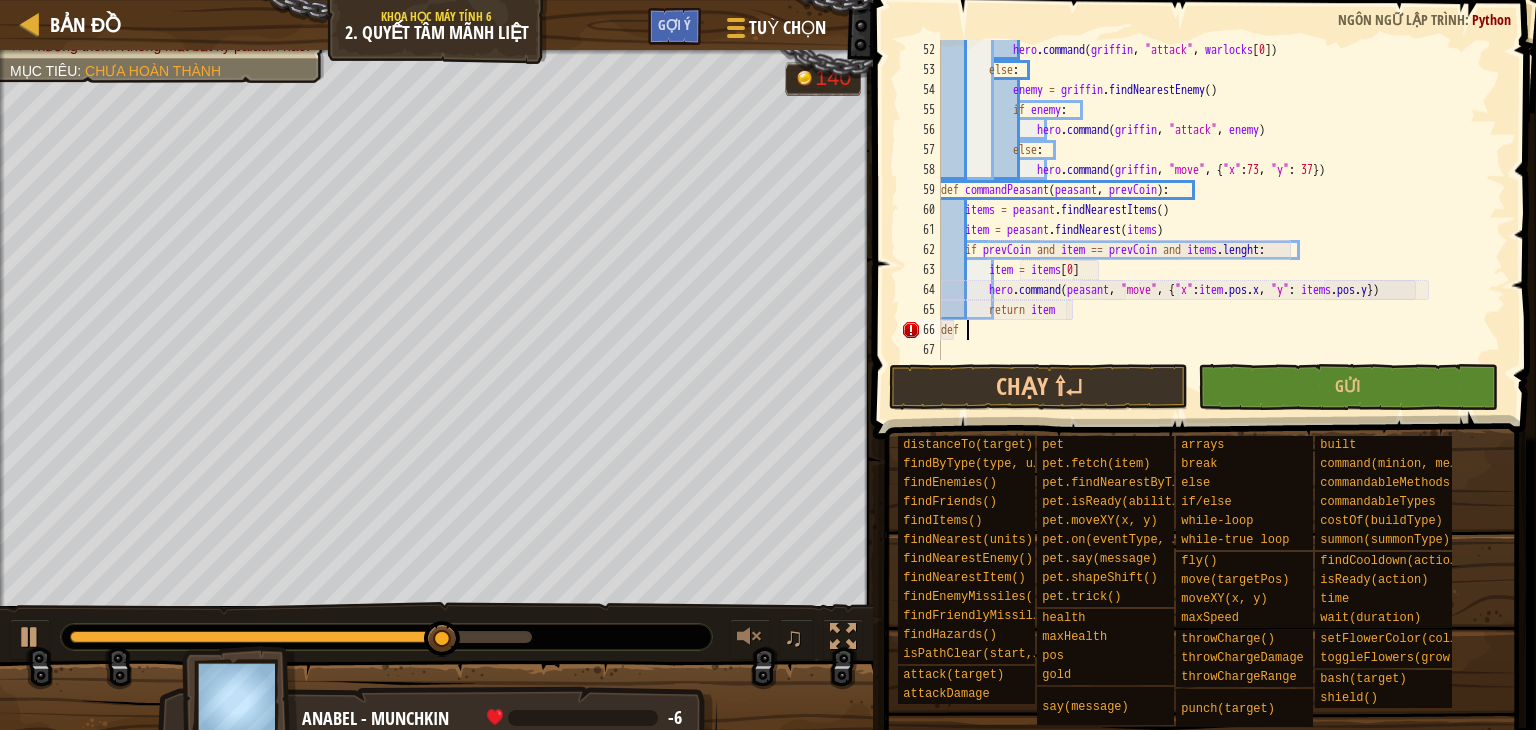 type on "def c" 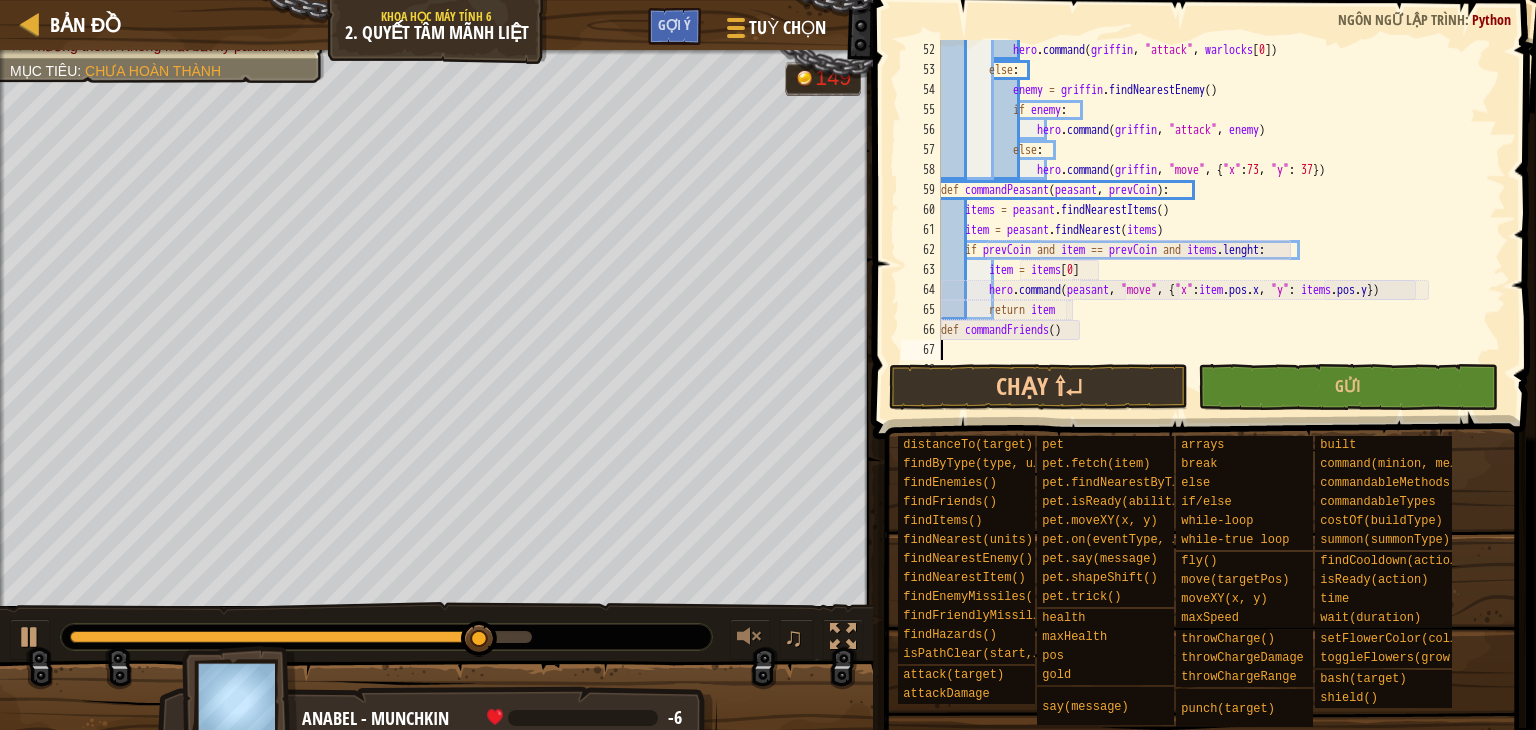 scroll, scrollTop: 9, scrollLeft: 0, axis: vertical 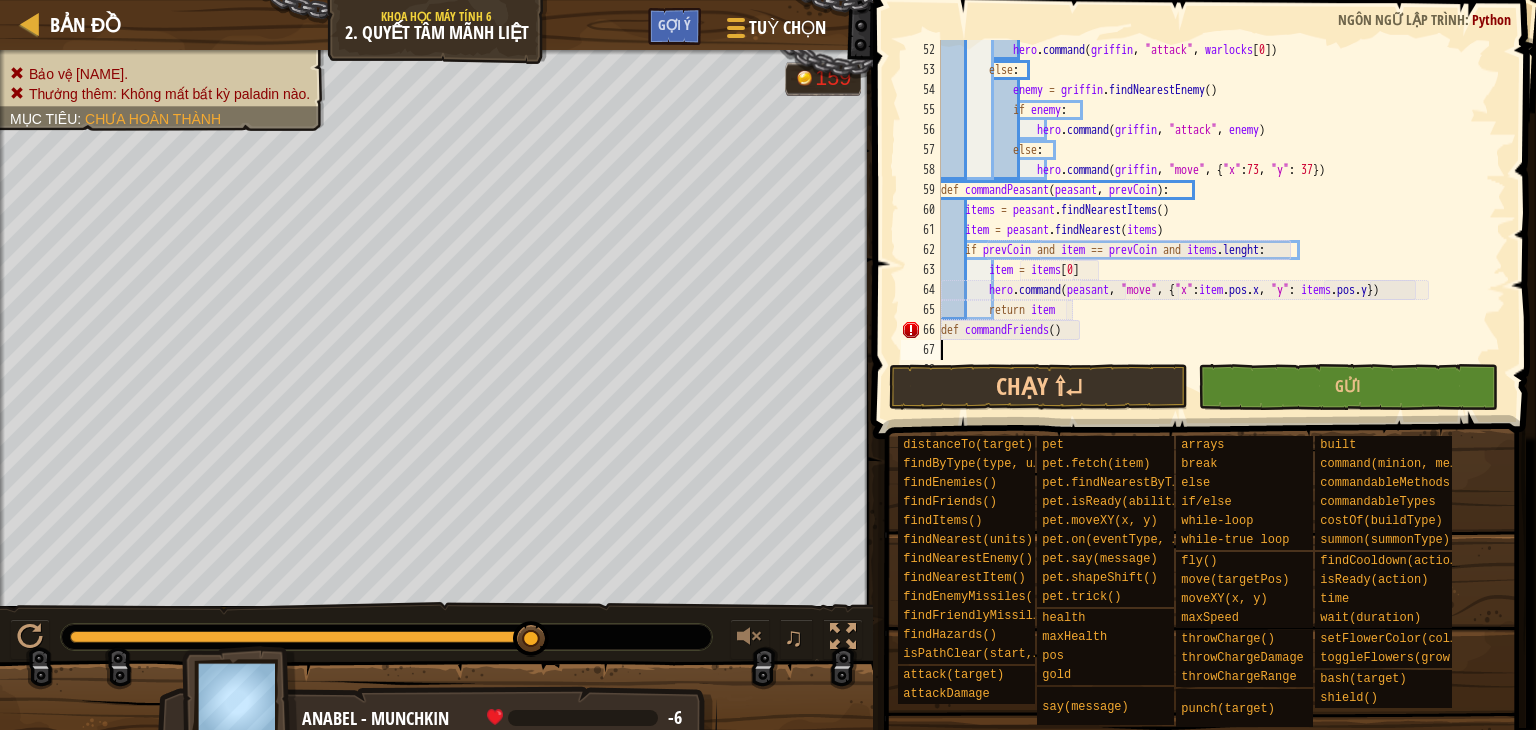 click on "hero . command ( griffin ,   "attack" ,   warlocks [ 0 ])          else :              enemy   =   griffin . findNearestEnemy ( )              if   enemy :                  hero . command ( griffin ,   "attack" ,   enemy )              else :                  hero . command ( griffin ,   "move" ,   { "x" : [NUMBER] ,   "y" :   [NUMBER] }) def   commandPeasant ( peasant ,   prevCoin ) :      items   =   peasant . findNearestItems ( )      item   =   peasant . findNearest ( items )      if   prevCoin   and   item   ==   prevCoin   and   items . lenght :          item   =   items [ 0 ]          hero . command ( peasant ,   "move" ,   { "x" : item . pos . x ,   "y" :   items . pos . y })          return   item def   commandFriends ( )" at bounding box center [1214, 220] 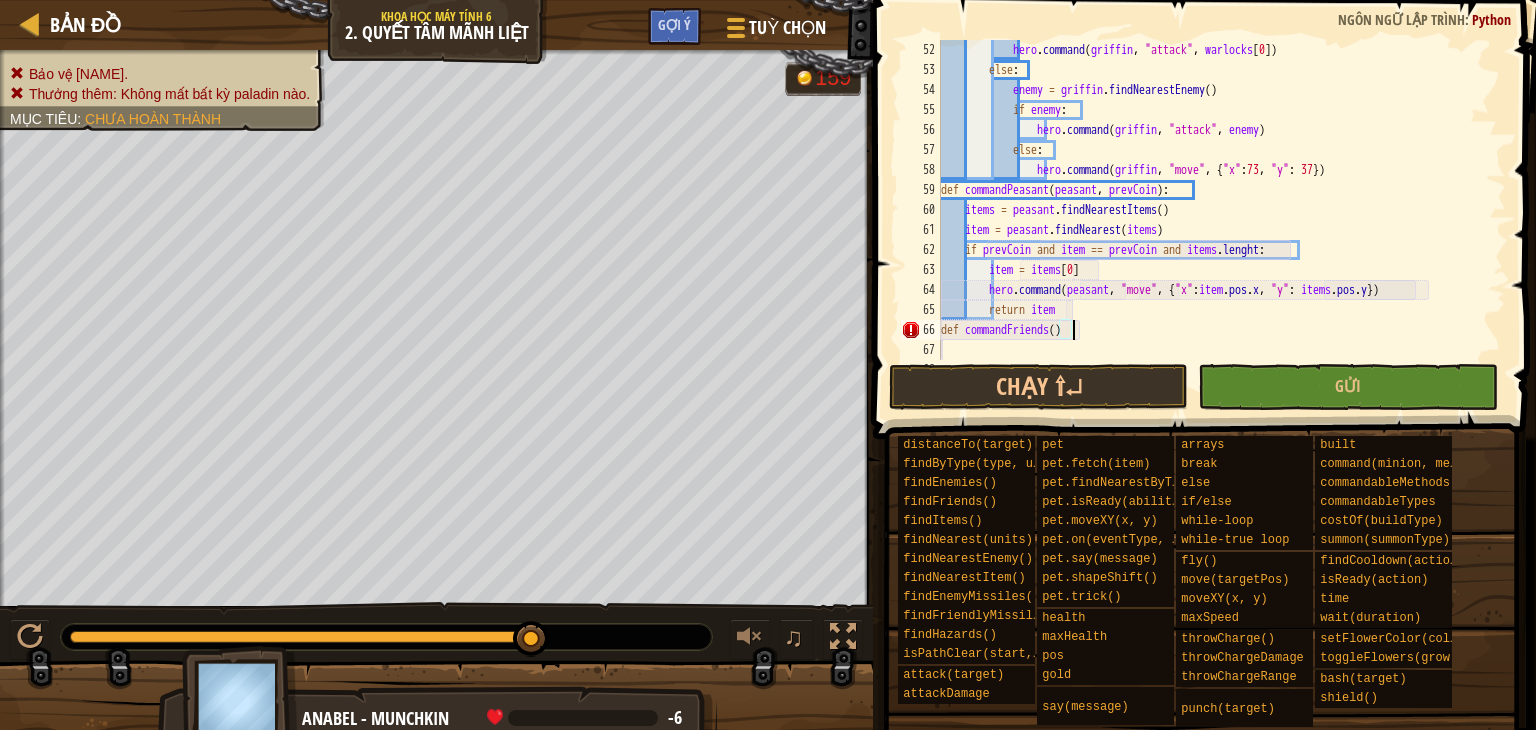 type on "def commandFriends():" 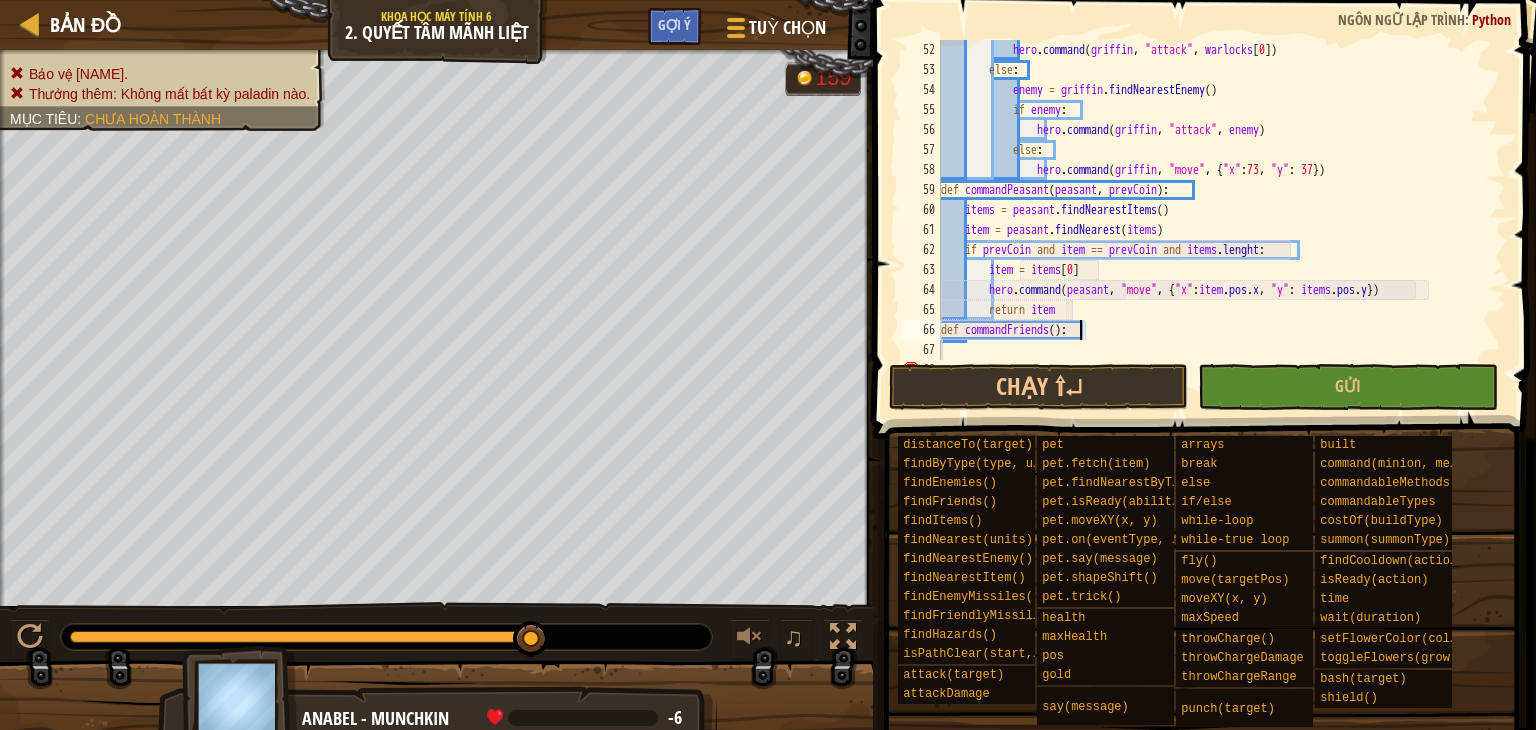 scroll, scrollTop: 9, scrollLeft: 0, axis: vertical 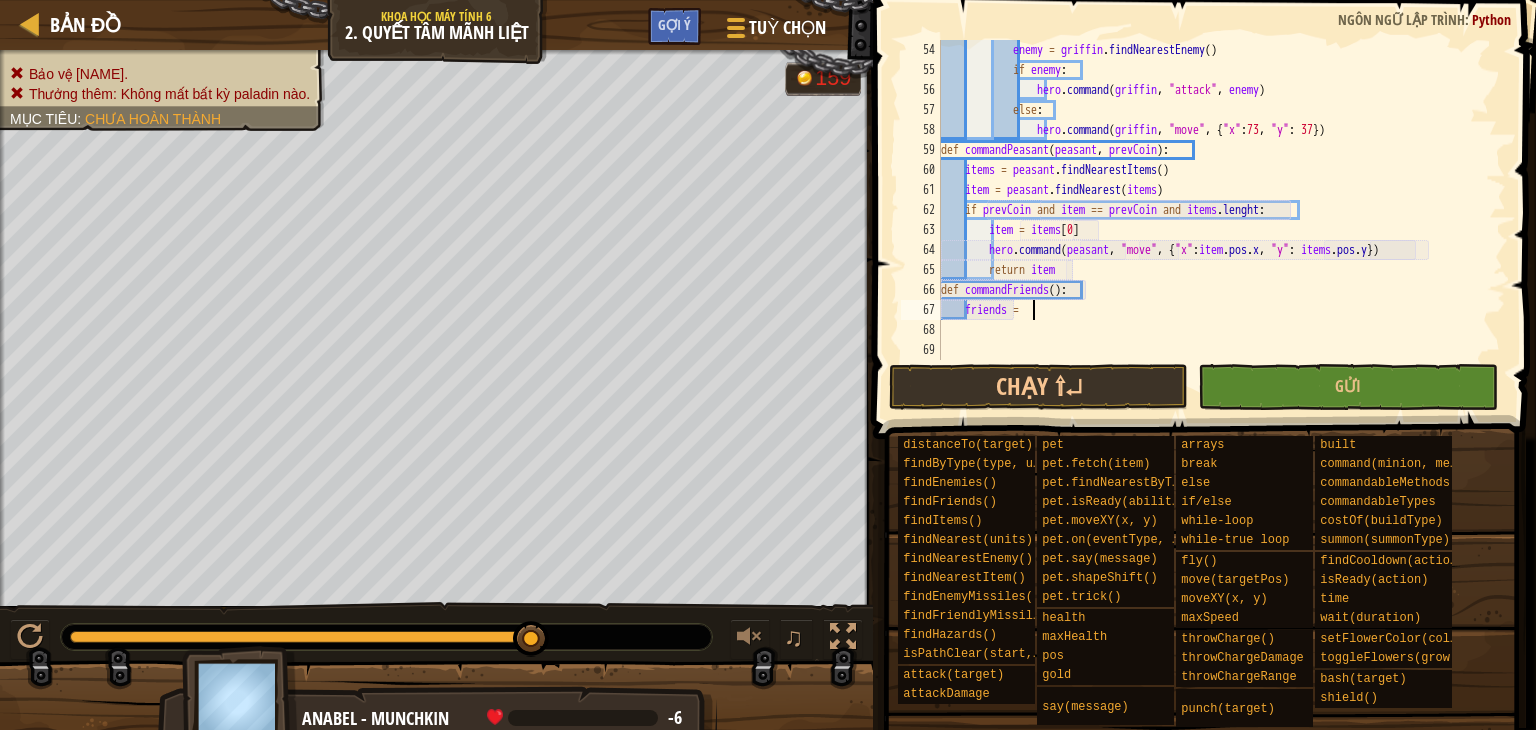 type on "friends = h" 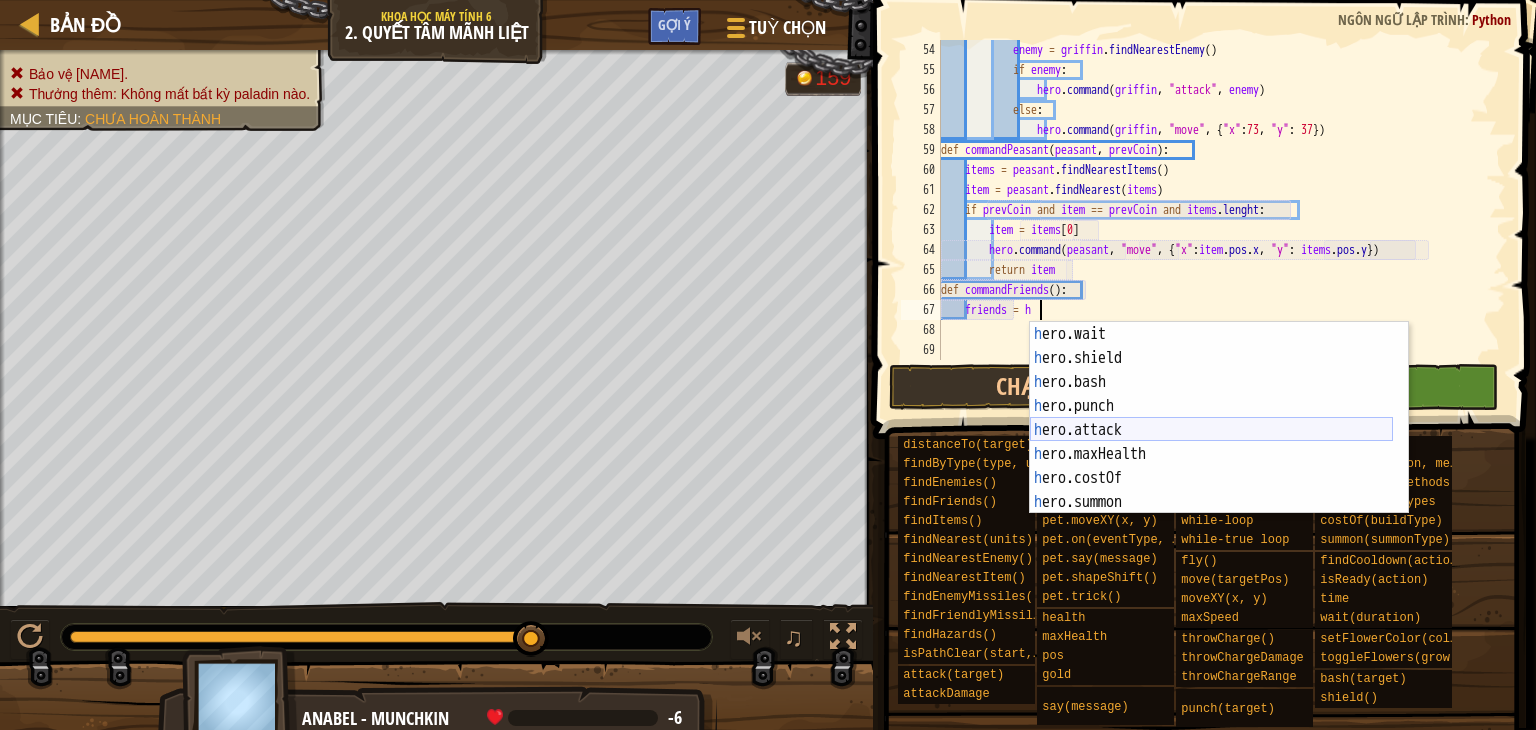 scroll, scrollTop: 480, scrollLeft: 0, axis: vertical 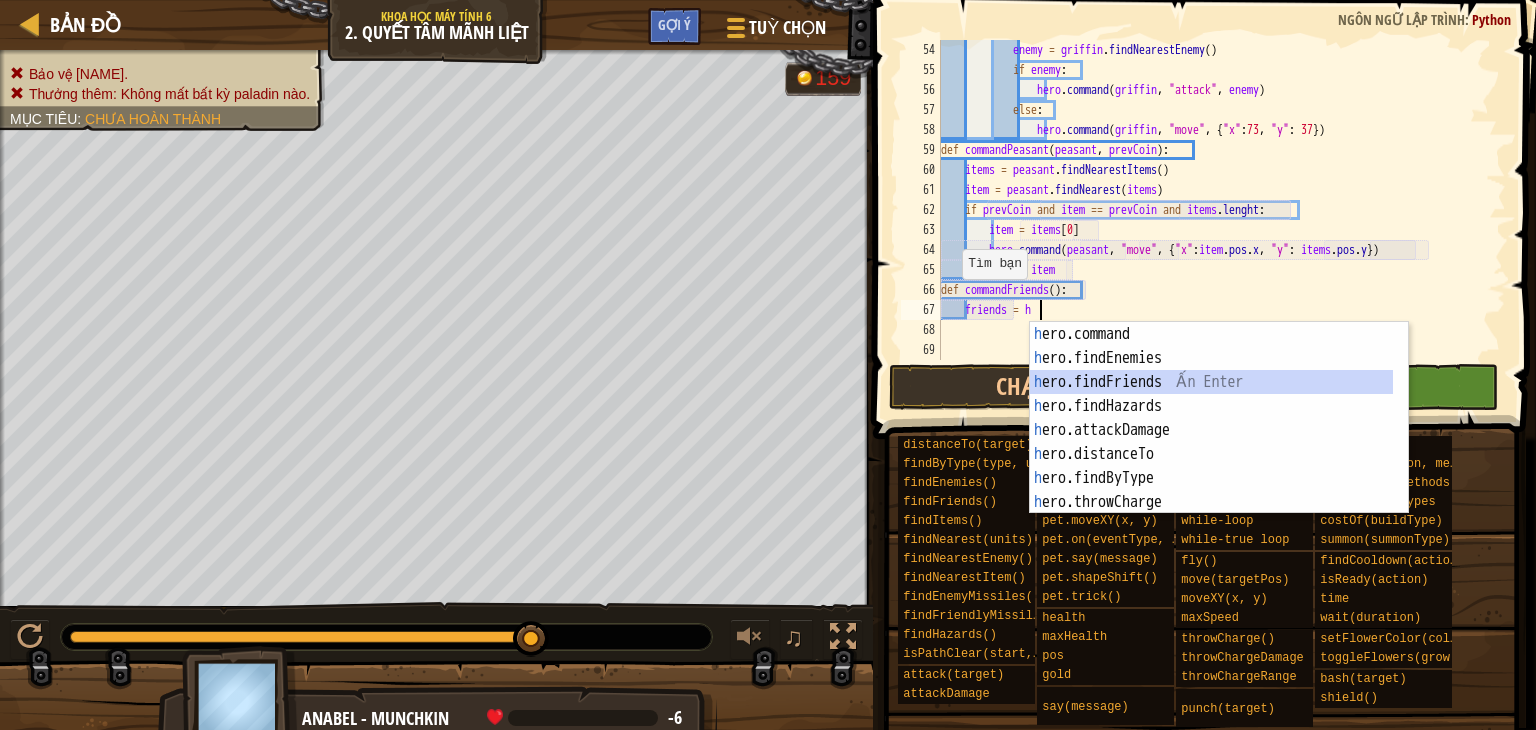 click on "h ero.command Ấn Enter h ero.findEnemies Ấn Enter h ero.findFriends Ấn Enter h ero.findHazards Ấn Enter h ero.attackDamage Ấn Enter h ero.distanceTo Ấn Enter h ero.findByType Ấn Enter h ero.throwCharge Ấn Enter h ero.findNearest Ấn Enter" at bounding box center [1211, 442] 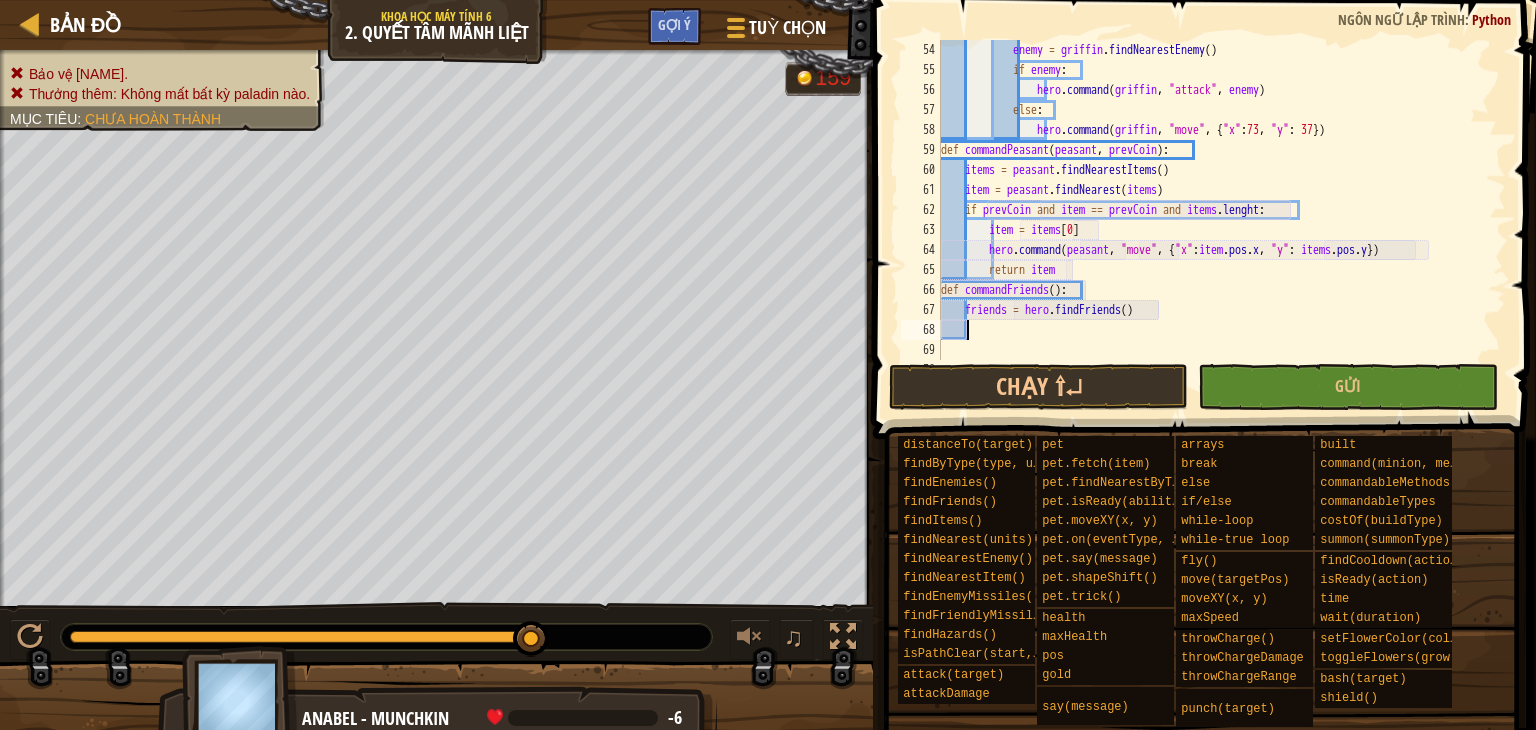 scroll, scrollTop: 9, scrollLeft: 1, axis: both 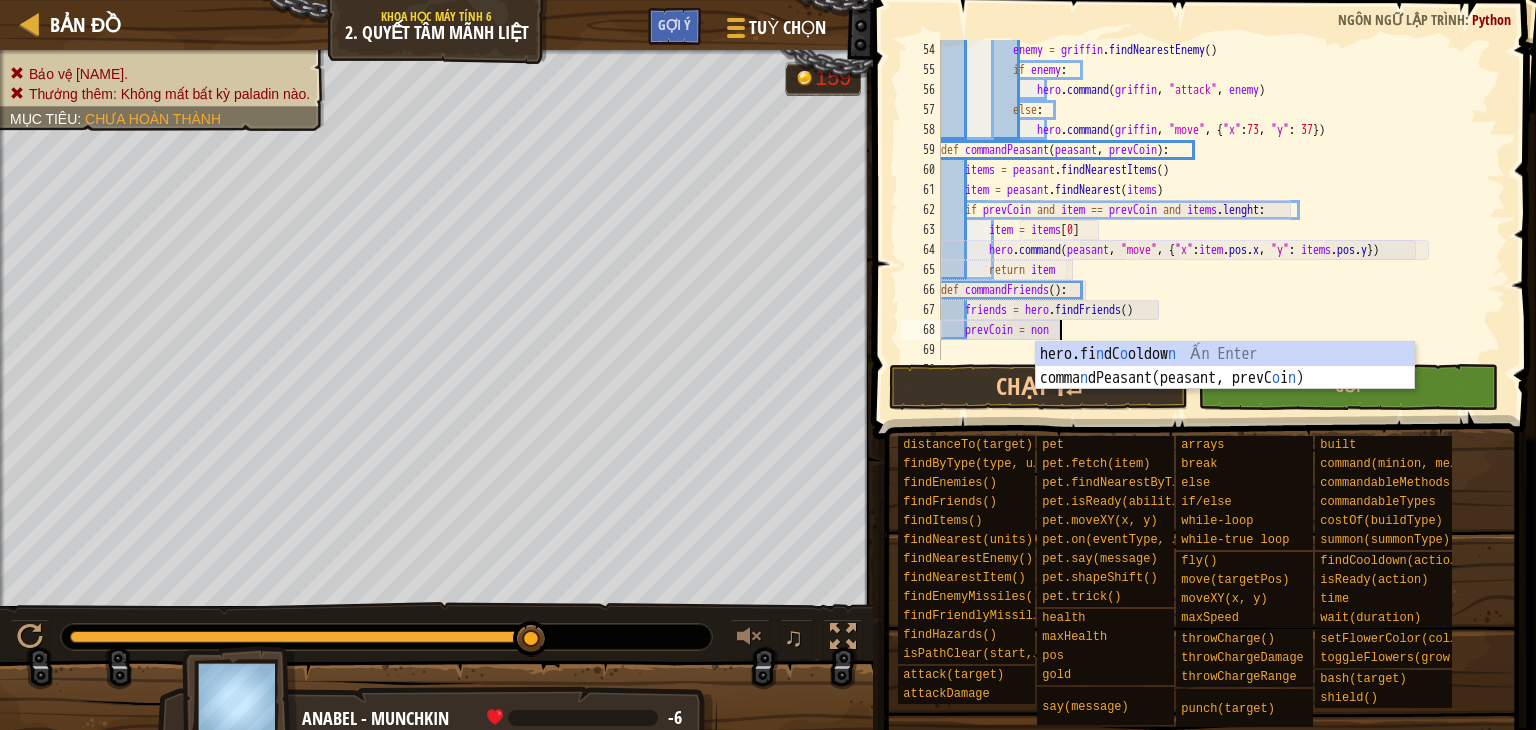 type on "prevCoin = none" 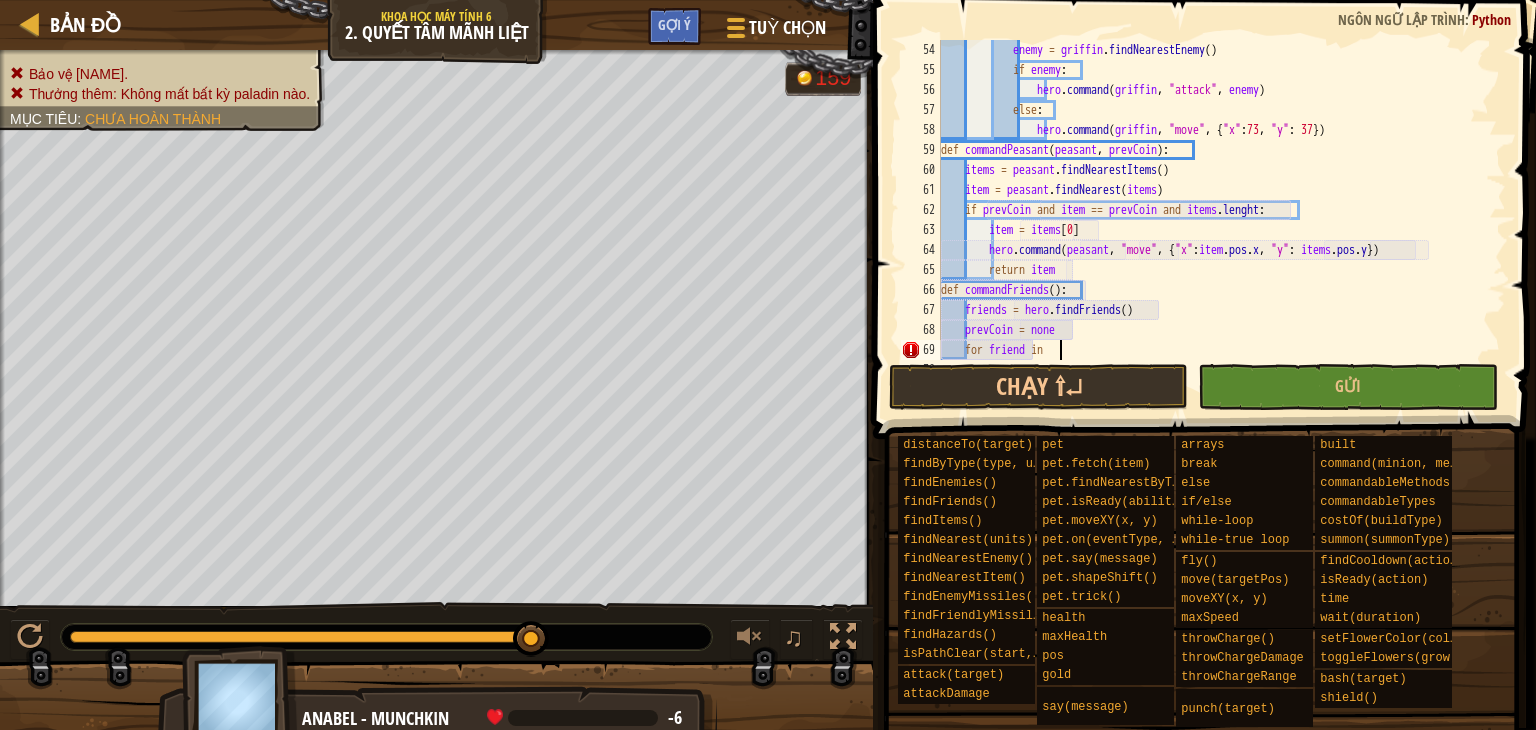 scroll, scrollTop: 9, scrollLeft: 8, axis: both 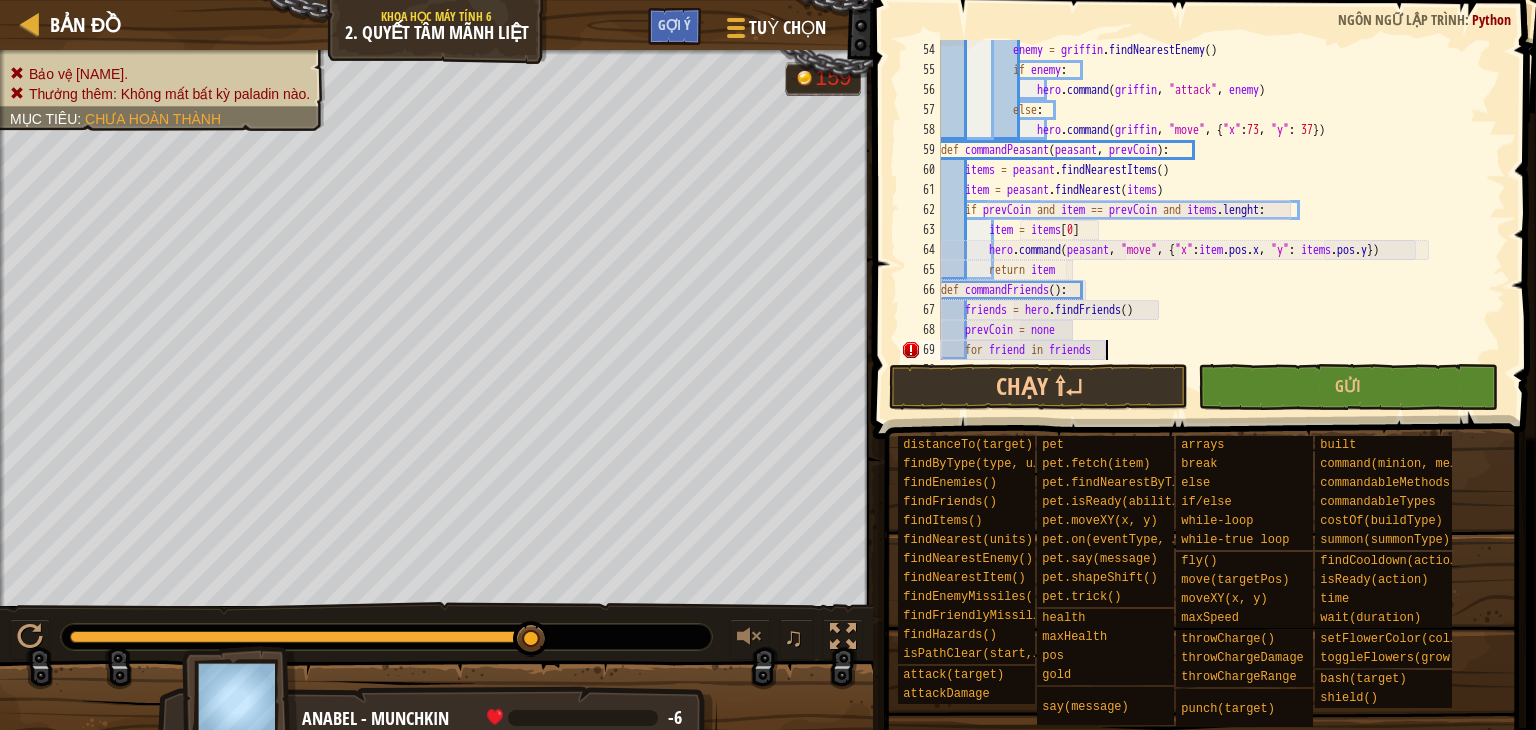 type on "for friend in friends:" 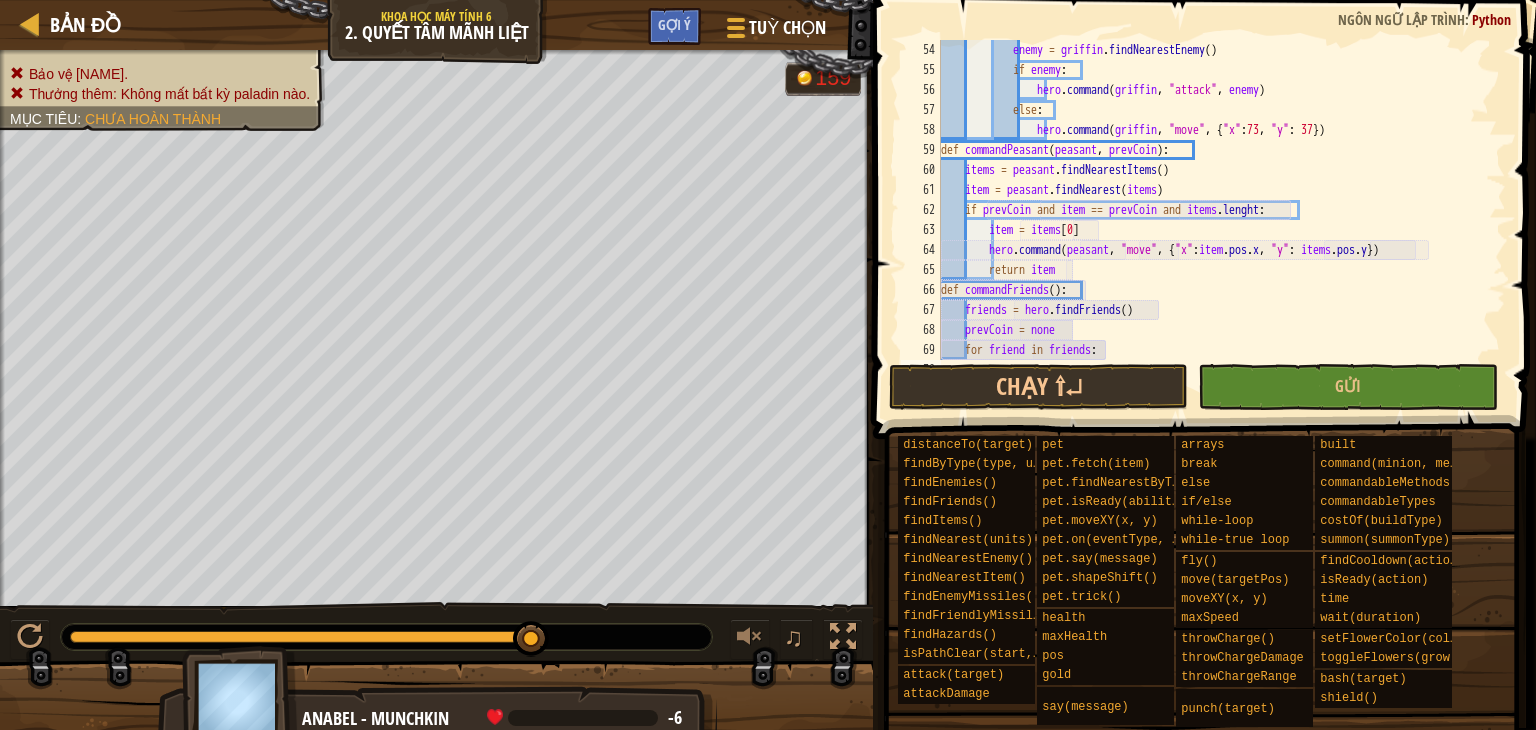 scroll, scrollTop: 9, scrollLeft: 3, axis: both 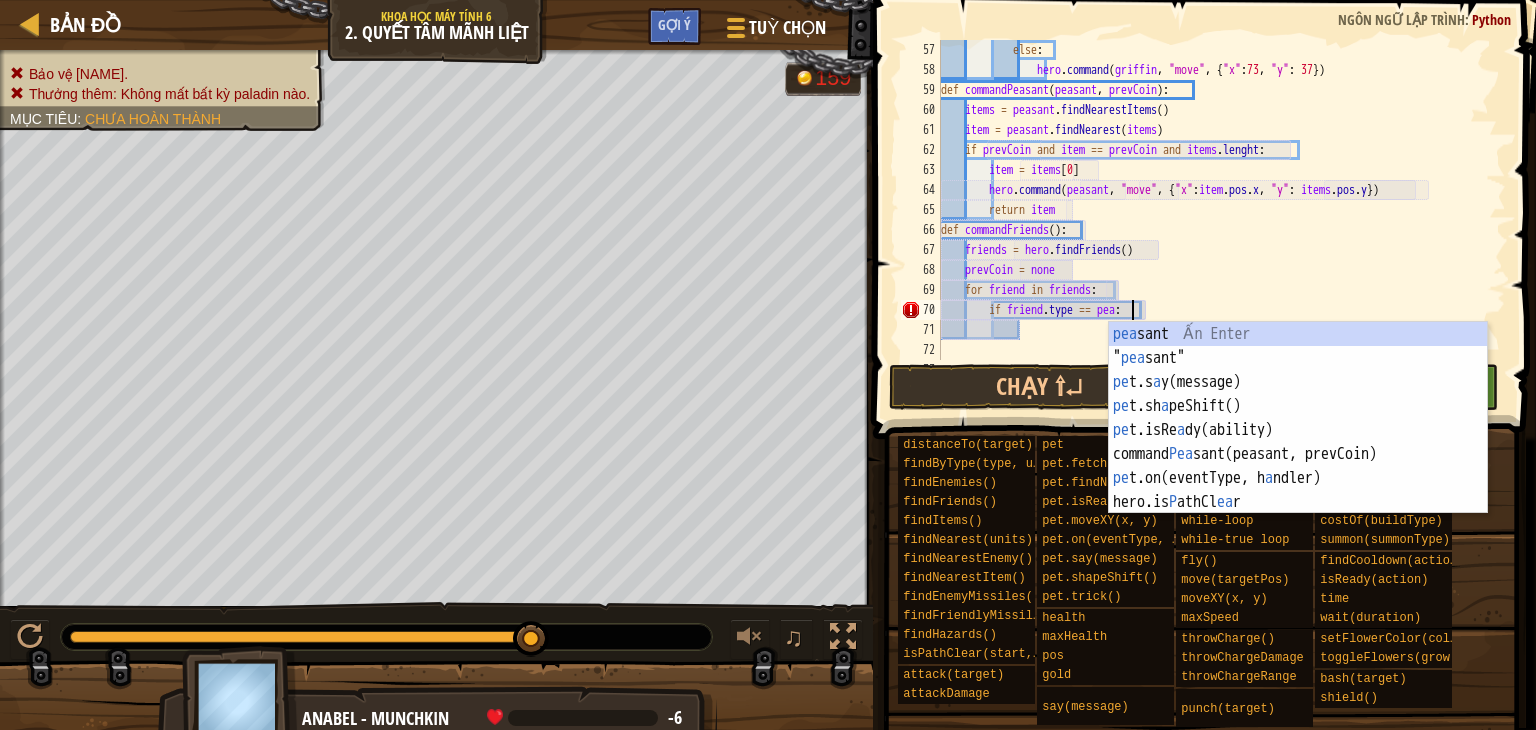 type on "if friend.type == peasant:" 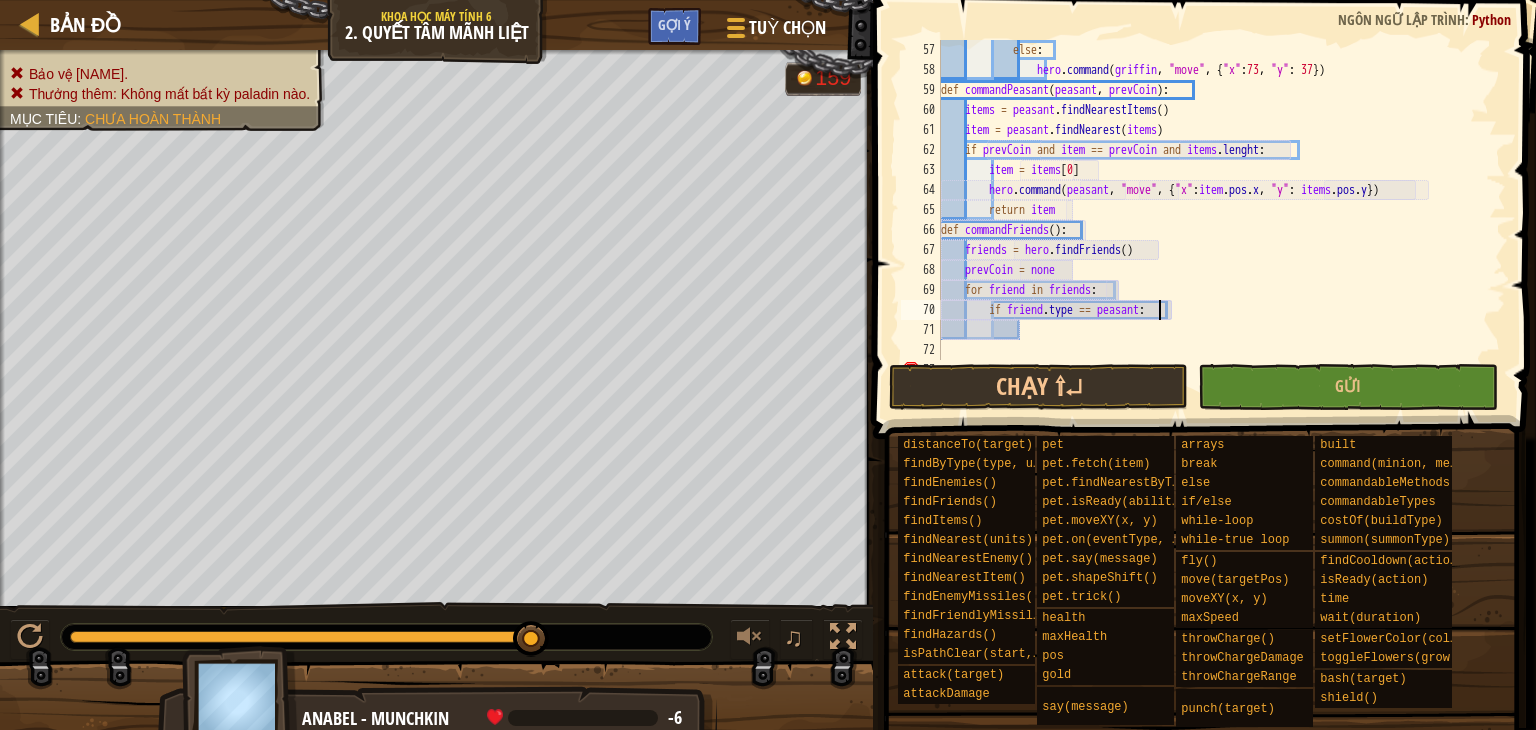 click on "else :                  hero . command ( griffin ,   "move" ,   { "x" : 73 ,   "y" :   37 }) def   commandPeasant ( peasant ,   prevCoin ) :      items   =   peasant . findNearestItems ( )      item   =   peasant . findNearest ( items )      if   prevCoin   and   item   ==   prevCoin   and   items . lenght :          item   =   items [ 0 ]          hero . command ( peasant ,   "move" ,   { "x" : item . pos . x ,   "y" :   items . pos . y })          return   item def   commandFriends ( ) :      friends   =   hero . findFriends ( )      prevCoin   =   none      for   friend   in   friends :          if   friend . type   ==   peasant :" at bounding box center (1214, 220) 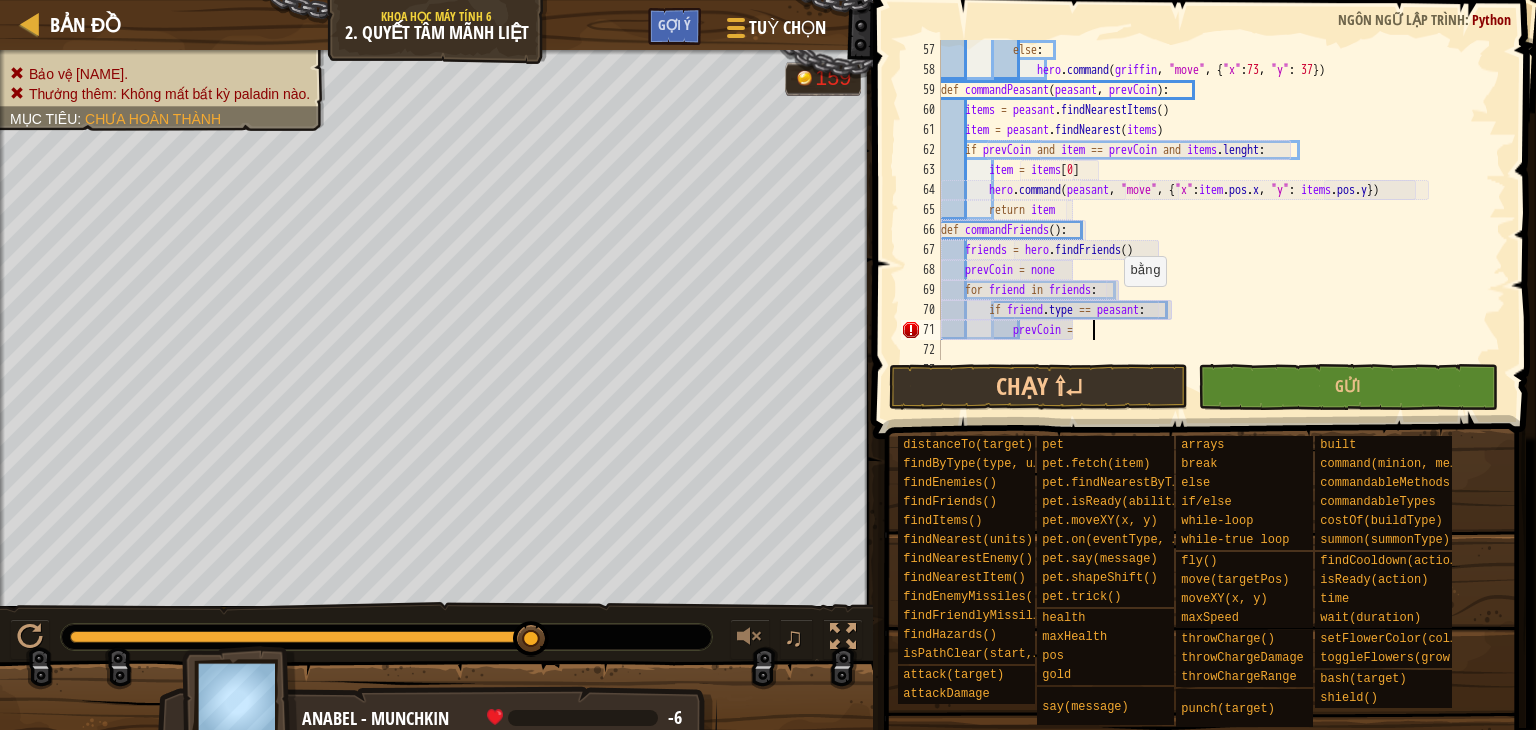 scroll, scrollTop: 9, scrollLeft: 12, axis: both 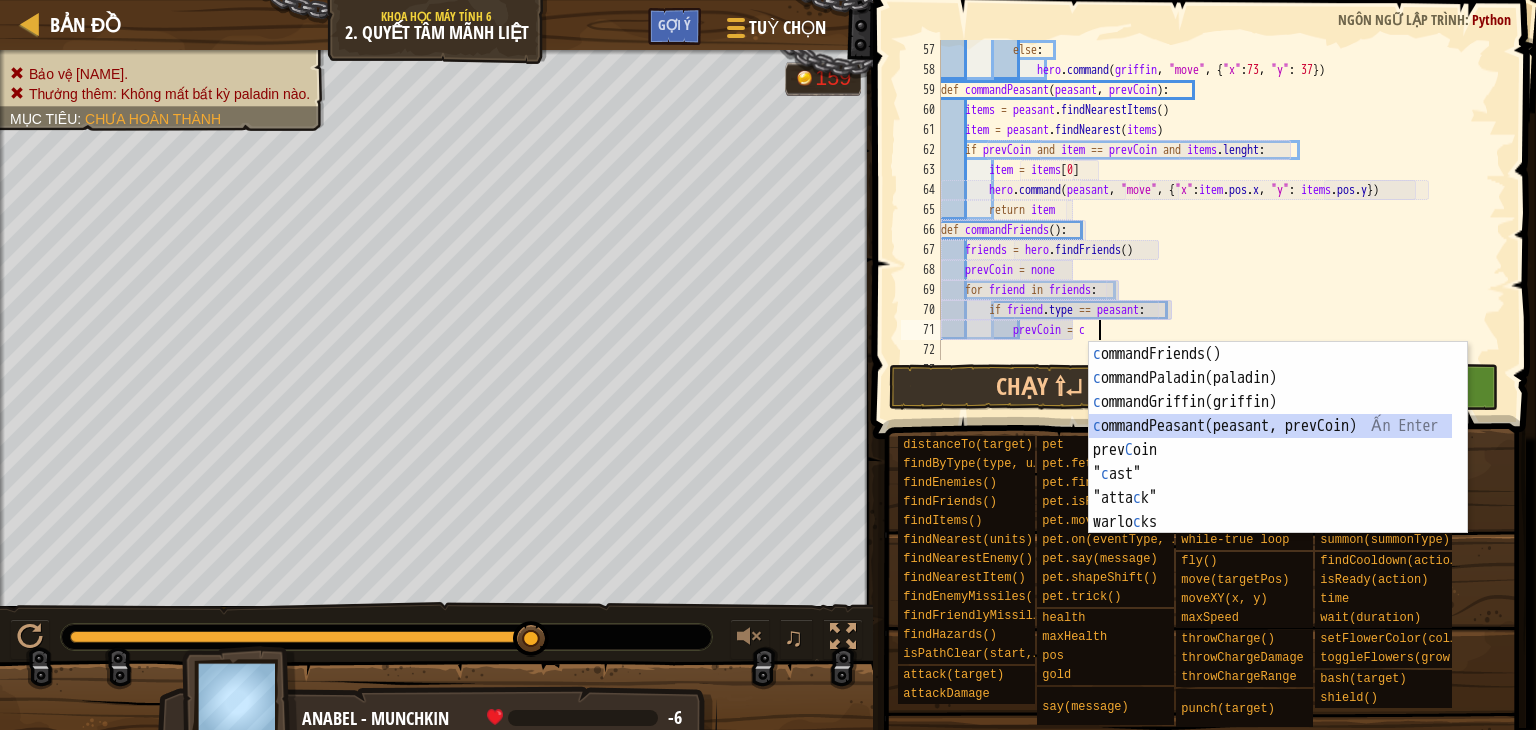 click on "c ommandFriends() Ấn Enter c ommandPaladin(paladin) Ấn Enter c ommandGriffin(griffin) Ấn Enter c ommandPeasant(peasant, prevCoin) Ấn Enter prev C oin Ấn Enter " c ast" Ấn Enter "atta c k" Ấn Enter warlo c ks Ấn Enter warlo c k Ấn Enter" at bounding box center [1270, 462] 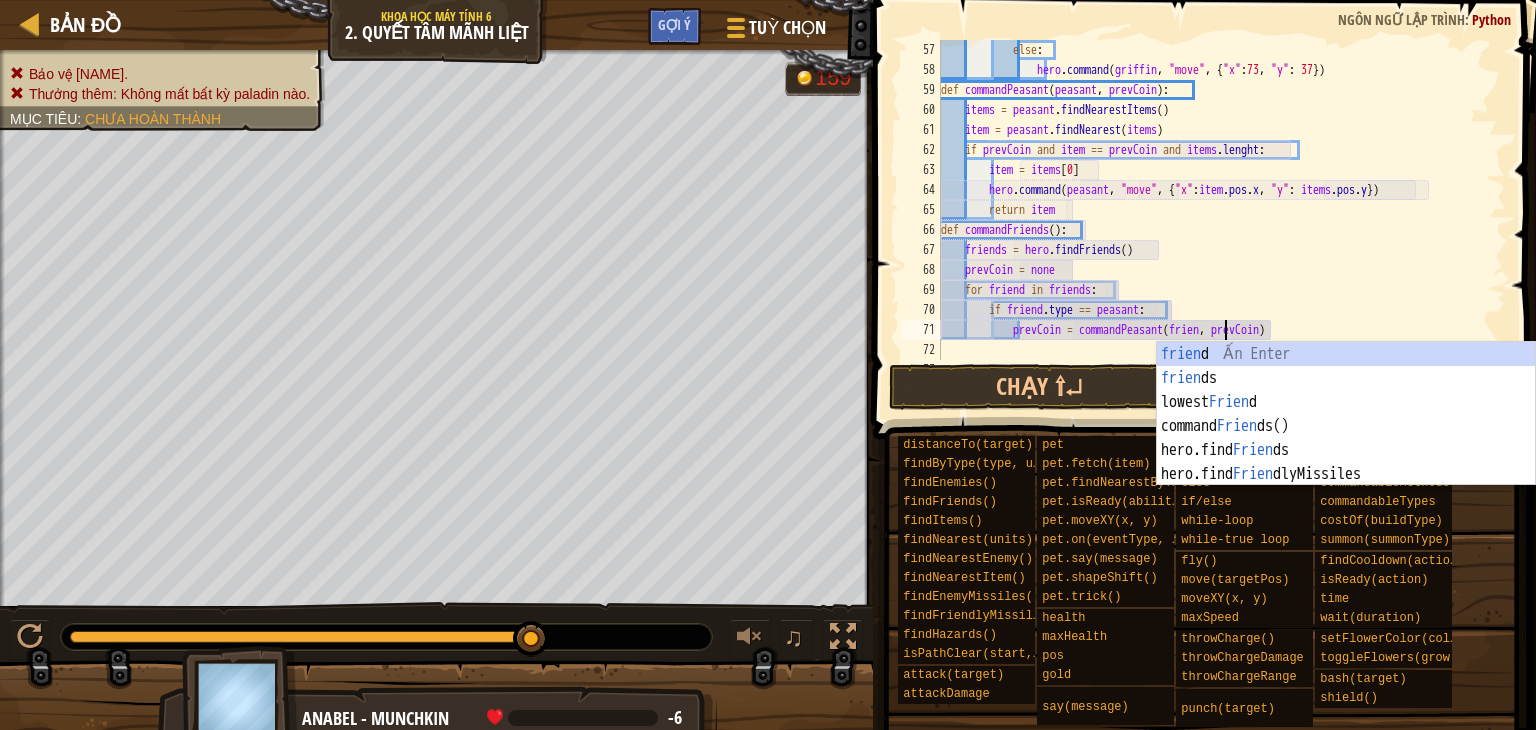 type on "prevCoin = commandPeasant(friend, prevCoin)" 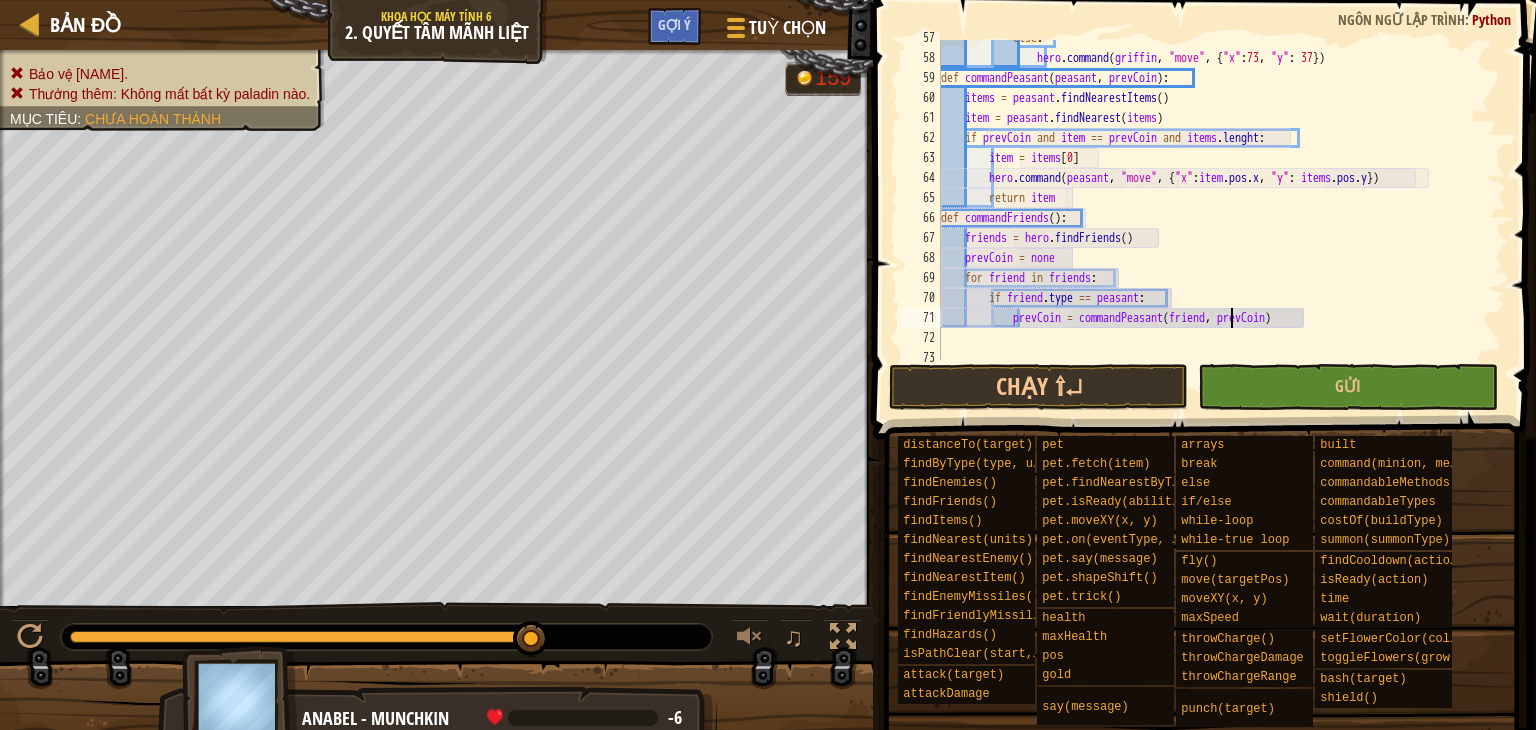 scroll, scrollTop: 1180, scrollLeft: 0, axis: vertical 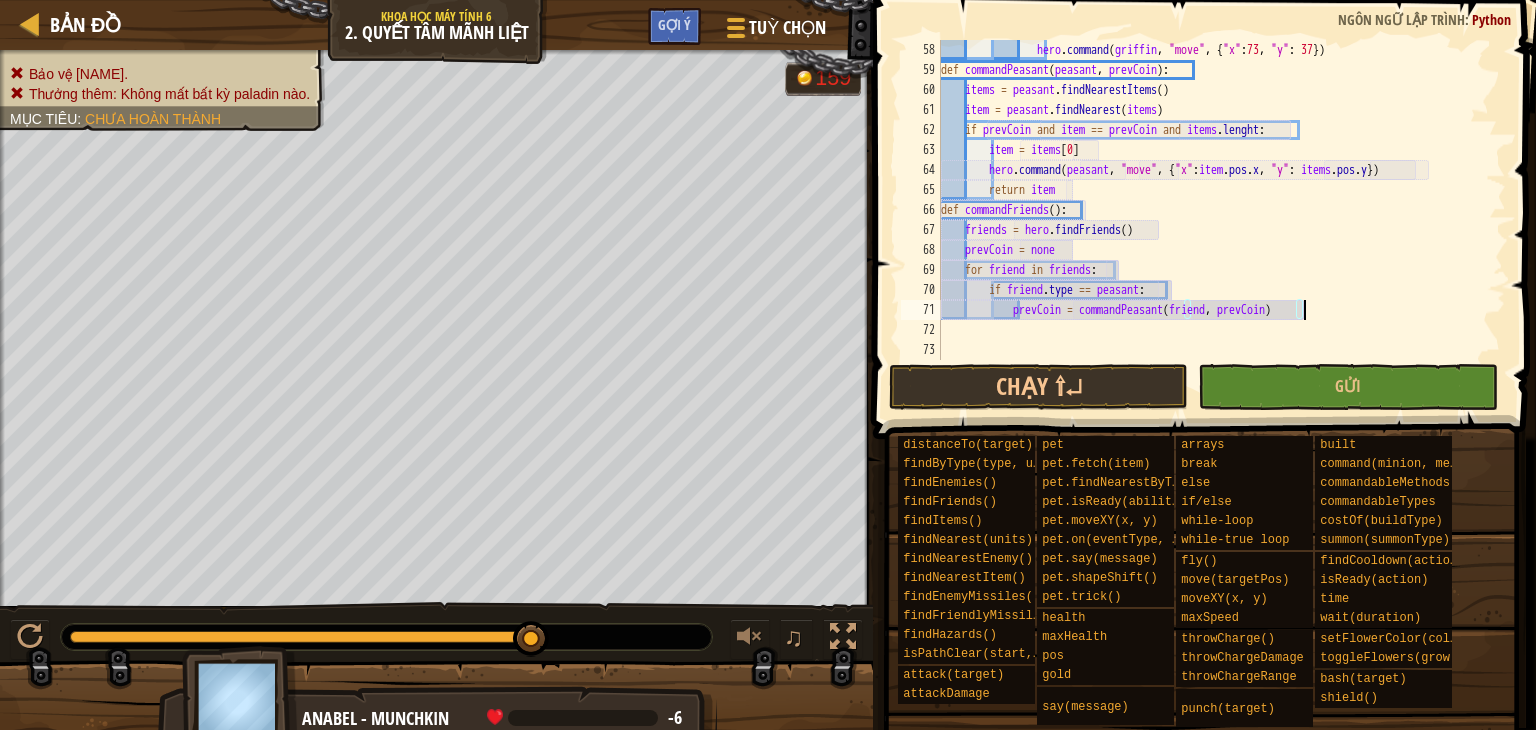 click on "hero . command ( griffin ,   "move" ,   { "x" : 73 ,   "y" :   37 }) def   commandPeasant ( peasant ,   prevCoin ) :      items   =   peasant . findNearestItems ( )      item   =   peasant . findNearest ( items )      if   prevCoin   and   item   ==   prevCoin   and   items . lenght :          item   =   items [ 0 ]          hero . command ( peasant ,   "move" ,   { "x" : item . pos . x ,   "y" :   items . pos . y })          return   item def   commandFriends ( ) :      friends   =   hero . findFriends ( )      prevCoin   =   none      for   friend   in   friends :          if   friend . type   ==   peasant :              prevCoin   =   commandPeasant ( friend ,   prevCoin )" at bounding box center (1214, 220) 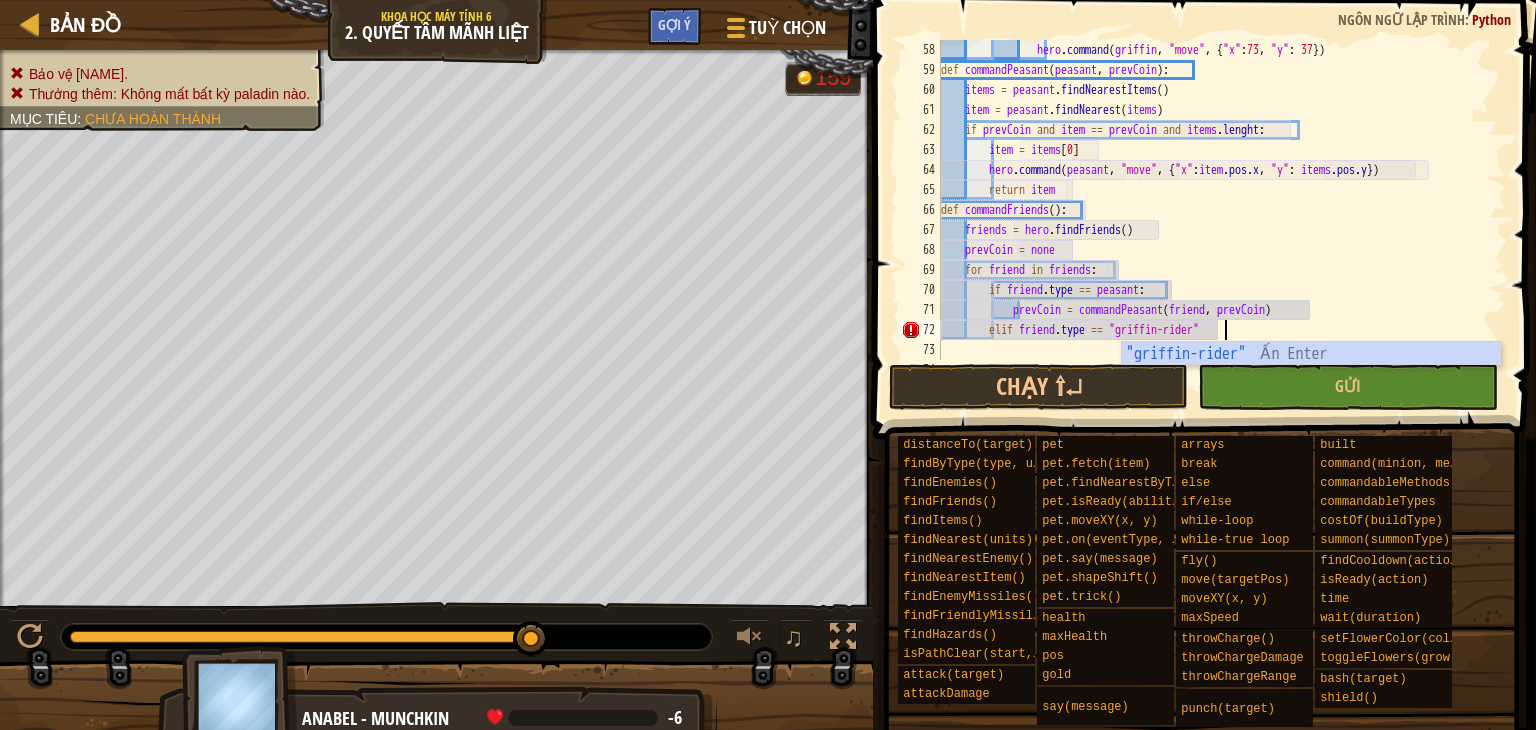 scroll, scrollTop: 9, scrollLeft: 21, axis: both 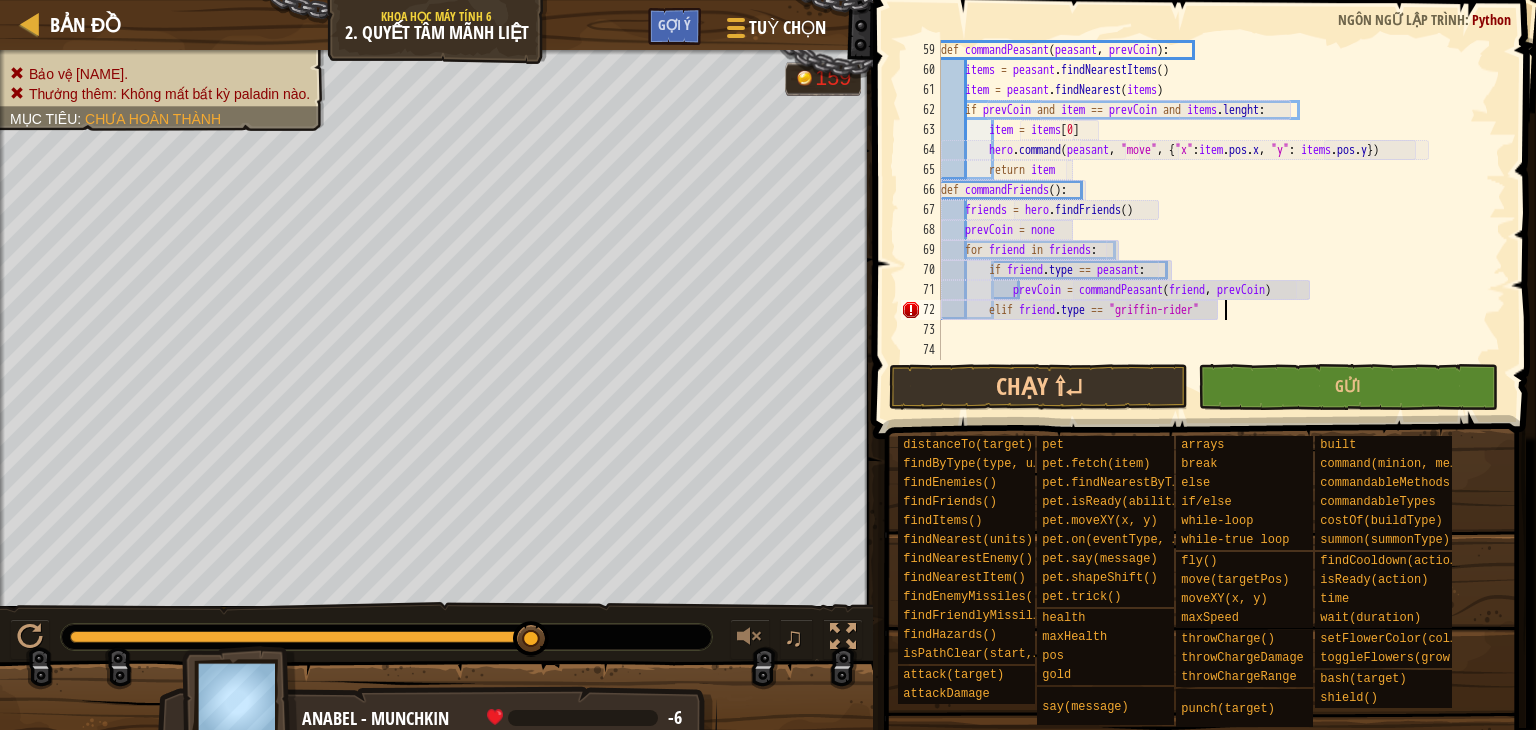 click on "def   commandPeasant ( peasant ,   prevCoin ) :      items   =   peasant . findNearestItems ( )      item   =   peasant . findNearest ( items )      if   prevCoin   and   item   ==   prevCoin   and   items . lenght :          item   =   items [ 0 ]          hero . command ( peasant ,   "move" ,   { "x" : item . pos . x ,   "y" :   items . pos . y })          return   item def   commandFriends ( ) :      friends   =   hero . findFriends ( )      prevCoin   =   none      for   friend   in   friends :          if   friend . type   ==   peasant :              prevCoin   =   commandPeasant ( friend ,   prevCoin )          elif   friend . type   ==   "griffin-rider"" at bounding box center (1214, 220) 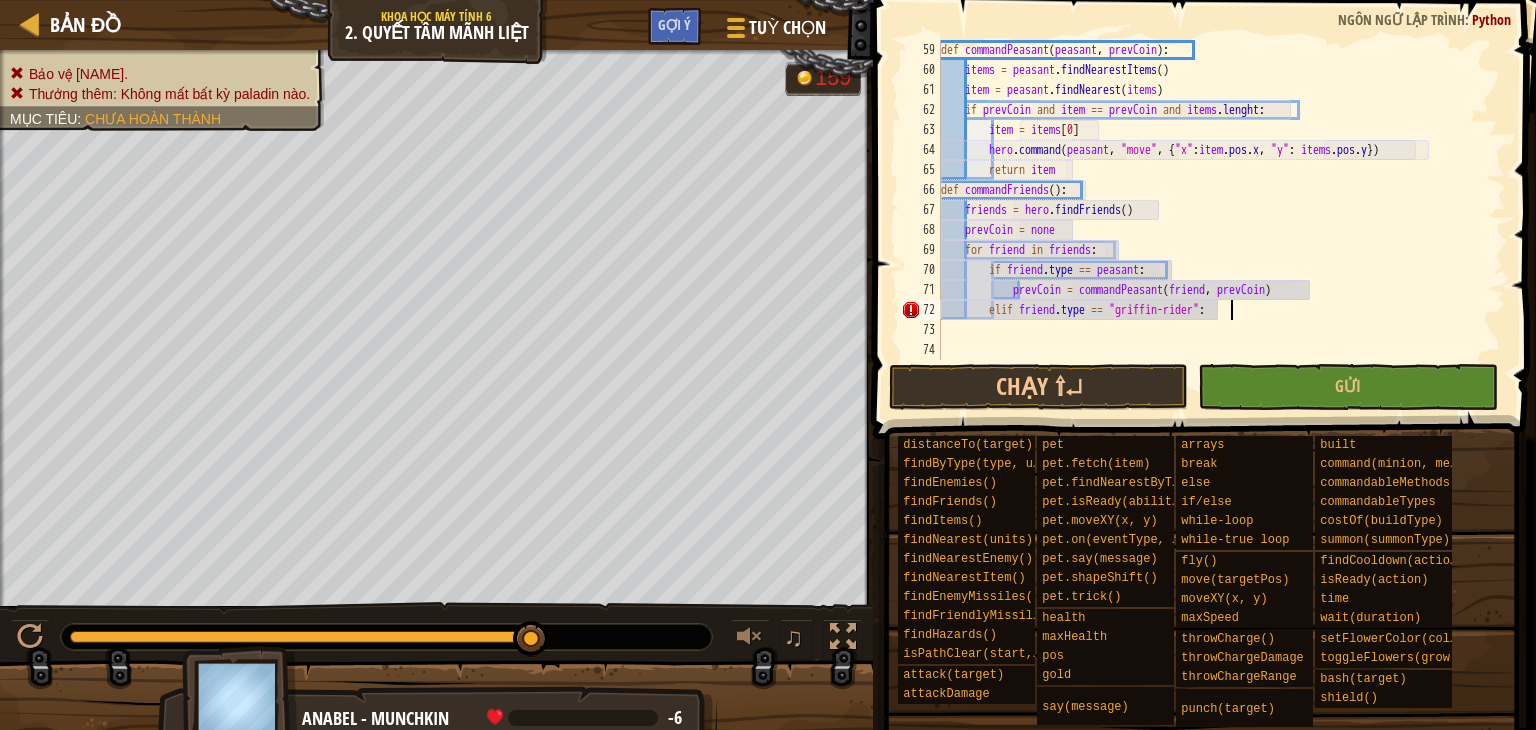 scroll, scrollTop: 9, scrollLeft: 5, axis: both 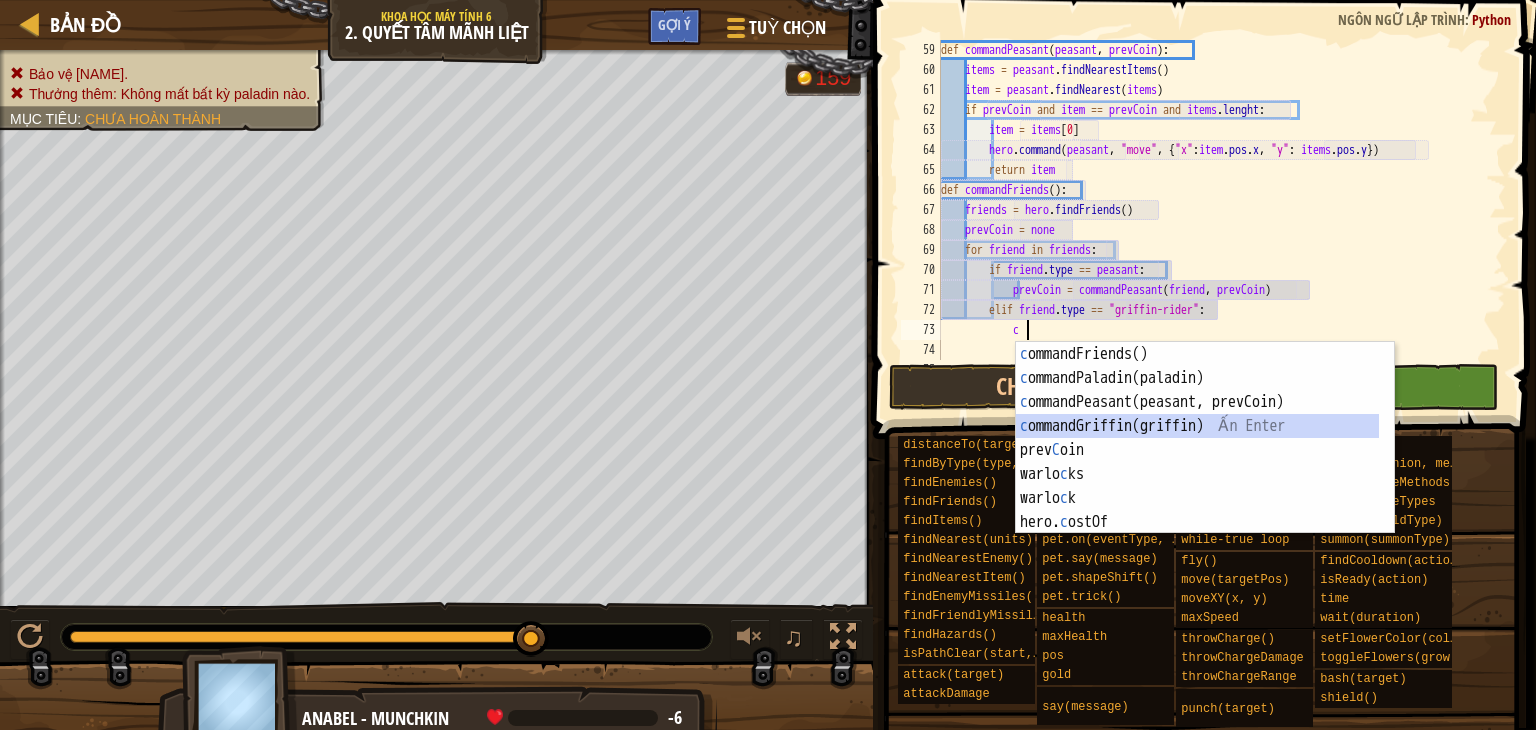 click on "c ommandFriends() Ấn Enter c ommandPaladin(paladin) Ấn Enter c ommandPeasant(peasant, prevCoin) Ấn Enter c ommandGriffin(griffin) Ấn Enter prev C oin Ấn Enter warlo c ks Ấn Enter warlo c k Ấn Enter hero. c ostOf Ấn Enter hero. c ommand Ấn Enter" at bounding box center [1197, 462] 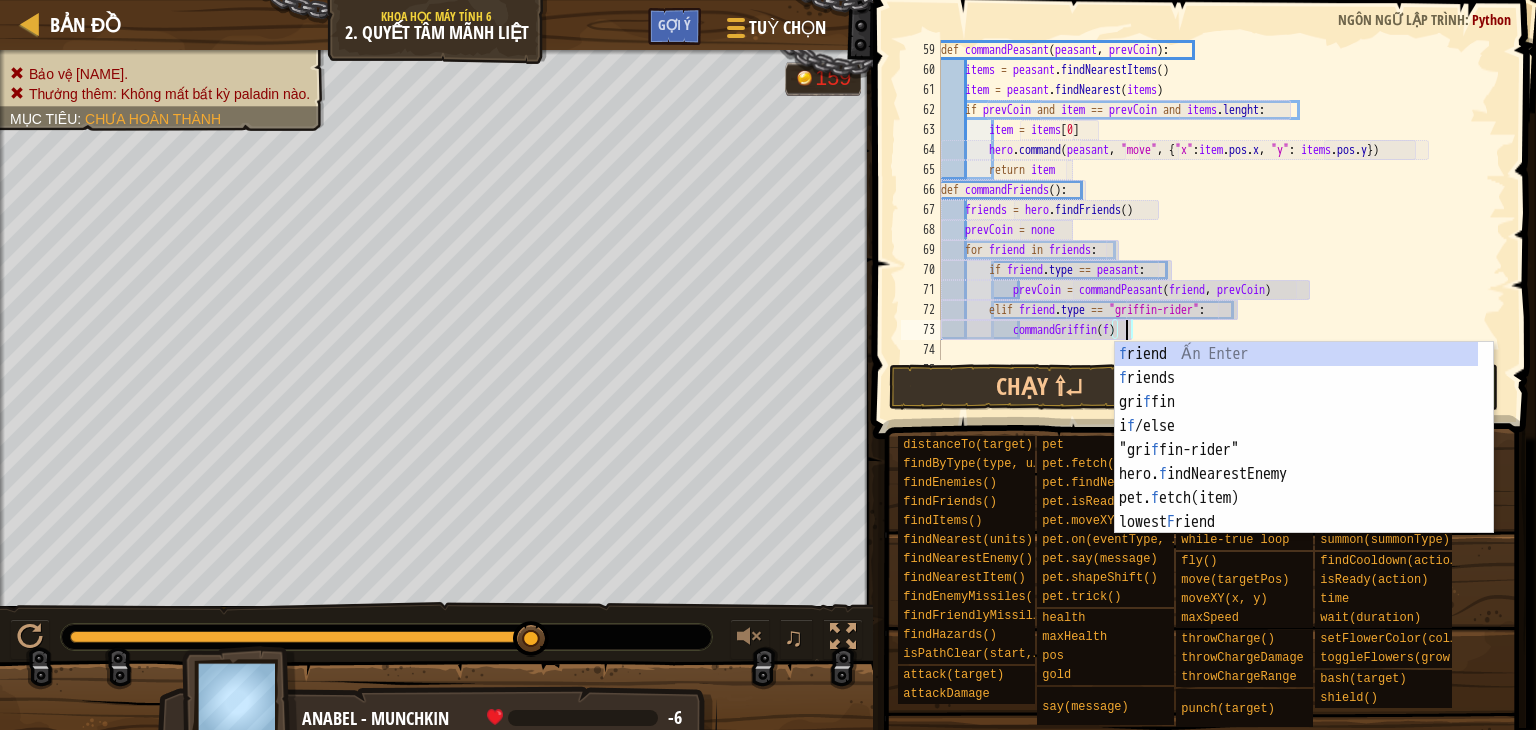 scroll, scrollTop: 9, scrollLeft: 14, axis: both 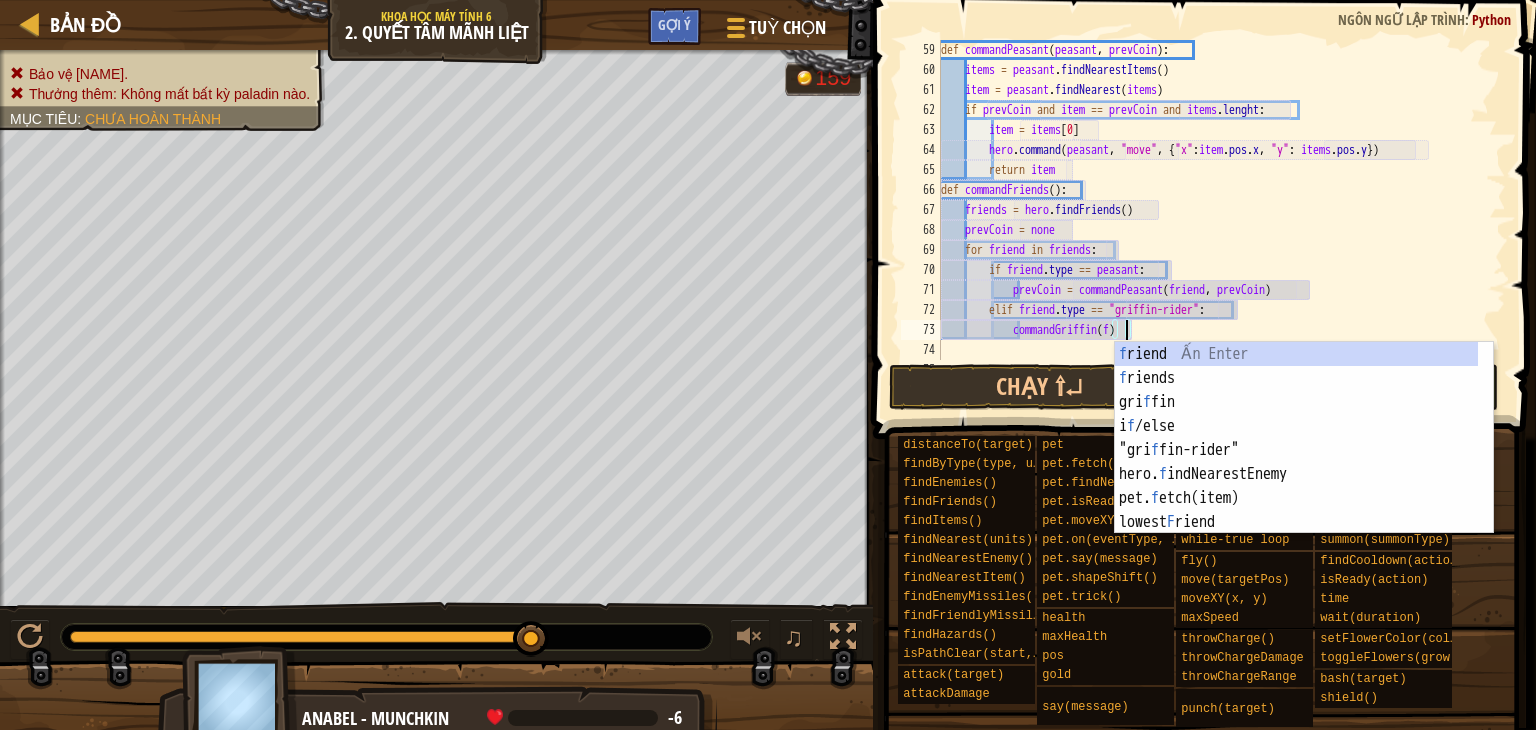type on "commandGriffin(friend)" 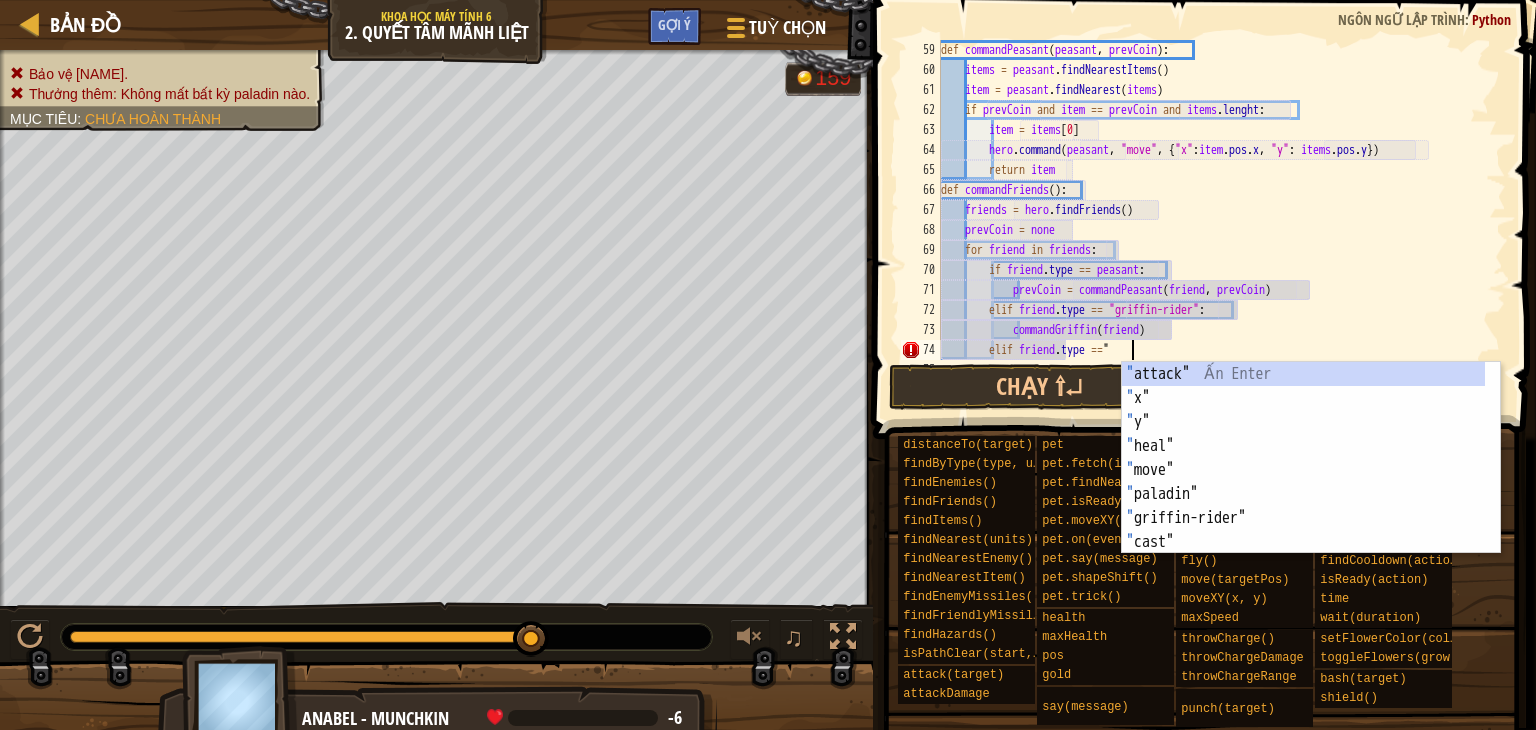 scroll, scrollTop: 9, scrollLeft: 14, axis: both 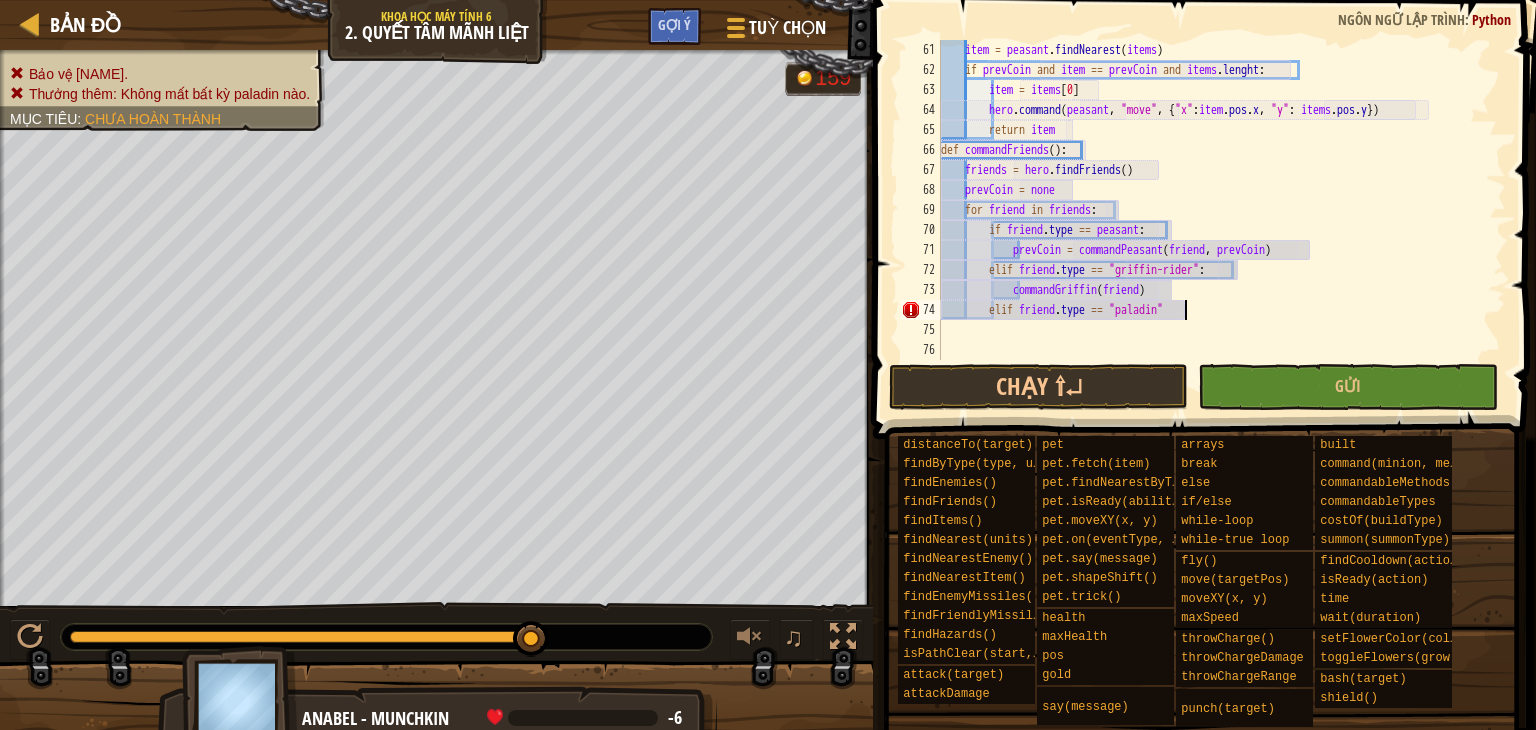 type on "elif friend.type == "paladin":" 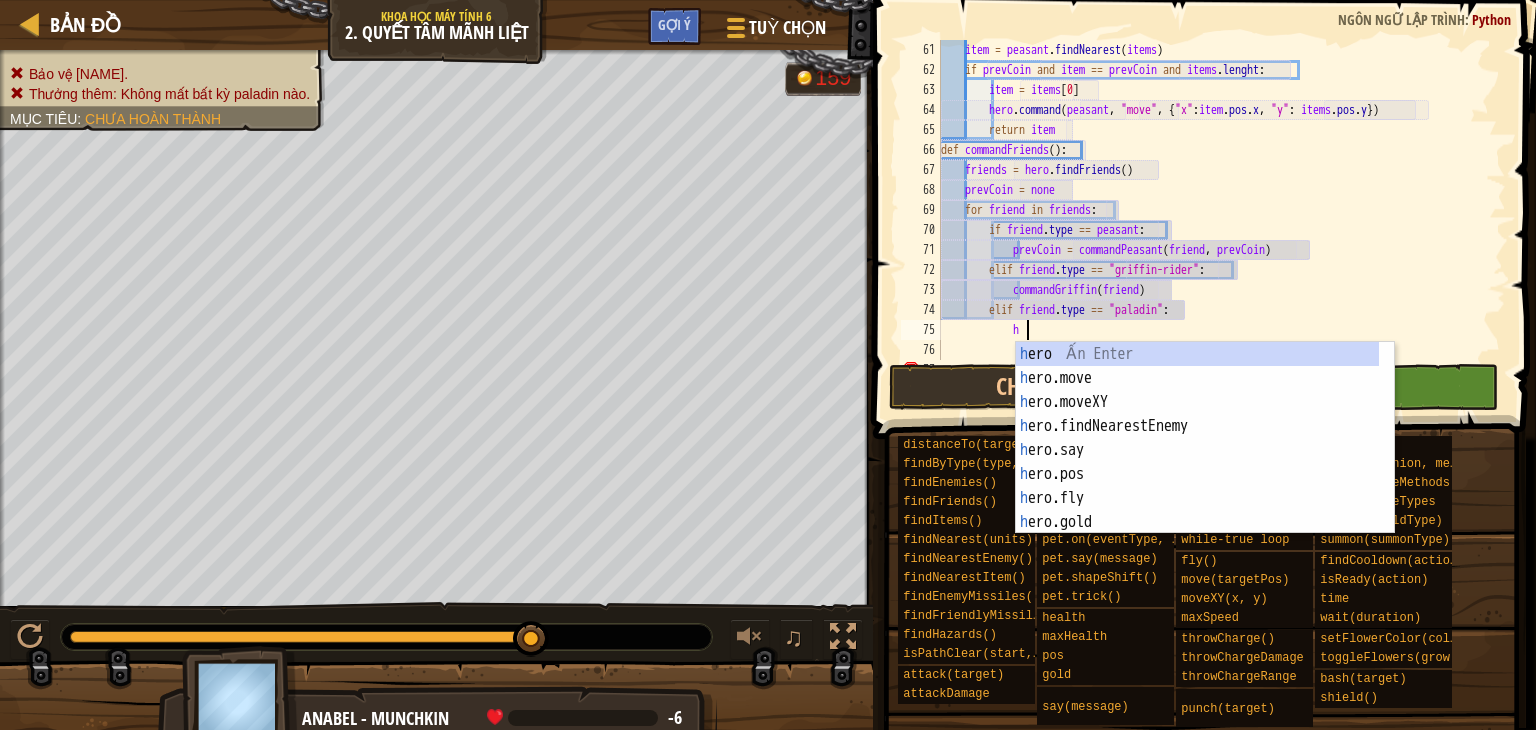 scroll, scrollTop: 9, scrollLeft: 6, axis: both 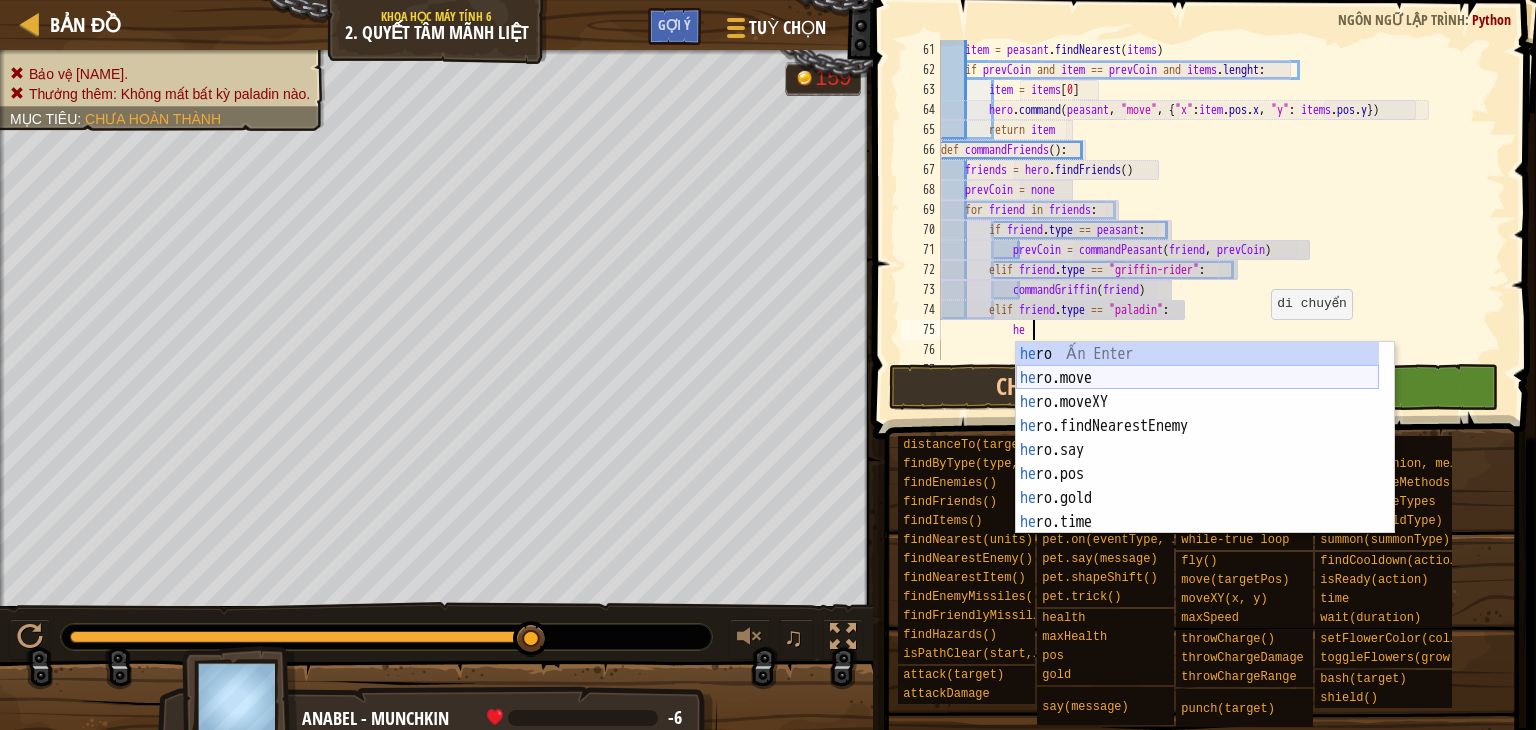 type on "h" 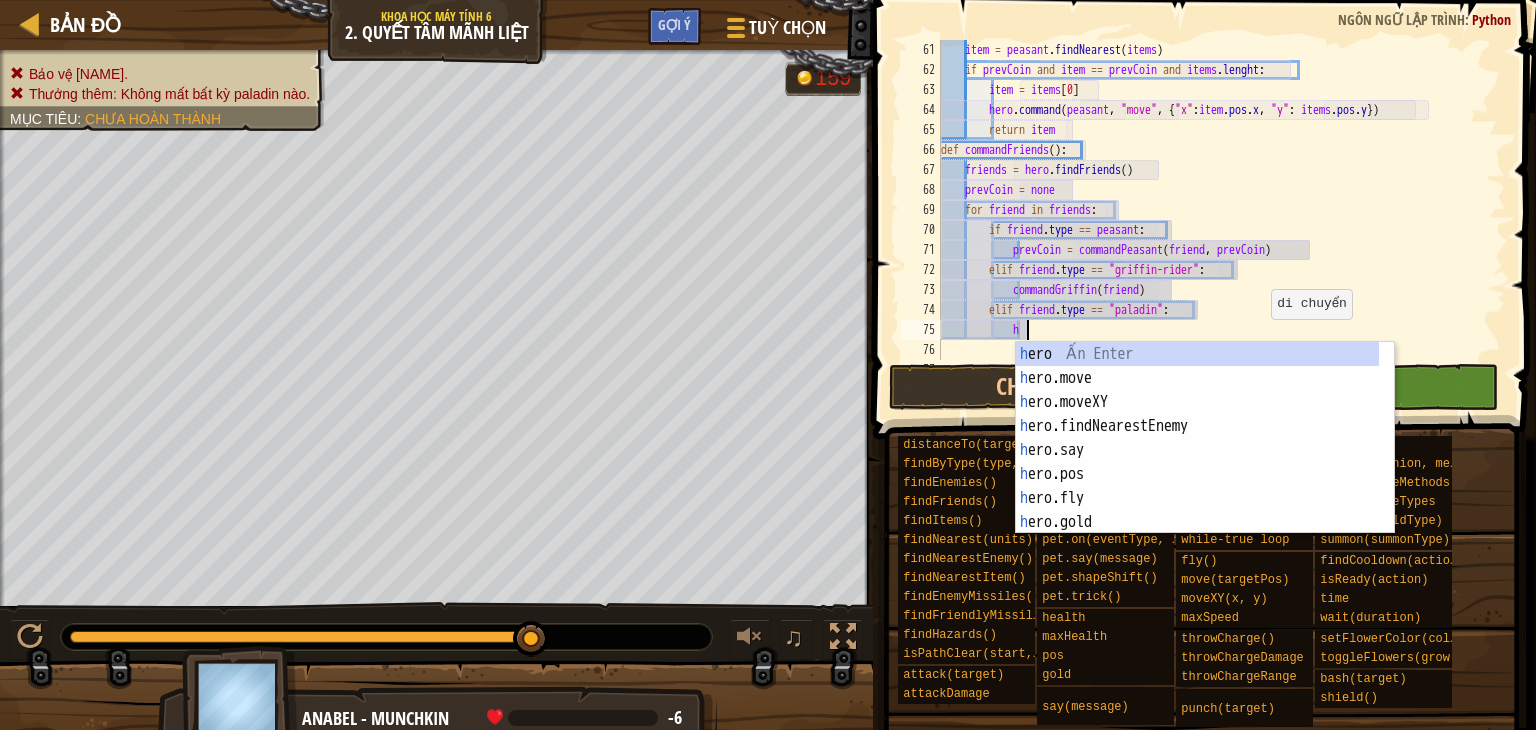 scroll, scrollTop: 9, scrollLeft: 5, axis: both 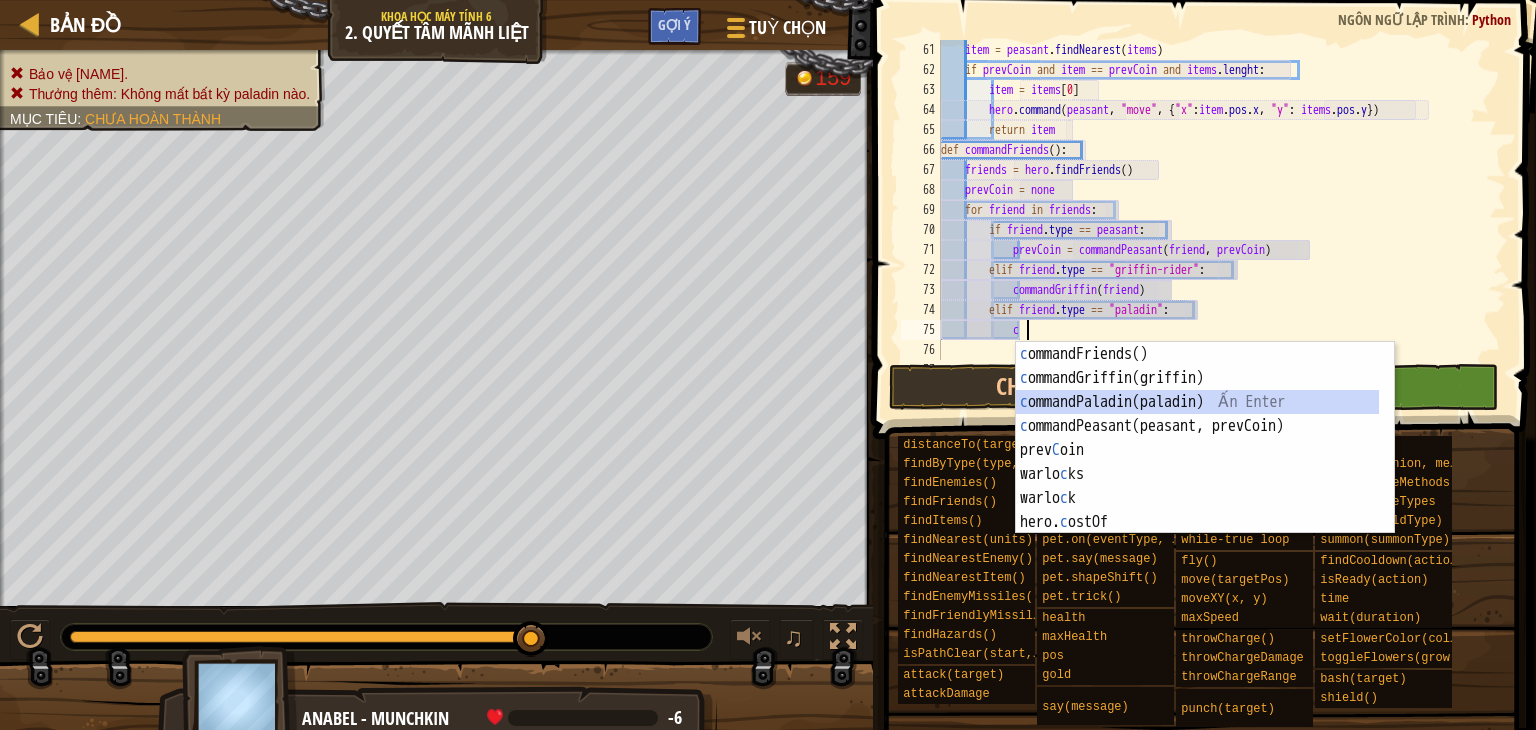 click on "c ommandFriends() Ấn Enter c ommandGriffin(griffin) Ấn Enter c ommandPaladin(paladin) Ấn Enter c ommandPeasant(peasant, prevCoin) Ấn Enter prev C oin Ấn Enter warlo c ks Ấn Enter warlo c k Ấn Enter hero. c ostOf Ấn Enter hero. c ommand Ấn Enter" at bounding box center (1197, 462) 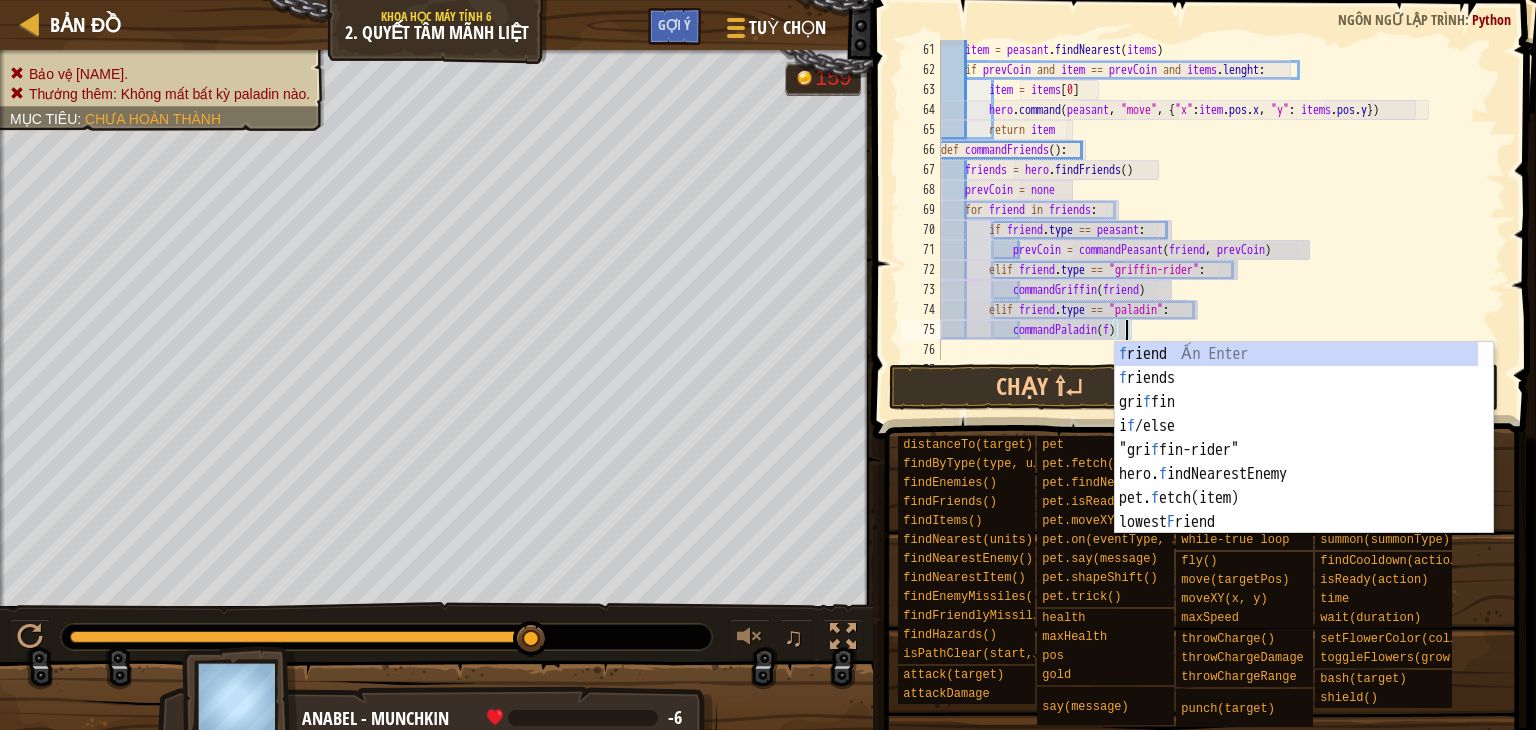 scroll, scrollTop: 9, scrollLeft: 14, axis: both 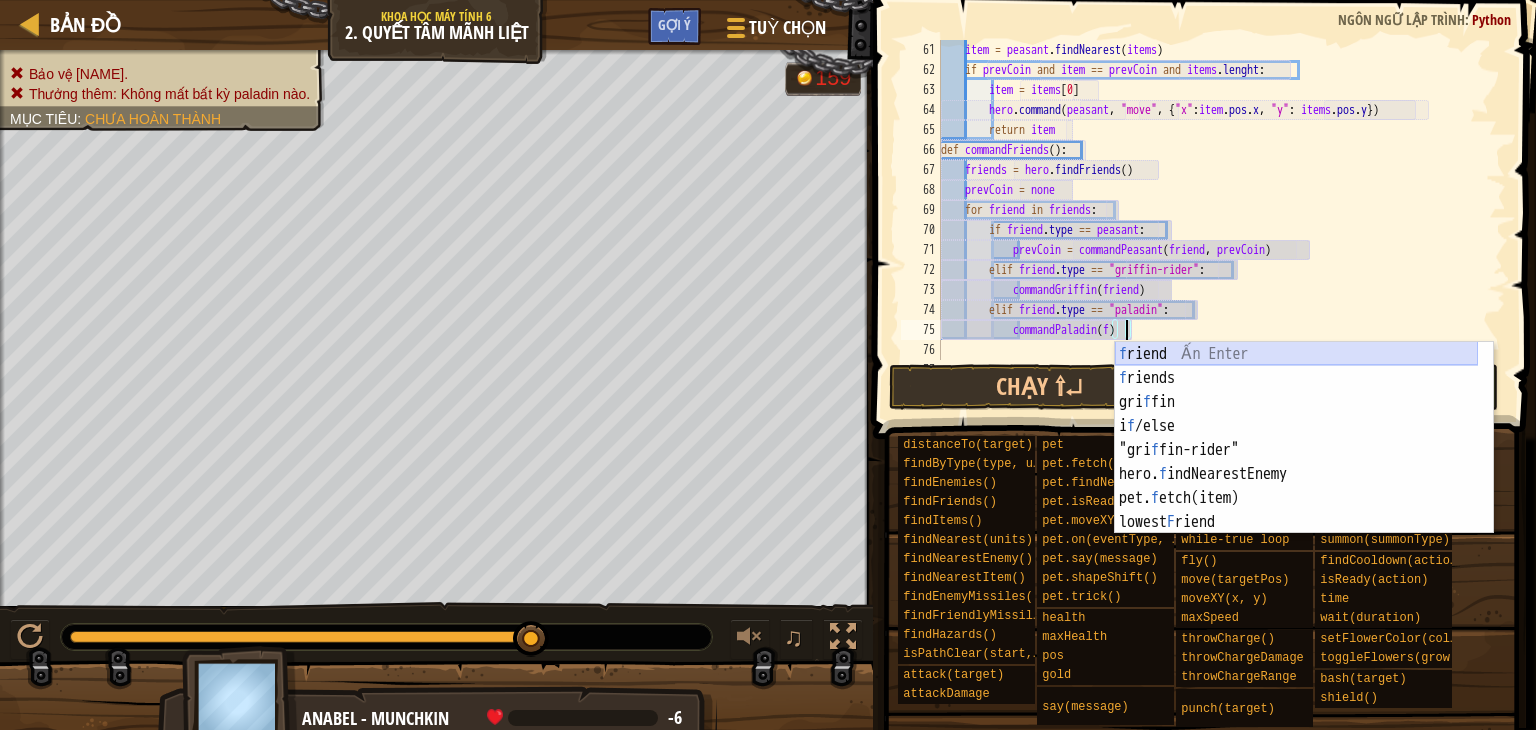click on "f riend Ấn Enter f riends Ấn Enter gri f fin Ấn Enter i f /else Ấn Enter "gri f fin-rider" Ấn Enter hero. f indNearestEnemy Ấn Enter pet. f etch(item) Ấn Enter lowest F riend Ấn Enter hero. f ly Ấn Enter" at bounding box center [1296, 462] 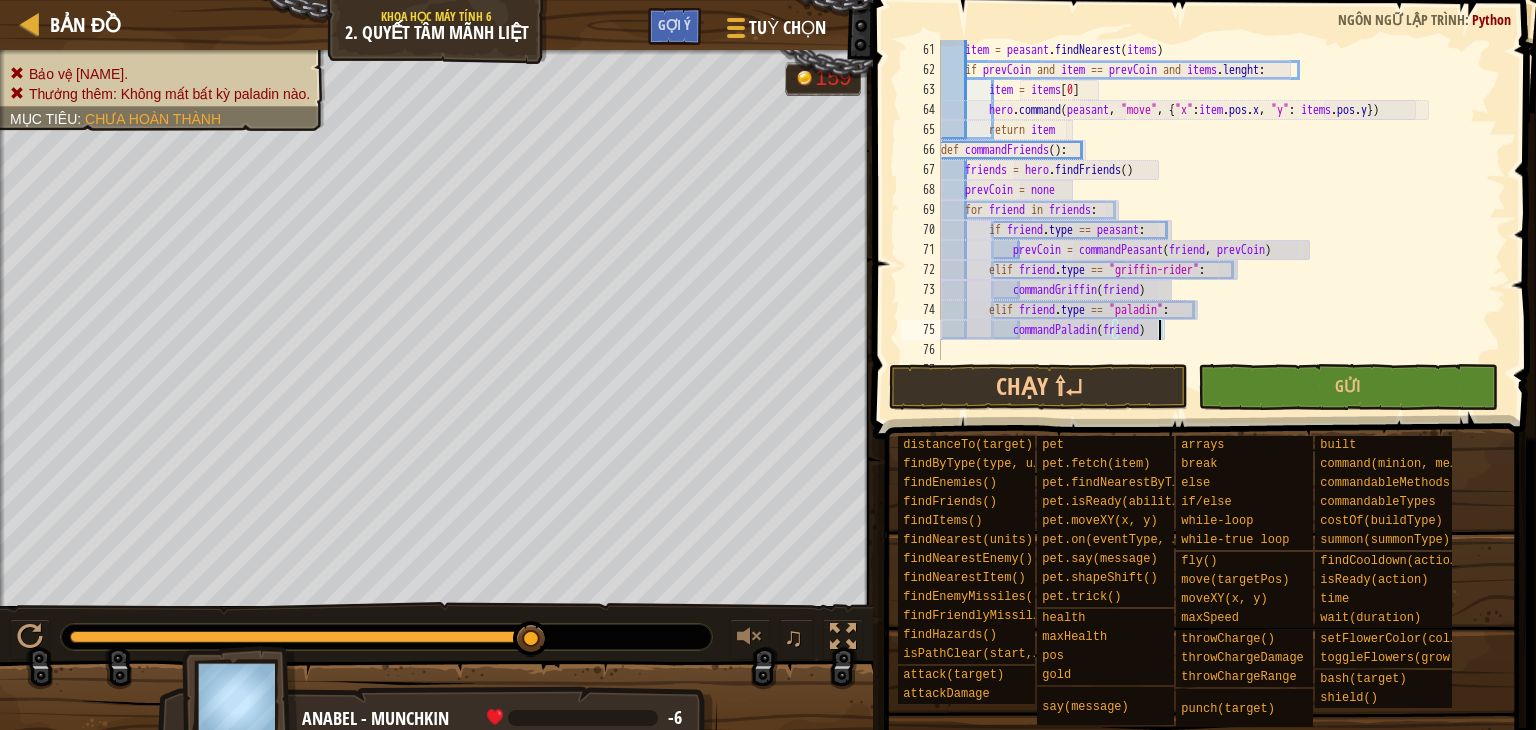 click on "item   =   peasant . findNearest ( items )      if   prevCoin   and   item   ==   prevCoin   and   items . lenght :          item   =   items [ 0 ]          hero . command ( peasant ,   "move" ,   { "x" : item . pos . x ,   "y" :   items . pos . y })          return   item def   commandFriends ( ) :      friends   =   hero . findFriends ( )      prevCoin   =   none      for   friend   in   friends :          if   friend . type   ==   peasant :              prevCoin   =   commandPeasant ( friend ,   prevCoin )          elif   friend . type   ==   "griffin-rider" :              commandGriffin ( friend )          elif   friend . type   ==   "paladin" :              commandPaladin ( friend )" at bounding box center (1214, 220) 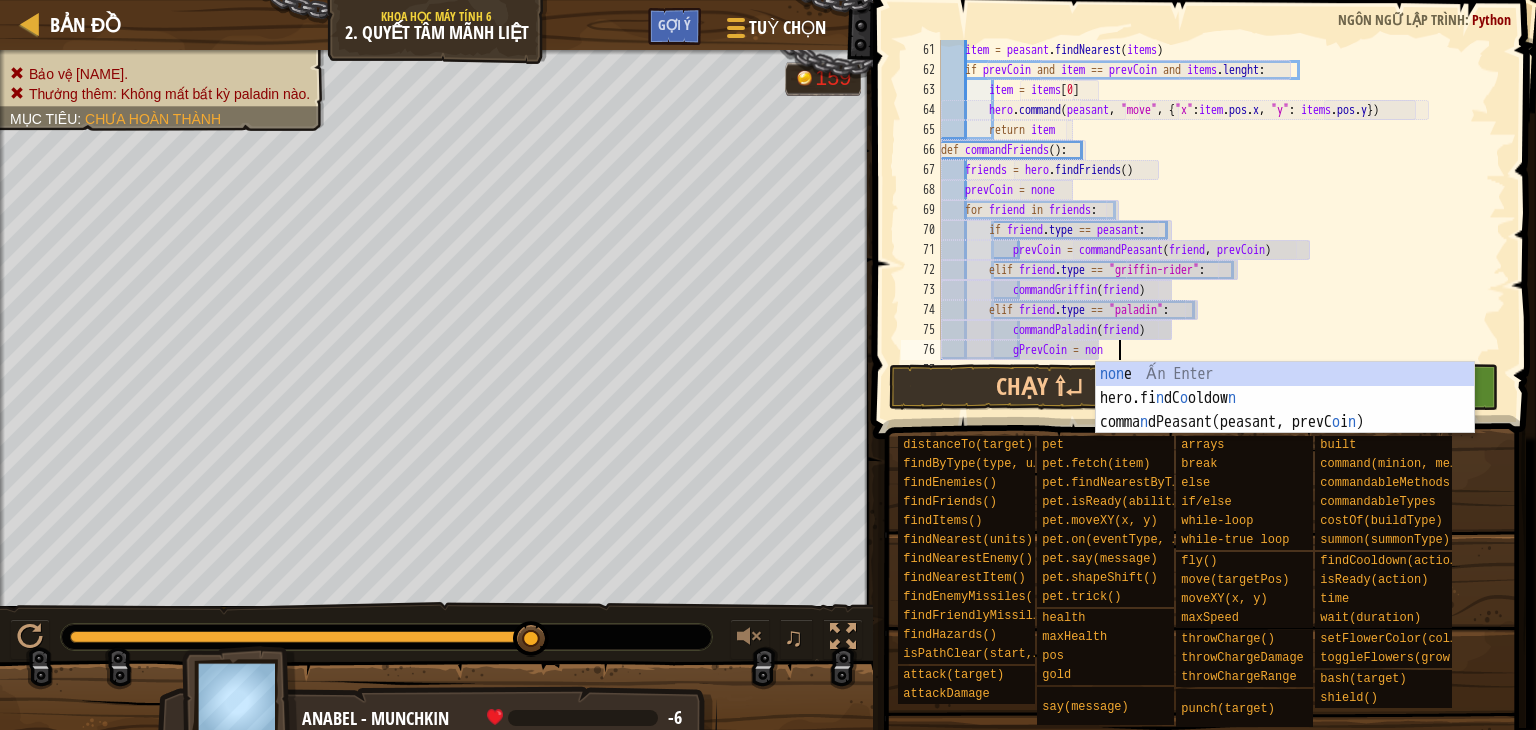 scroll, scrollTop: 9, scrollLeft: 14, axis: both 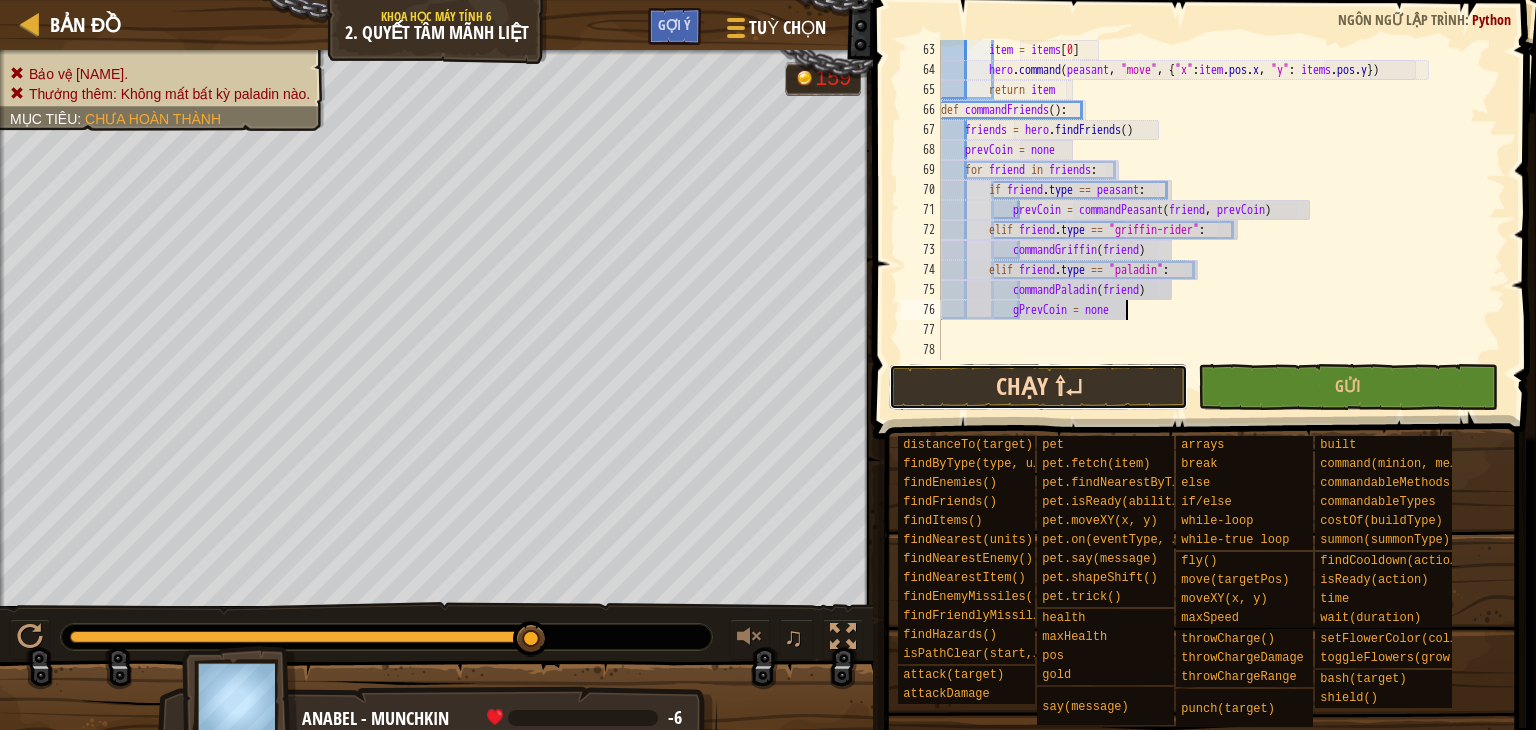 click on "Chạy ⇧↵" at bounding box center [1039, 387] 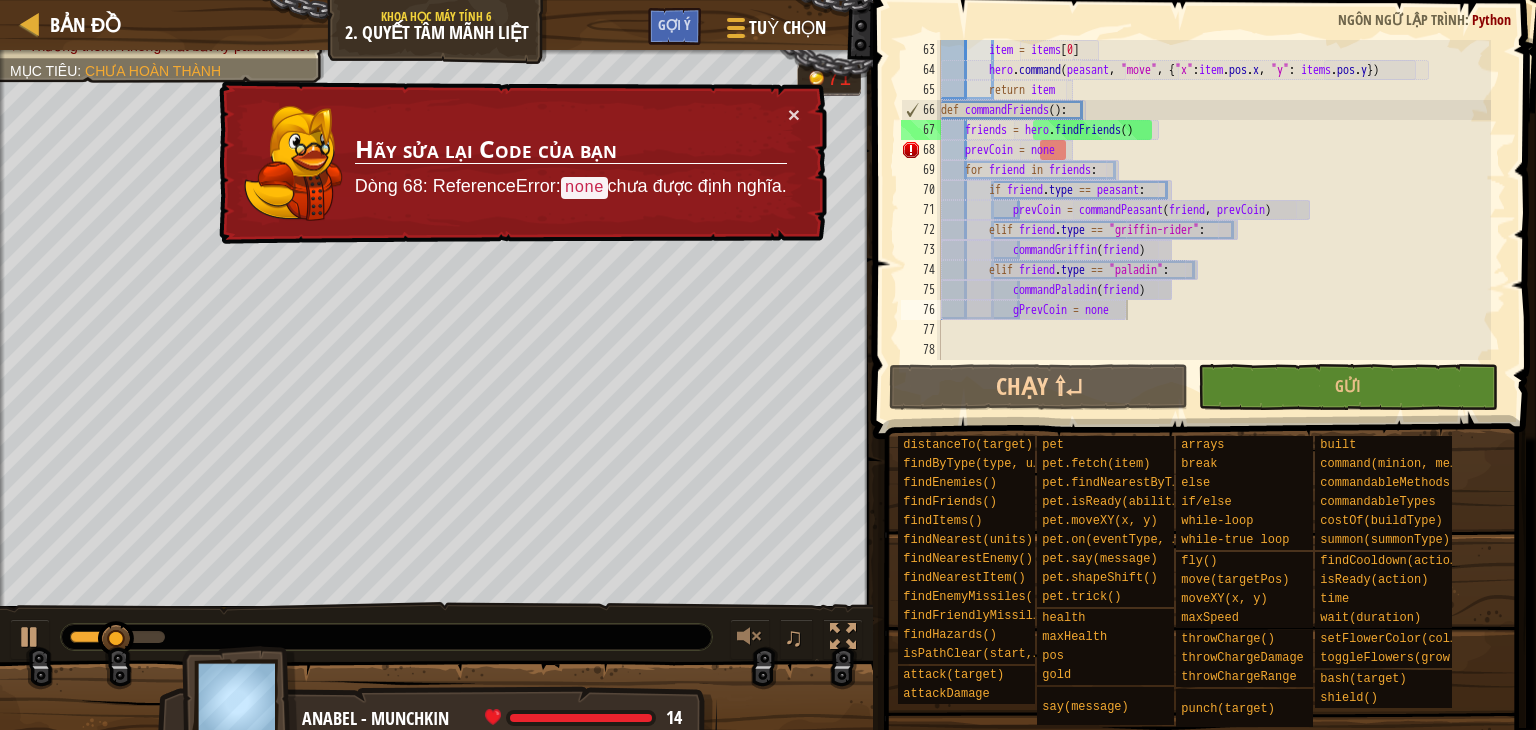 click on "item   =   items [ 0 ]          hero . command ( peasant ,   "move" ,   { "x" : item . pos . x ,   "y" :   items . pos . y })          return   item def   commandFriends ( ) :      friends   =   hero . findFriends ( )      prevCoin   =   none      for   friend   in   friends :          if   friend . type   ==   peasant :              prevCoin   =   commandPeasant ( friend ,   prevCoin )          elif   friend . type   ==   "griffin-rider" :              commandGriffin ( friend )          elif   friend . type   ==   "paladin" :              commandPaladin ( friend )              gPrevCoin   =   none" at bounding box center (1214, 220) 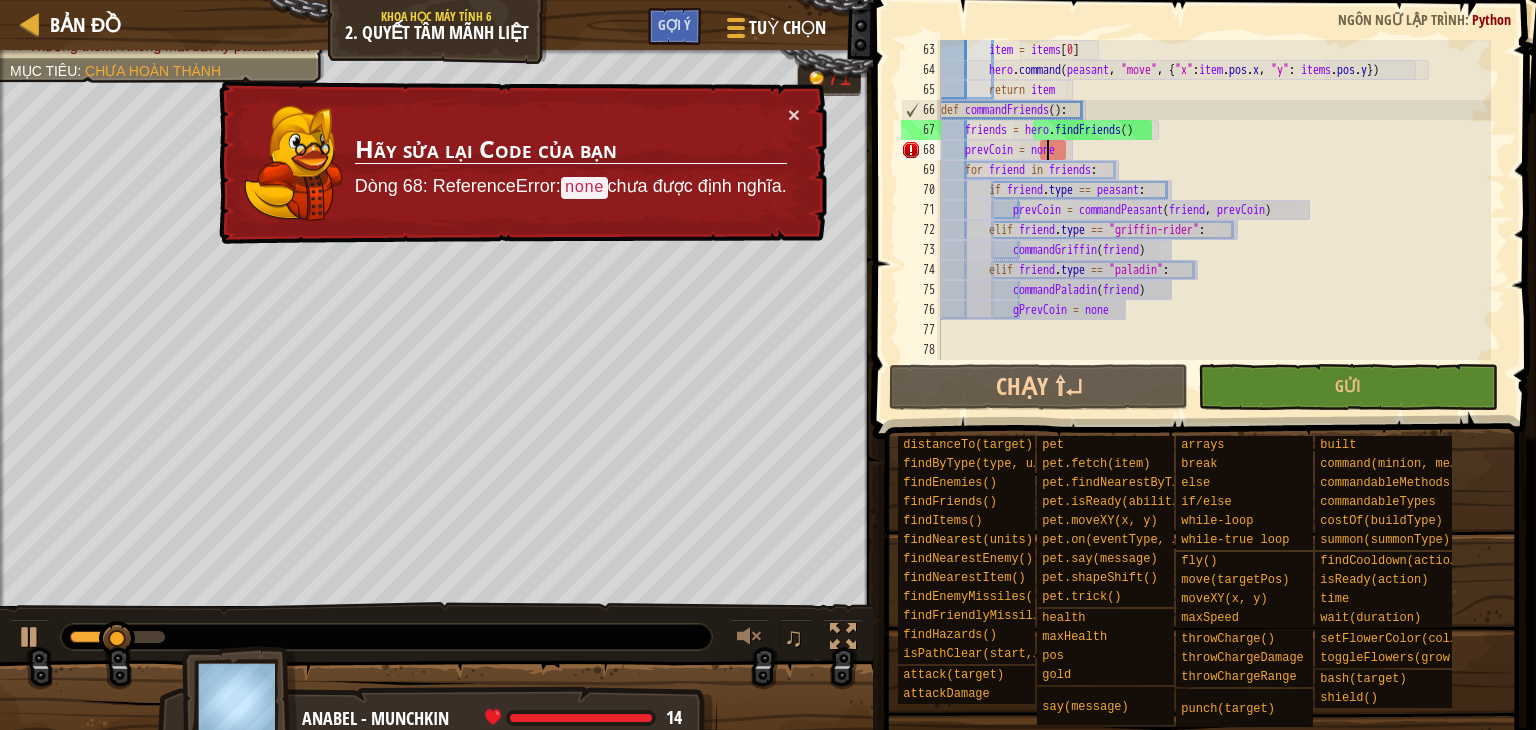 scroll, scrollTop: 9, scrollLeft: 8, axis: both 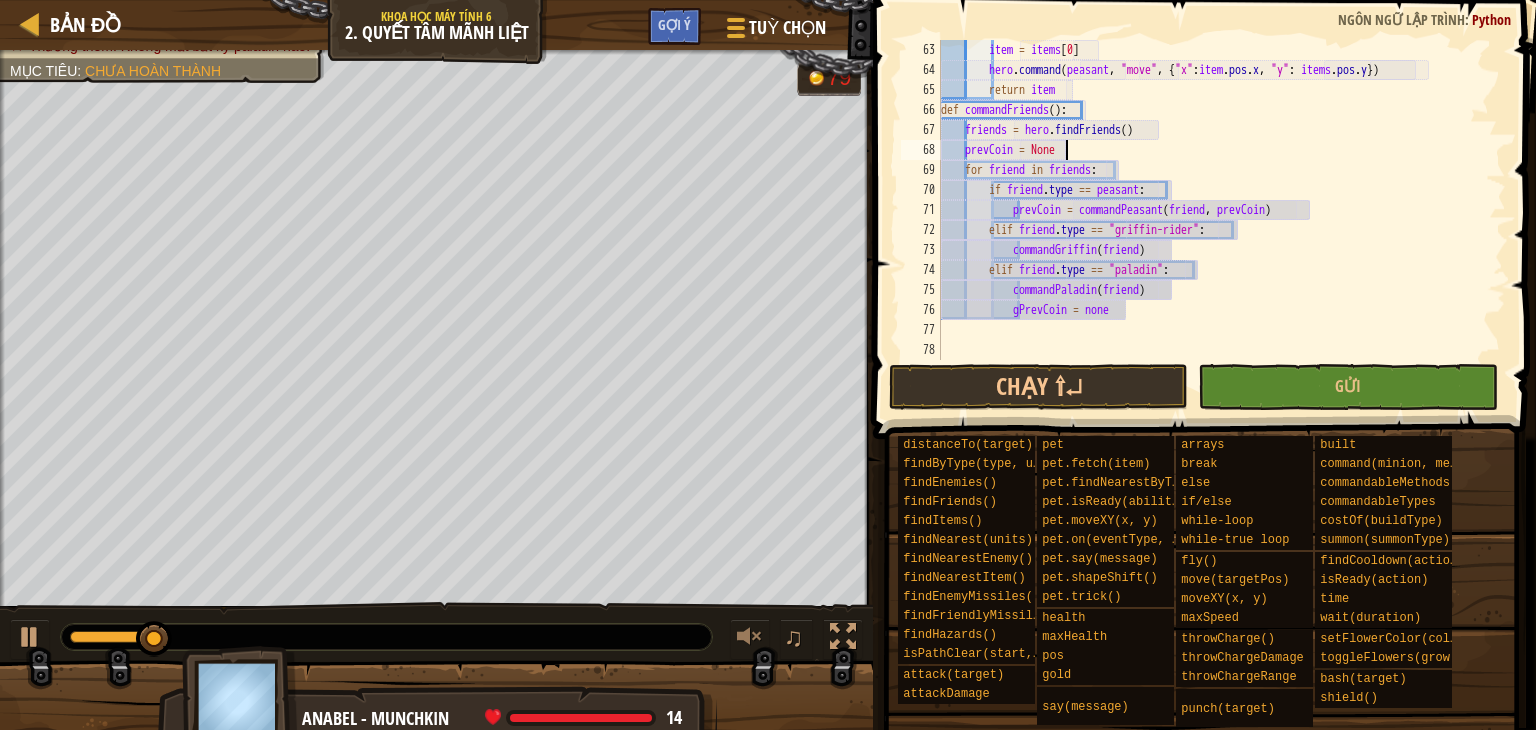 click on "item   =   items [ 0 ]          hero . command ( peasant ,   "move" ,   { "x" : item . pos . x ,   "y" :   items . pos . y })          return   item def   commandFriends ( ) :      friends   =   hero . findFriends ( )      prevCoin   =   None      for   friend   in   friends :          if   friend . type   ==   peasant :              prevCoin   =   commandPeasant ( friend ,   prevCoin )          elif   friend . type   ==   "griffin-rider" :              commandGriffin ( friend )          elif   friend . type   ==   "paladin" :              commandPaladin ( friend )              gPrevCoin   =   none" at bounding box center [1214, 220] 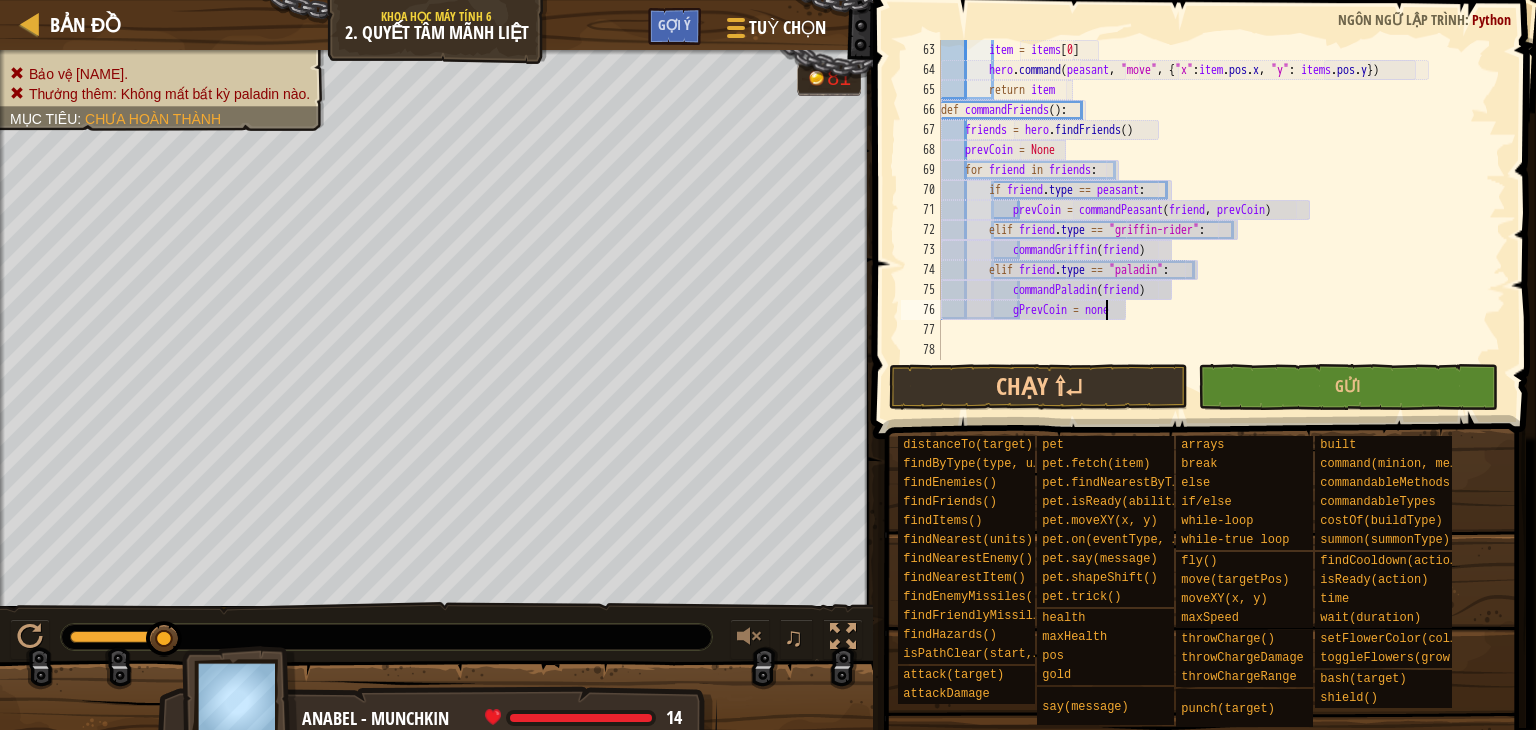 click on "item   =   items [ 0 ]          hero . command ( peasant ,   "move" ,   { "x" : item . pos . x ,   "y" :   items . pos . y })          return   item def   commandFriends ( ) :      friends   =   hero . findFriends ( )      prevCoin   =   None      for   friend   in   friends :          if   friend . type   ==   peasant :              prevCoin   =   commandPeasant ( friend ,   prevCoin )          elif   friend . type   ==   "griffin-rider" :              commandGriffin ( friend )          elif   friend . type   ==   "paladin" :              commandPaladin ( friend )              gPrevCoin   =   none" at bounding box center (1214, 220) 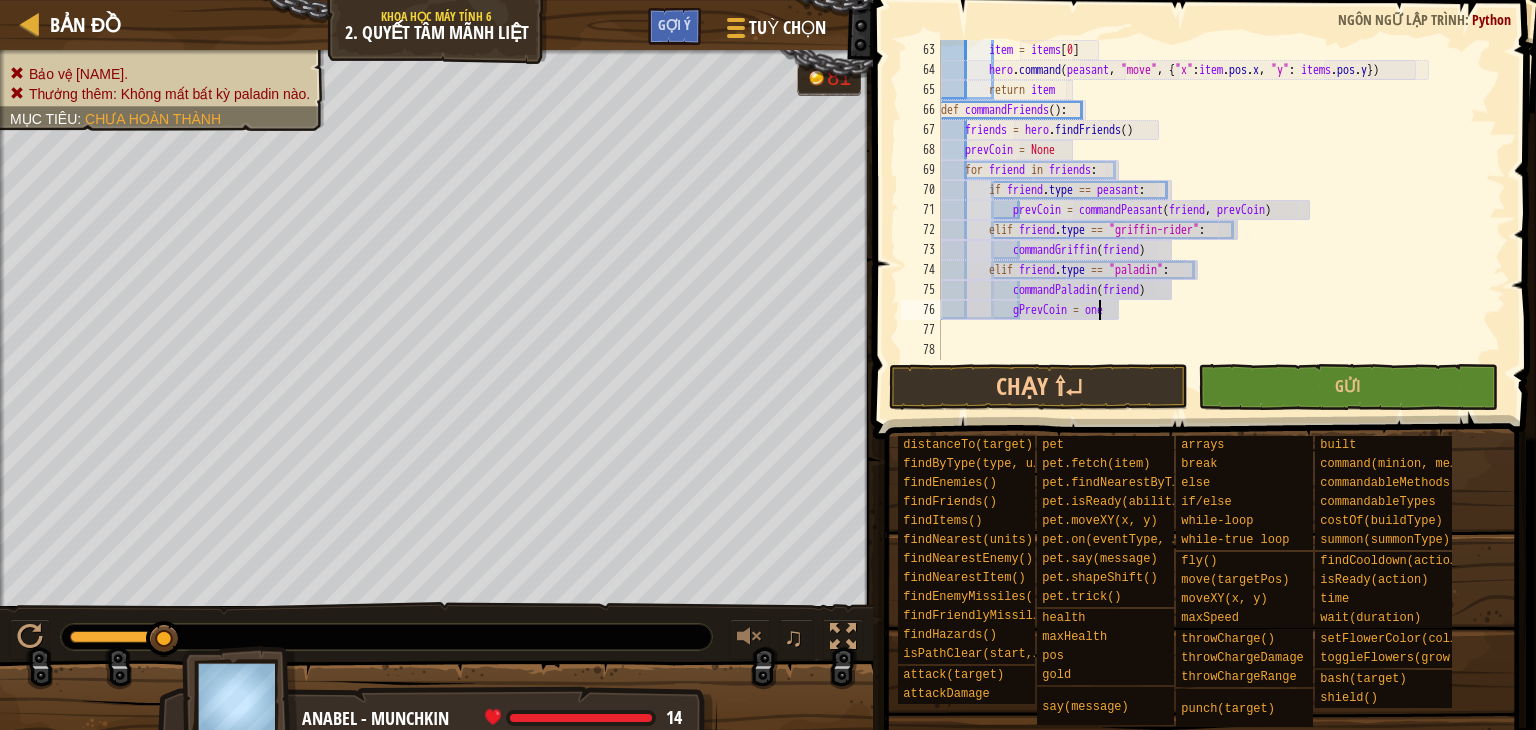 scroll, scrollTop: 9, scrollLeft: 14, axis: both 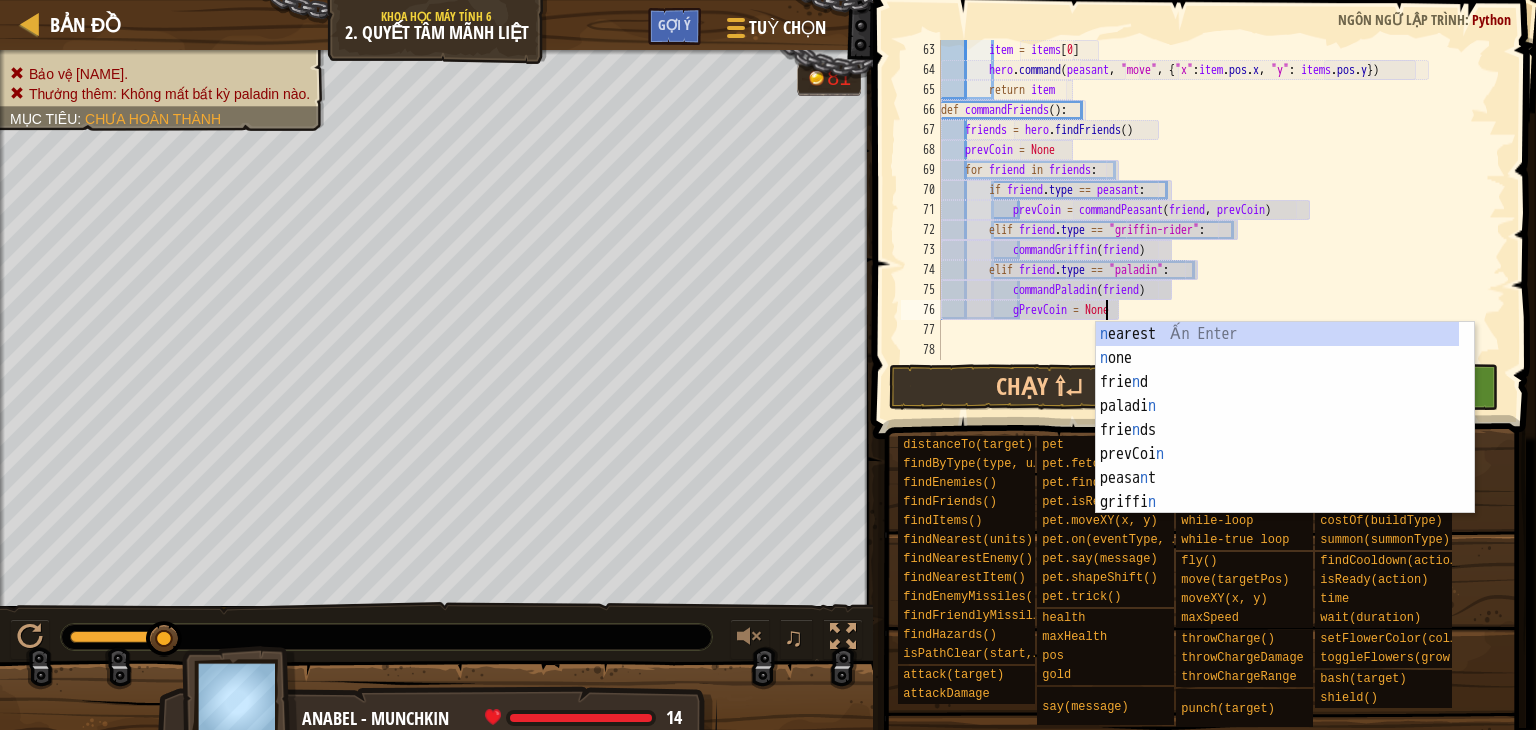 click on "item   =   items [ 0 ]          hero . command ( peasant ,   "move" ,   { "x" : item . pos . x ,   "y" :   items . pos . y })          return   item def   commandFriends ( ) :      friends   =   hero . findFriends ( )      prevCoin   =   None      for   friend   in   friends :          if   friend . type   ==   peasant :              prevCoin   =   commandPeasant ( friend ,   prevCoin )          elif   friend . type   ==   "griffin-rider" :              commandGriffin ( friend )          elif   friend . type   ==   "paladin" :              commandPaladin ( friend )              gPrevCoin   =   None" at bounding box center (1214, 220) 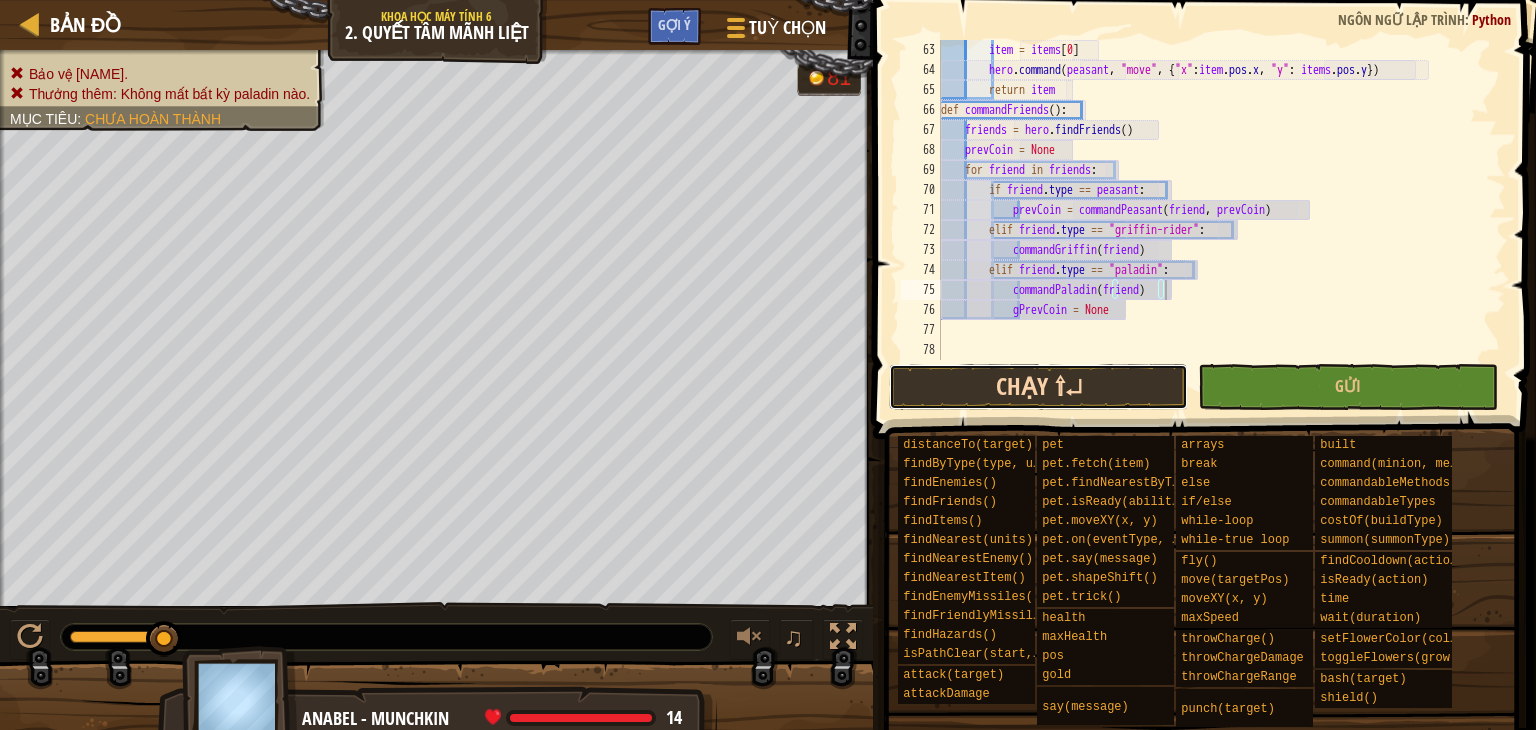 click on "Chạy ⇧↵" at bounding box center [1039, 387] 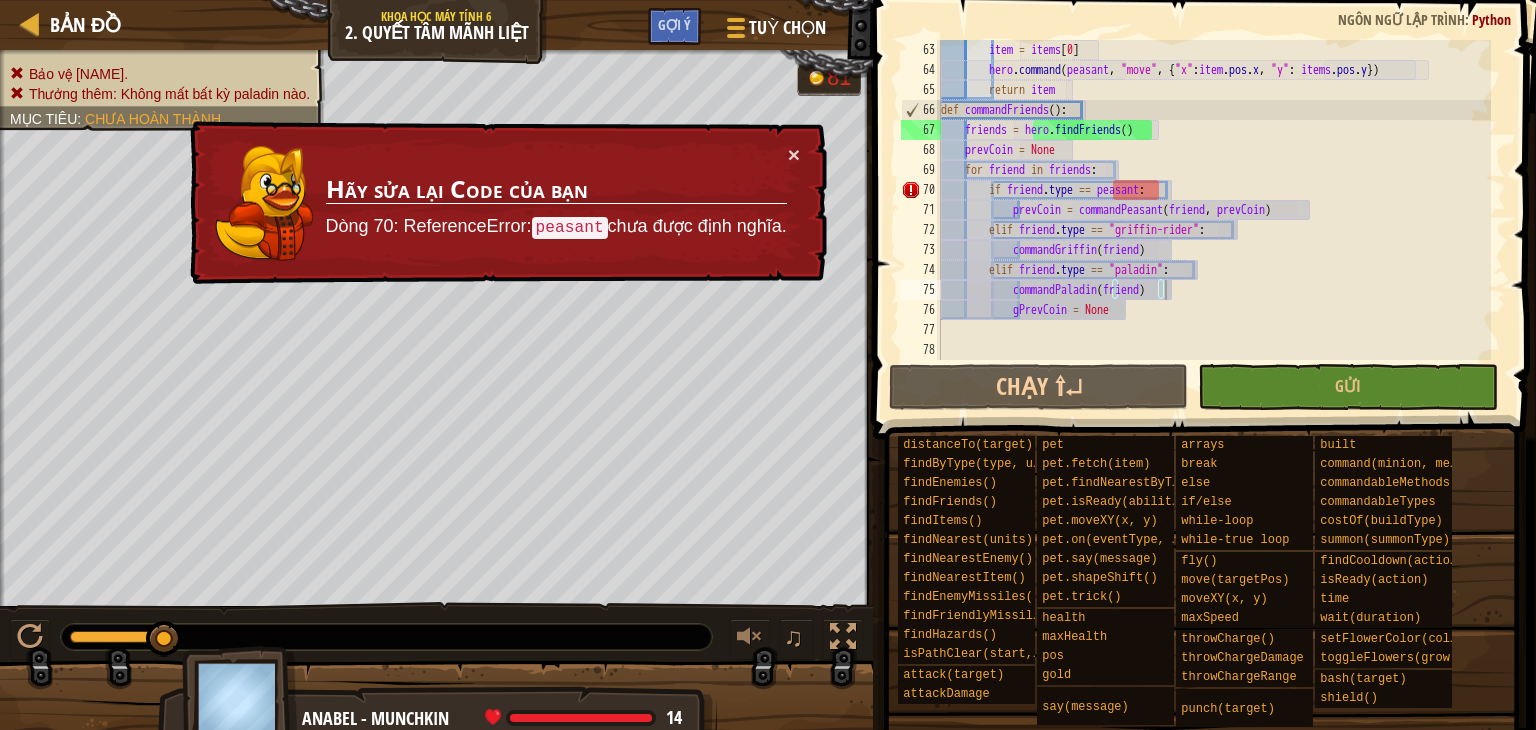 scroll, scrollTop: 1280, scrollLeft: 0, axis: vertical 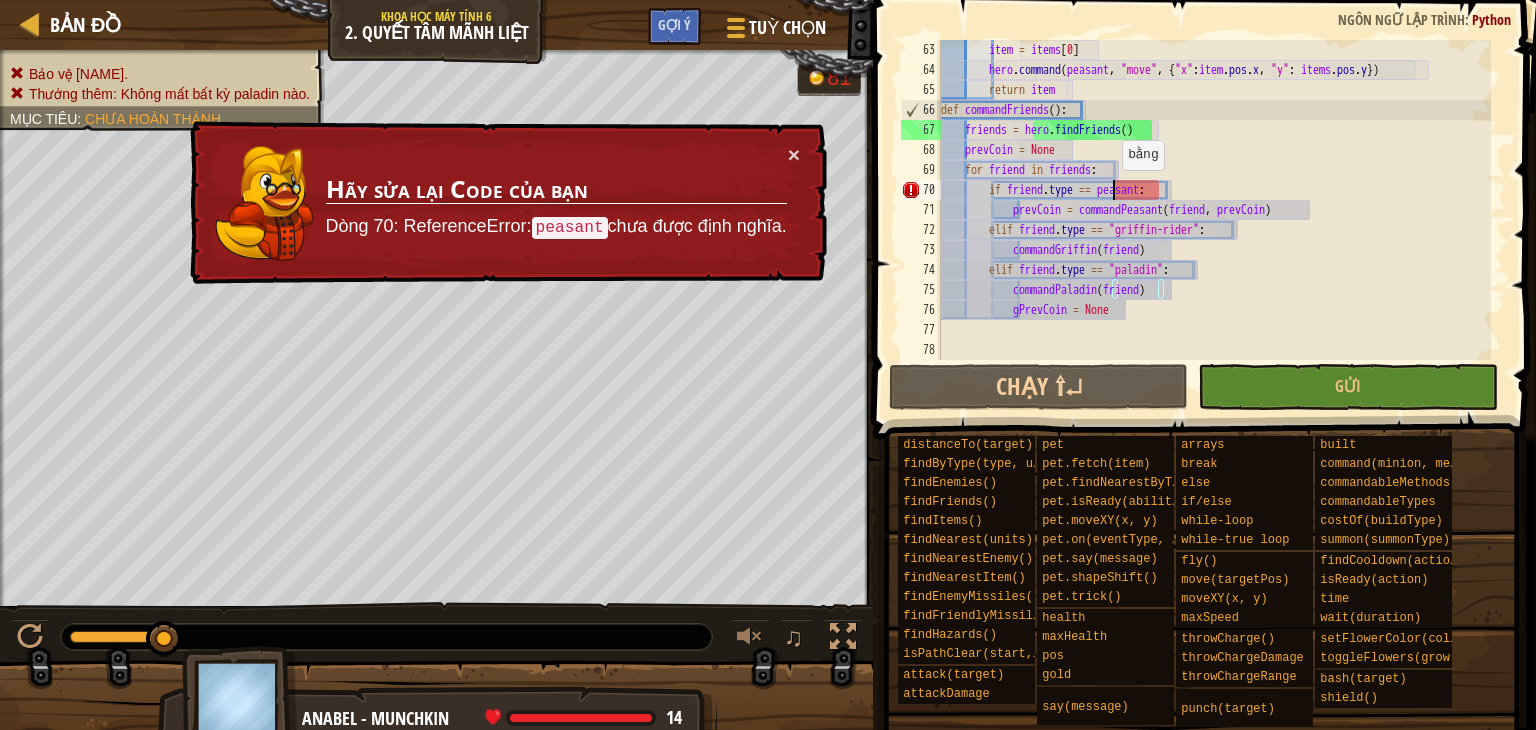 click on "item   =   items [ 0 ]          hero . command ( peasant ,   "move" ,   { "x" : item . pos . x ,   "y" :   items . pos . y })          return   item def   commandFriends ( ) :      friends   =   hero . findFriends ( )      prevCoin   =   None      for   friend   in   friends :          if   friend . type   ==   peasant :              prevCoin   =   commandPeasant ( friend ,   prevCoin )          elif   friend . type   ==   "griffin-rider" :              commandGriffin ( friend )          elif   friend . type   ==   "paladin" :              commandPaladin ( friend )              gPrevCoin   =   None" at bounding box center (1214, 220) 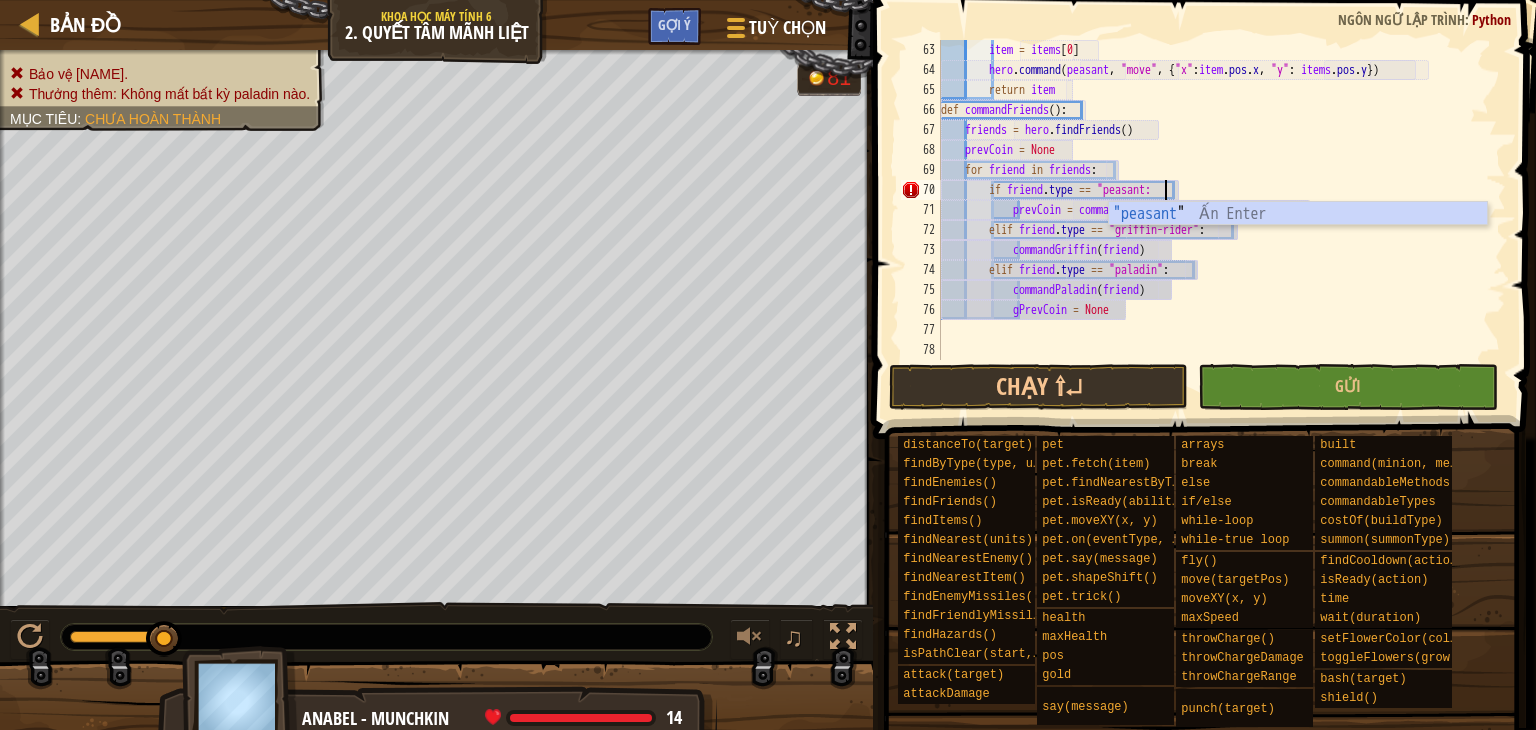 scroll, scrollTop: 9, scrollLeft: 18, axis: both 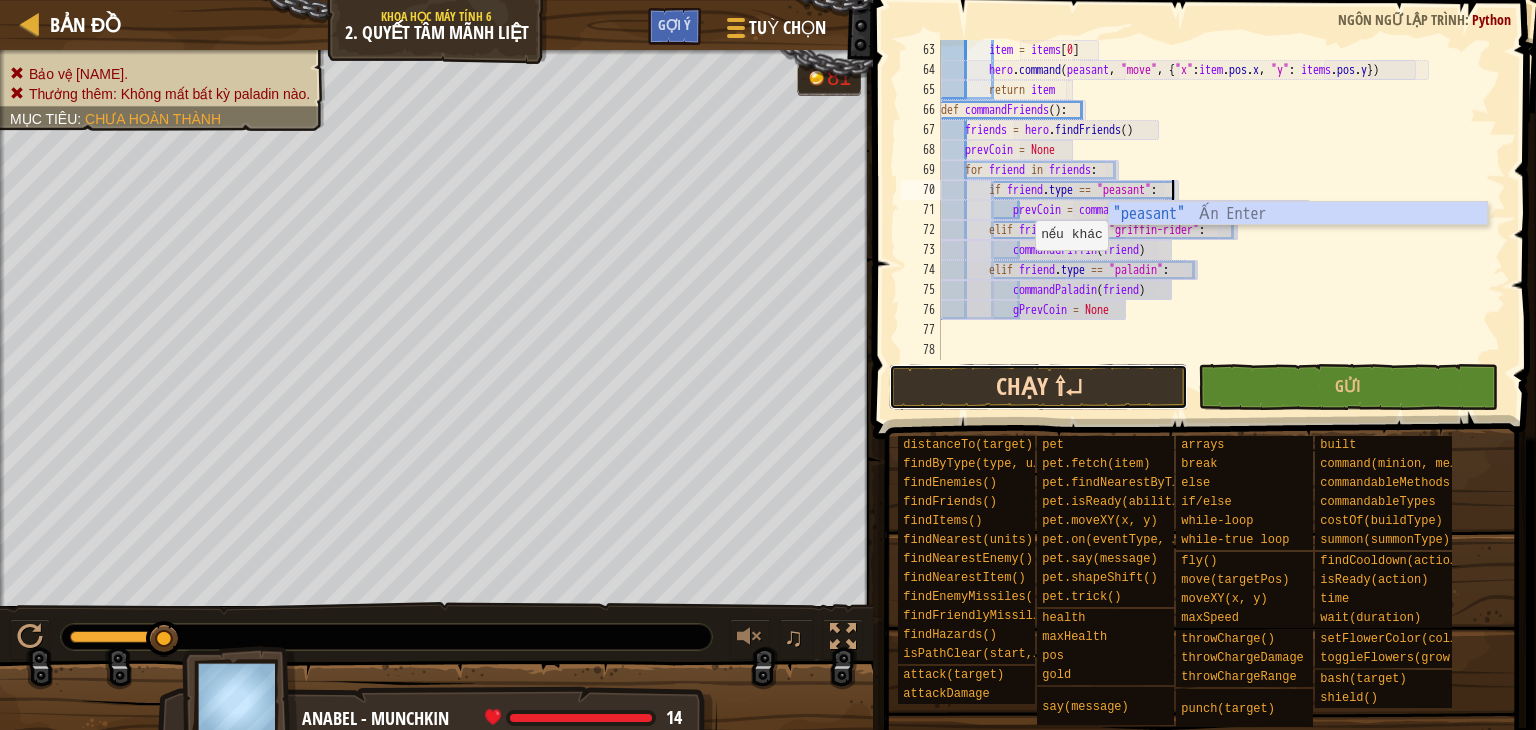 click on "Chạy ⇧↵" at bounding box center (1039, 387) 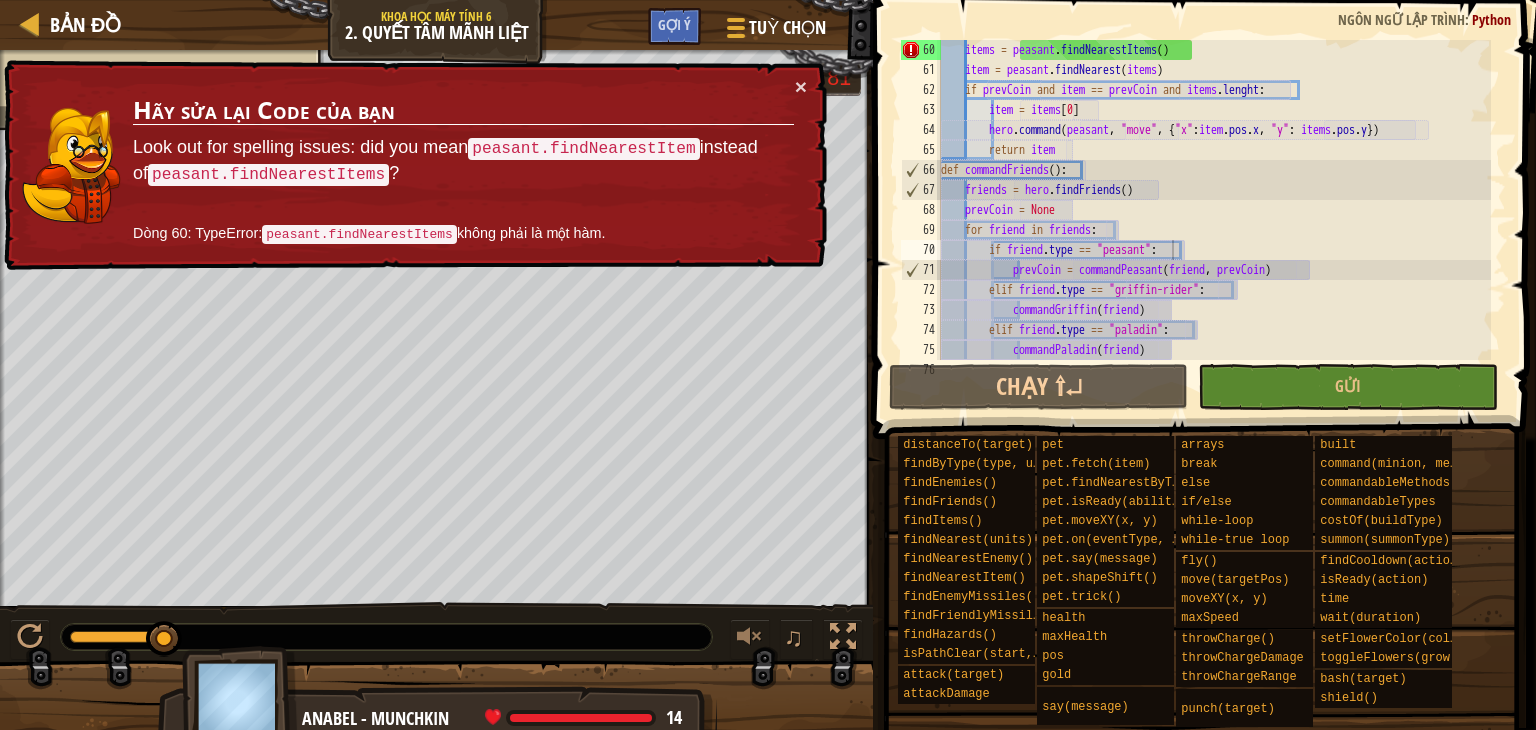 scroll, scrollTop: 1160, scrollLeft: 0, axis: vertical 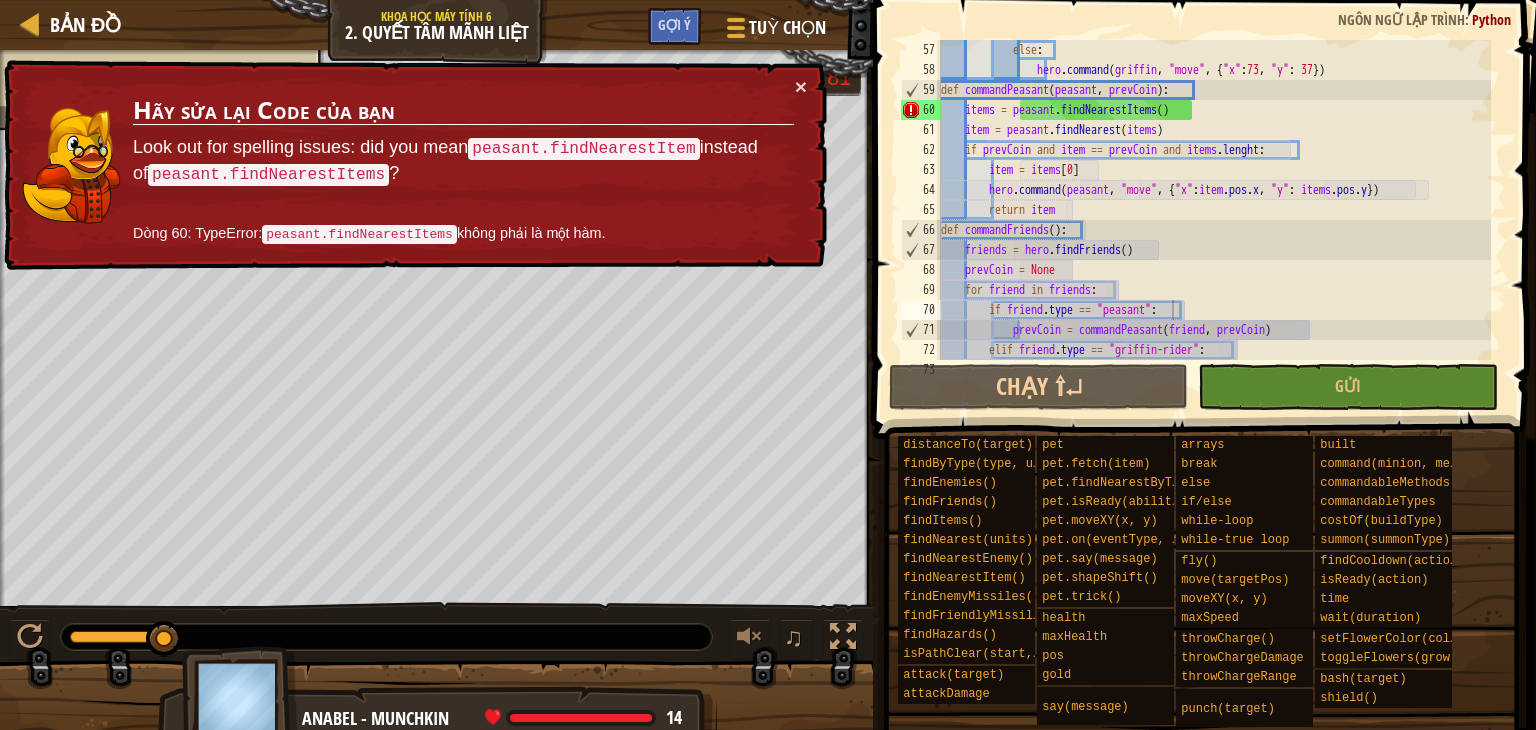 click on "else :                  hero . command ( griffin ,   "move" ,   { "x" : 73 ,   "y" :   37 }) def   commandPeasant ( peasant ,   prevCoin ) :      items   =   peasant . findNearestItems ( )      item   =   peasant . findNearest ( items )      if   prevCoin   and   item   ==   prevCoin   and   items . lenght :          item   =   items [ 0 ]          hero . command ( peasant ,   "move" ,   { "x" : item . pos . x ,   "y" :   items . pos . y })          return   item def   commandFriends ( ) :      friends   =   hero . findFriends ( )      prevCoin   =   None      for   friend   in   friends :          if   friend . type   ==   "peasant" :              prevCoin   =   commandPeasant ( friend ,   prevCoin )          elif   friend . type   ==   "griffin-rider" :              commandGriffin ( friend )" at bounding box center (1214, 220) 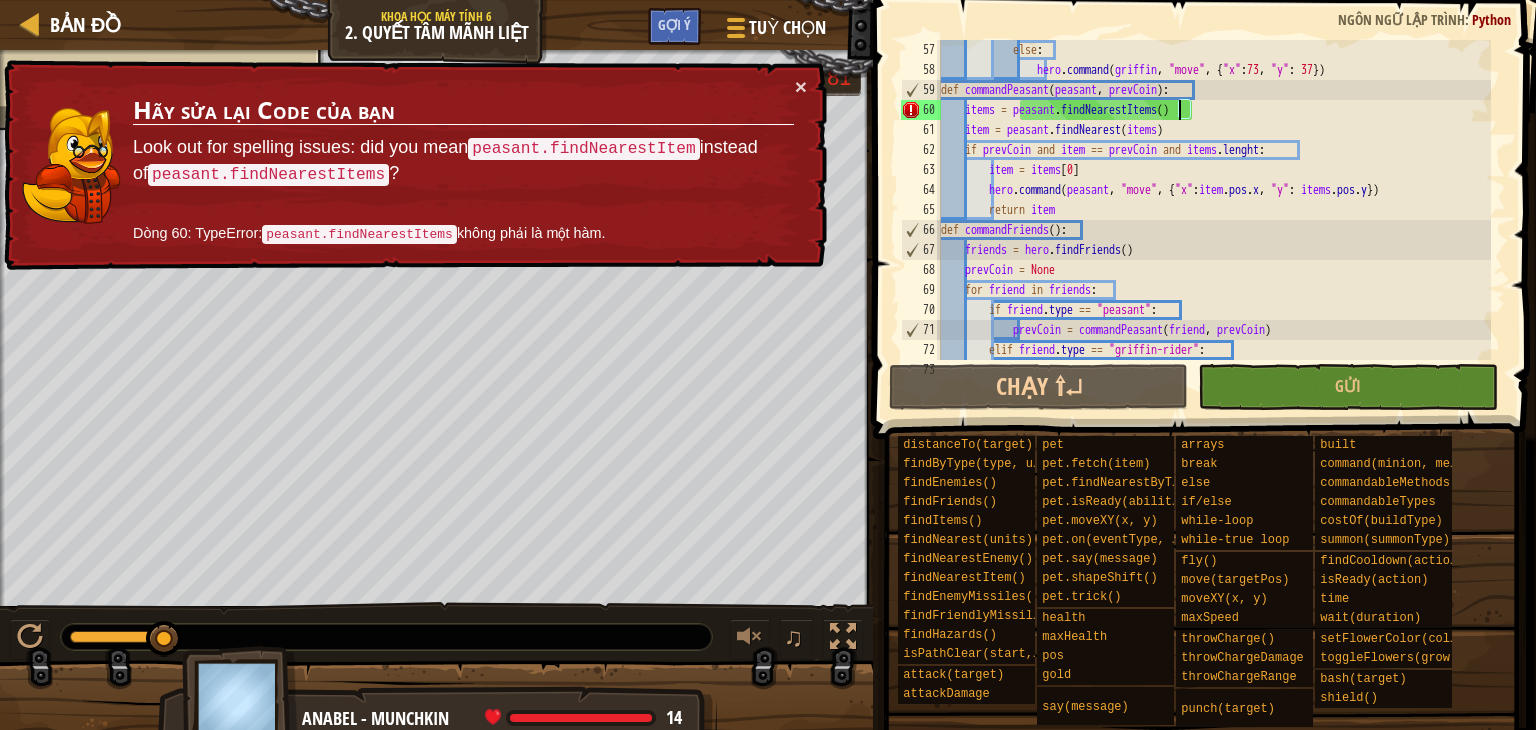 type on "items = peasant.findNearestItem()" 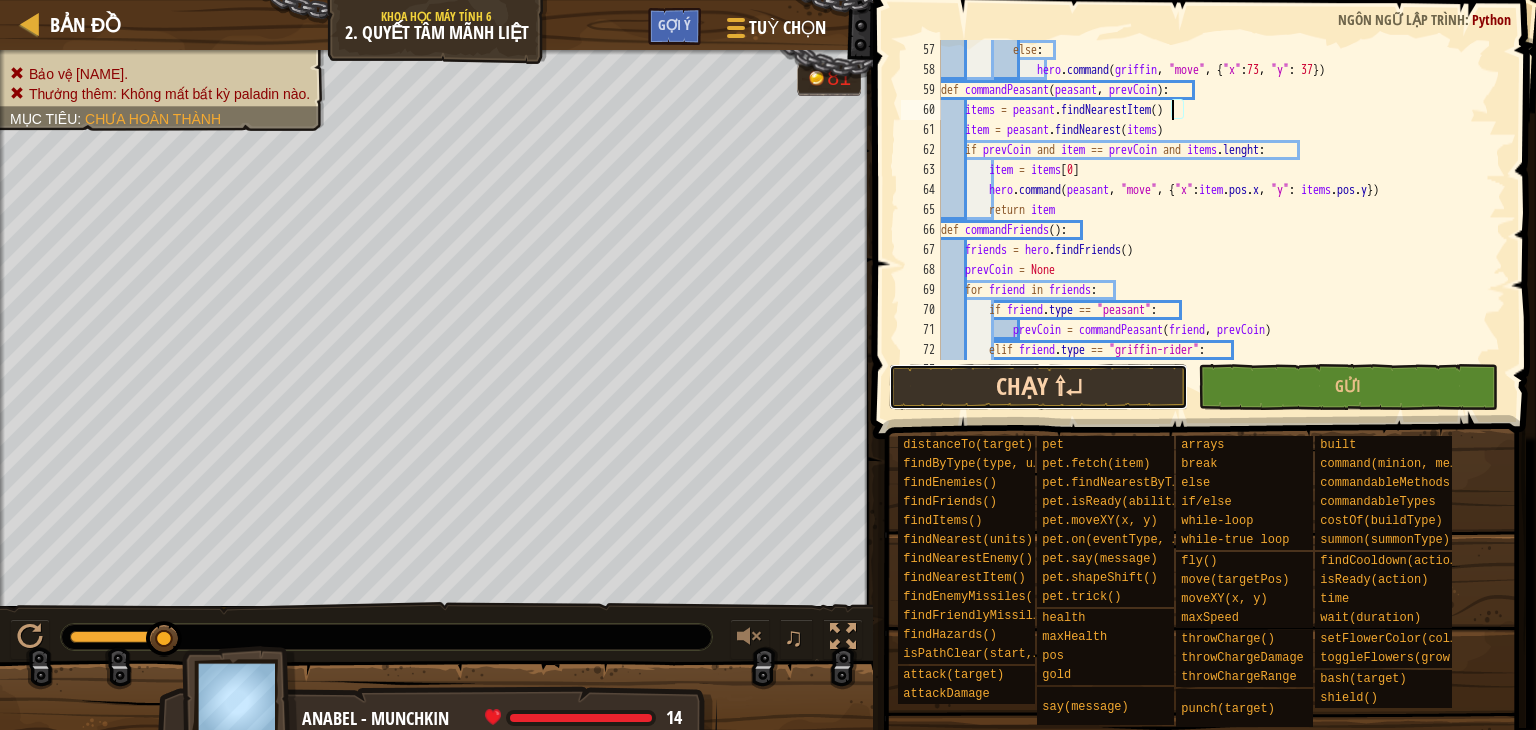 click on "Chạy ⇧↵" at bounding box center [1039, 387] 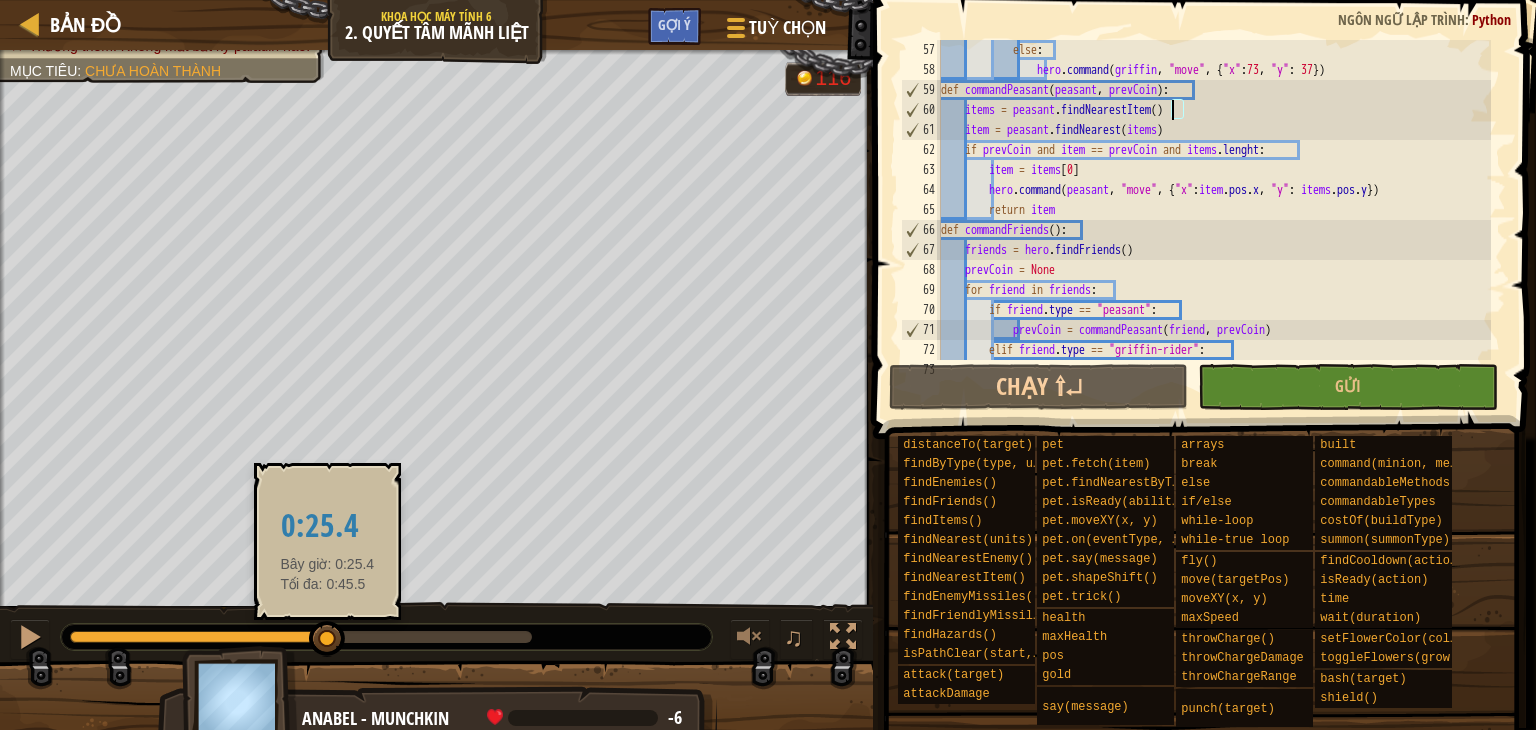 drag, startPoint x: 196, startPoint y: 633, endPoint x: 328, endPoint y: 624, distance: 132.30646 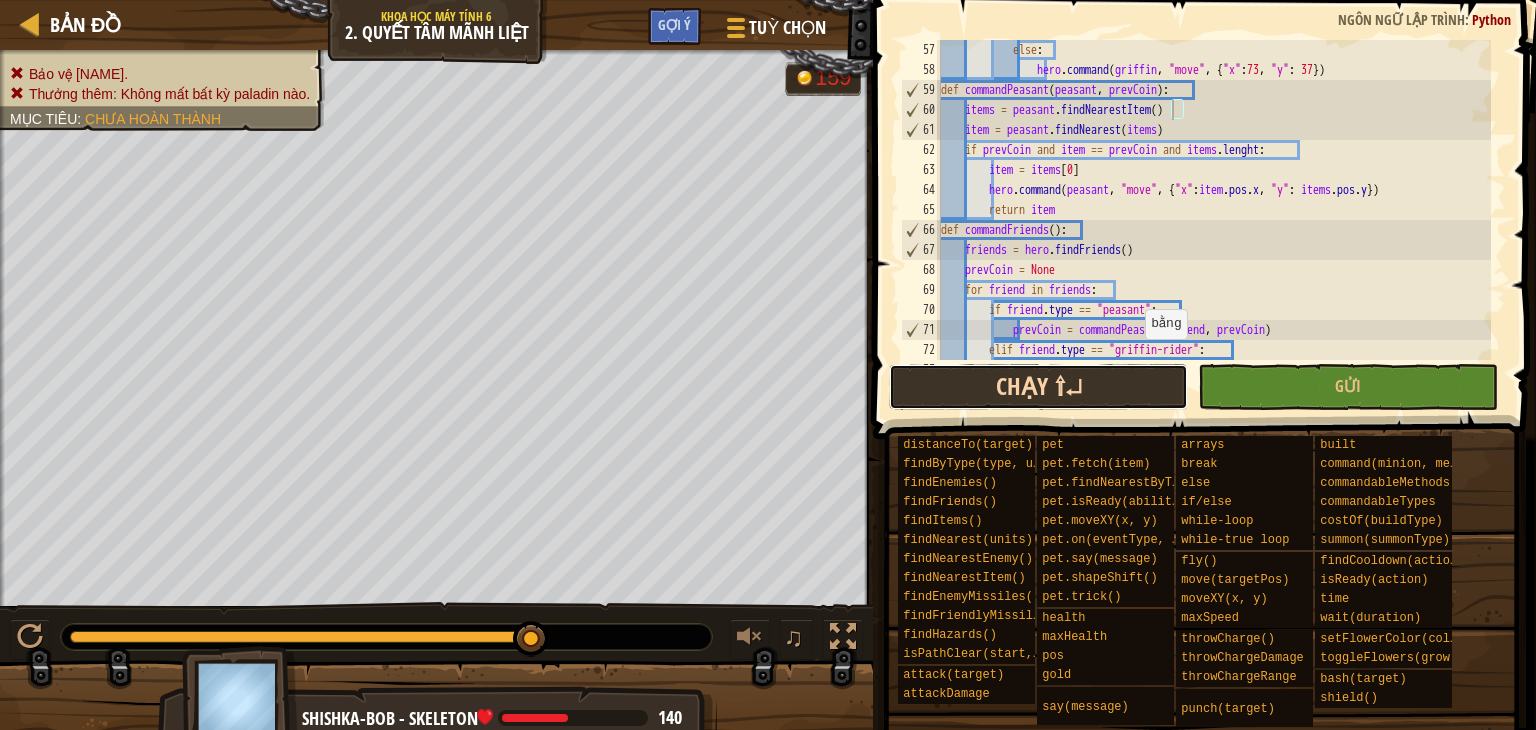 click on "Chạy ⇧↵" at bounding box center [1039, 387] 